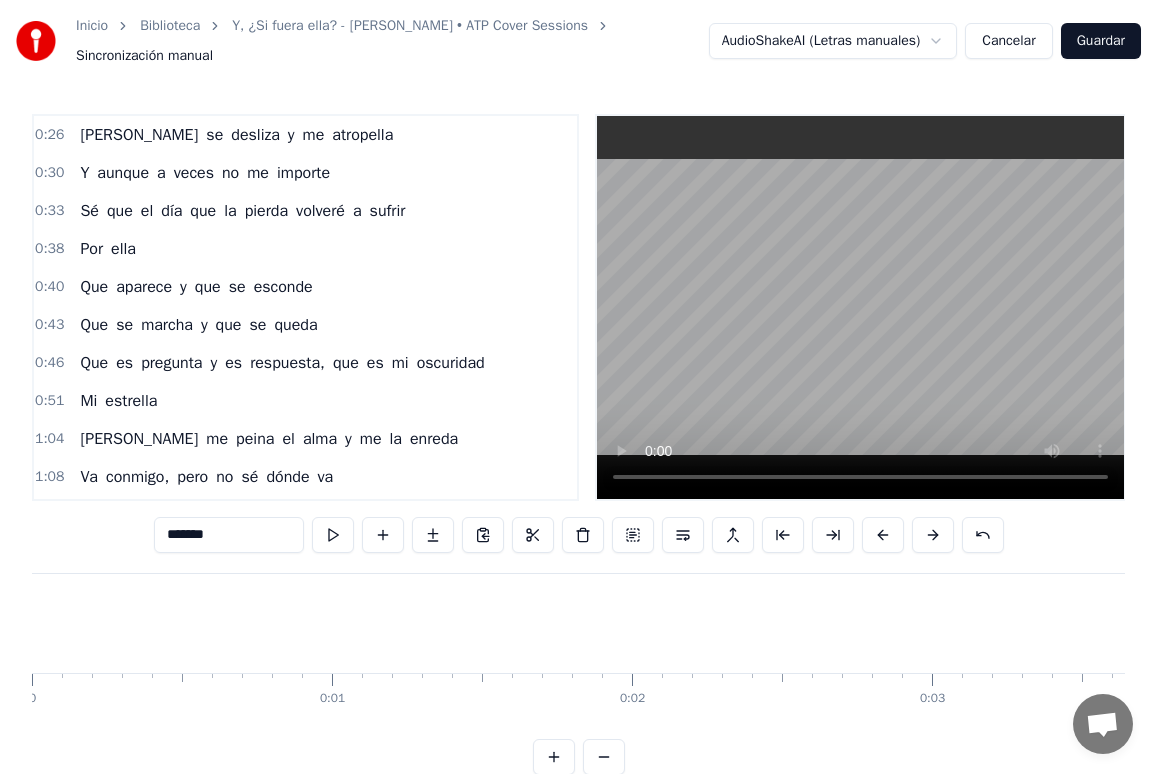 scroll, scrollTop: 0, scrollLeft: 0, axis: both 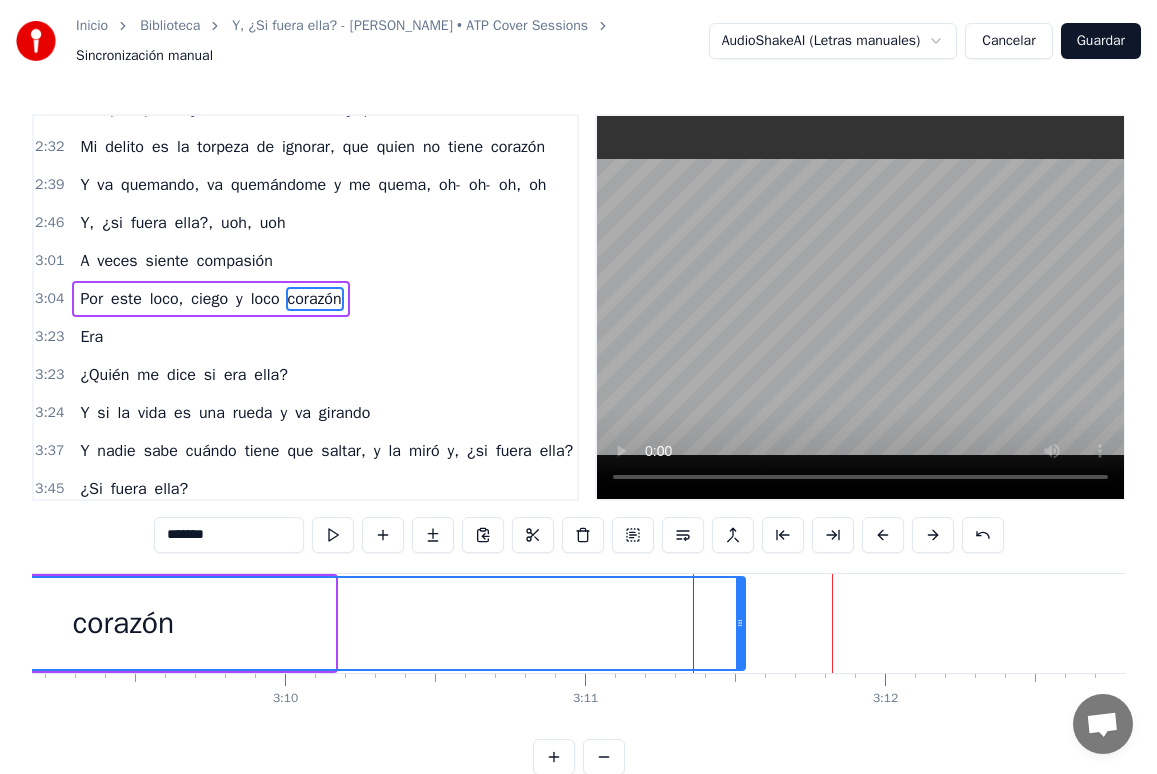 drag, startPoint x: 331, startPoint y: 620, endPoint x: 741, endPoint y: 609, distance: 410.14752 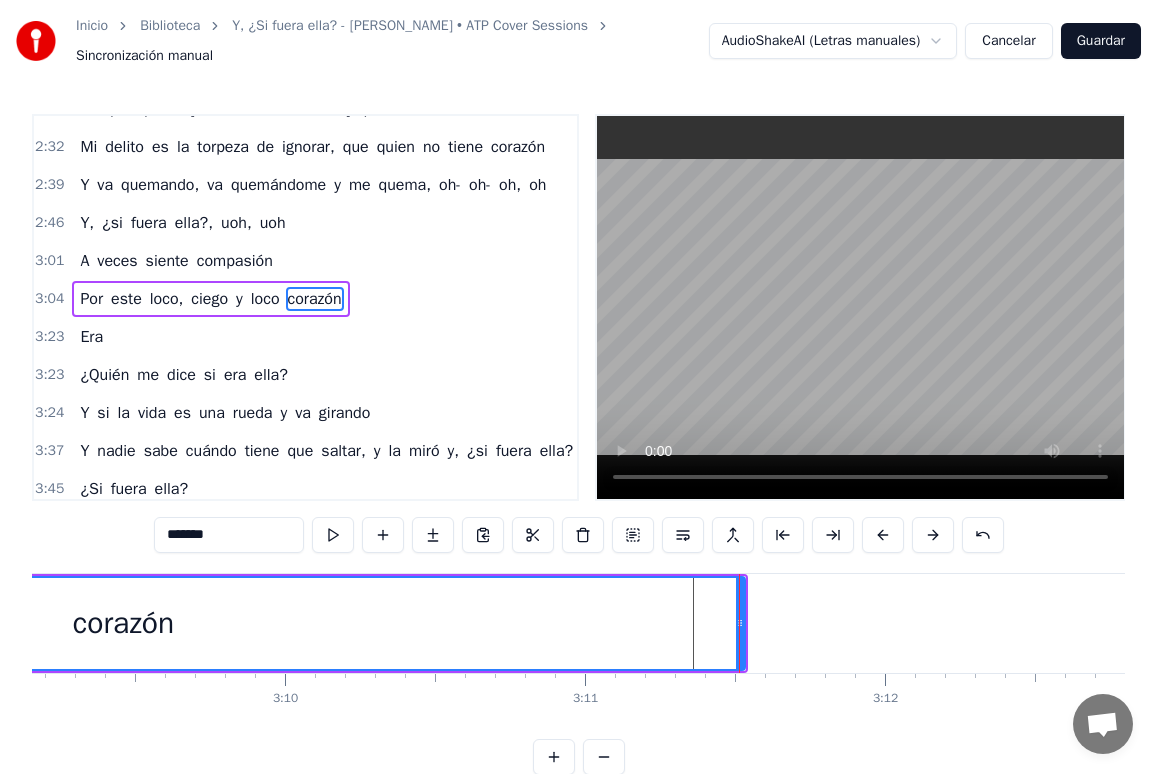 click on "corazón" at bounding box center [123, 623] 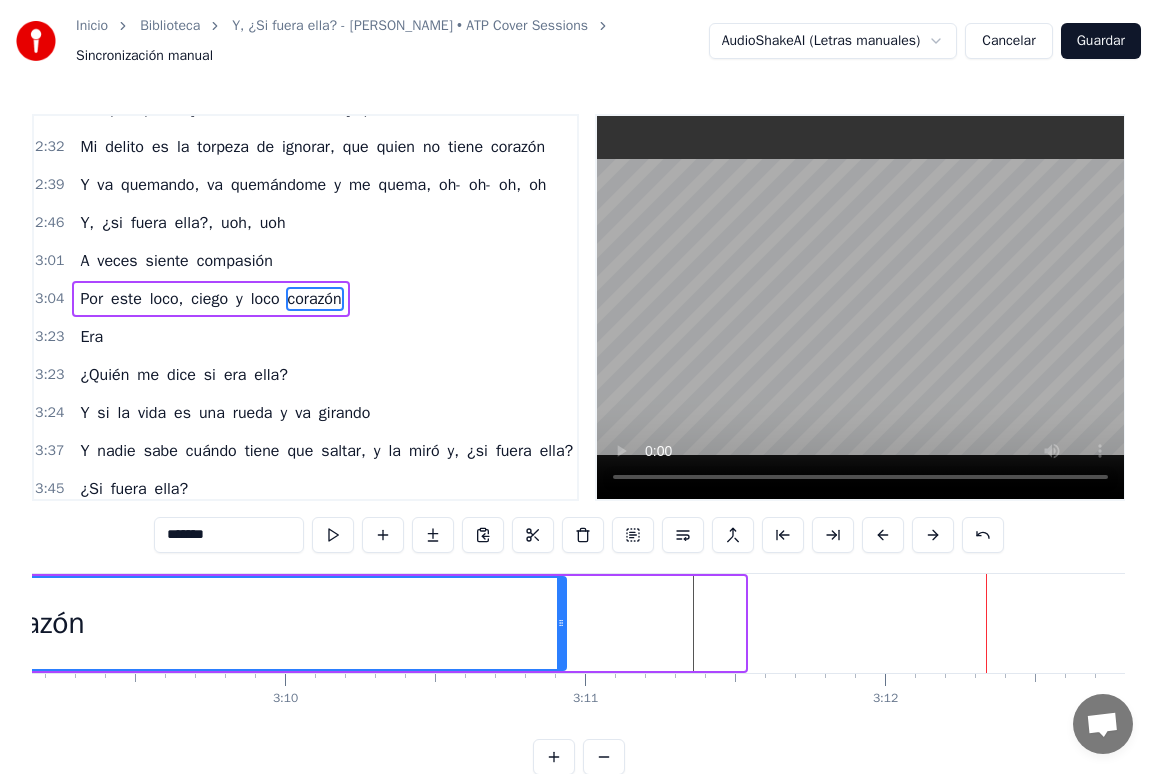 drag, startPoint x: 740, startPoint y: 614, endPoint x: 561, endPoint y: 620, distance: 179.10052 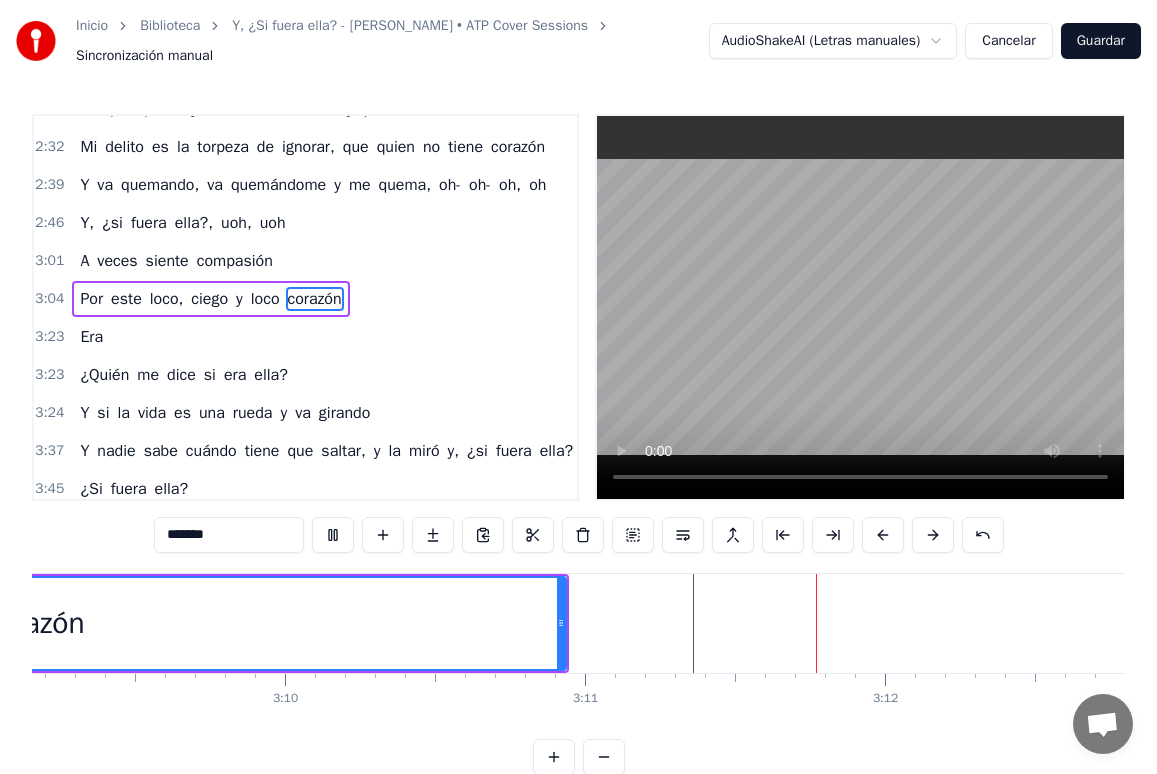 click on "corazón" at bounding box center [34, 623] 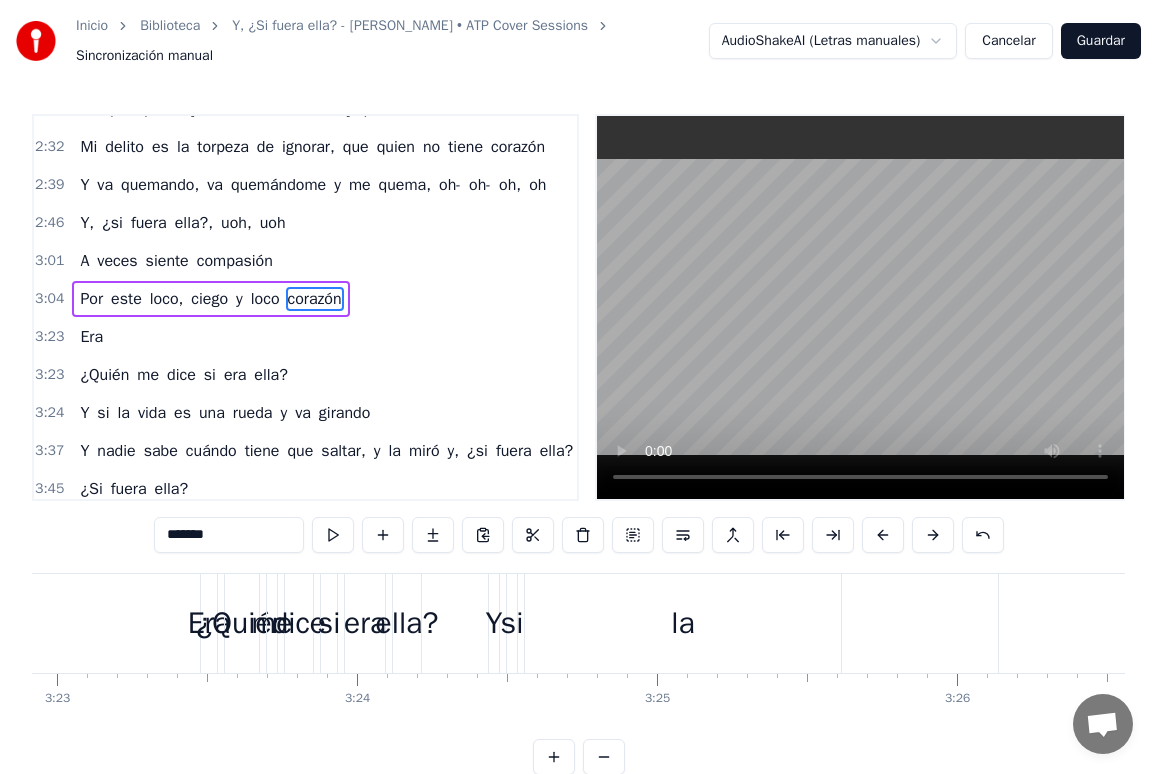 scroll, scrollTop: 0, scrollLeft: 60741, axis: horizontal 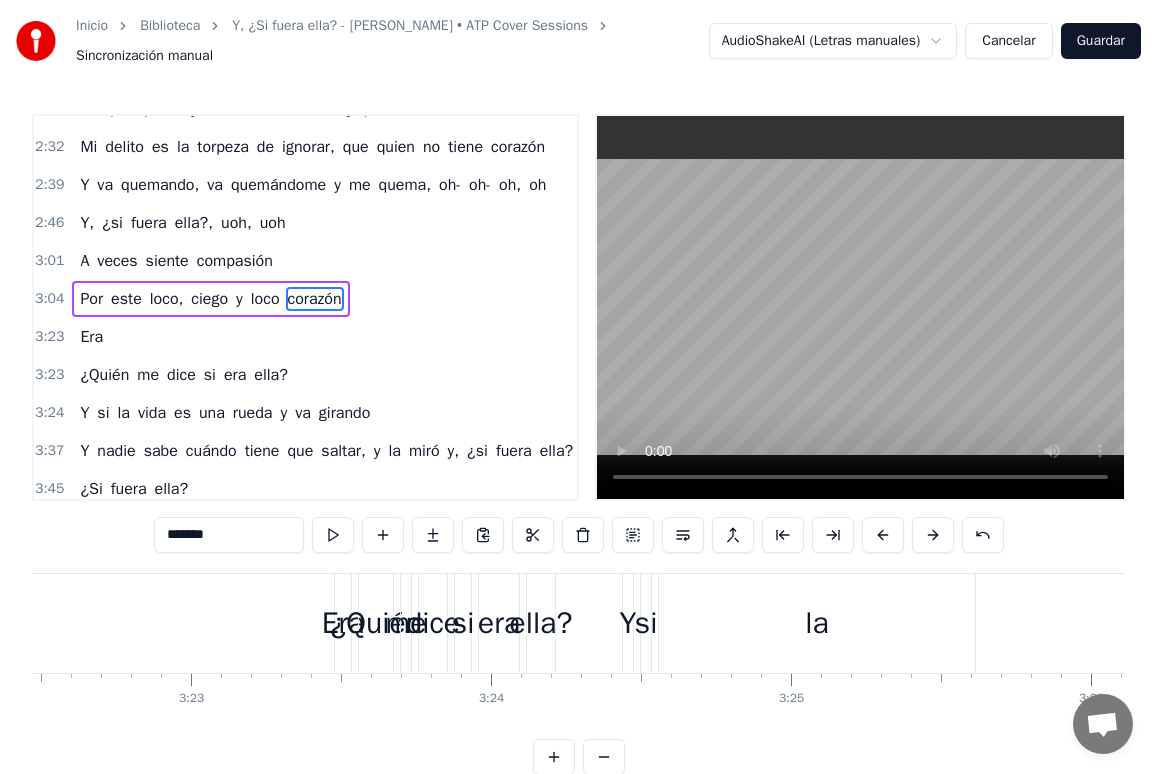 click on "¿Quién" at bounding box center (376, 623) 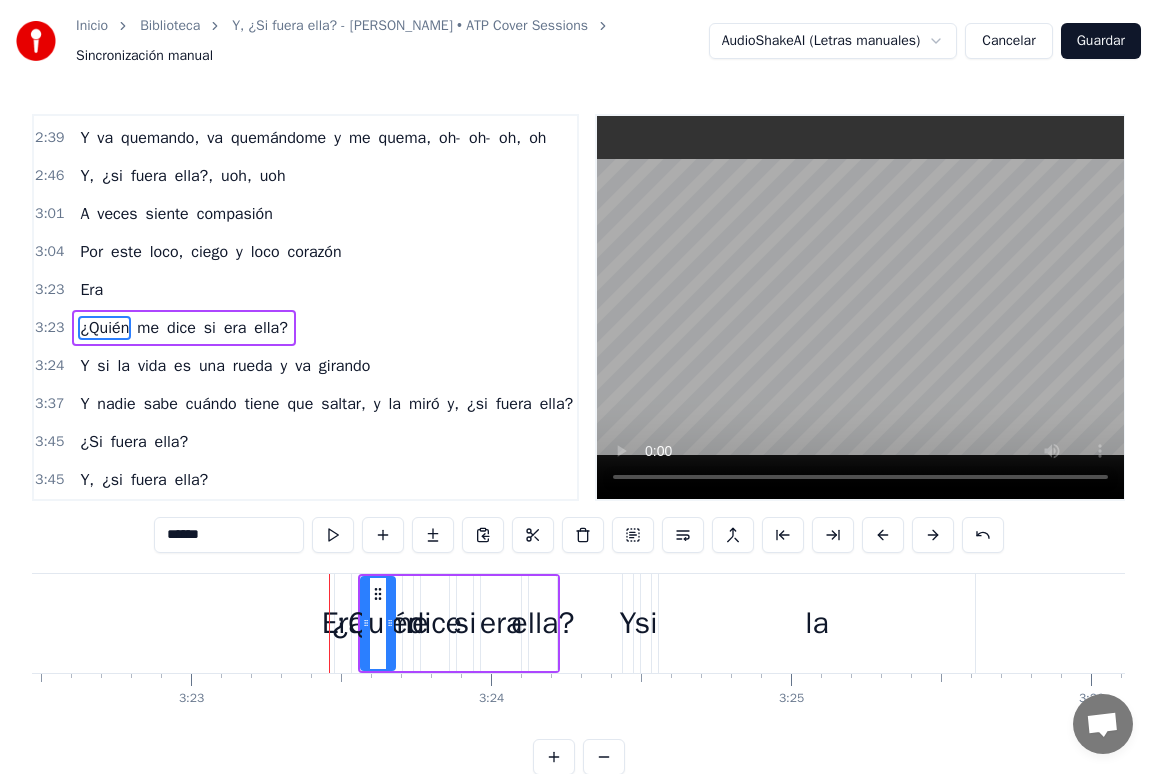 scroll, scrollTop: 1268, scrollLeft: 0, axis: vertical 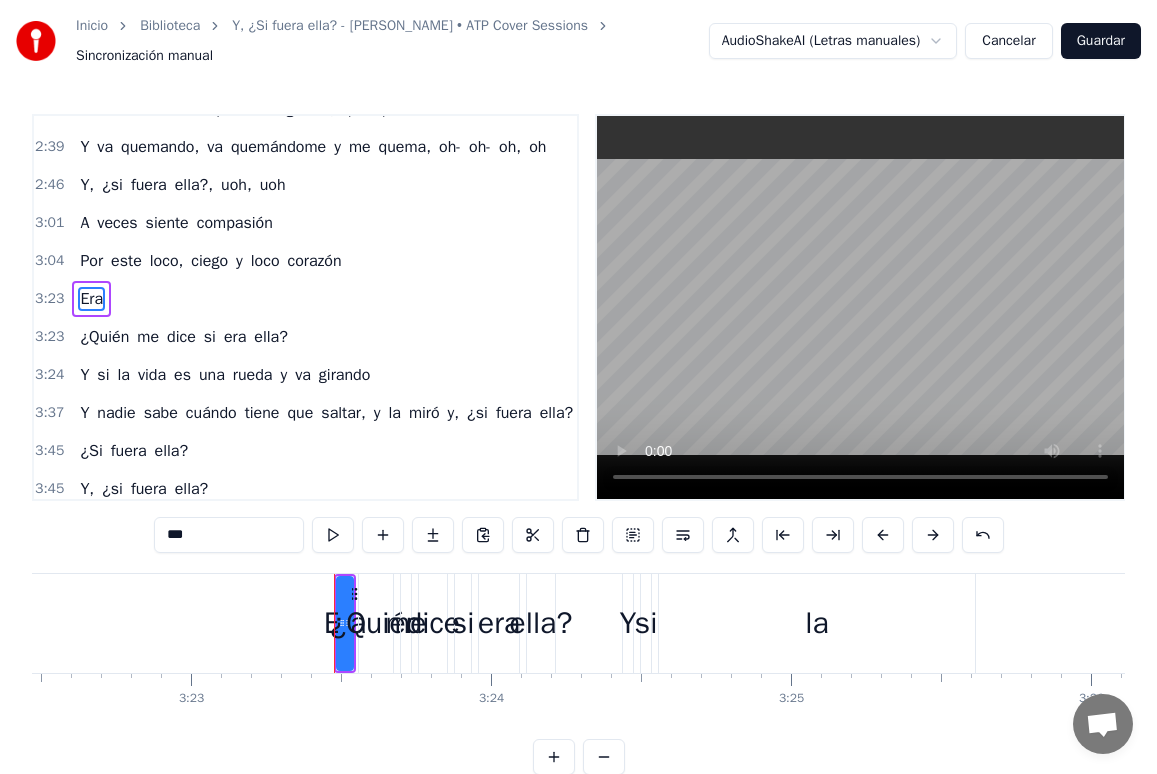 click on "[PERSON_NAME] se desliza y me atropella Y aunque a veces no me importe Sé que el día que la pierda volveré a sufrir Por ella Que aparece y que se esconde Que se marcha y que se queda Que es pregunta y es respuesta, que es mi oscuridad Mi estrella Ella me peina el alma y me la enreda Va conmigo, pero no sé dónde va Mi rival, mi compañera Que está tan dentro de mi vida y a la vez está tan fuera Sé que volveré a perderme Y la encontraré de nuevo Pero con otro rostro y otro nombre diferente Y otro cuerpo Pero sigue siendo ella Que otra vez me lleva [PERSON_NAME] me responde Si al girar la rueda [PERSON_NAME] se hace fría y se hace eterna Un suspiro en la tormenta, la que tantas veces le cambió la voz Gente que va y que viene, y siempre es ella Que me miente y me lo niega Que me olvida y me recuerda Pero si mi boca, se equivoca Pero si mi boca se equivoca Y al llamarla nombró a otra A veces siente compasión Por este loco, ciego y loco corazón Sea Lo que quiera Dios que sea Mi delito es la torpeza de ignorar, que quien no Y" at bounding box center (-25001, 623) 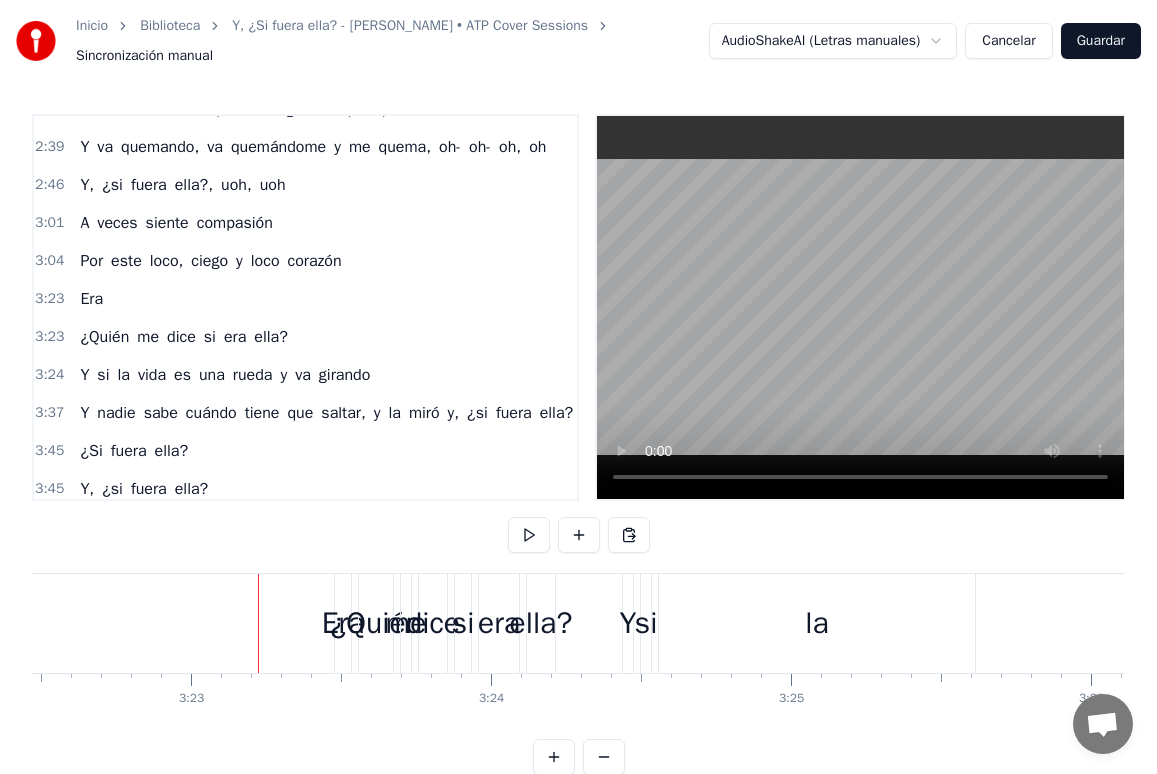 click on "Era" at bounding box center [91, 299] 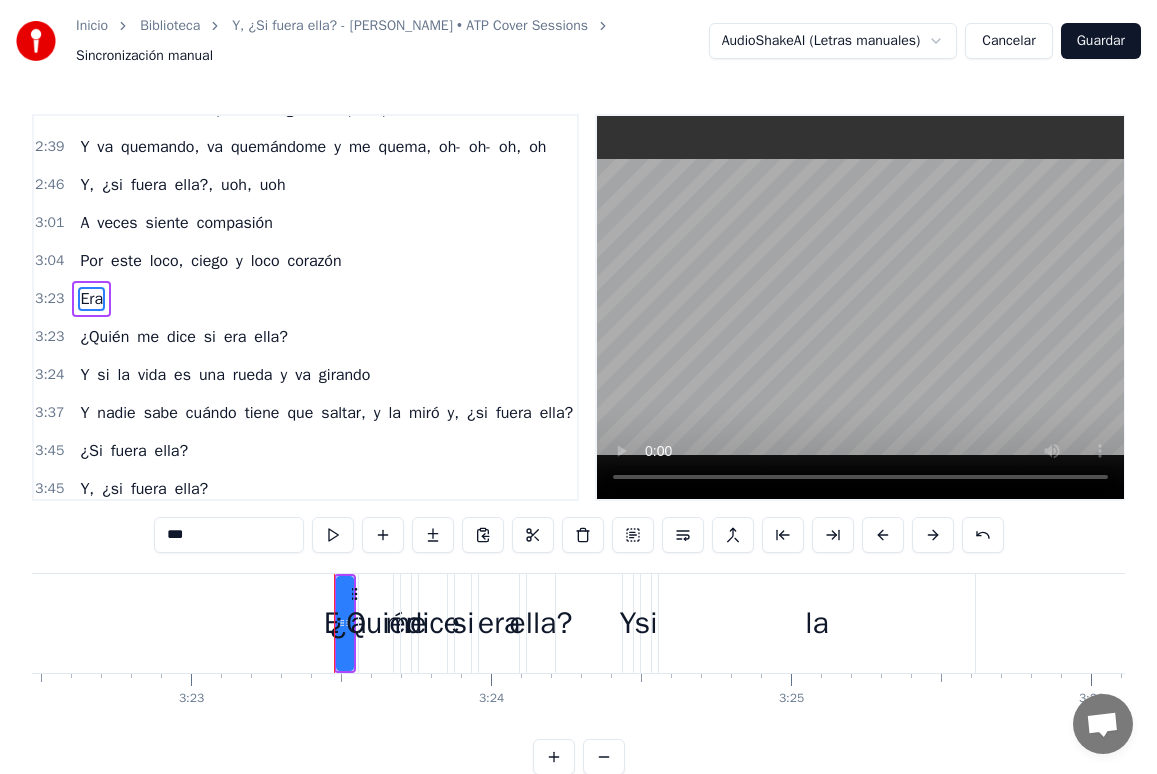click on "¿Quién" at bounding box center [376, 623] 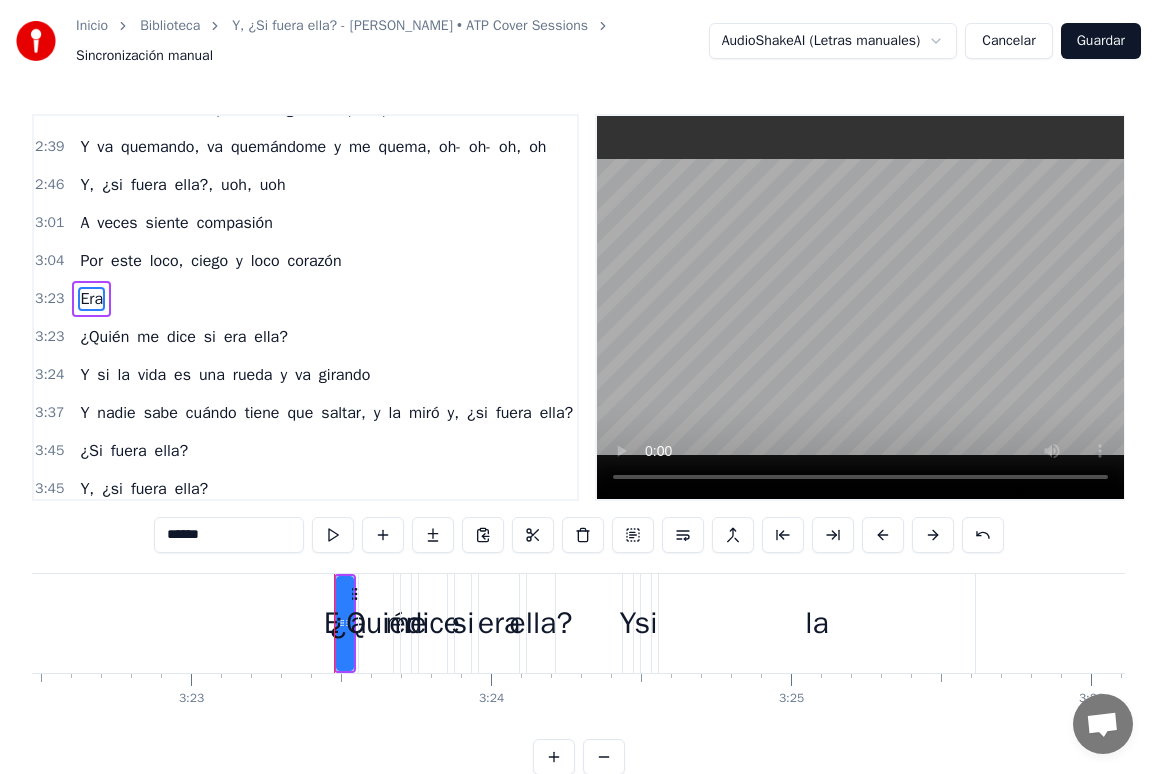 scroll, scrollTop: 1268, scrollLeft: 0, axis: vertical 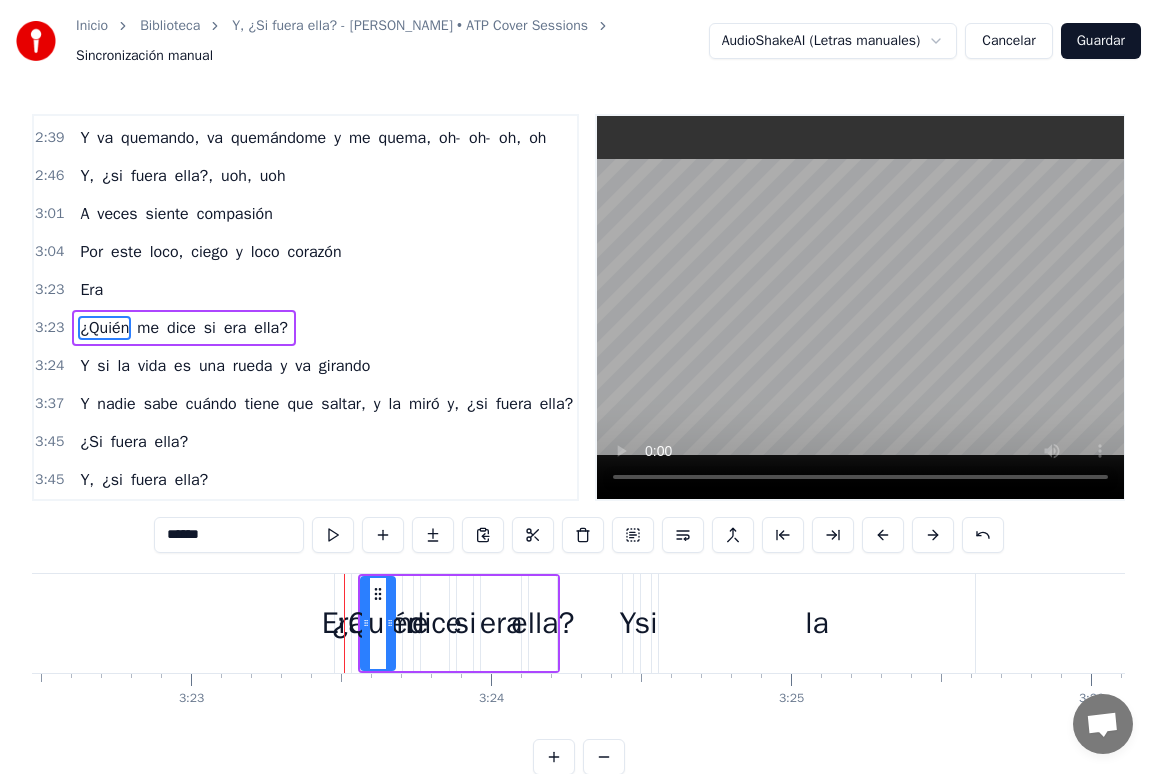 click on "Era" at bounding box center (91, 290) 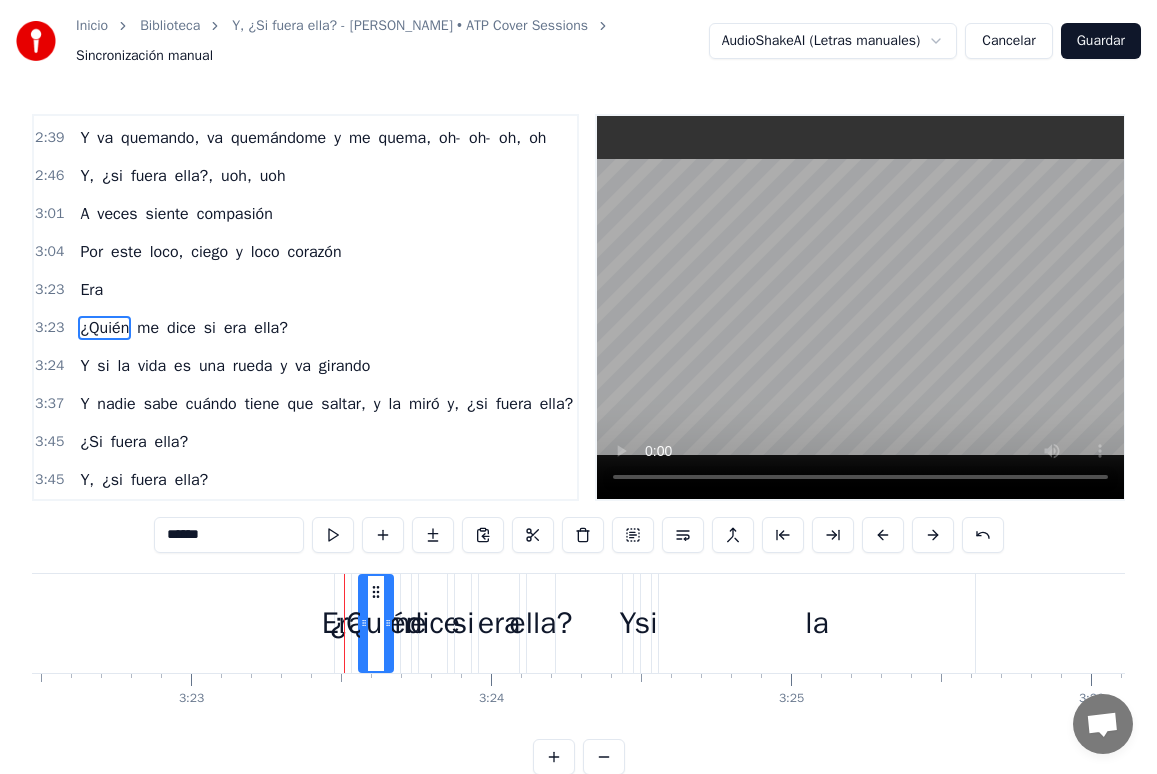 click on "Era" at bounding box center (91, 290) 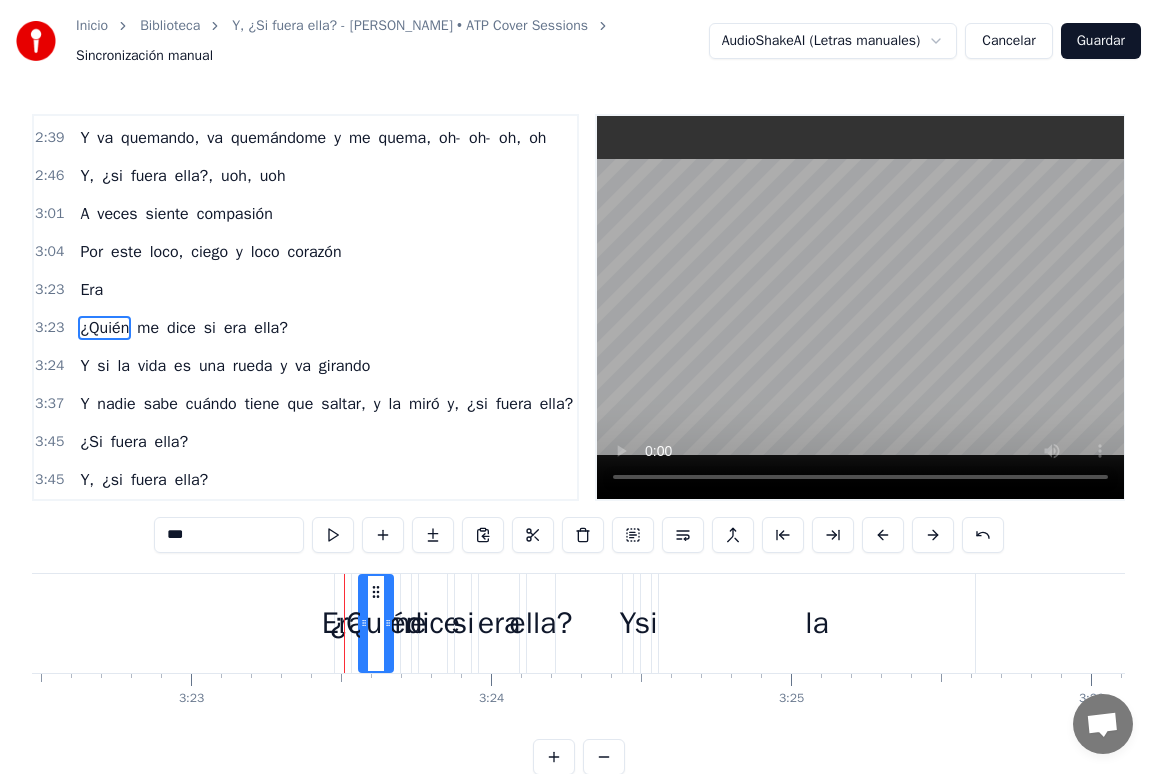 scroll, scrollTop: 1242, scrollLeft: 0, axis: vertical 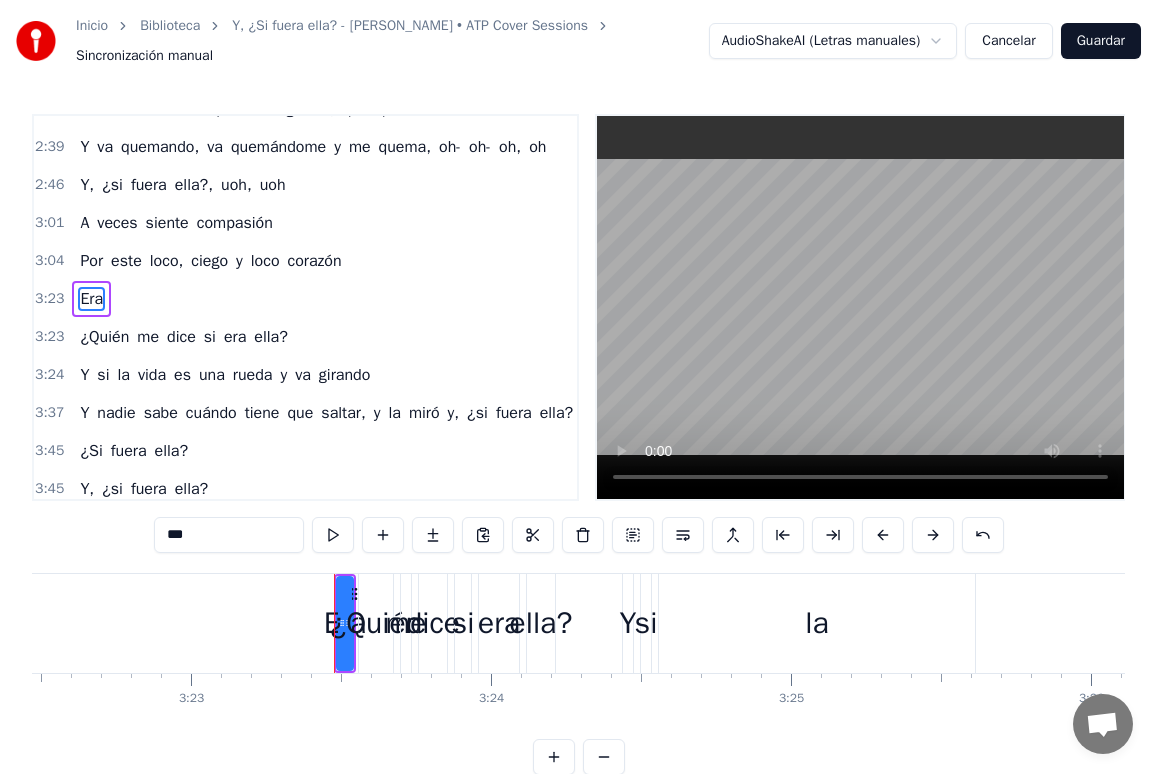 click on "Era" at bounding box center [91, 299] 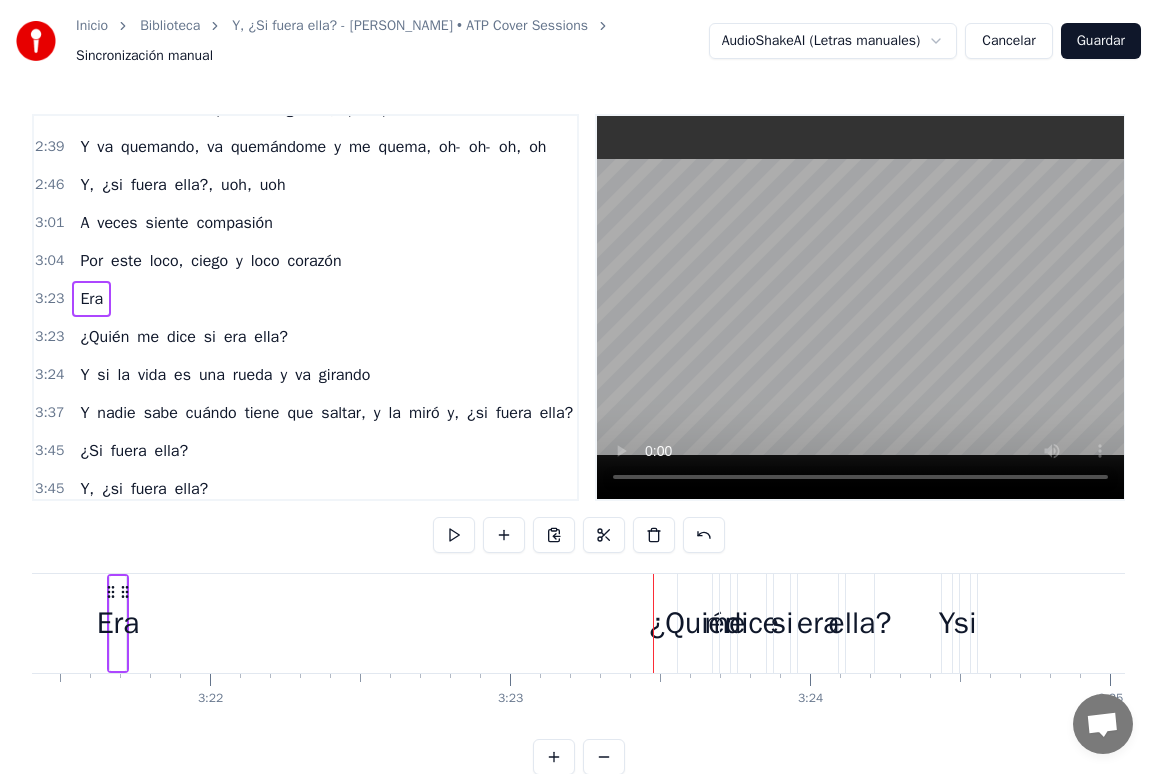 drag, startPoint x: 336, startPoint y: 592, endPoint x: 235, endPoint y: 594, distance: 101.0198 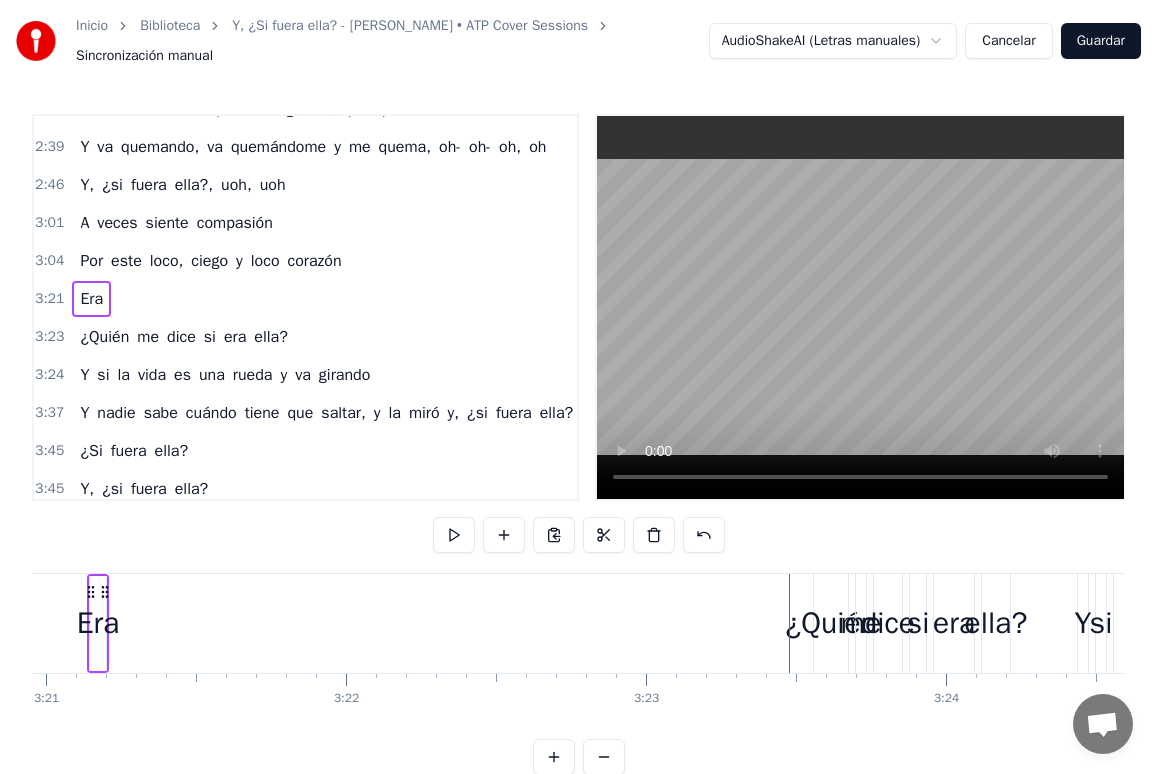 click on "Era" at bounding box center (98, 623) 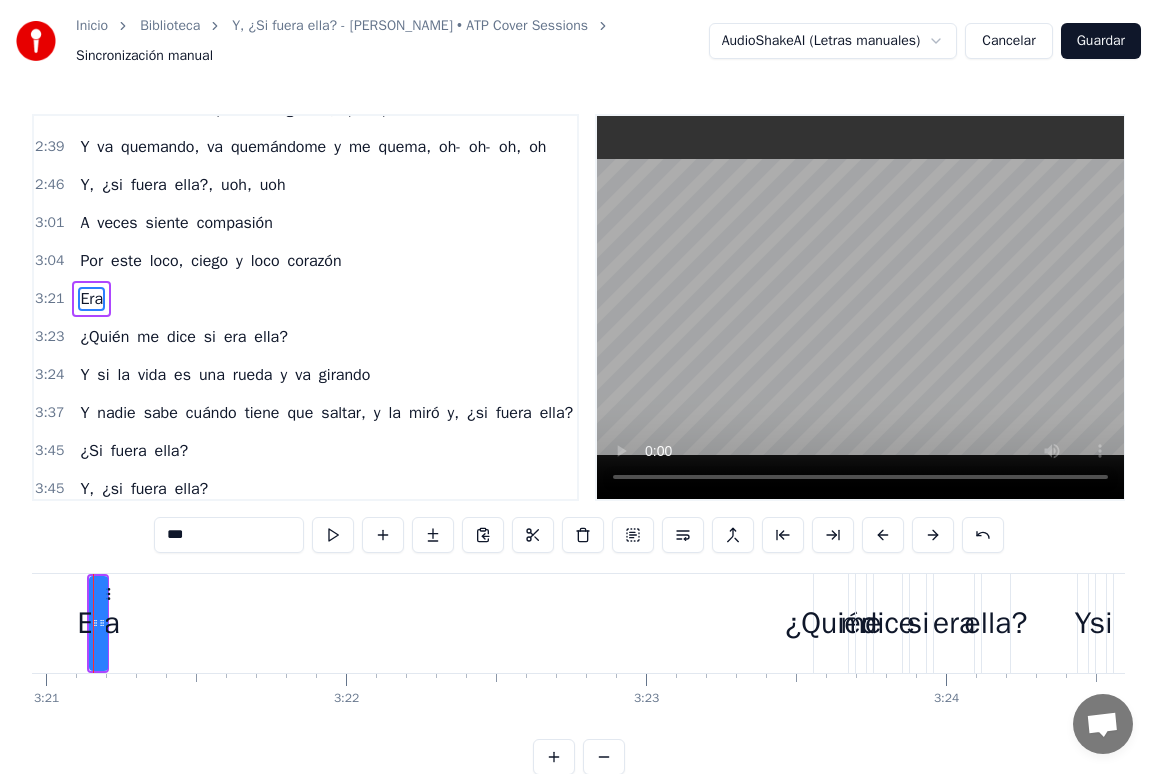 scroll, scrollTop: 0, scrollLeft: 60247, axis: horizontal 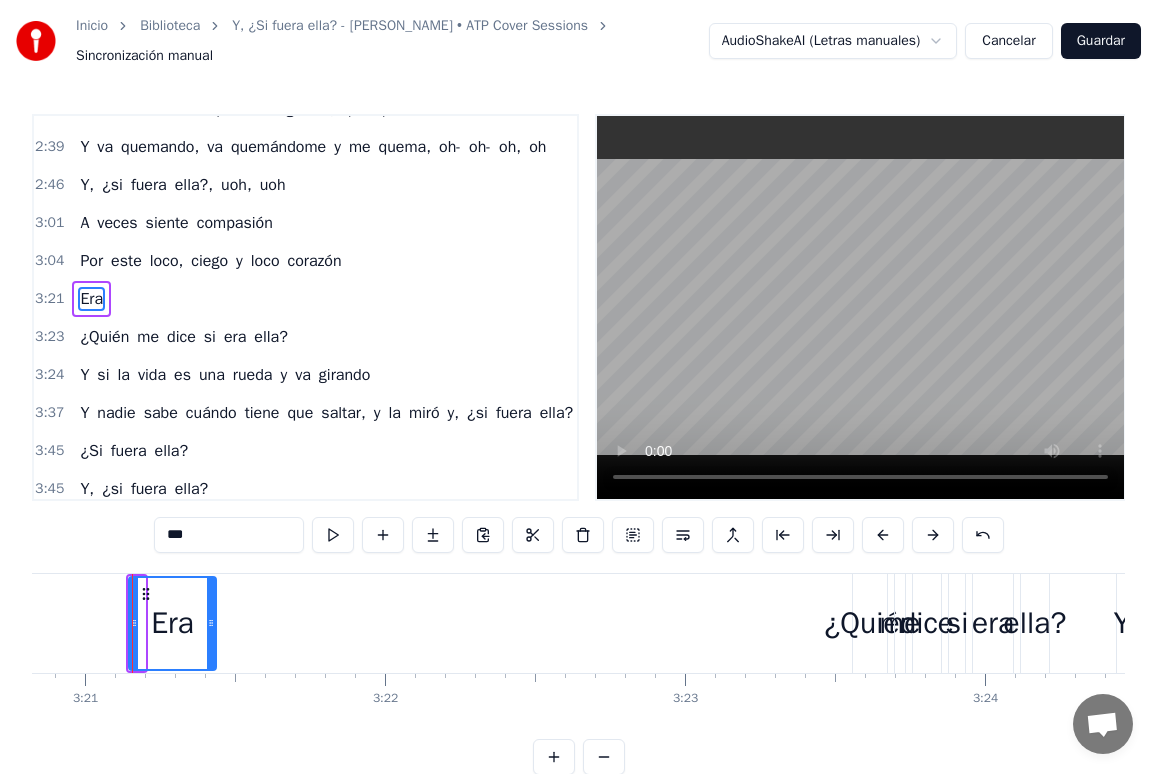 drag, startPoint x: 104, startPoint y: 626, endPoint x: 202, endPoint y: 630, distance: 98.0816 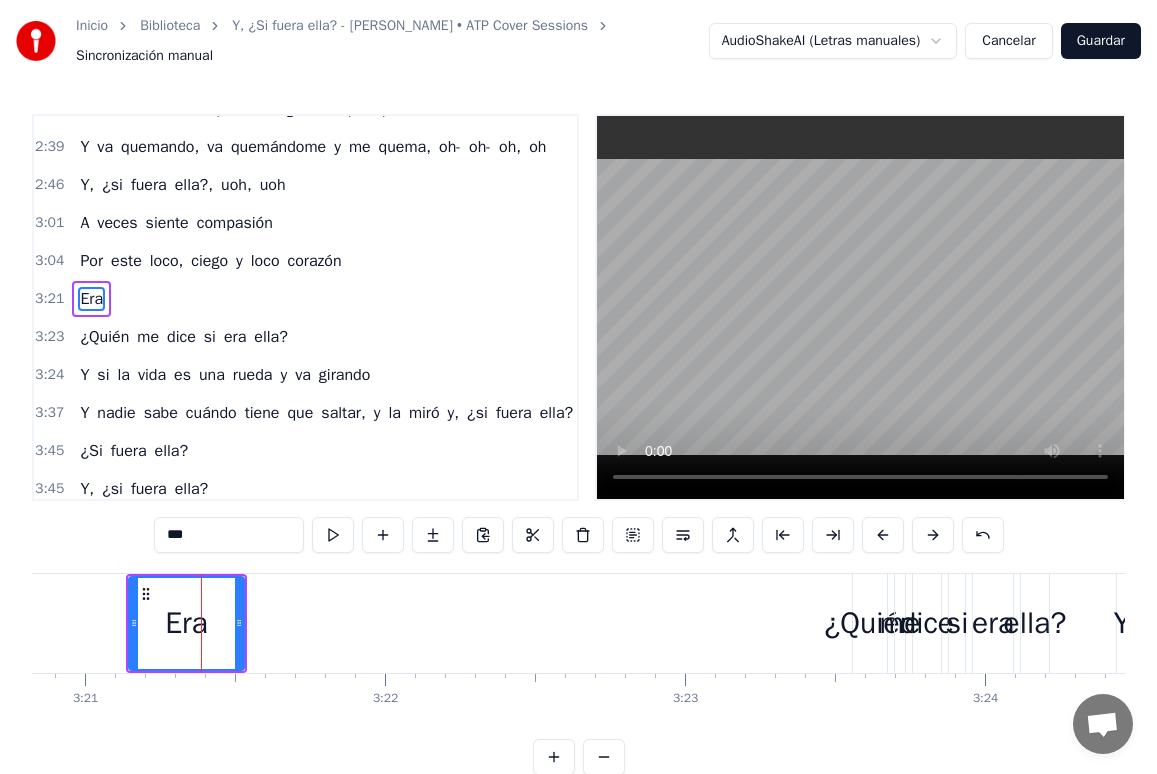 click on "[PERSON_NAME] se desliza y me atropella Y aunque a veces no me importe Sé que el día que la pierda volveré a sufrir Por ella Que aparece y que se esconde Que se marcha y que se queda Que es pregunta y es respuesta, que es mi oscuridad Mi estrella Ella me peina el alma y me la enreda Va conmigo, pero no sé dónde va Mi rival, mi compañera Que está tan dentro de mi vida y a la vez está tan fuera Sé que volveré a perderme Y la encontraré de nuevo Pero con otro rostro y otro nombre diferente Y otro cuerpo Pero sigue siendo ella Que otra vez me lleva [PERSON_NAME] me responde Si al girar la rueda [PERSON_NAME] se hace fría y se hace eterna Un suspiro en la tormenta, la que tantas veces le cambió la voz Gente que va y que viene, y siempre es ella Que me miente y me lo niega Que me olvida y me recuerda Pero si mi boca, se equivoca Pero si mi boca se equivoca Y al llamarla nombró a otra A veces siente compasión Por este loco, ciego y loco corazón Sea Lo que quiera Dios que sea Mi delito es la torpeza de ignorar, que quien no Y" at bounding box center [-24507, 623] 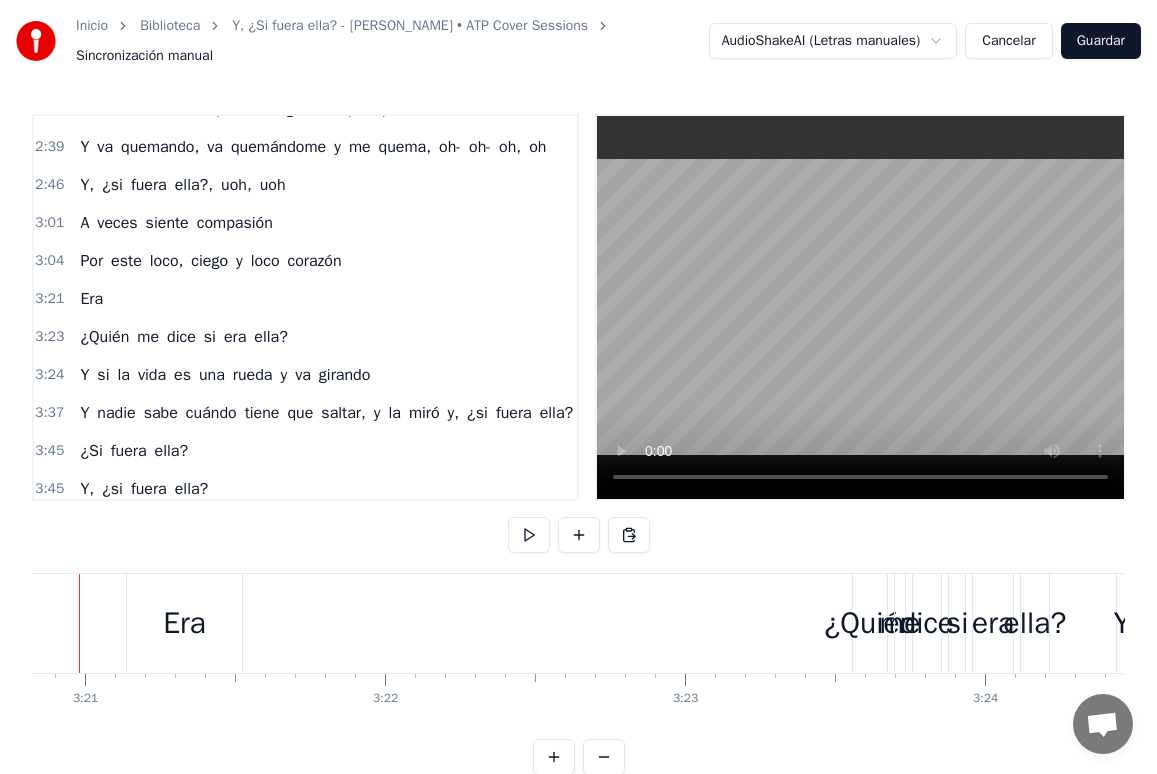 scroll, scrollTop: 0, scrollLeft: 60194, axis: horizontal 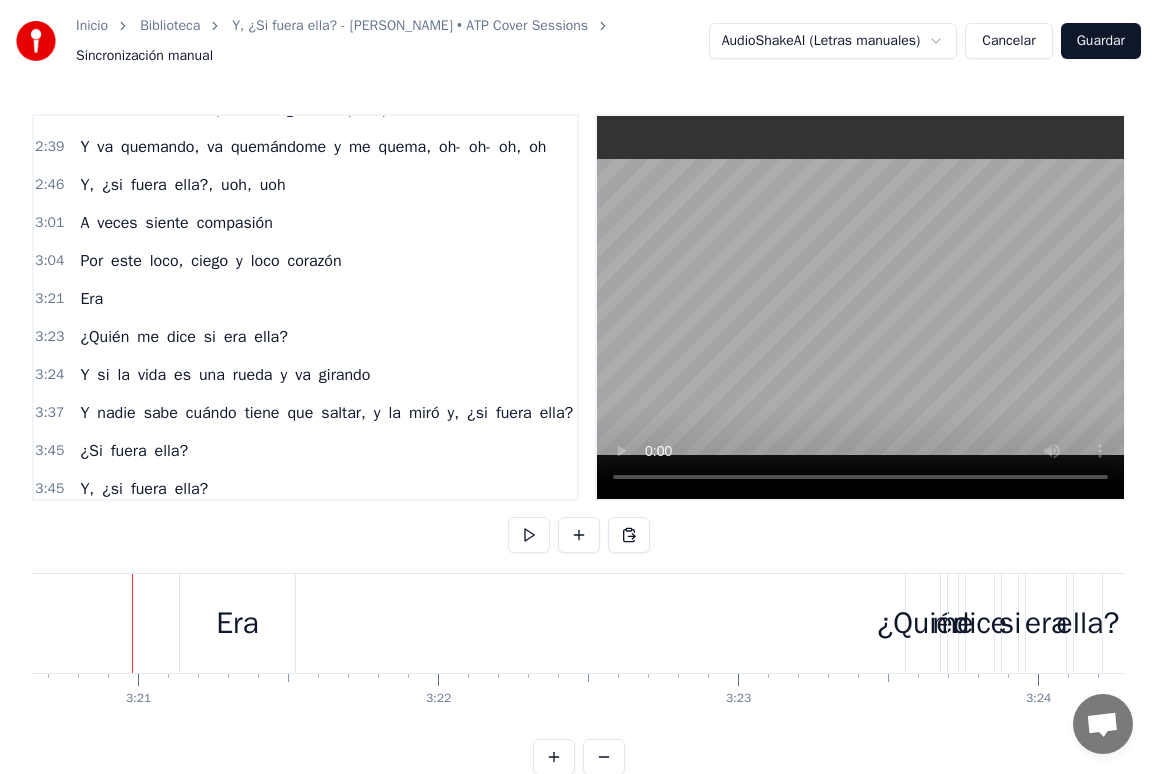 click on "Era" at bounding box center [237, 623] 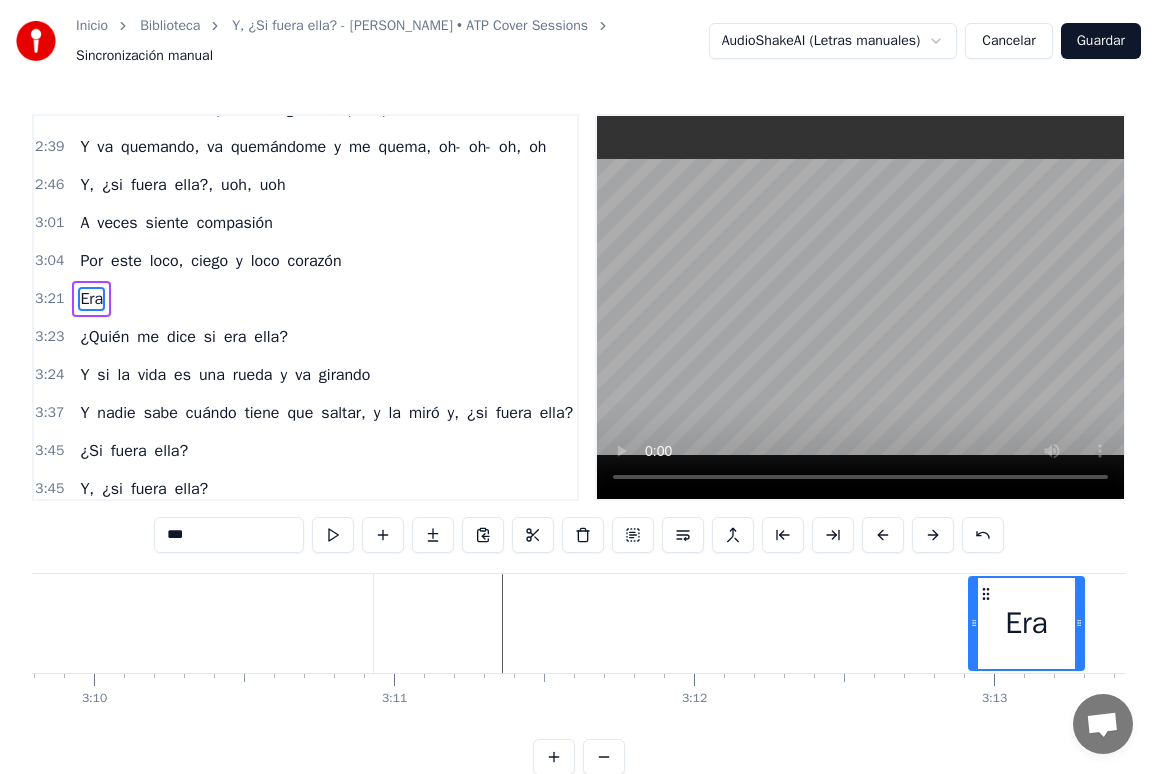 scroll, scrollTop: 0, scrollLeft: 56946, axis: horizontal 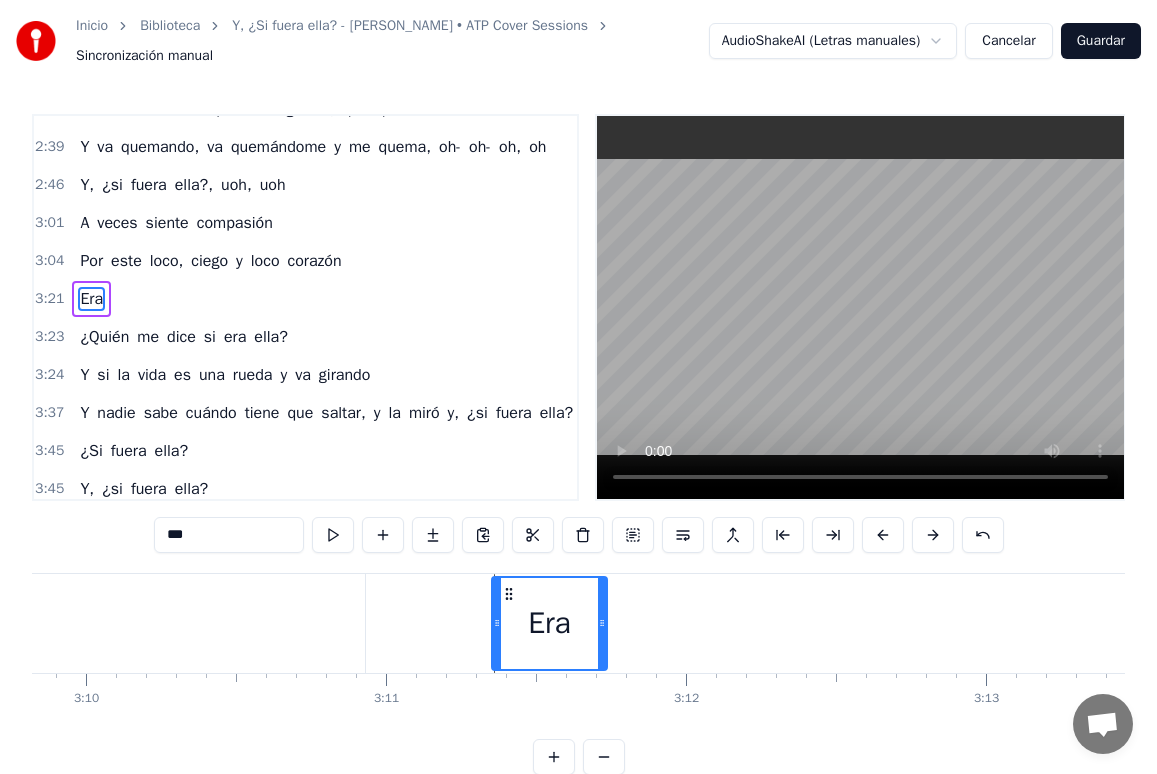 drag, startPoint x: 195, startPoint y: 590, endPoint x: 505, endPoint y: 580, distance: 310.16125 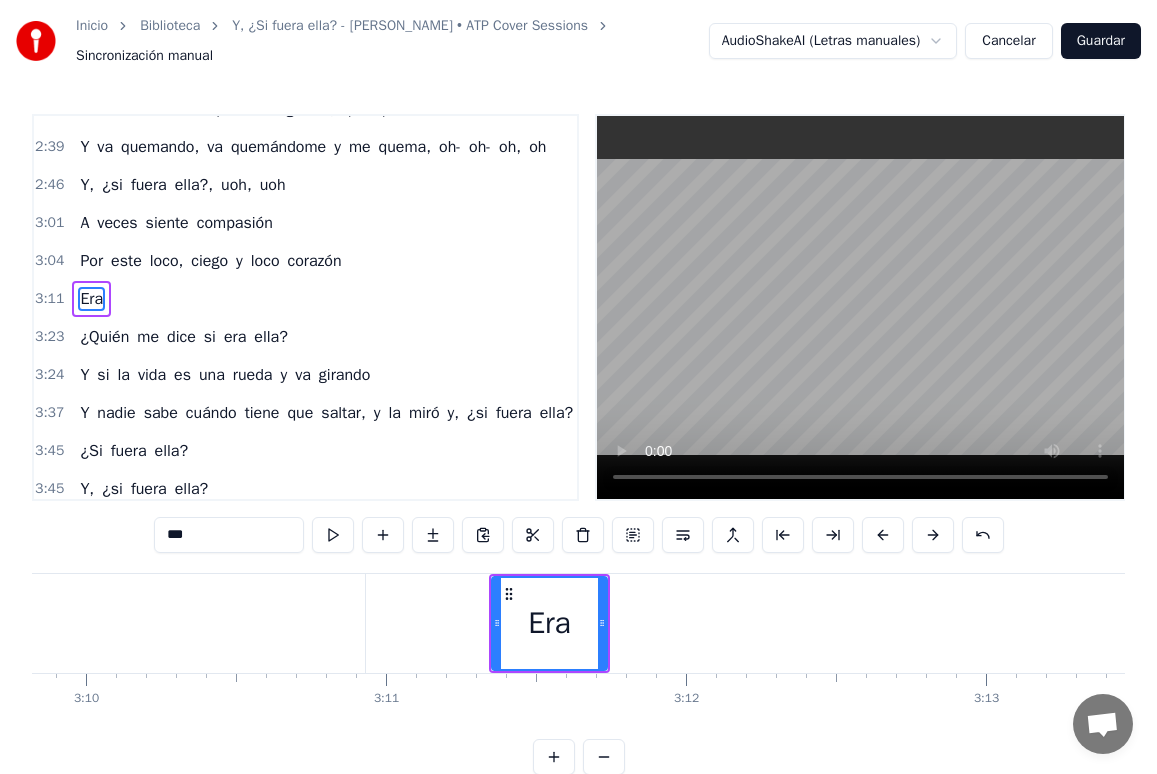 click on "Era" at bounding box center [549, 623] 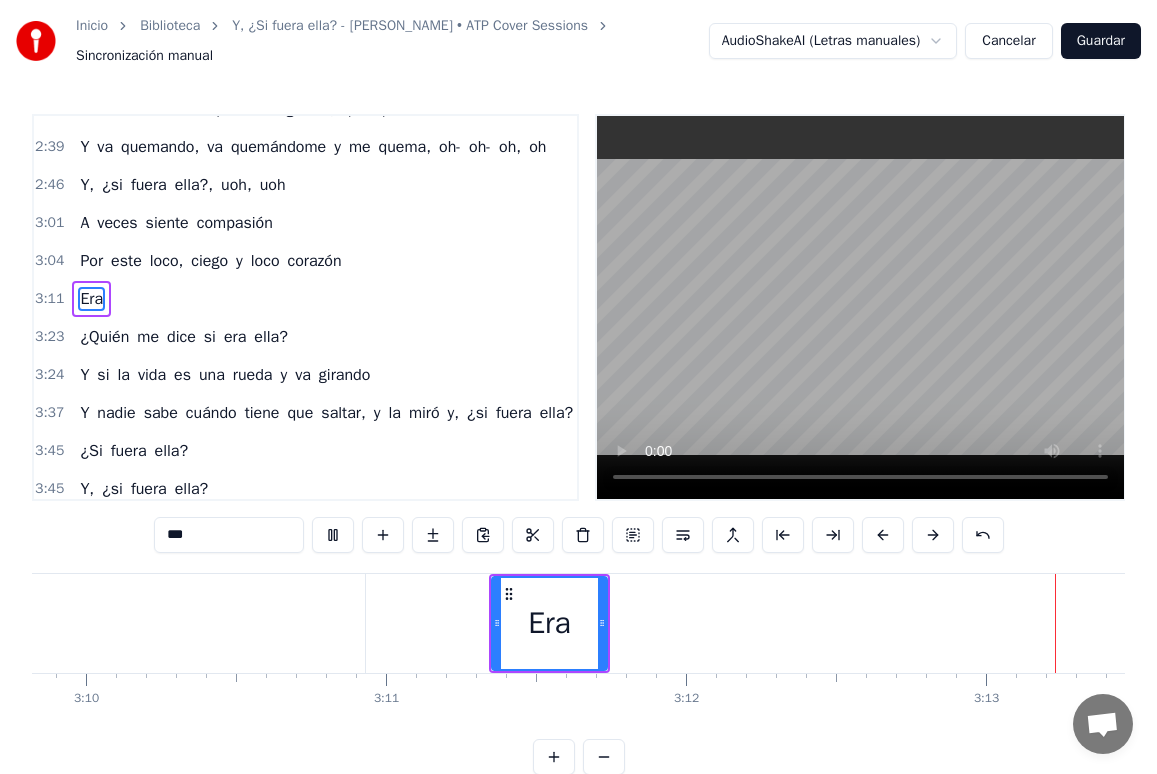 drag, startPoint x: 536, startPoint y: 636, endPoint x: 558, endPoint y: 631, distance: 22.561028 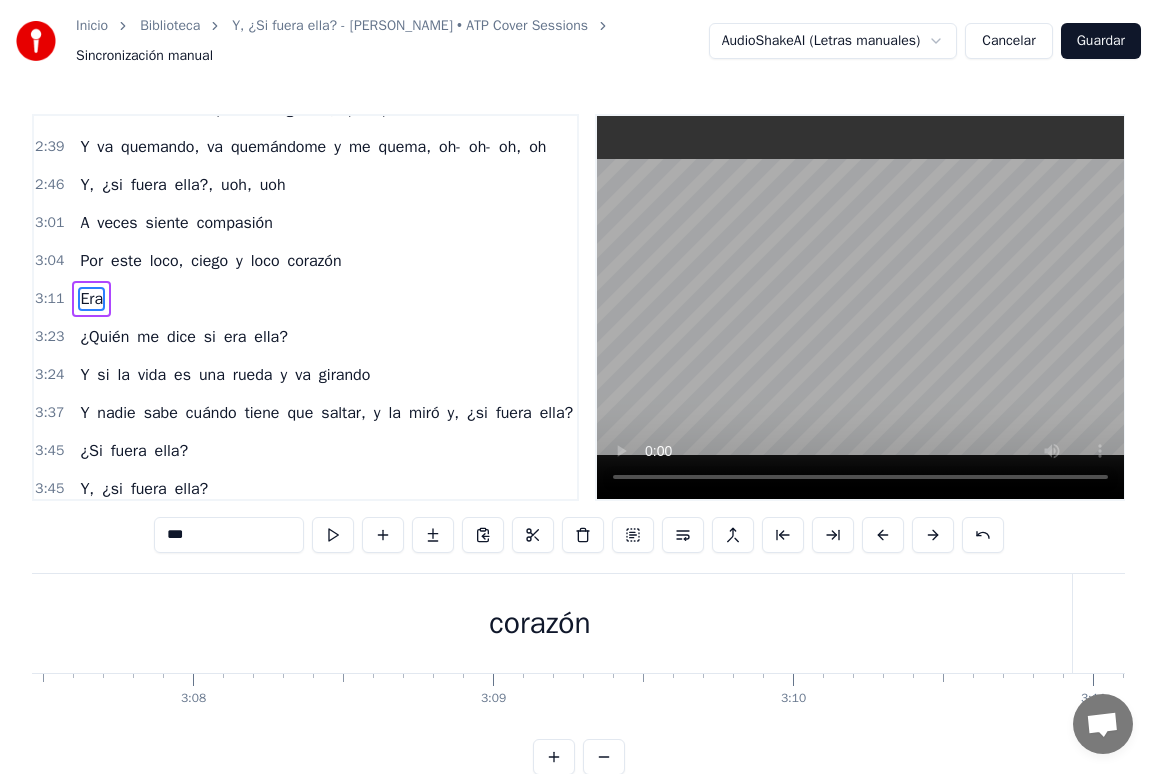 scroll, scrollTop: 0, scrollLeft: 56236, axis: horizontal 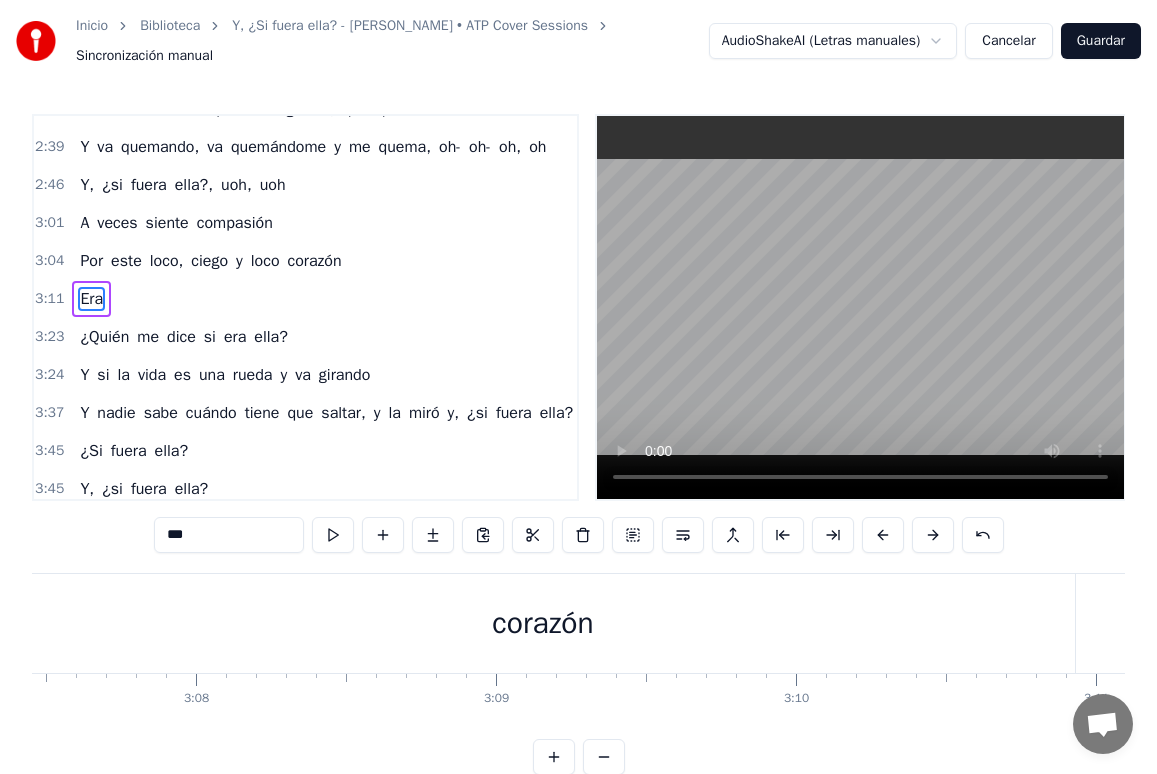click on "este" at bounding box center (126, 261) 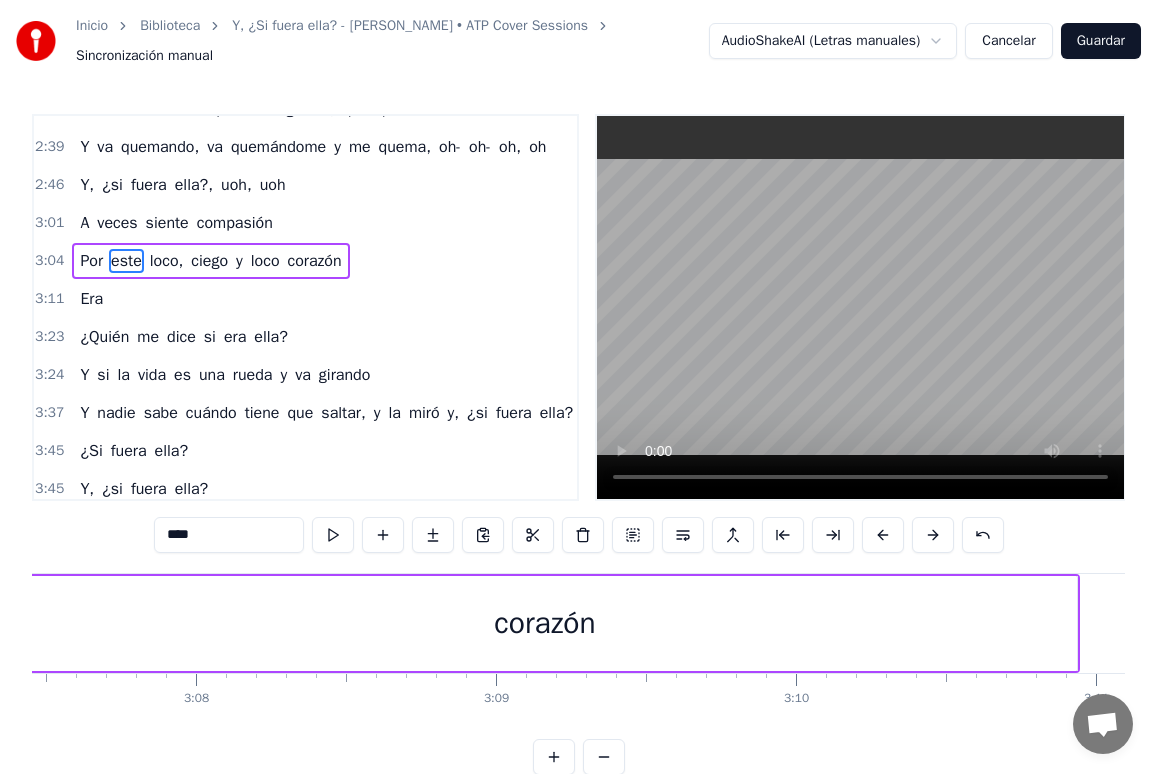 scroll, scrollTop: 1204, scrollLeft: 0, axis: vertical 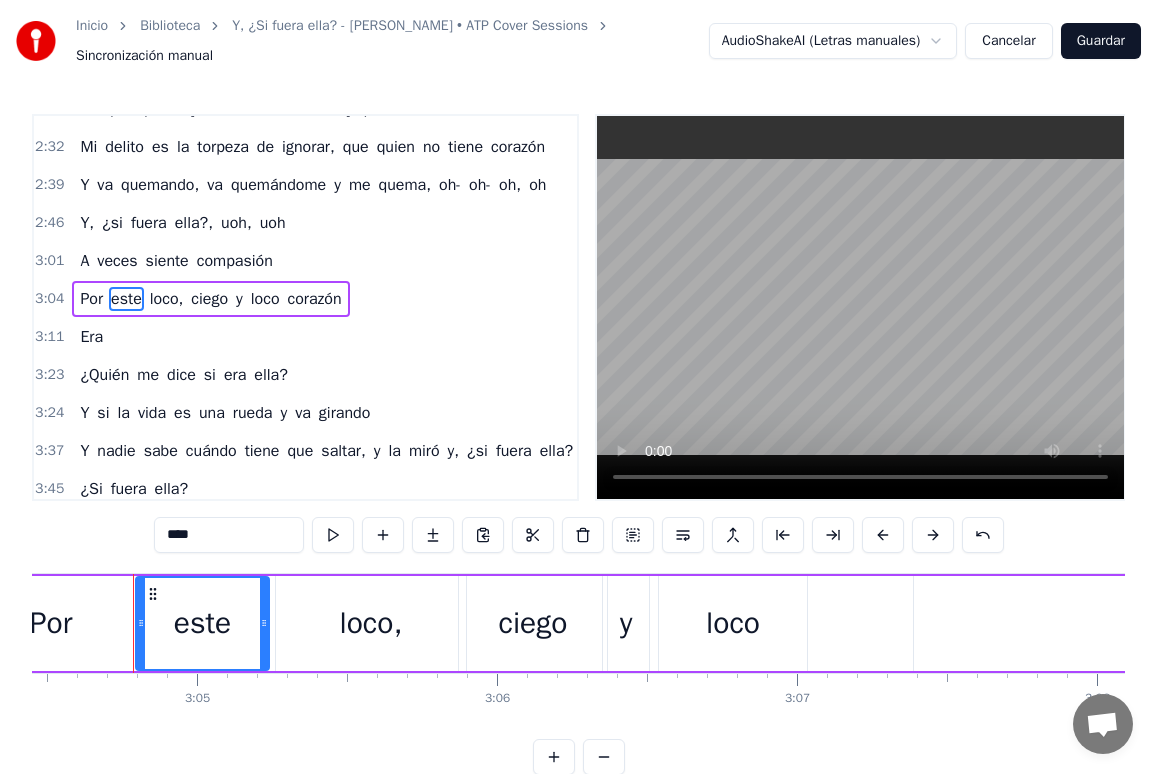click on "Por" at bounding box center [91, 299] 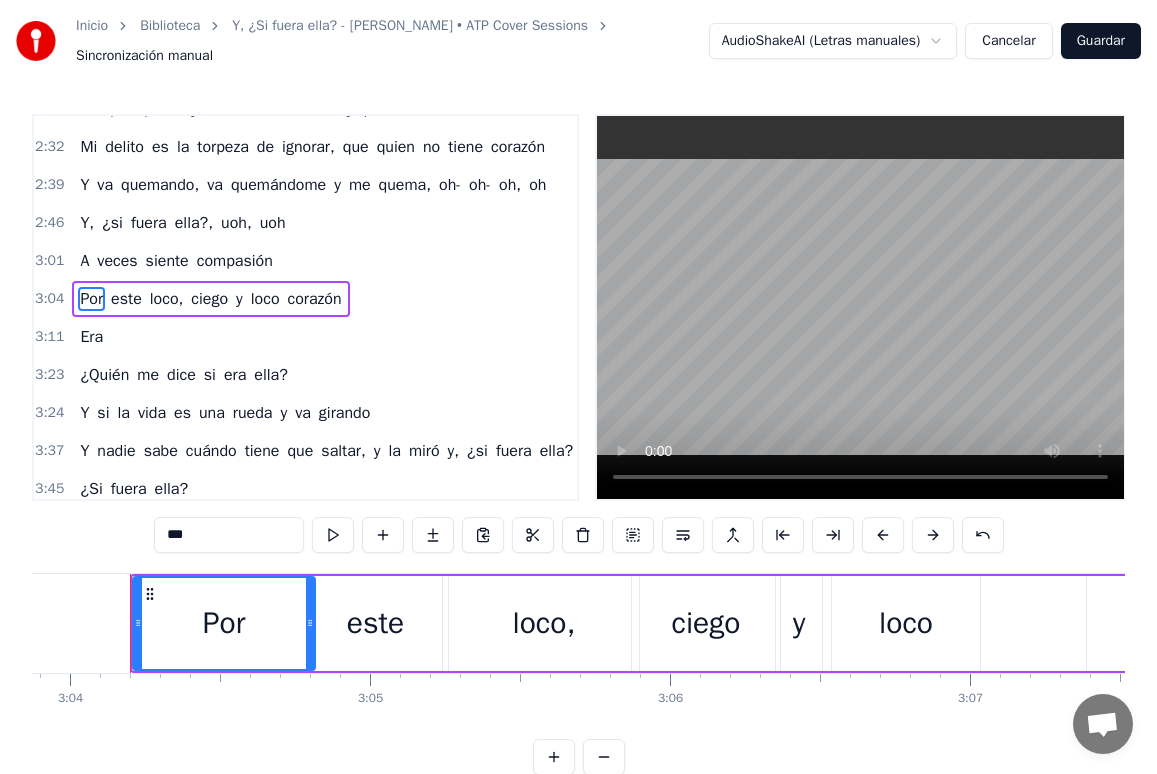 scroll, scrollTop: 0, scrollLeft: 55159, axis: horizontal 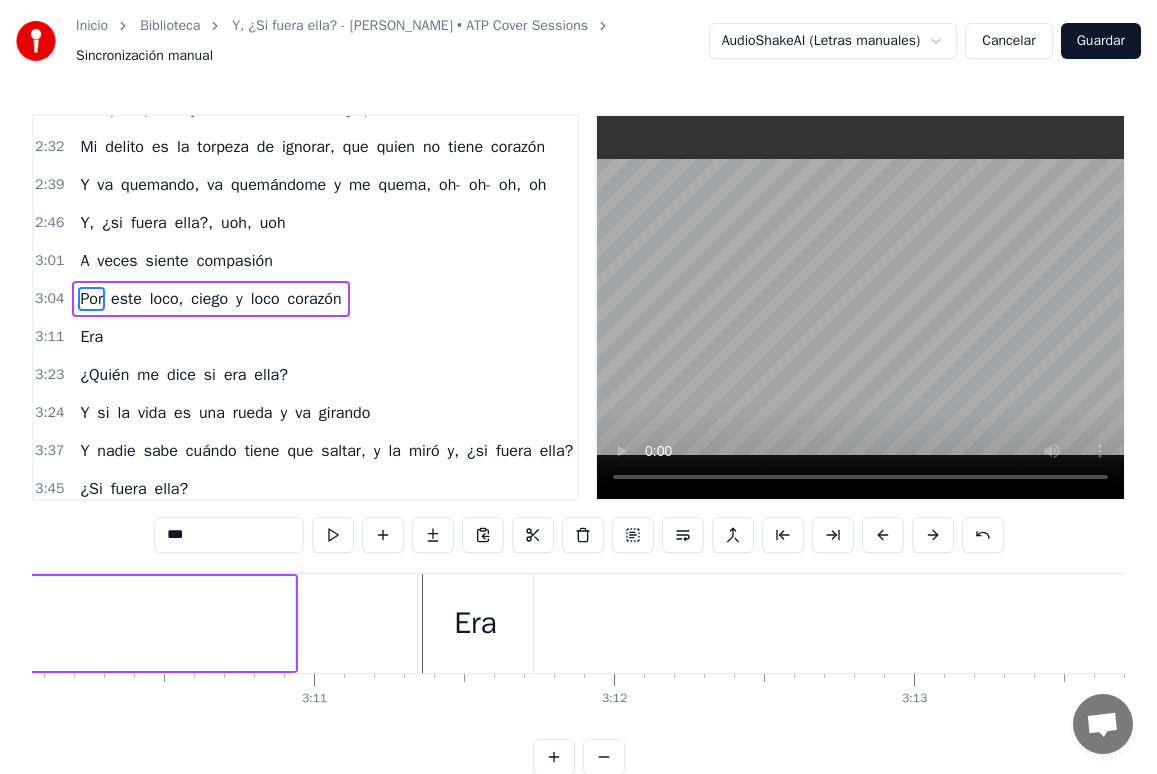 click at bounding box center (-21278, 623) 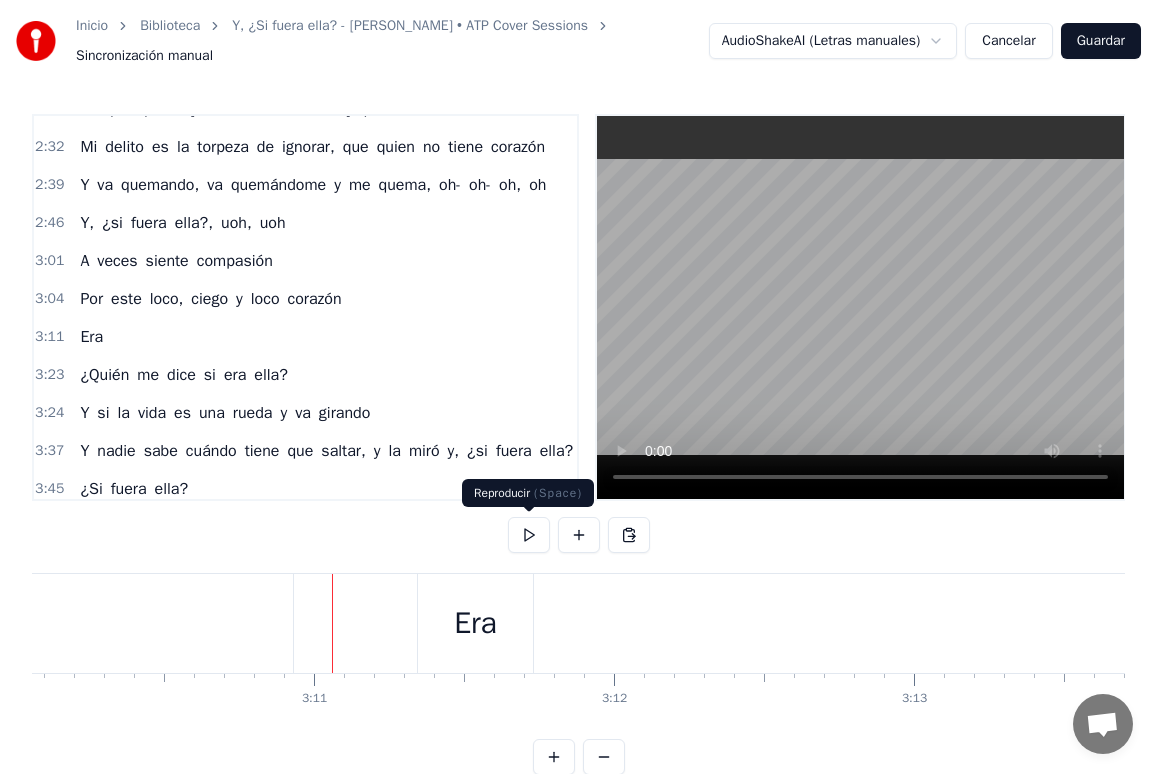 click at bounding box center (529, 535) 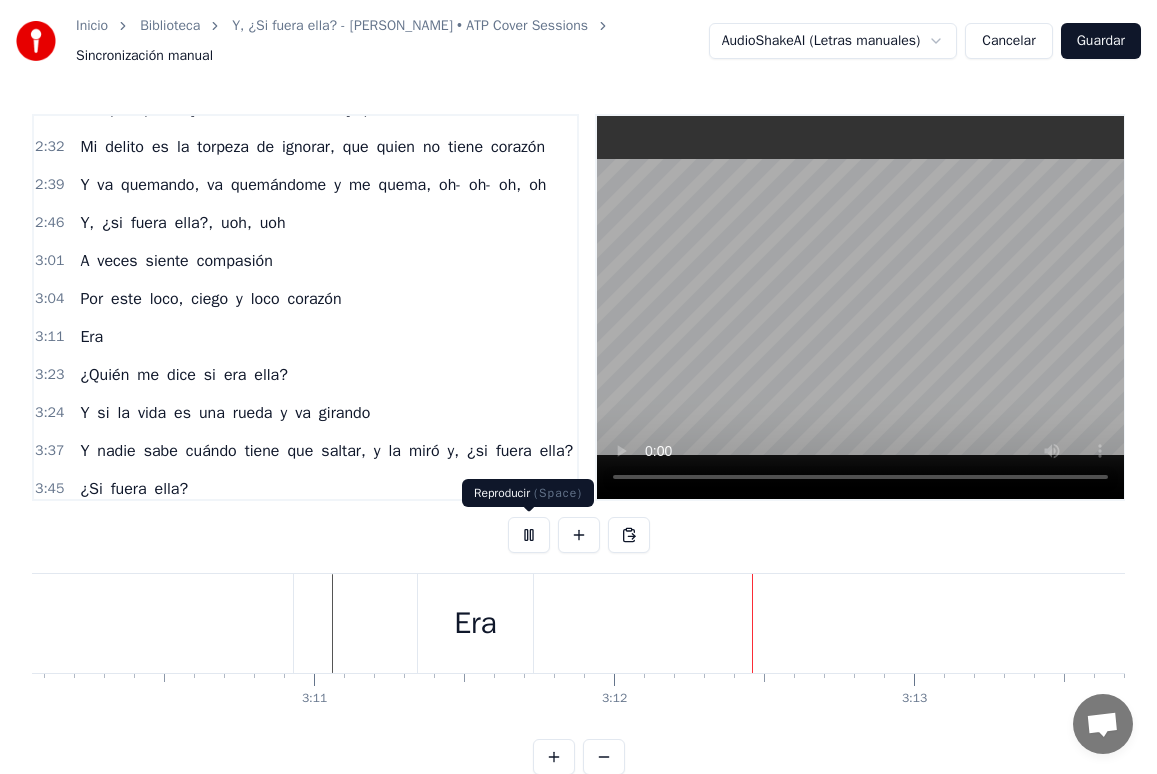 click at bounding box center (529, 535) 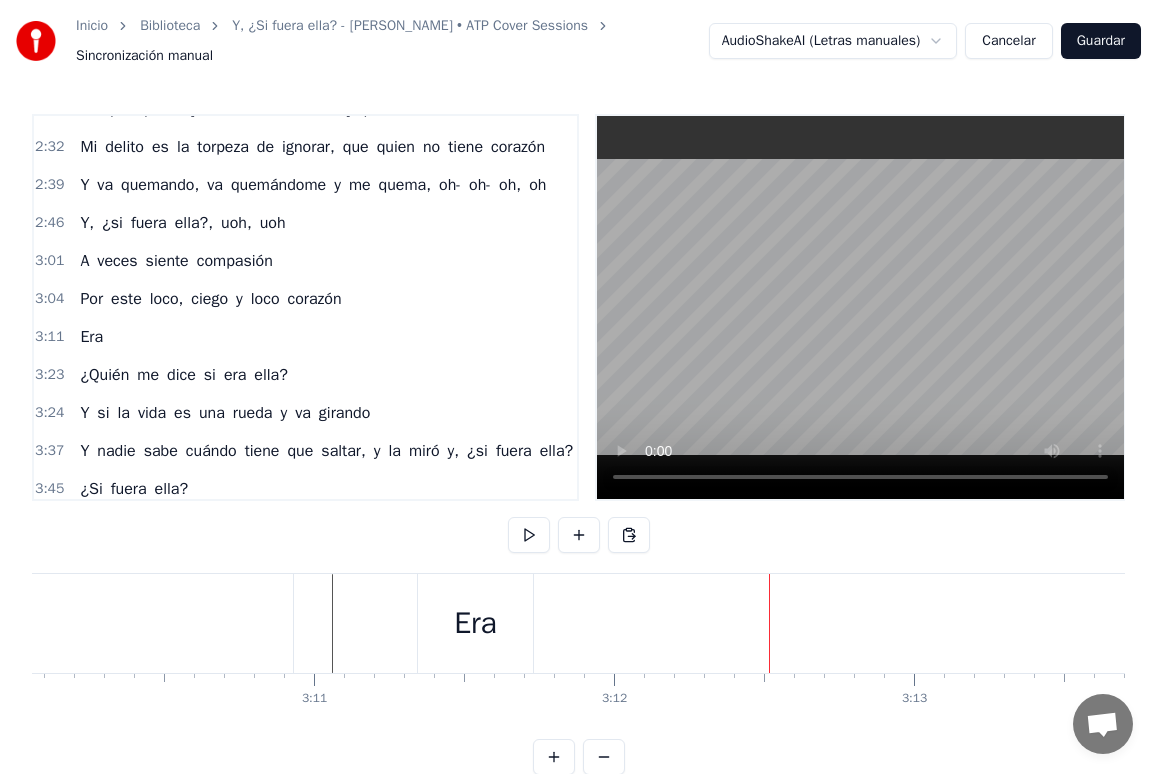 click on "Era" at bounding box center (475, 623) 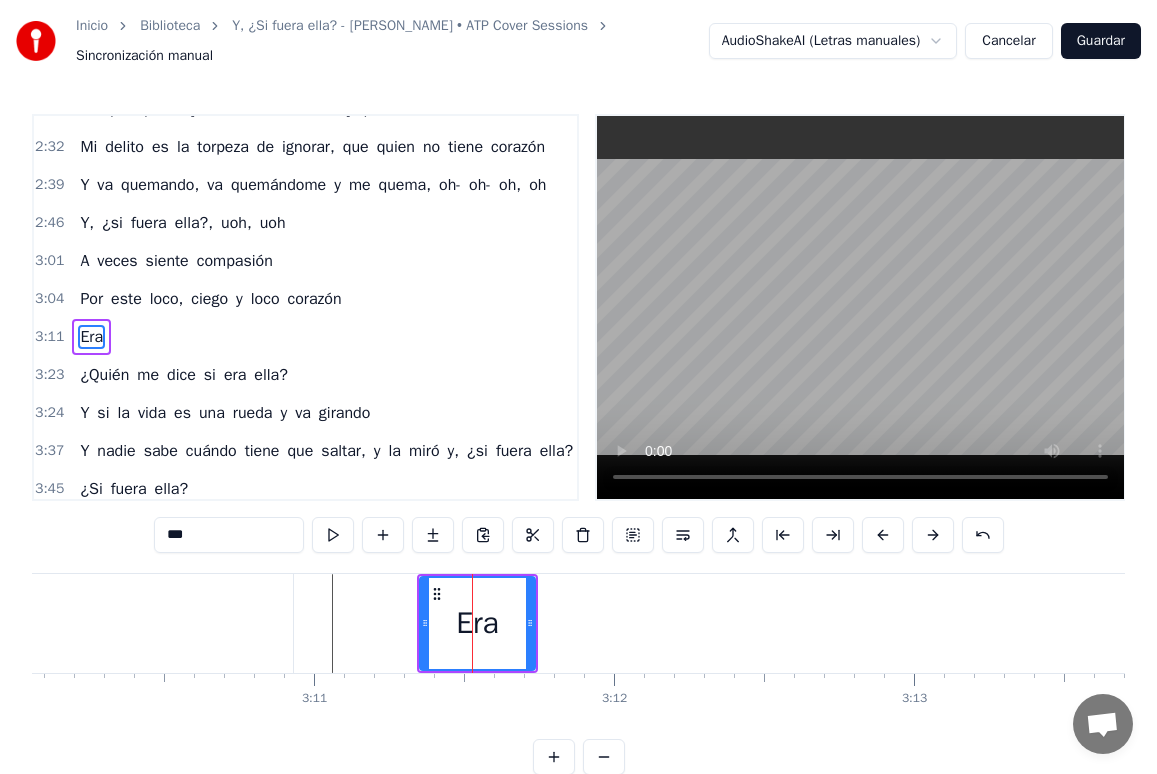 scroll, scrollTop: 1242, scrollLeft: 0, axis: vertical 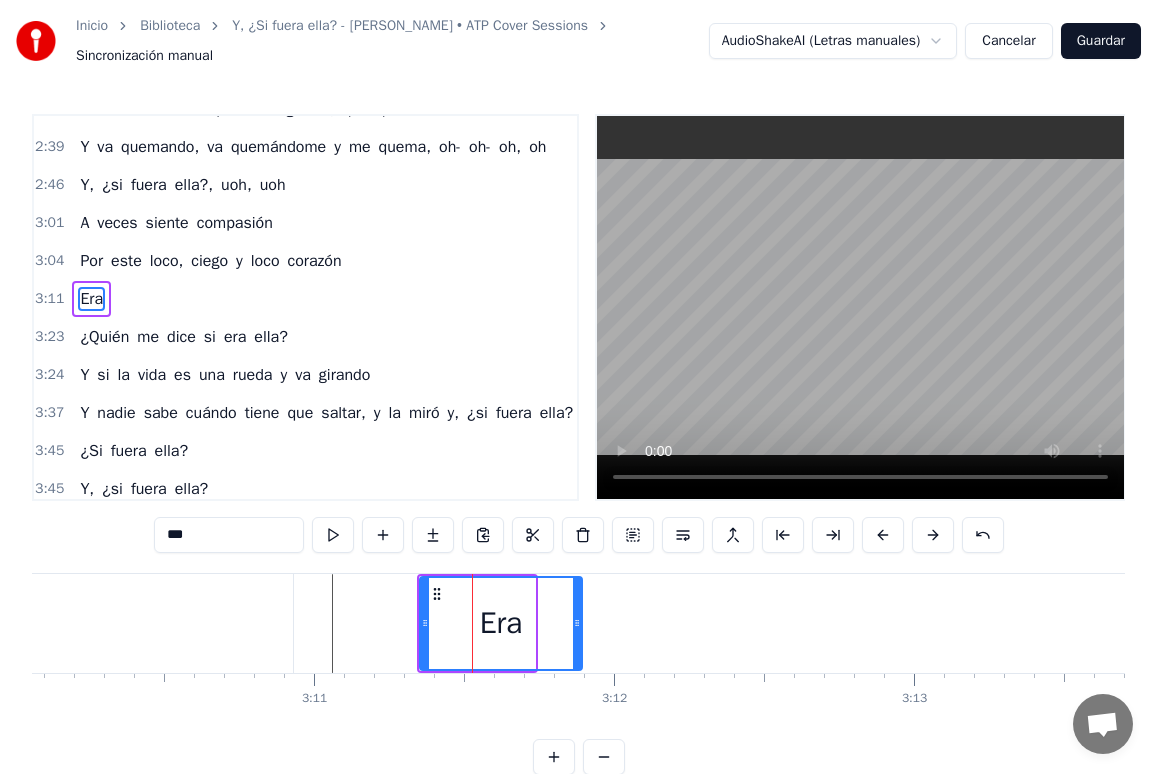 drag, startPoint x: 533, startPoint y: 619, endPoint x: 630, endPoint y: 617, distance: 97.020615 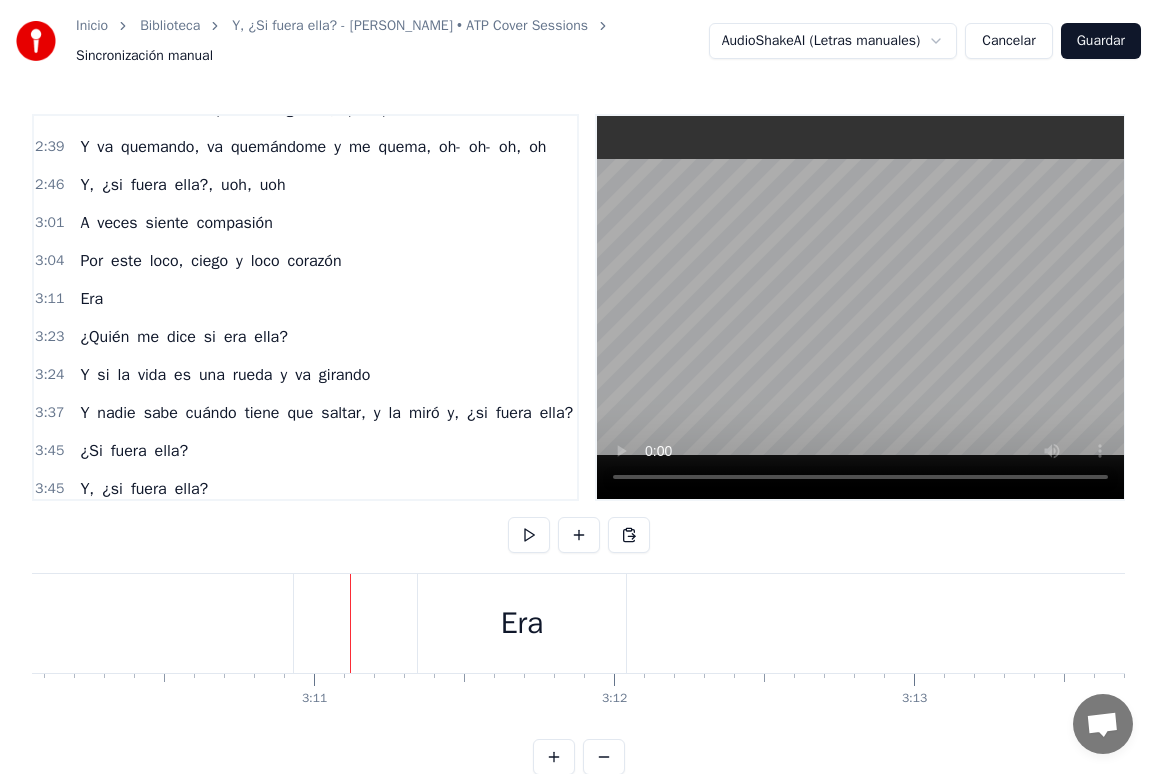 click on "Era" at bounding box center [522, 623] 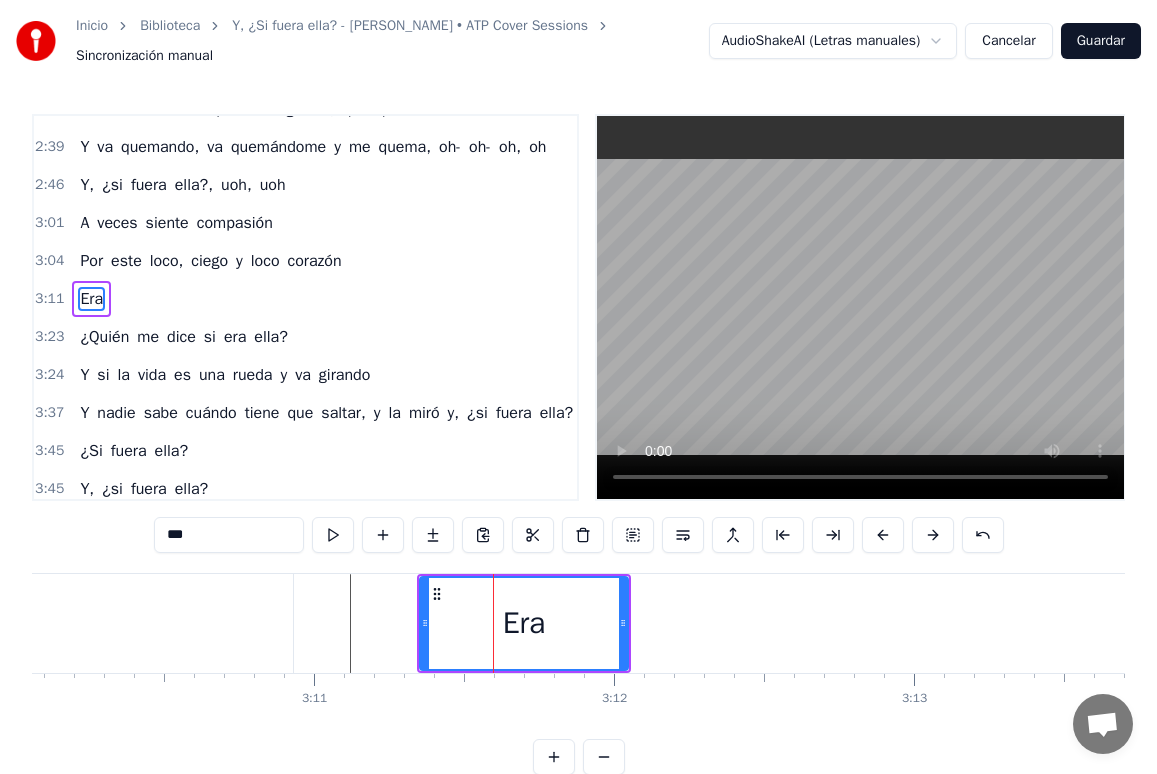 click at bounding box center (-21278, 623) 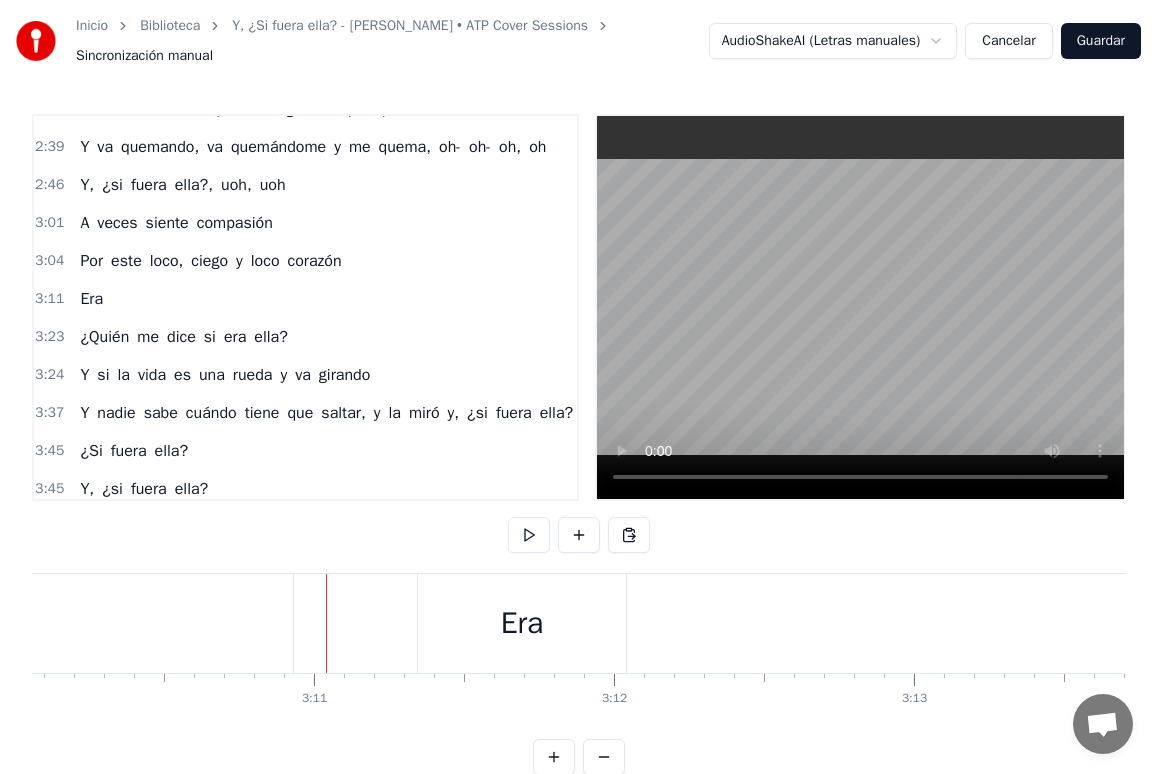 click on "corazón" at bounding box center [315, 261] 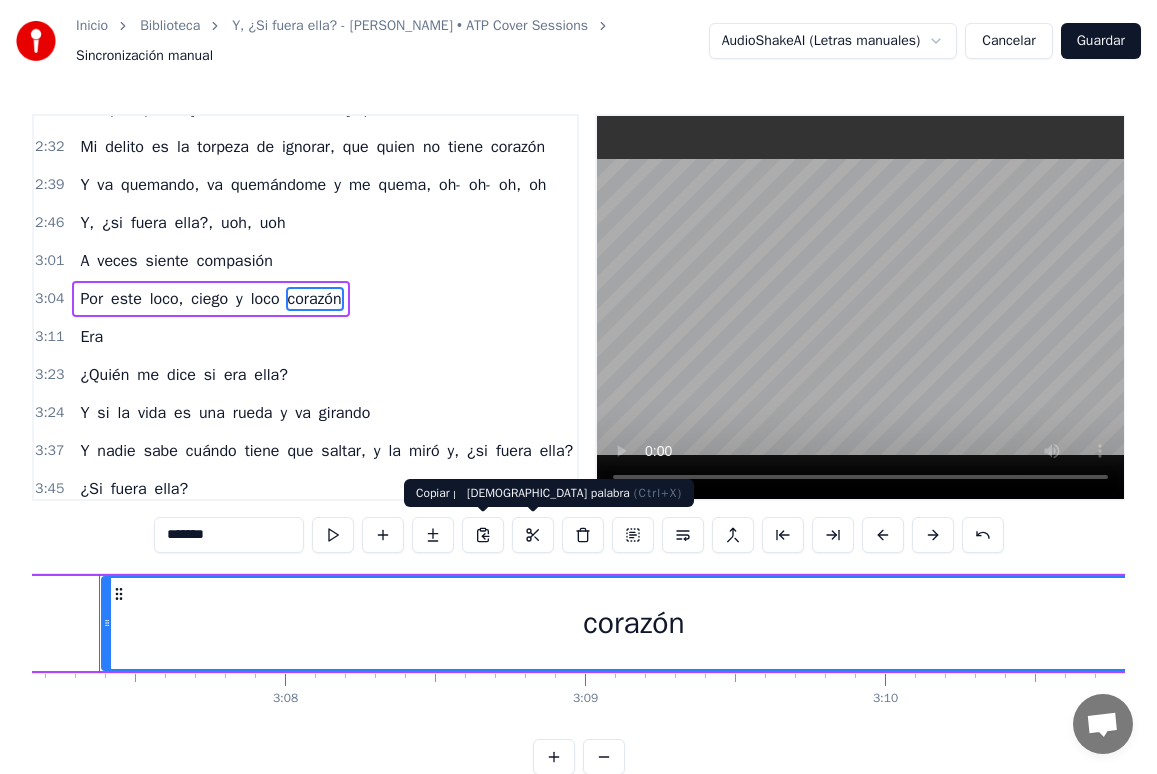 scroll, scrollTop: 0, scrollLeft: 56113, axis: horizontal 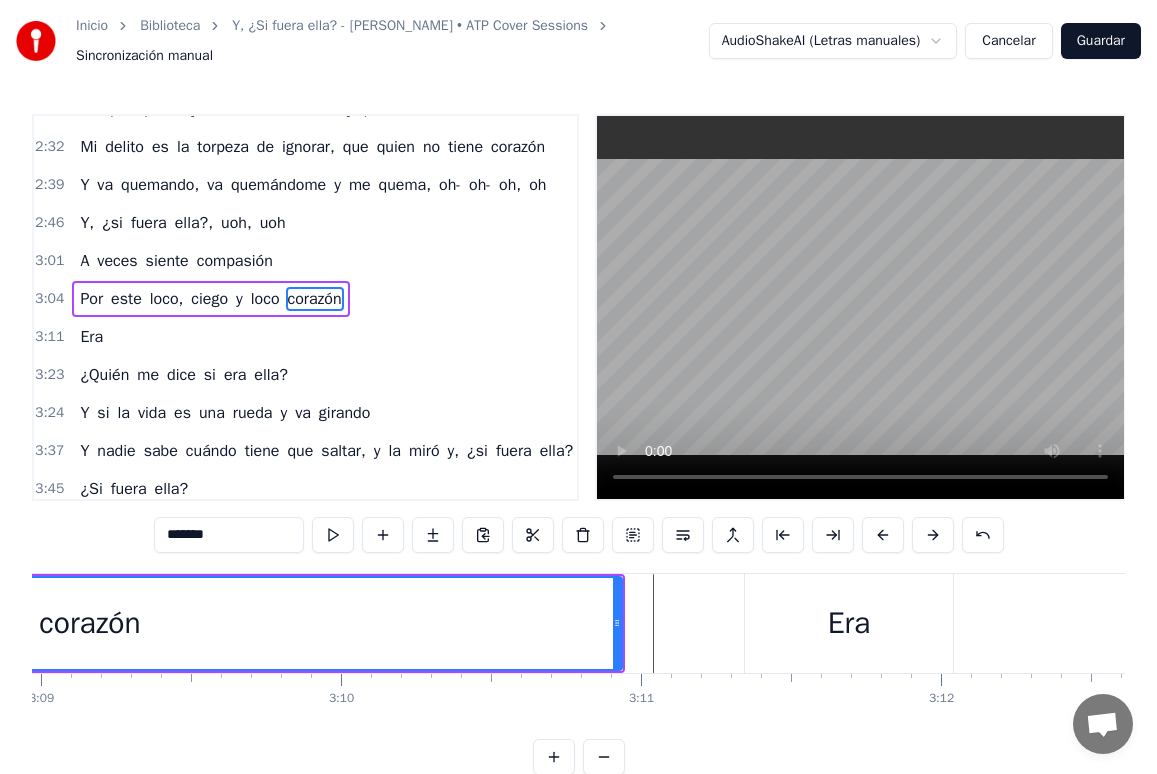 click on "corazón" at bounding box center [315, 299] 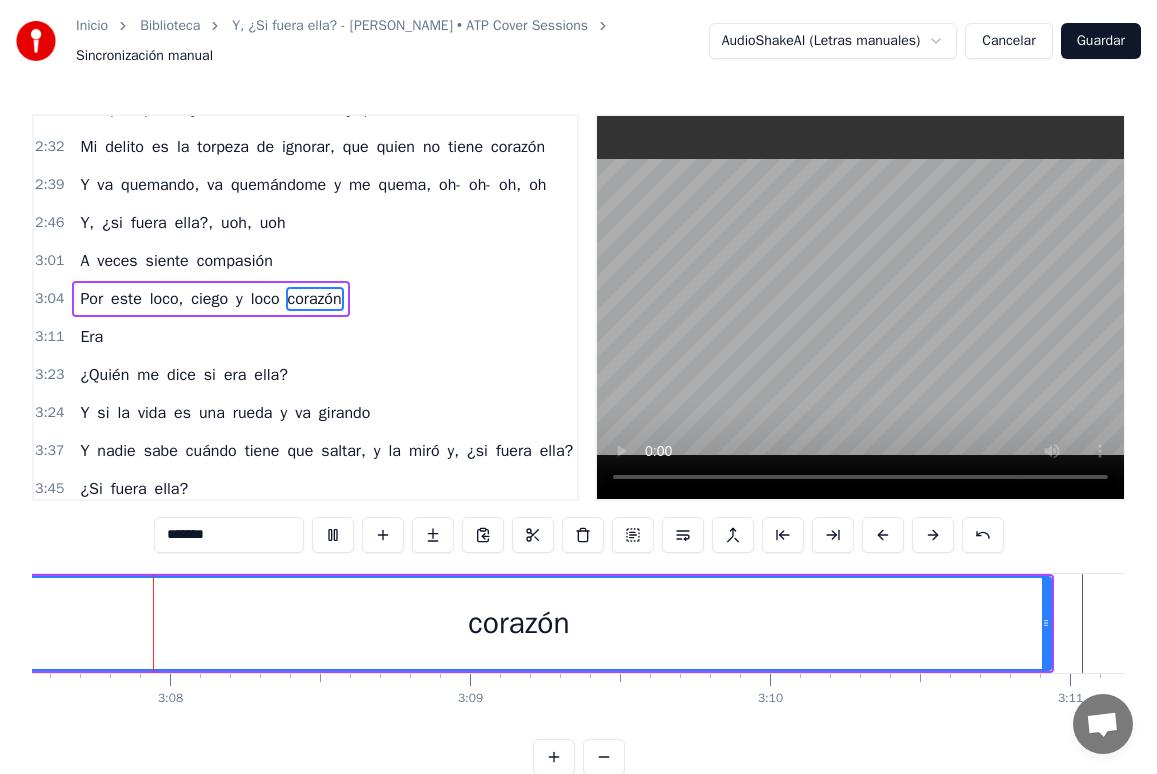 scroll, scrollTop: 0, scrollLeft: 56256, axis: horizontal 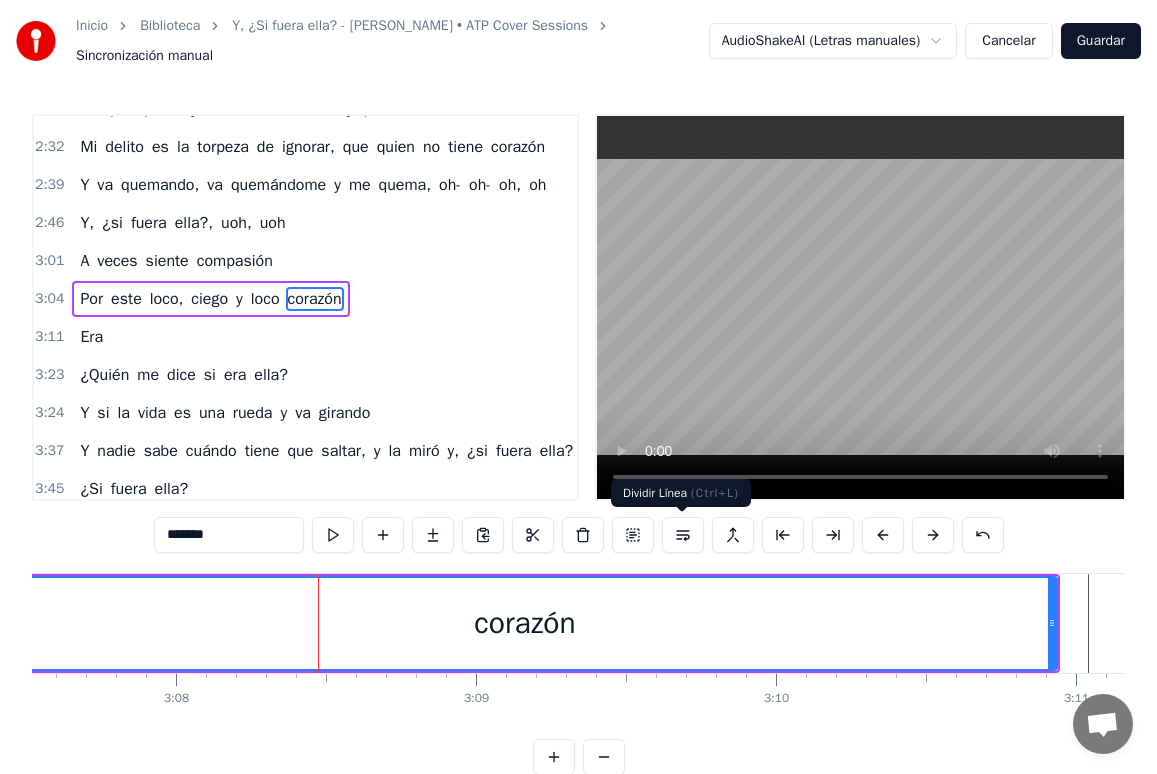 click at bounding box center (683, 535) 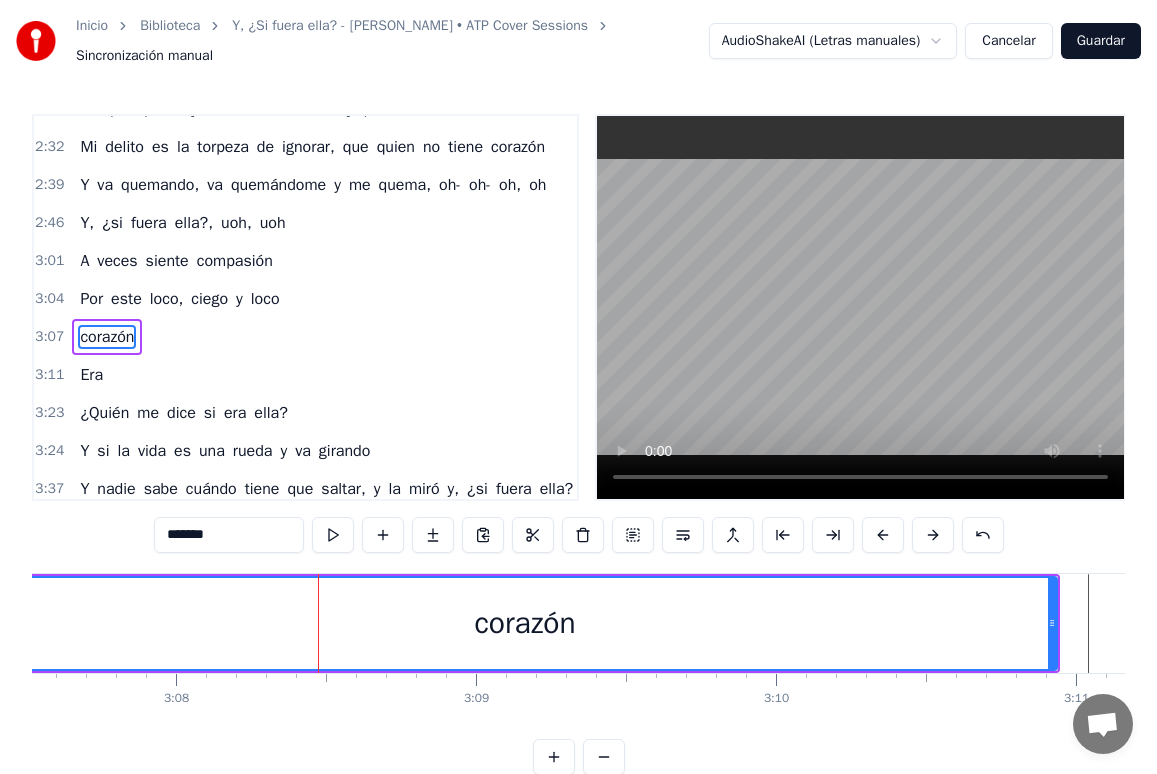 scroll, scrollTop: 1242, scrollLeft: 0, axis: vertical 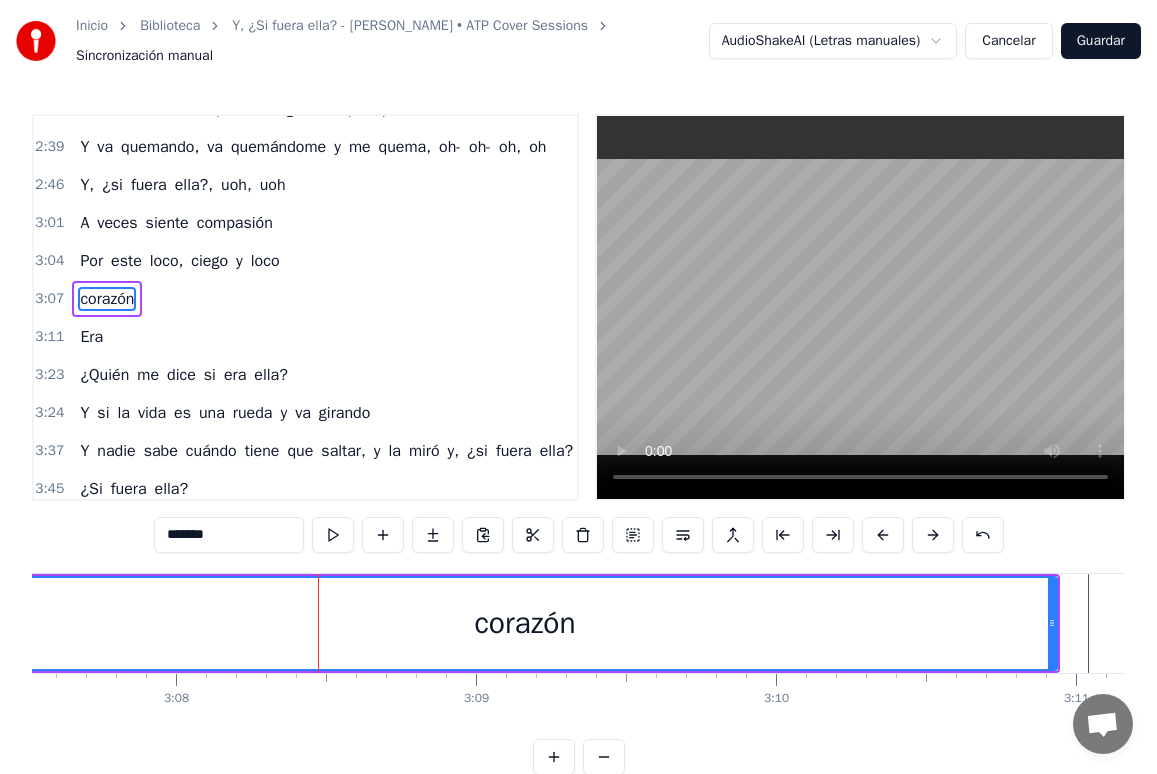 click on "corazón" at bounding box center [525, 623] 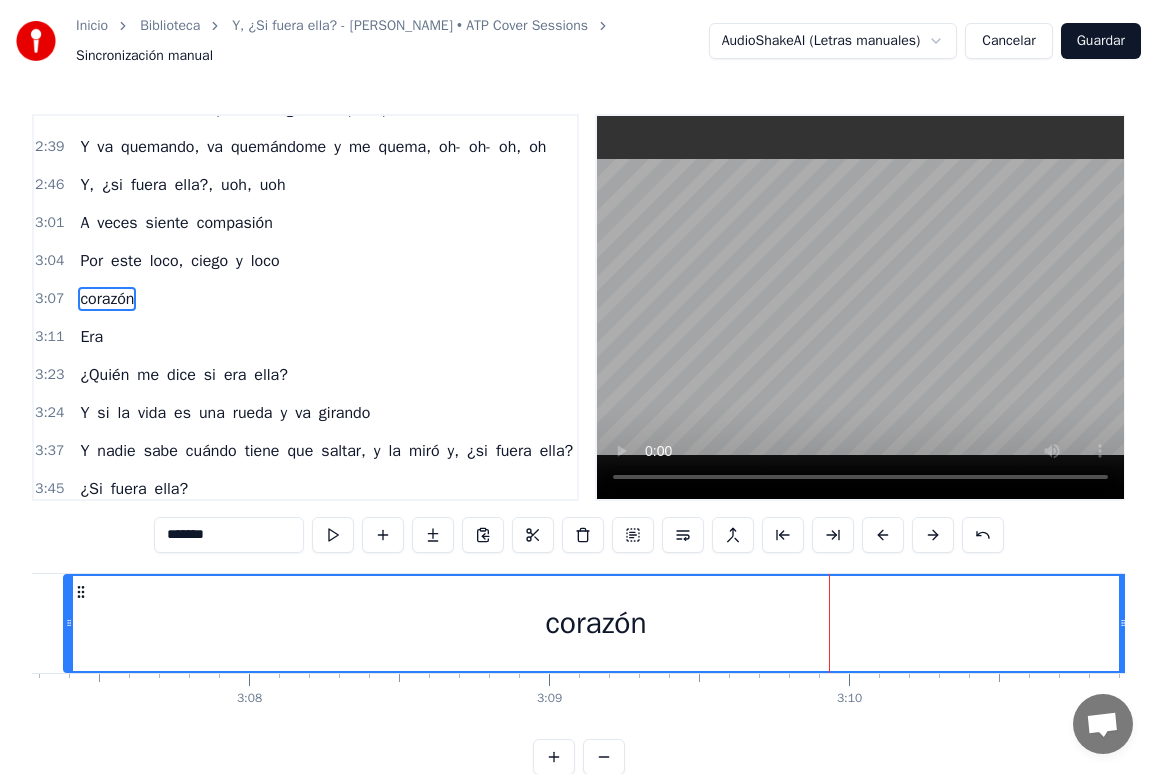 scroll, scrollTop: 0, scrollLeft: 56176, axis: horizontal 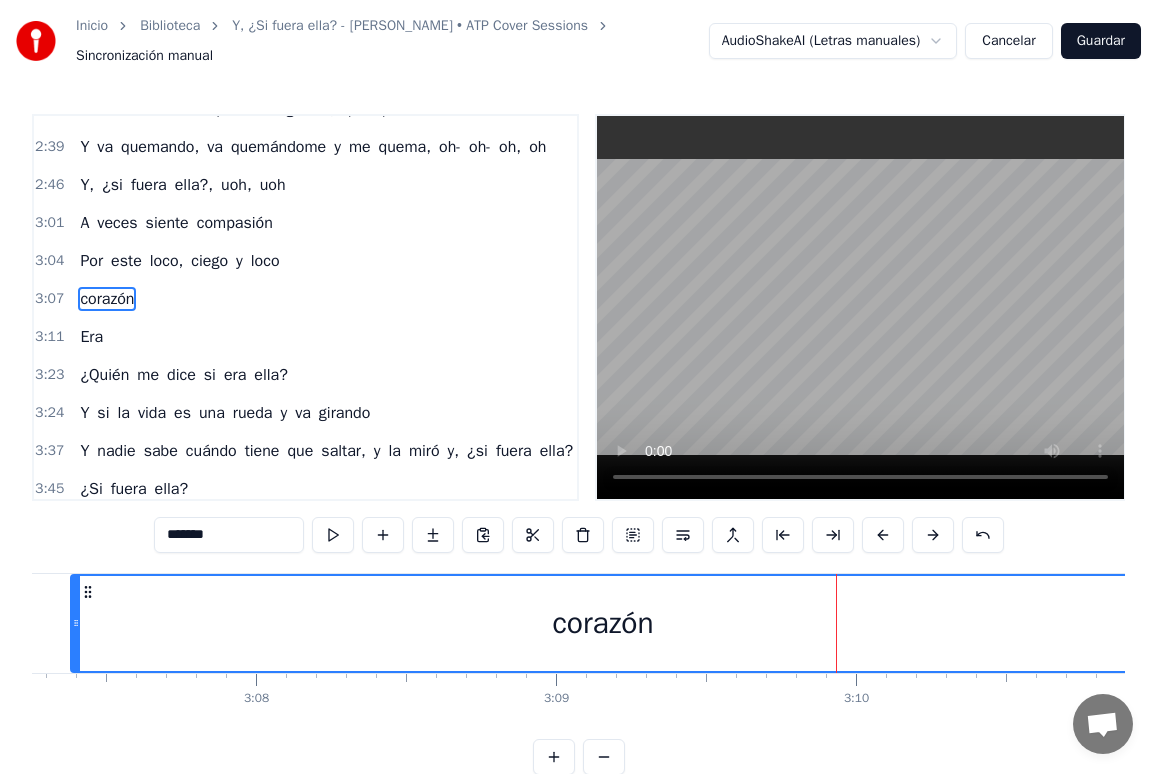 click on "loco" at bounding box center (265, 261) 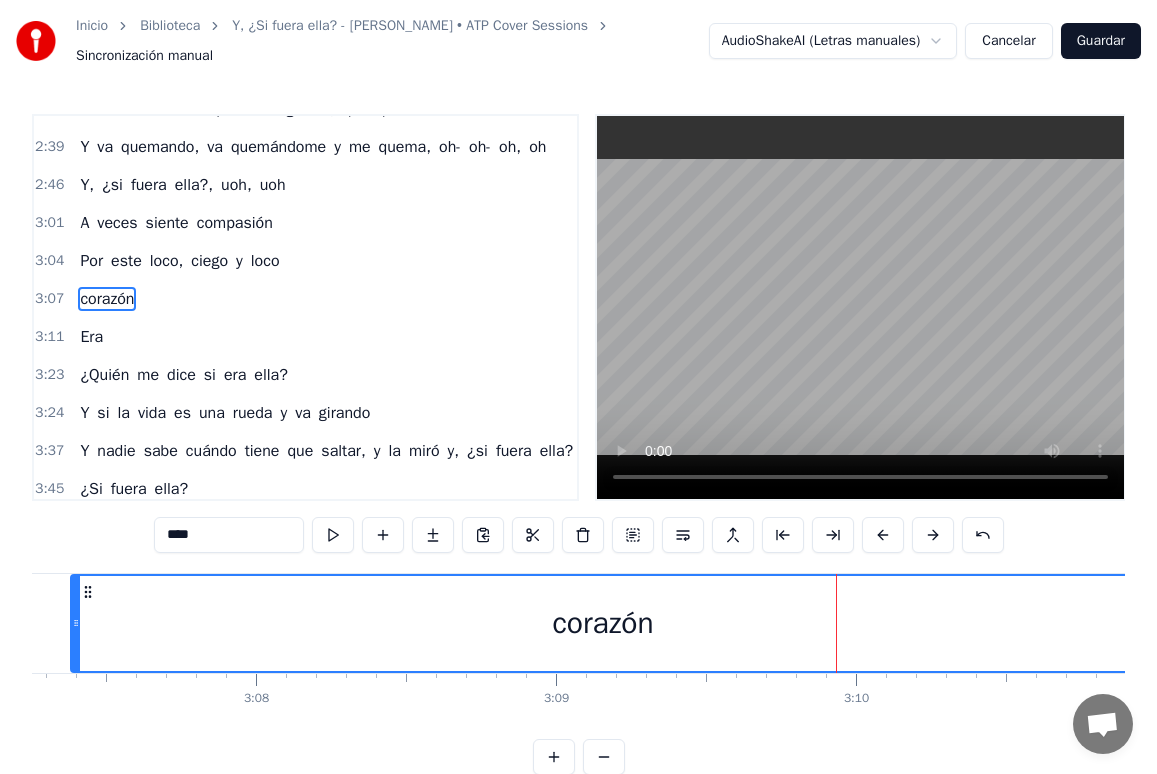 scroll, scrollTop: 1204, scrollLeft: 0, axis: vertical 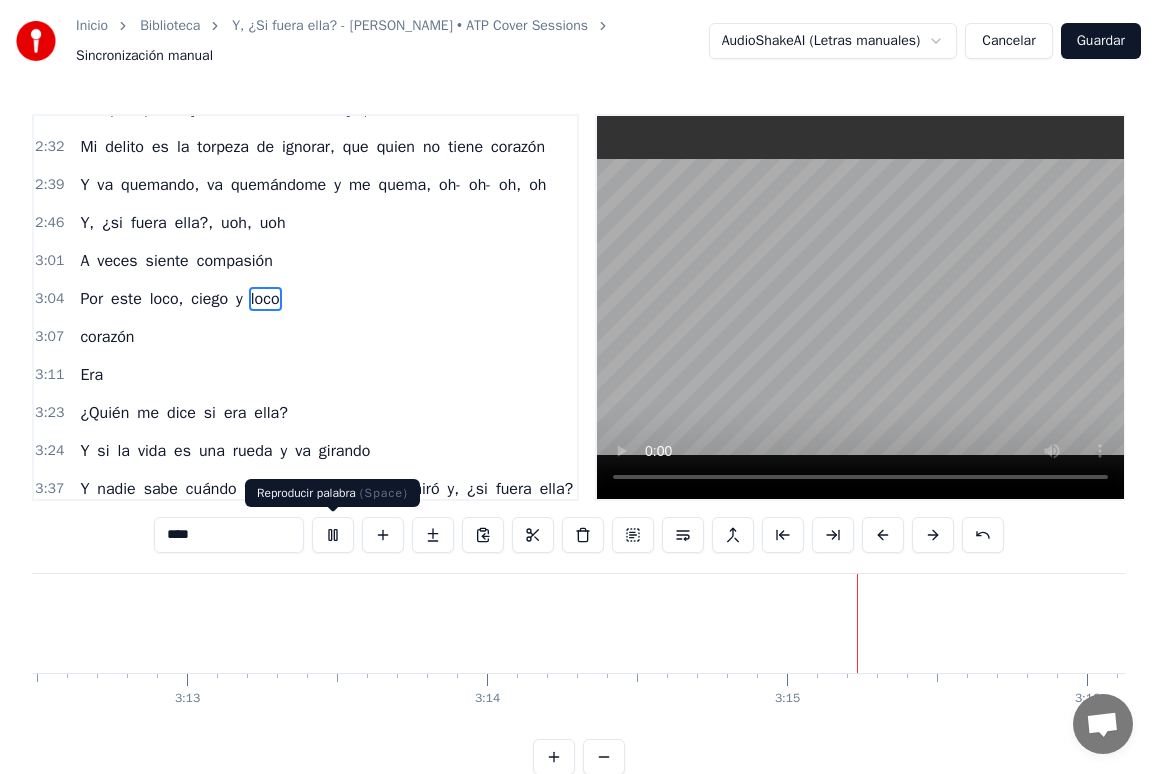 click at bounding box center (333, 535) 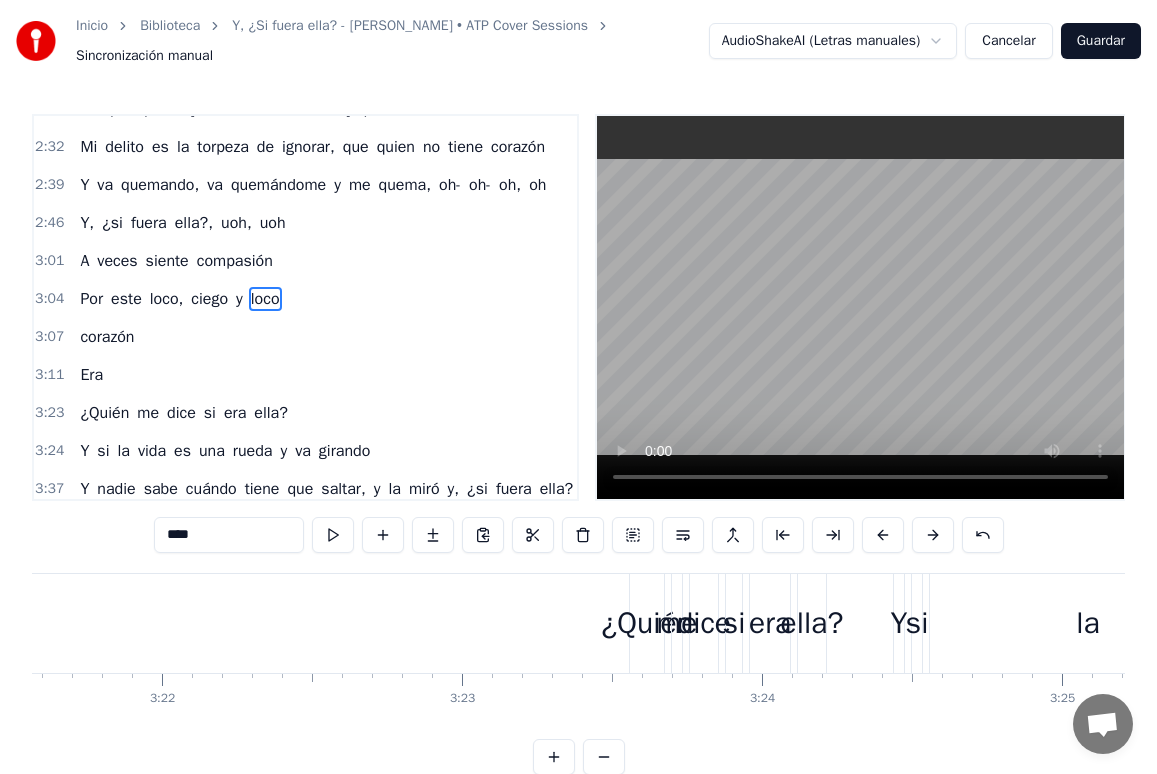 scroll, scrollTop: 0, scrollLeft: 60673, axis: horizontal 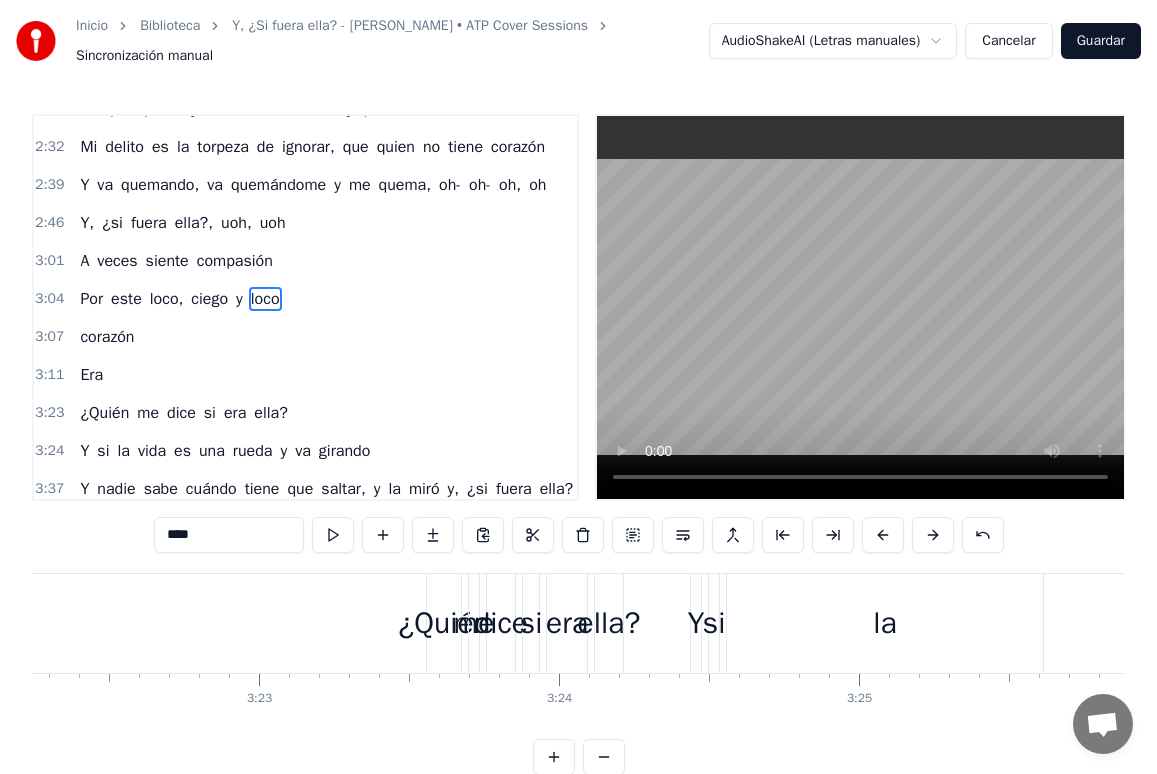 click on "¿Quién" at bounding box center (104, 413) 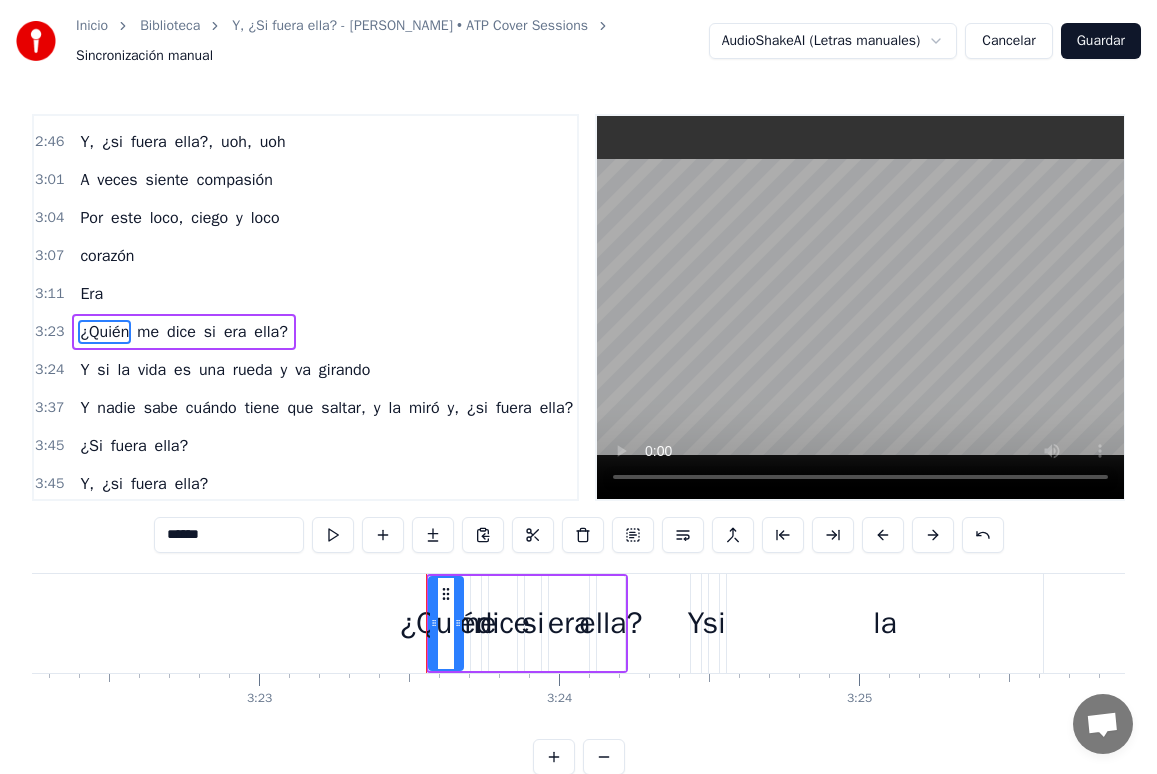 scroll, scrollTop: 1306, scrollLeft: 0, axis: vertical 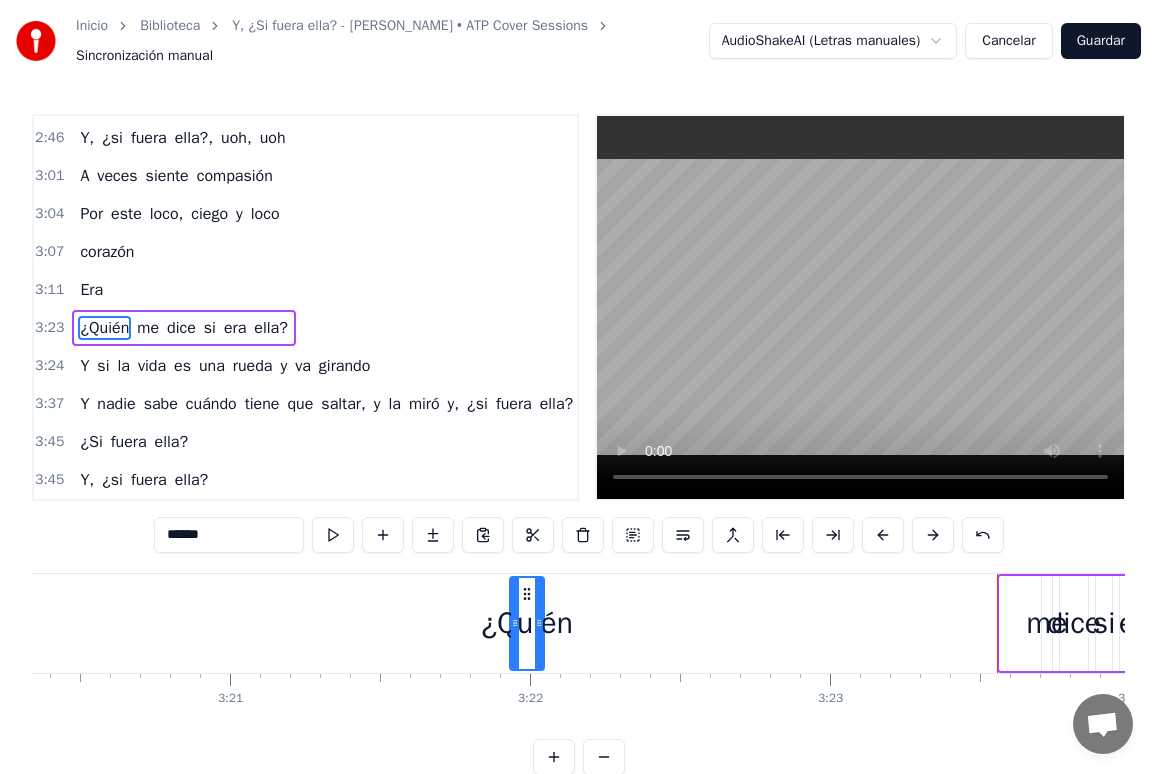 drag, startPoint x: 444, startPoint y: 592, endPoint x: 525, endPoint y: 612, distance: 83.43261 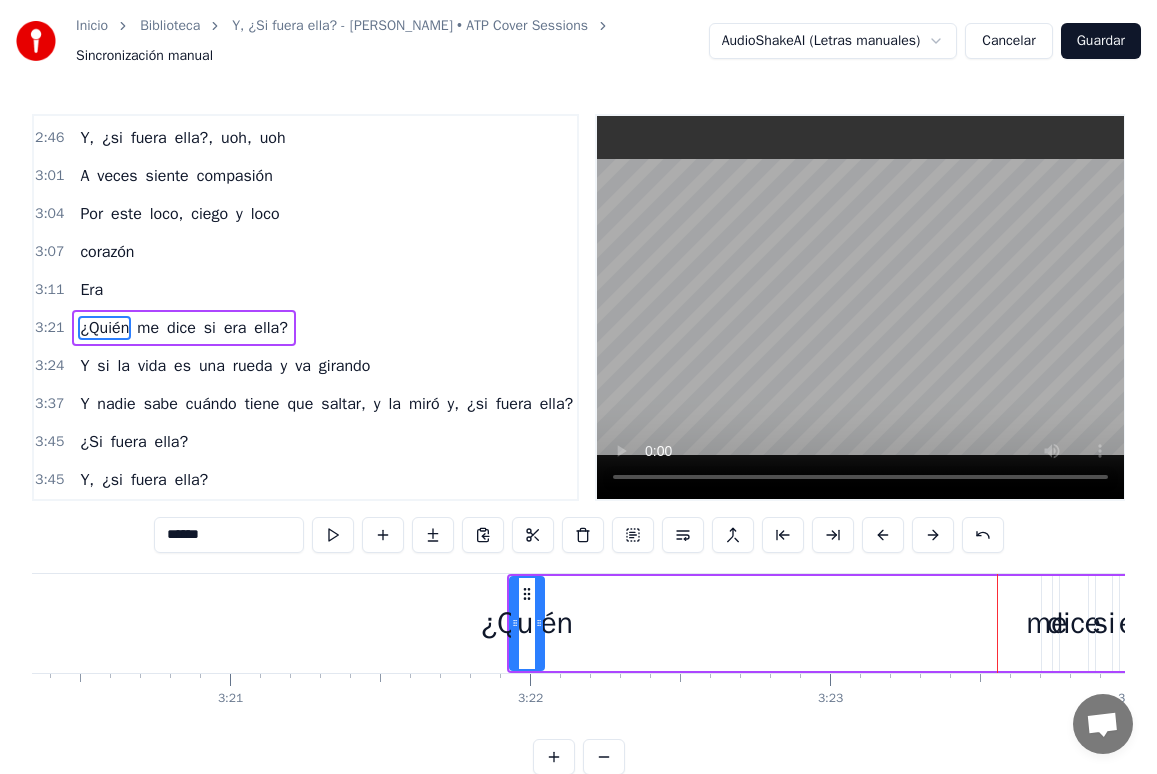 click on "dice" at bounding box center (181, 328) 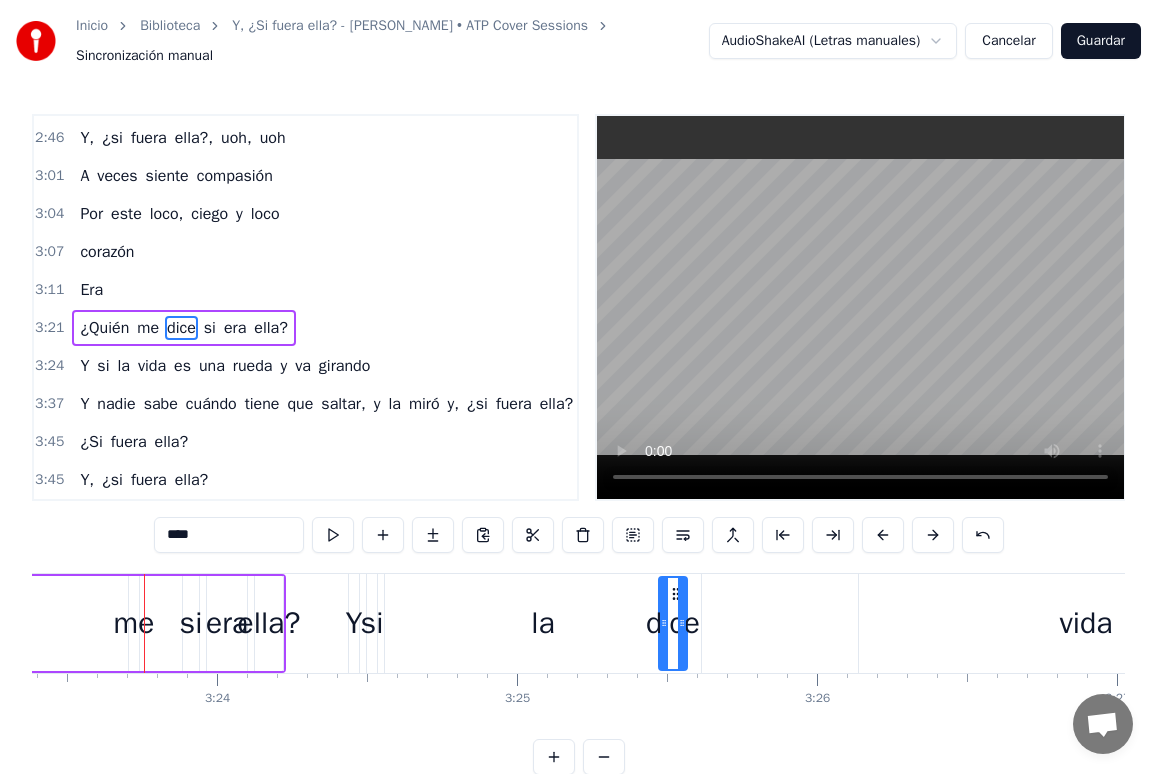 scroll, scrollTop: 0, scrollLeft: 61026, axis: horizontal 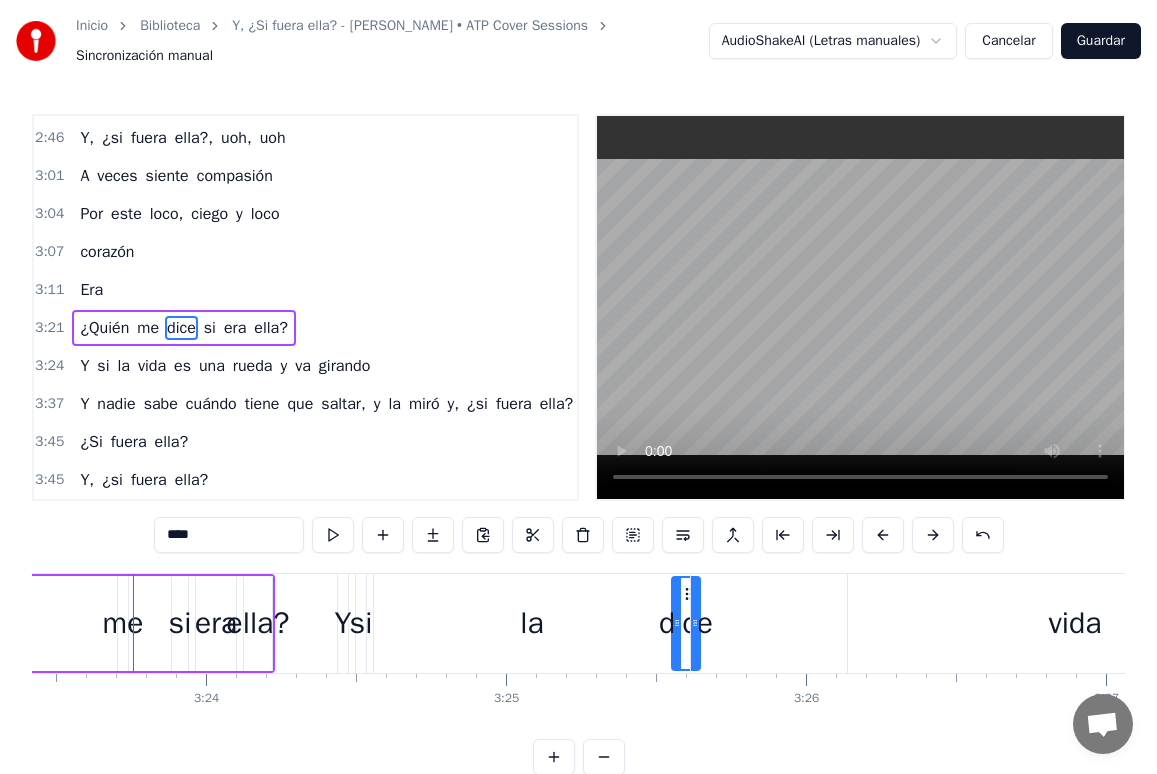 drag, startPoint x: 1071, startPoint y: 594, endPoint x: 683, endPoint y: 584, distance: 388.12885 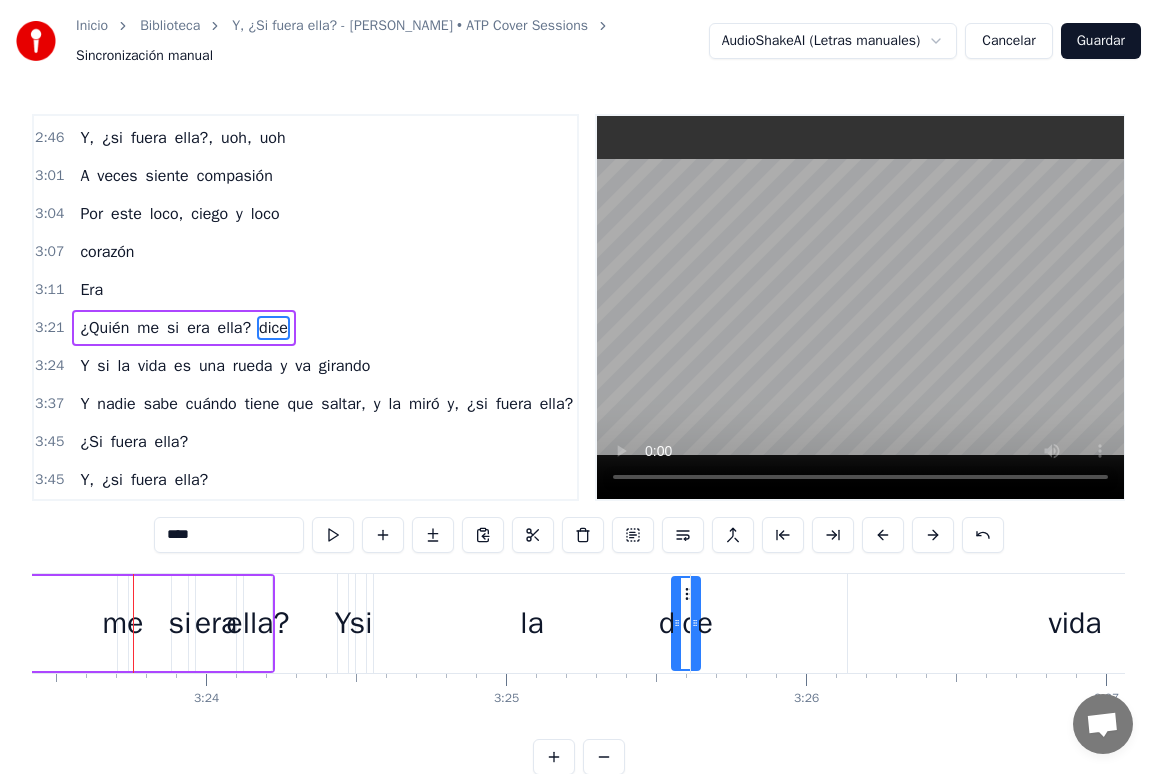 drag, startPoint x: 682, startPoint y: 587, endPoint x: 435, endPoint y: 588, distance: 247.00203 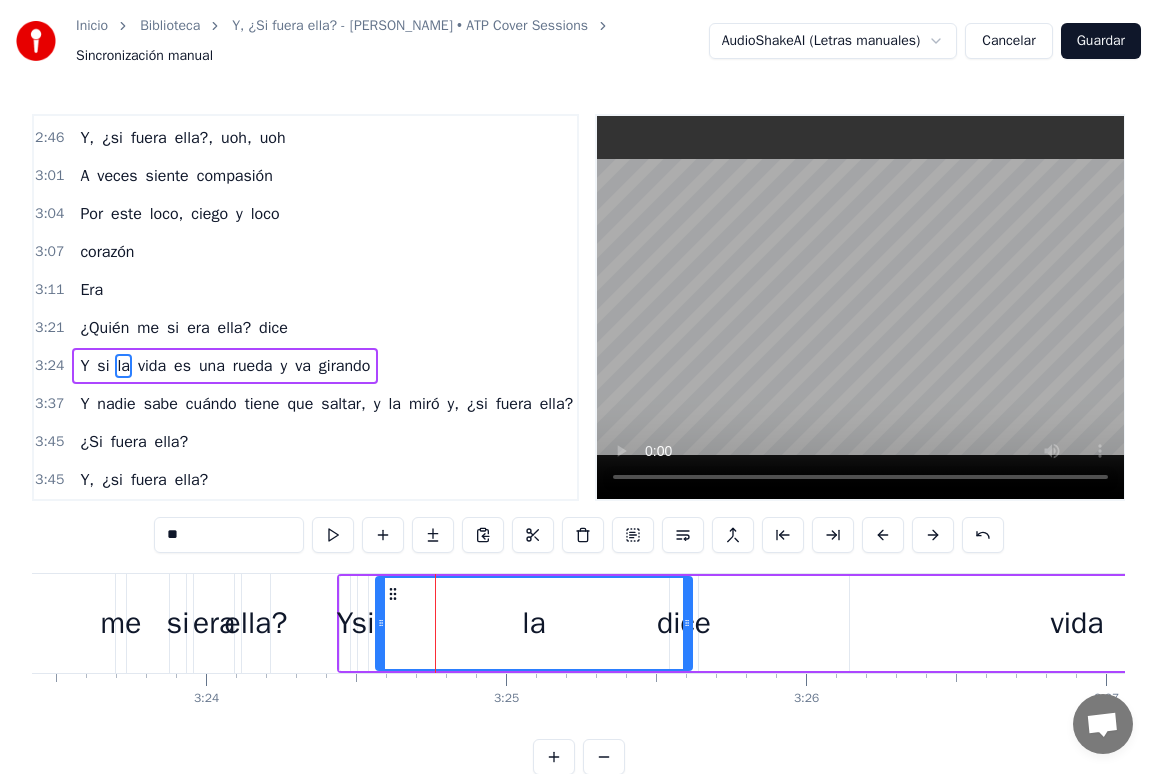 click on "dice" at bounding box center [273, 328] 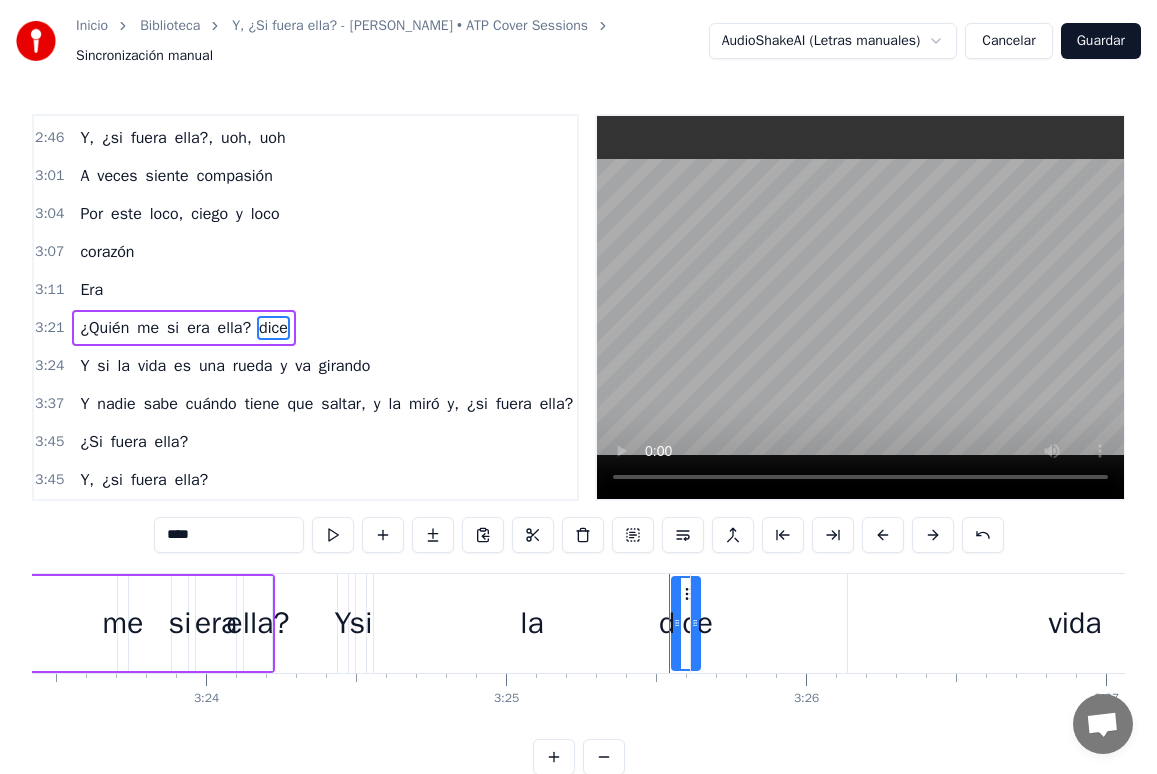 drag, startPoint x: 685, startPoint y: 597, endPoint x: 673, endPoint y: 595, distance: 12.165525 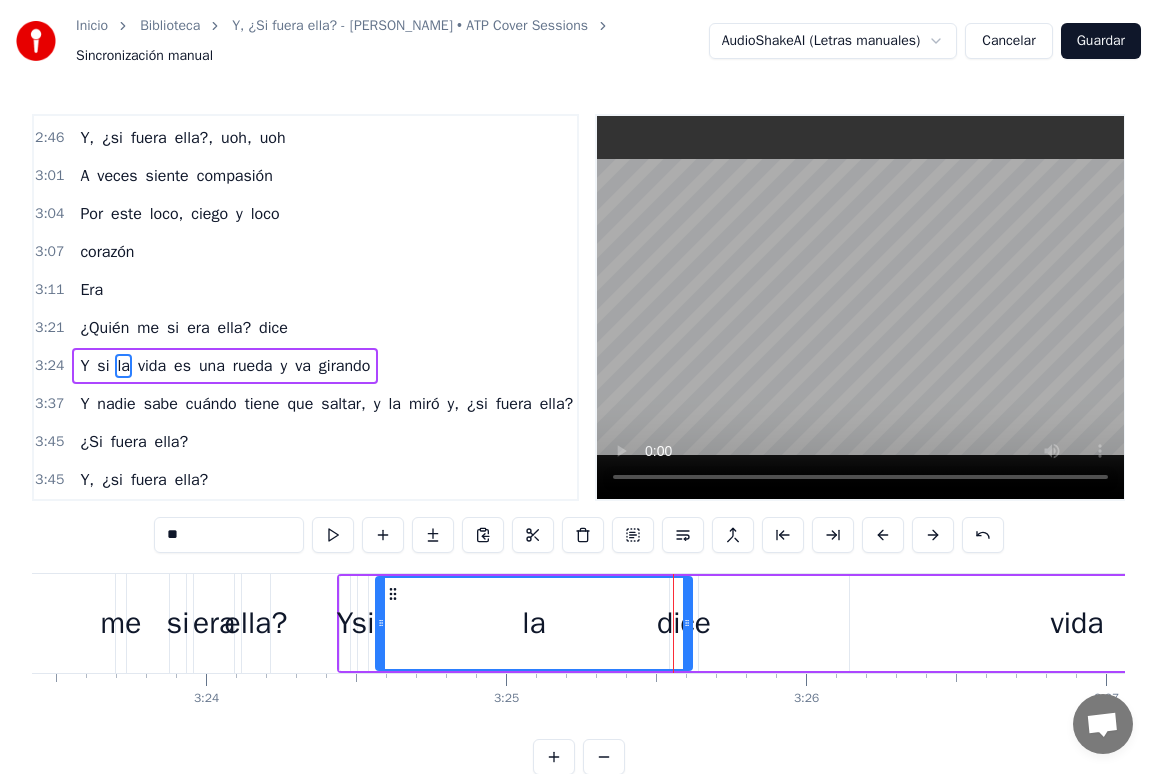 click at bounding box center (673, 623) 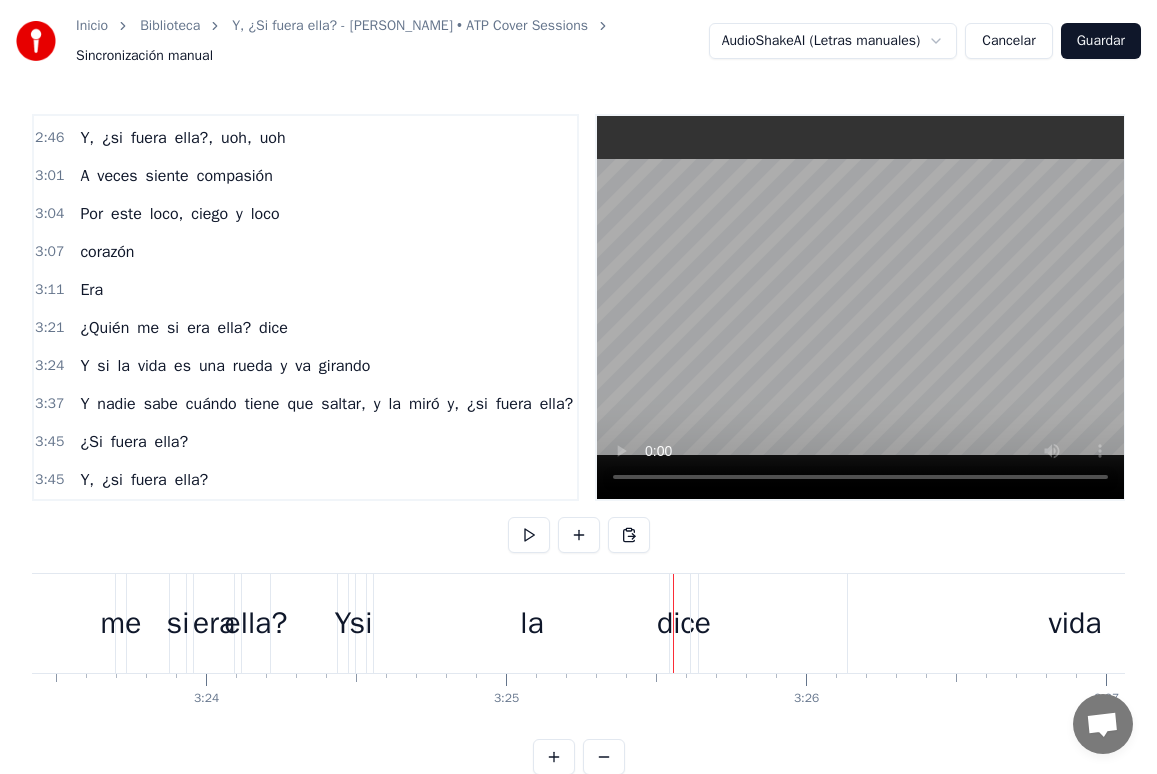 click on "dice" at bounding box center (273, 328) 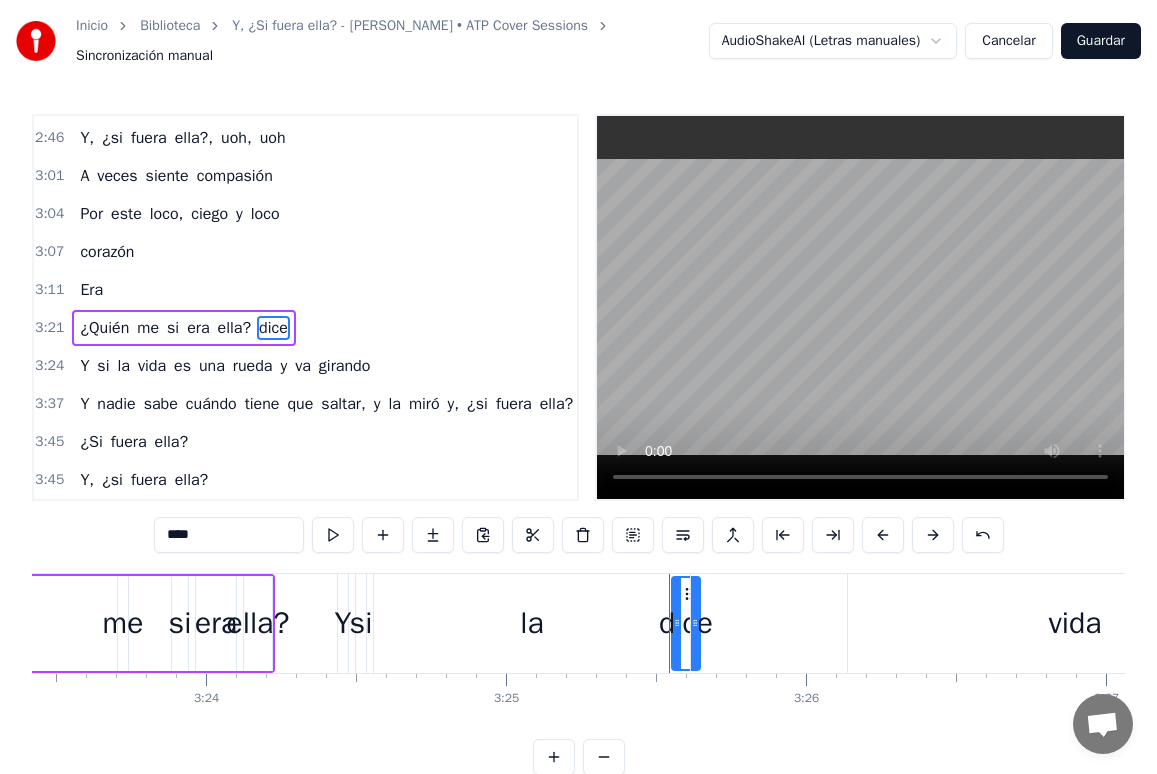 drag, startPoint x: 685, startPoint y: 590, endPoint x: 503, endPoint y: 588, distance: 182.01099 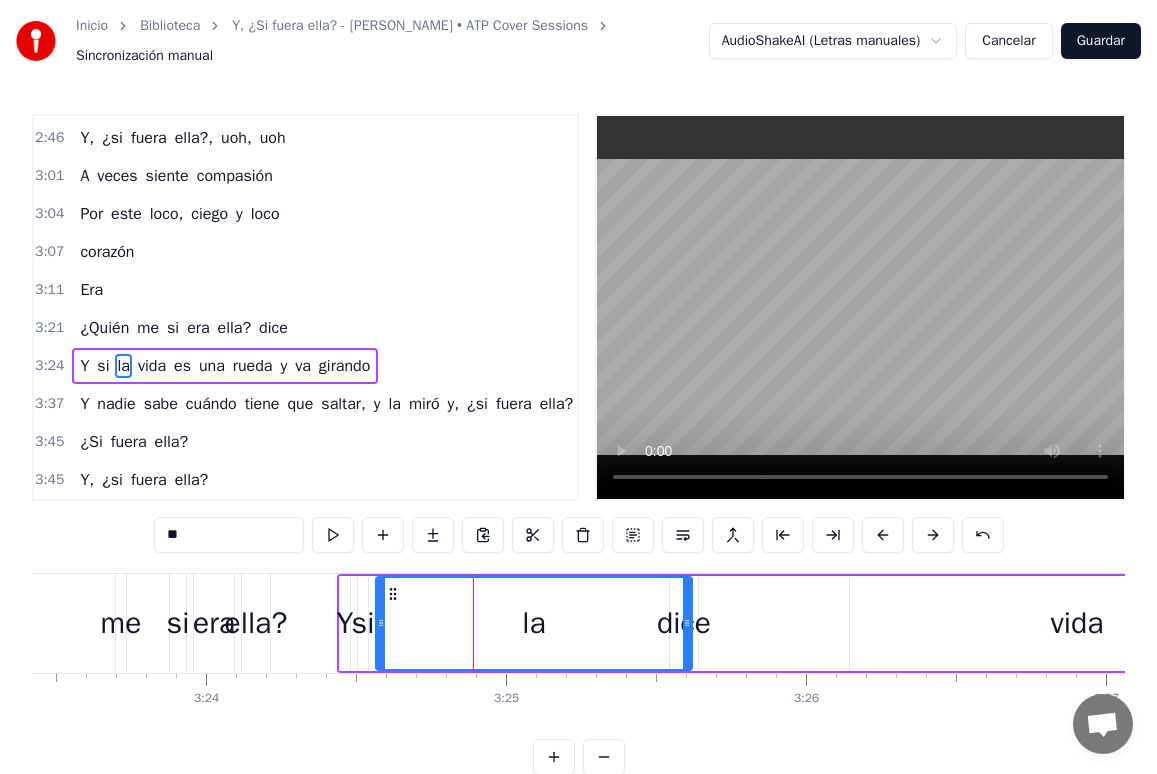 click on "¿Quién" at bounding box center (104, 328) 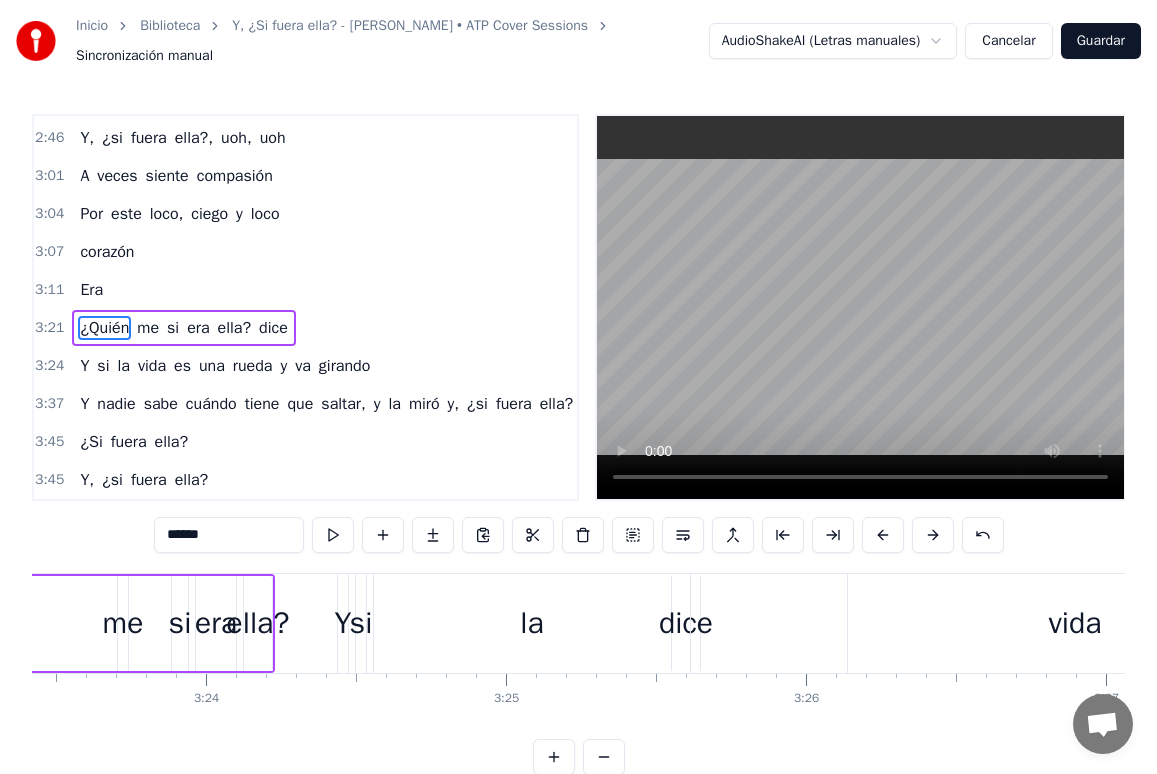 click on "dice" at bounding box center (273, 328) 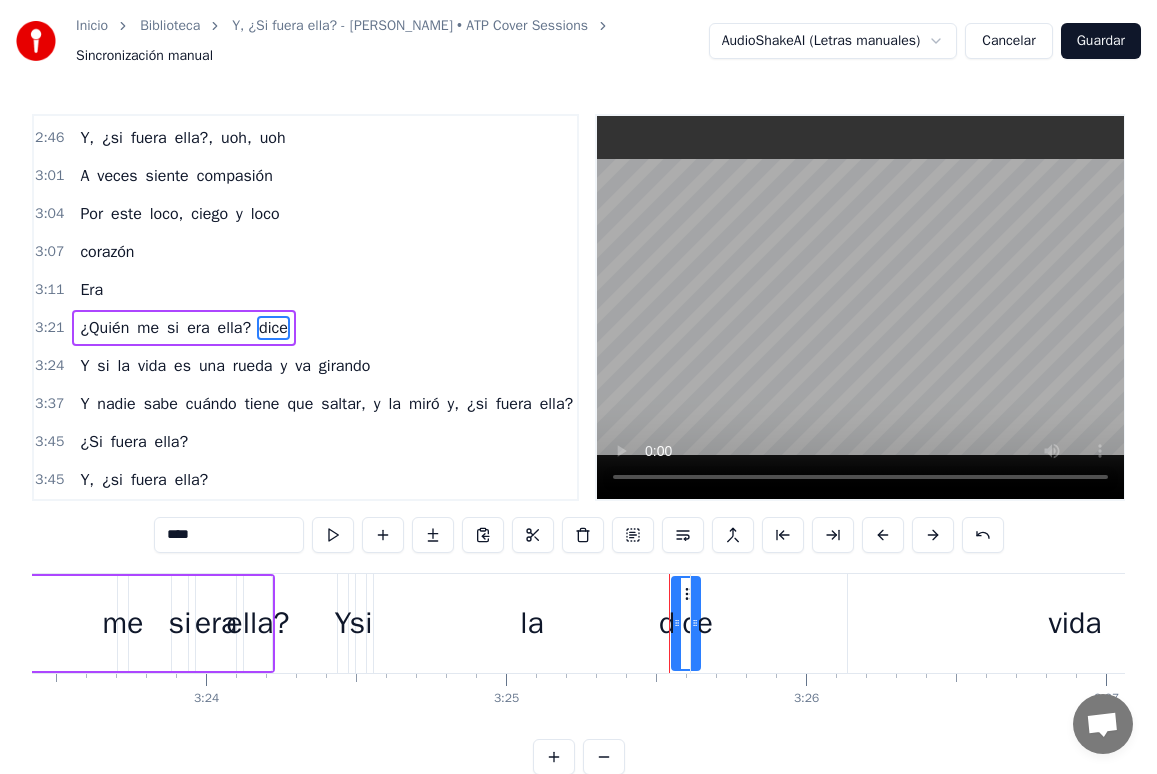 drag, startPoint x: 684, startPoint y: 592, endPoint x: 654, endPoint y: 592, distance: 30 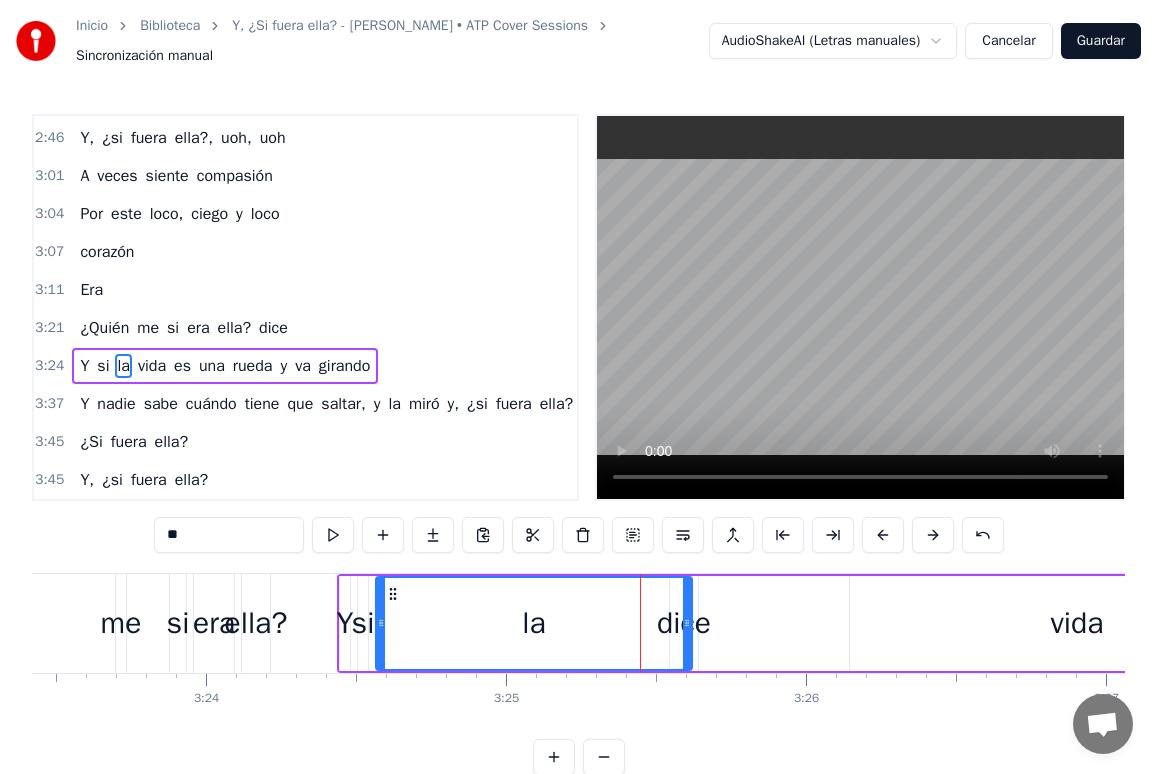 click on "dice" at bounding box center (273, 328) 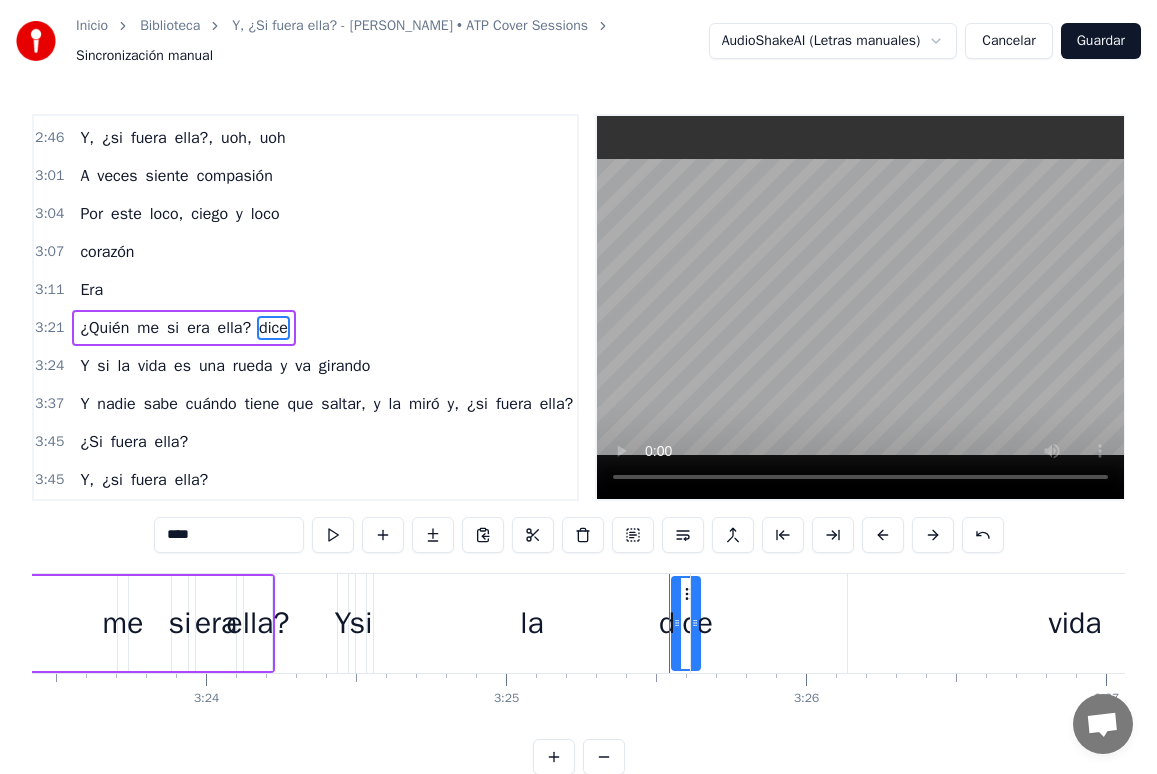 drag, startPoint x: 689, startPoint y: 594, endPoint x: 673, endPoint y: 601, distance: 17.464249 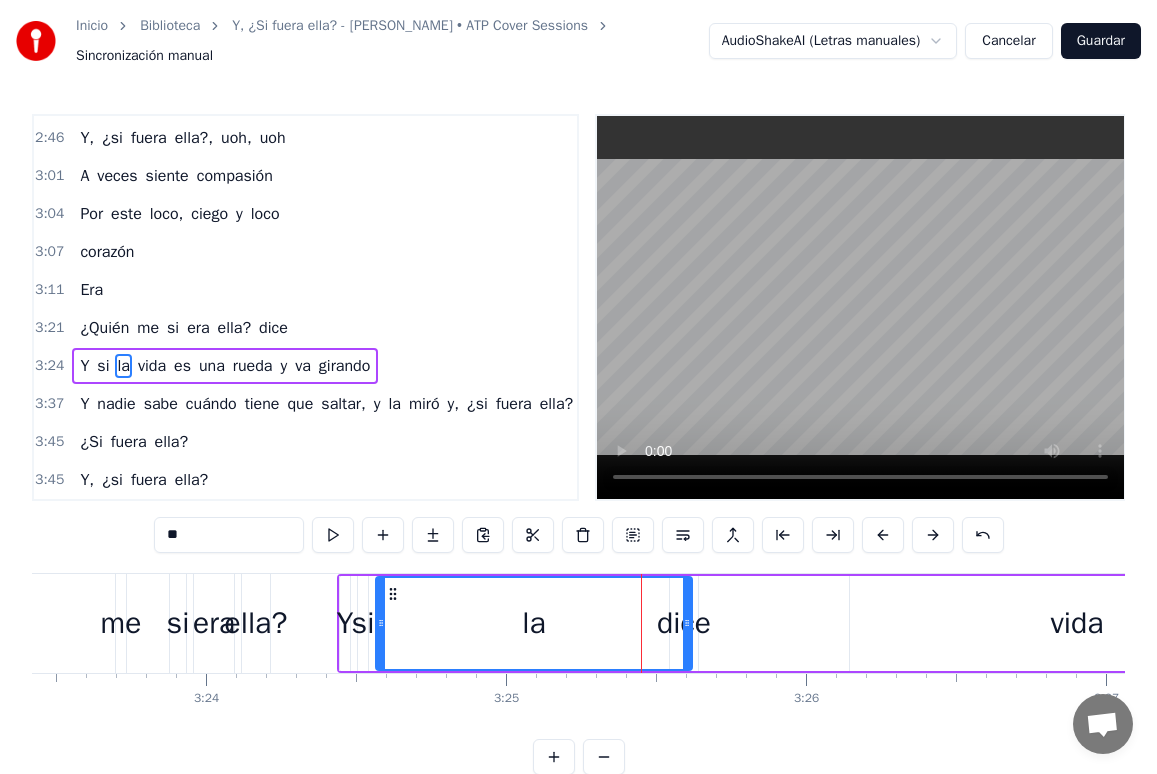 click on "dice" at bounding box center (273, 328) 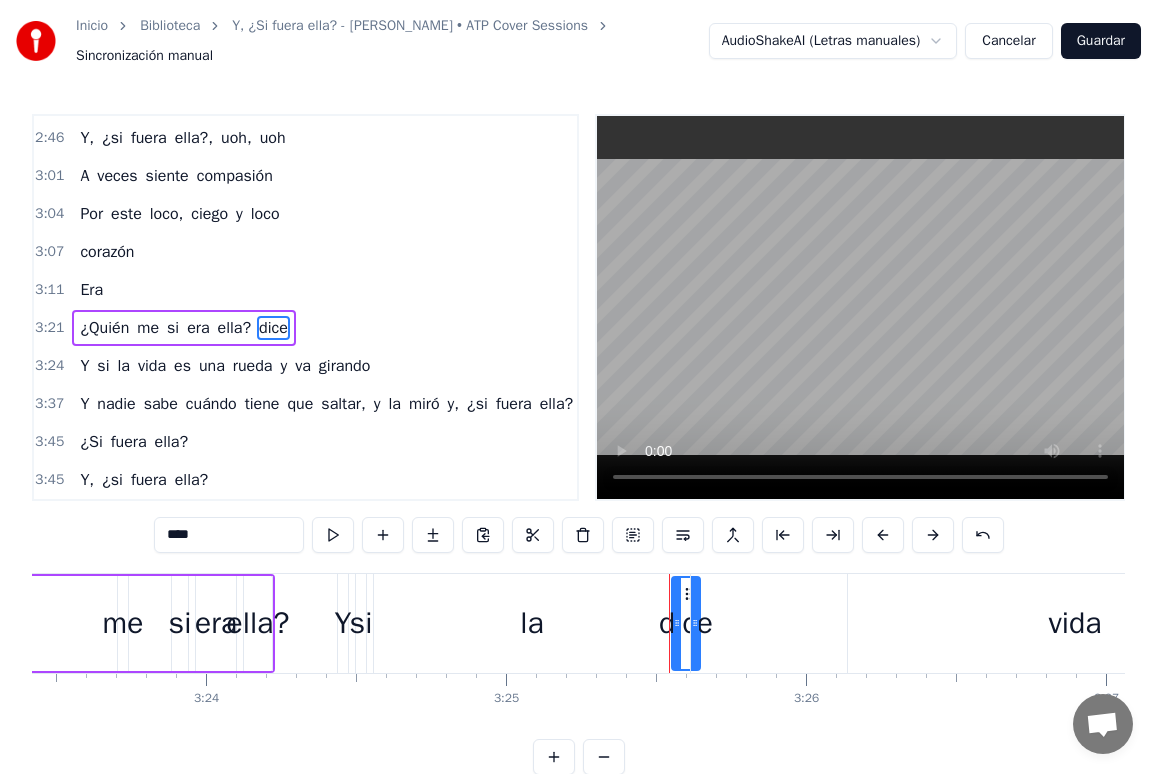 click on "la" at bounding box center (532, 623) 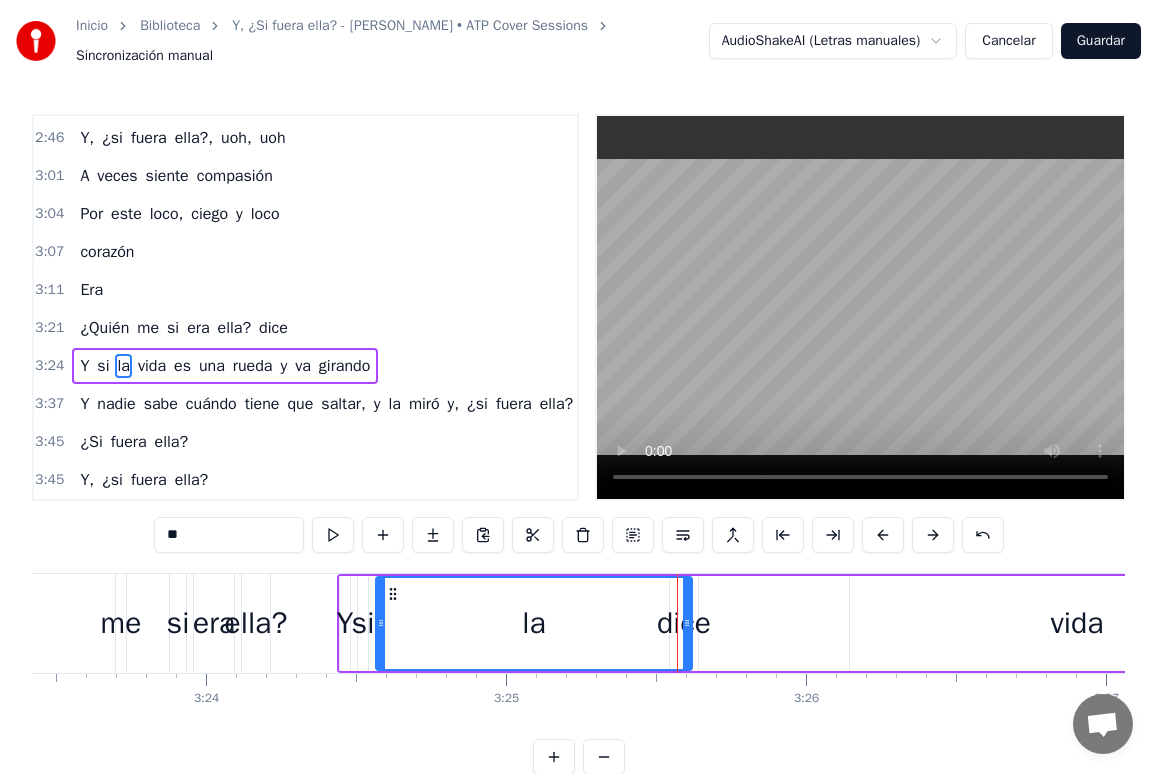 click on "dice" at bounding box center (273, 328) 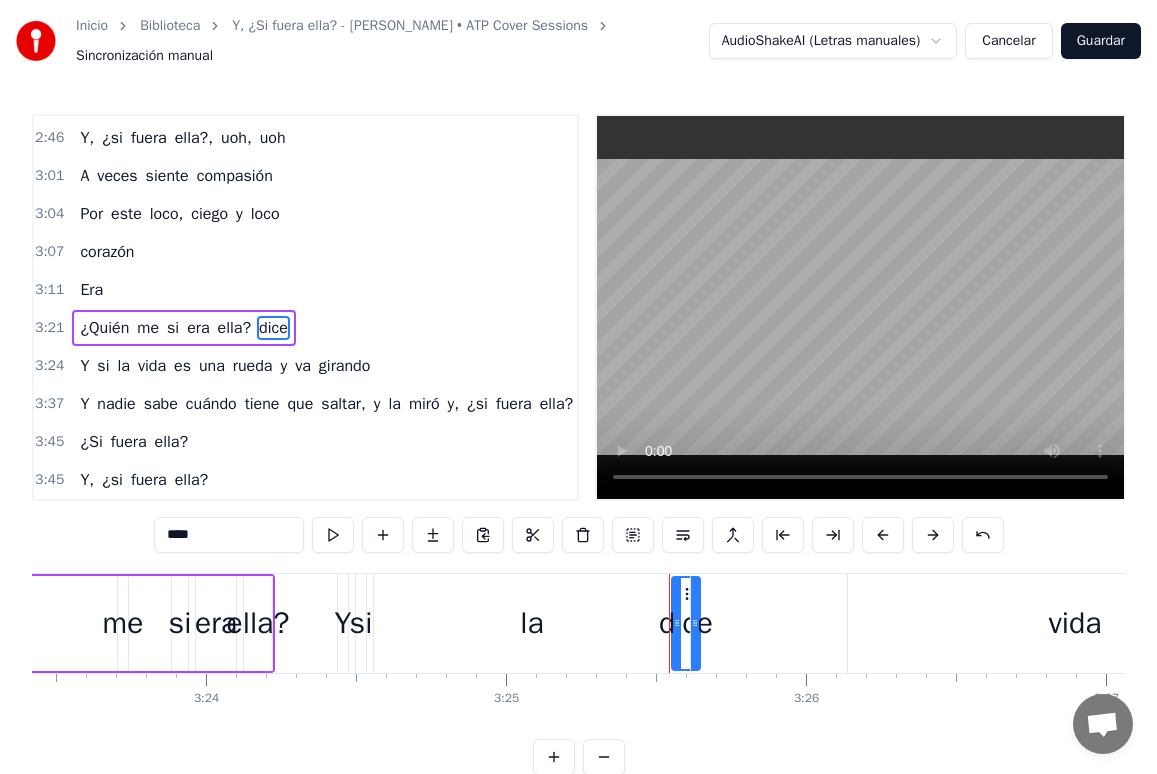 drag, startPoint x: 687, startPoint y: 592, endPoint x: 668, endPoint y: 601, distance: 21.023796 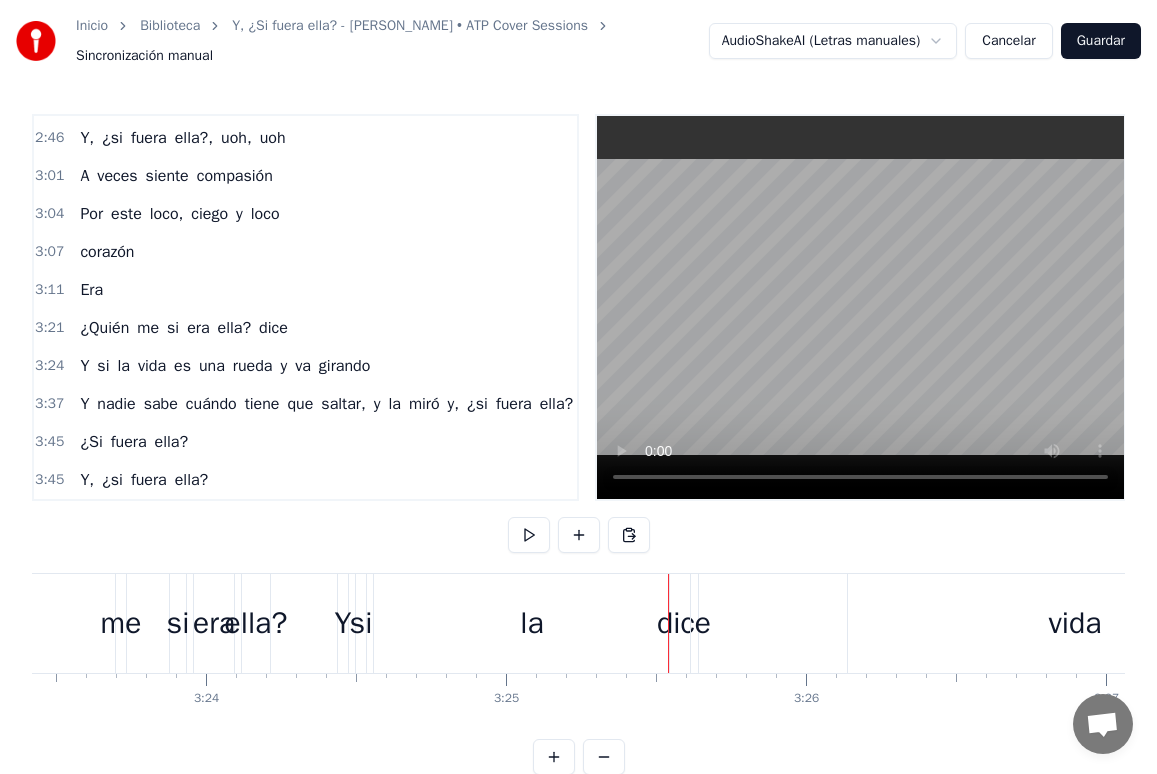click on "la" at bounding box center [532, 623] 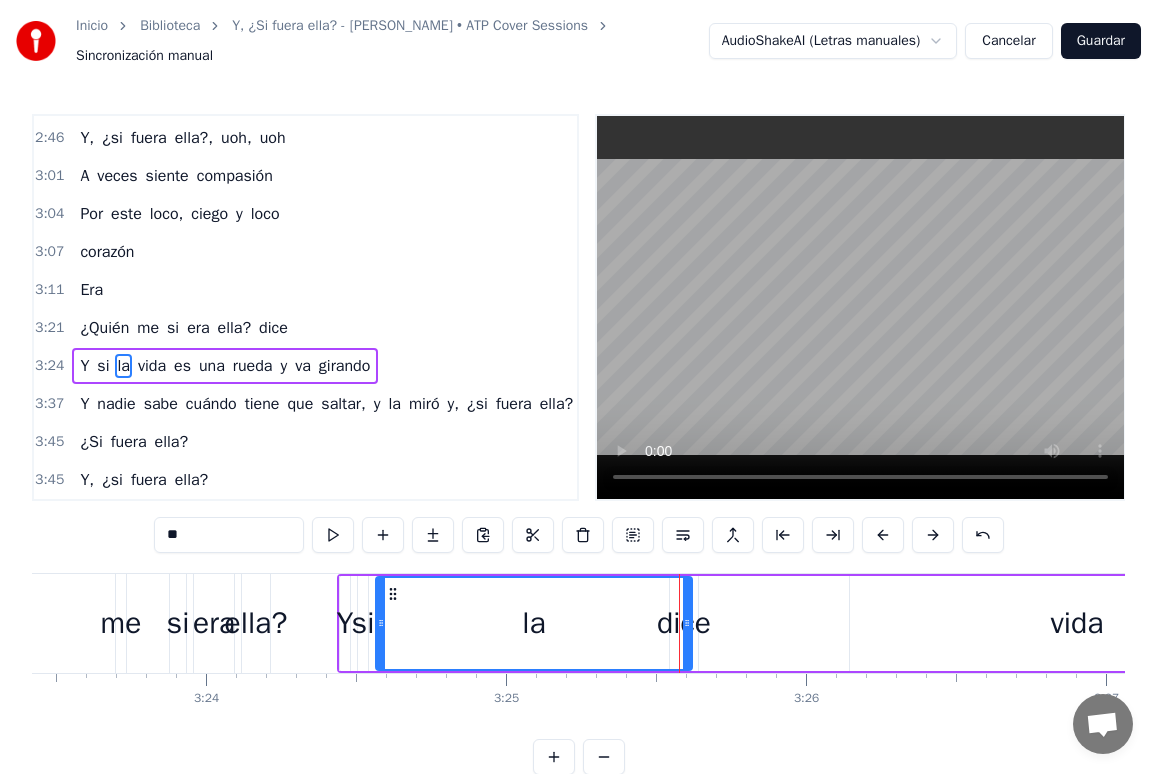 click on "Y si la vida es una rueda y va girando" at bounding box center (2280, 623) 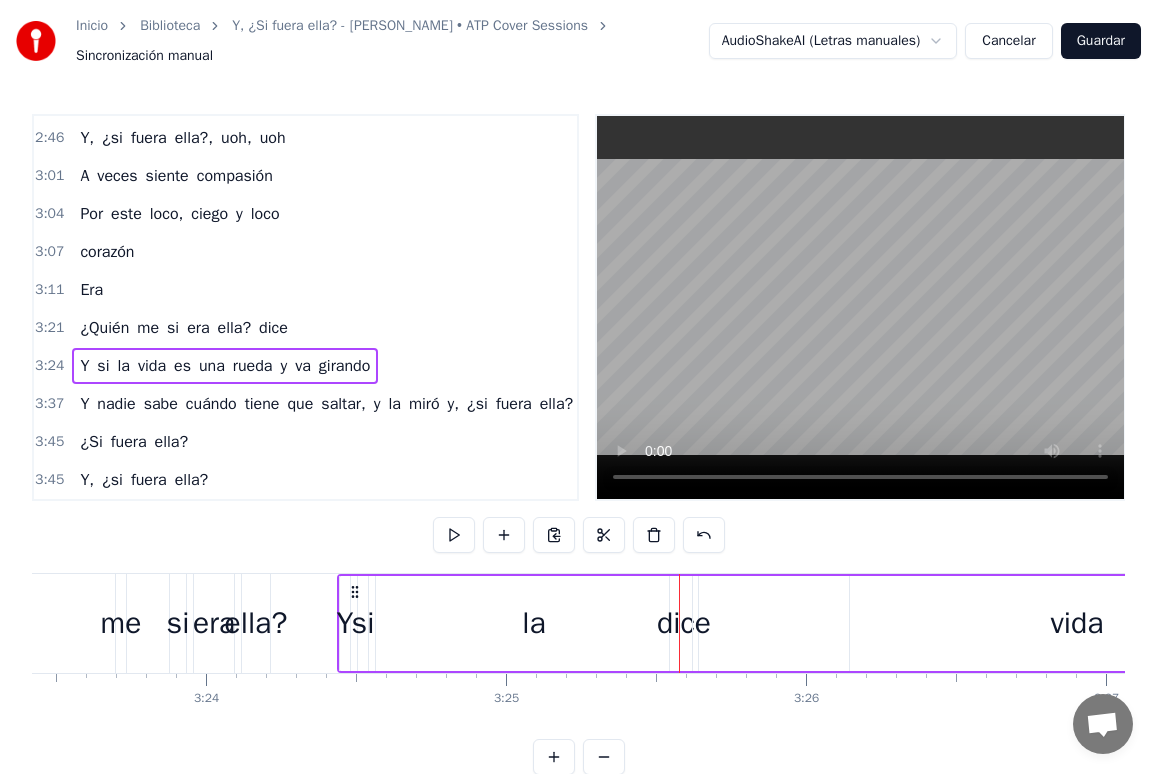 click on "dice" at bounding box center [273, 328] 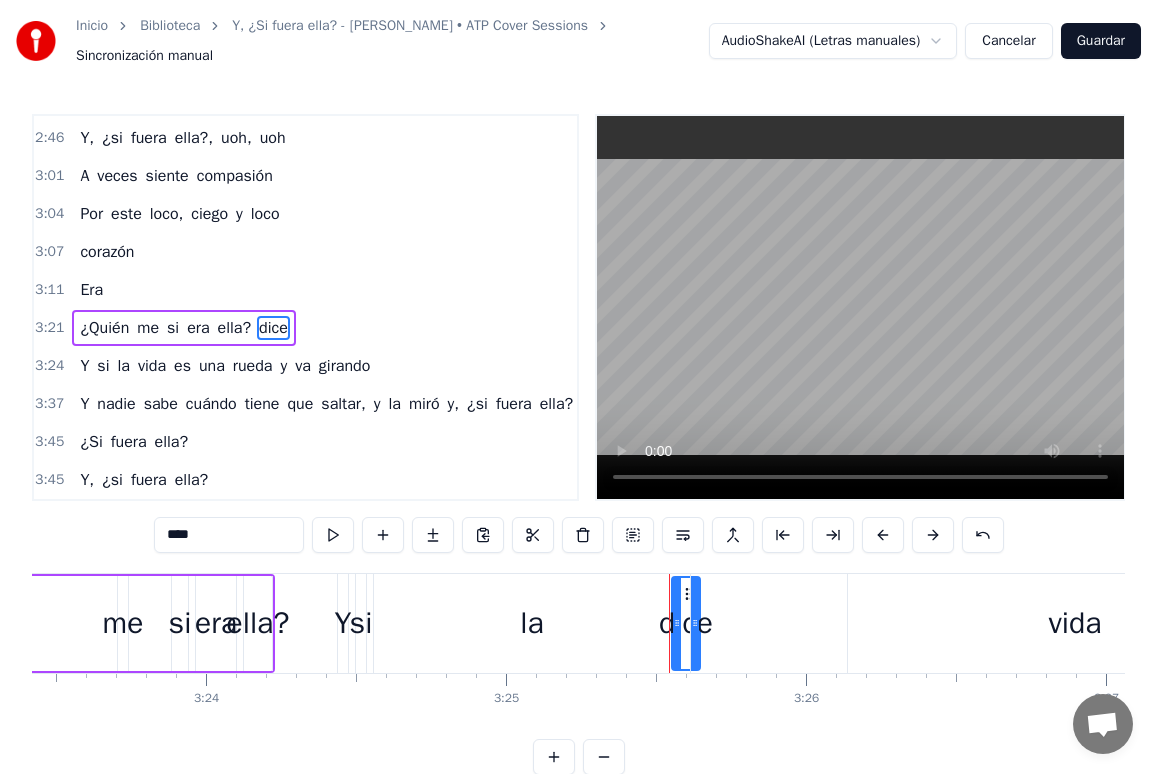 drag, startPoint x: 694, startPoint y: 597, endPoint x: 678, endPoint y: 595, distance: 16.124516 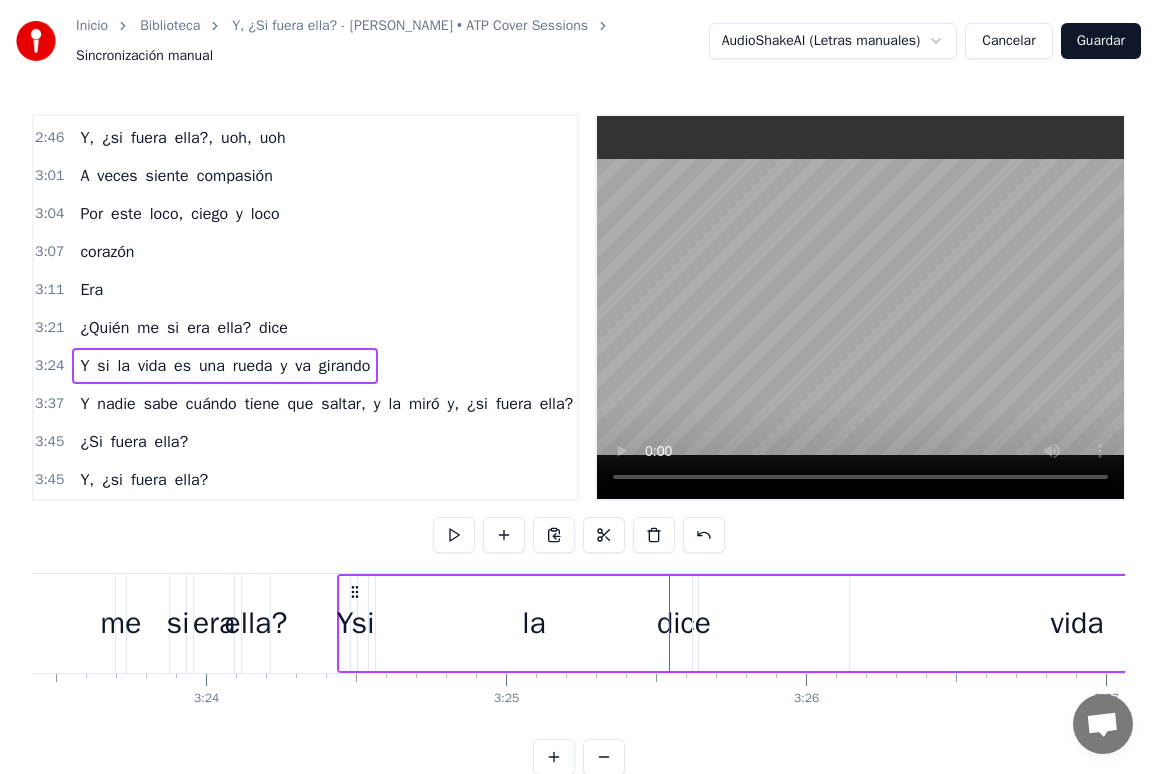 click on "dice" at bounding box center [273, 328] 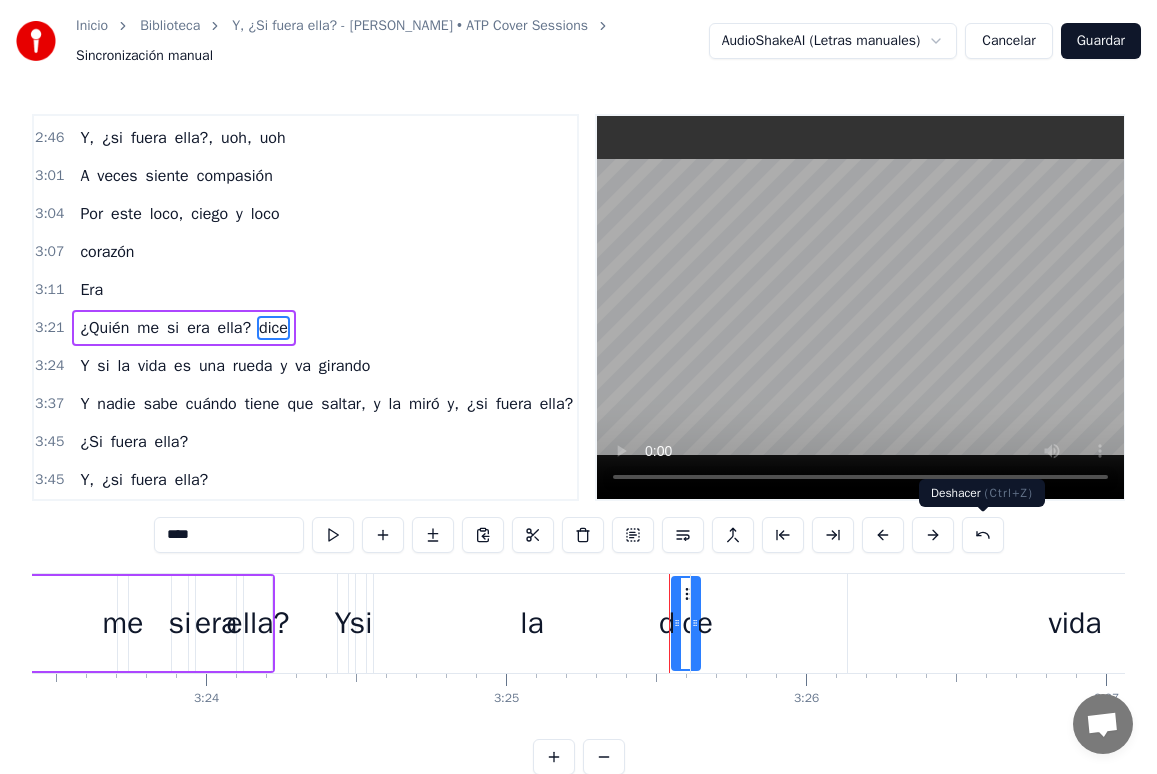 click at bounding box center [983, 535] 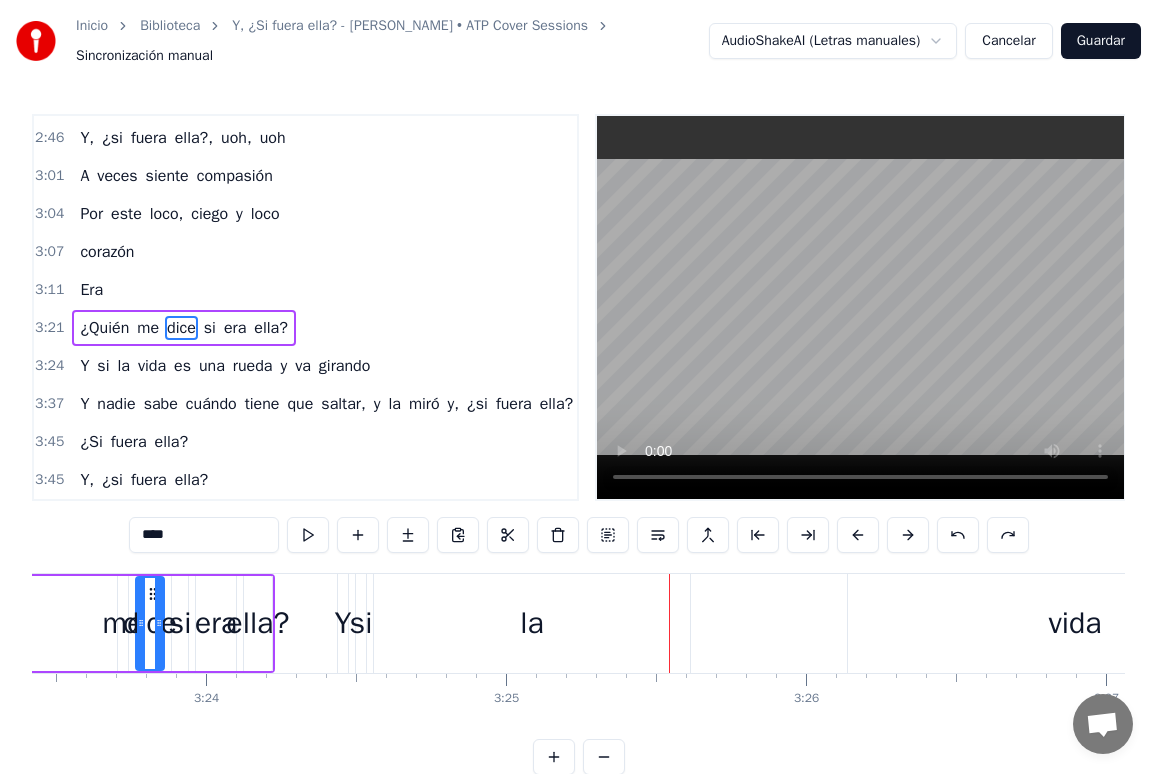 click on "dice" at bounding box center (150, 623) 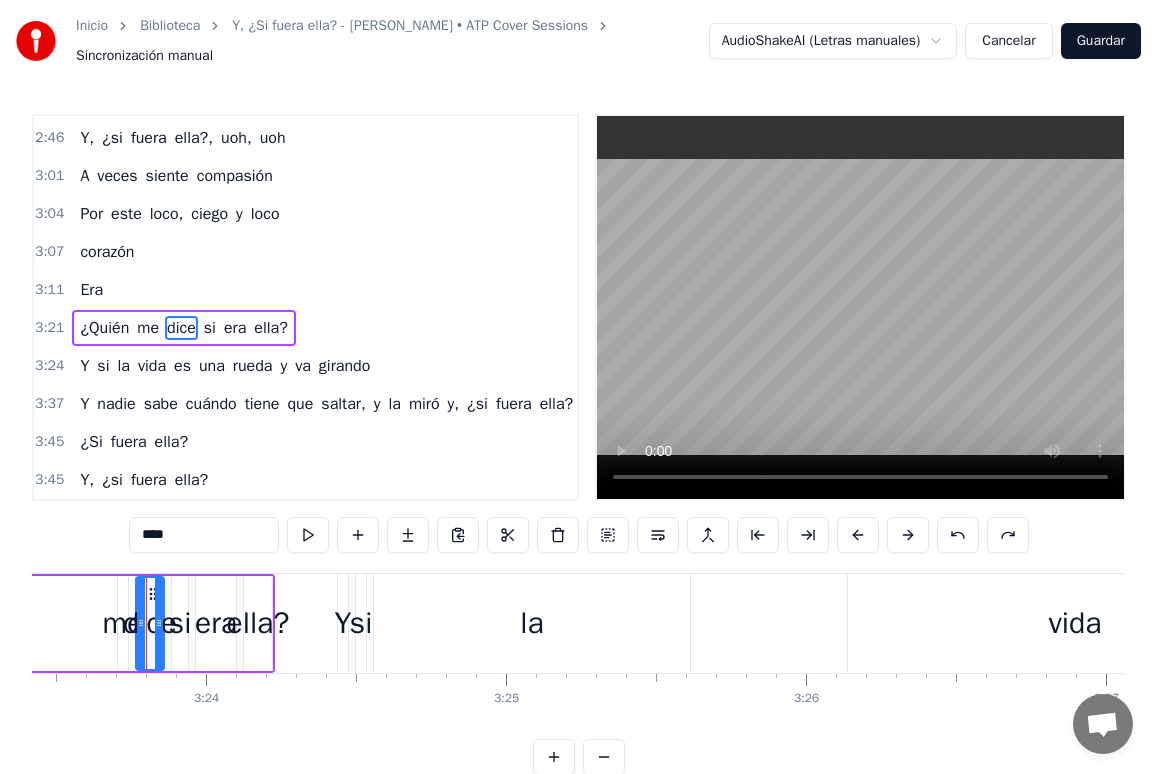 click on "[PERSON_NAME] se desliza y me atropella Y aunque a veces no me importe Sé que el día que la pierda volveré a sufrir Por ella Que aparece y que se esconde Que se marcha y que se queda Que es pregunta y es respuesta, que es mi oscuridad Mi estrella Ella me peina el alma y me la enreda Va conmigo, pero no sé dónde va Mi rival, mi compañera Que está tan dentro de mi vida y a la vez está tan fuera Sé que volveré a perderme Y la encontraré de nuevo Pero con otro rostro y otro nombre diferente Y otro cuerpo Pero sigue siendo ella Que otra vez me lleva [PERSON_NAME] me responde Si al girar la rueda [PERSON_NAME] se hace fría y se hace eterna Un suspiro en la tormenta, la que tantas veces le cambió la voz Gente que va y que viene, y siempre es ella Que me miente y me lo niega Que me olvida y me recuerda Pero si mi boca, se equivoca Pero si mi boca se equivoca Y al llamarla nombró a otra A veces siente compasión Por este loco, ciego y loco corazón Sea Lo que quiera Dios que sea Mi delito es la torpeza de ignorar, que quien no Y" at bounding box center (578, 648) 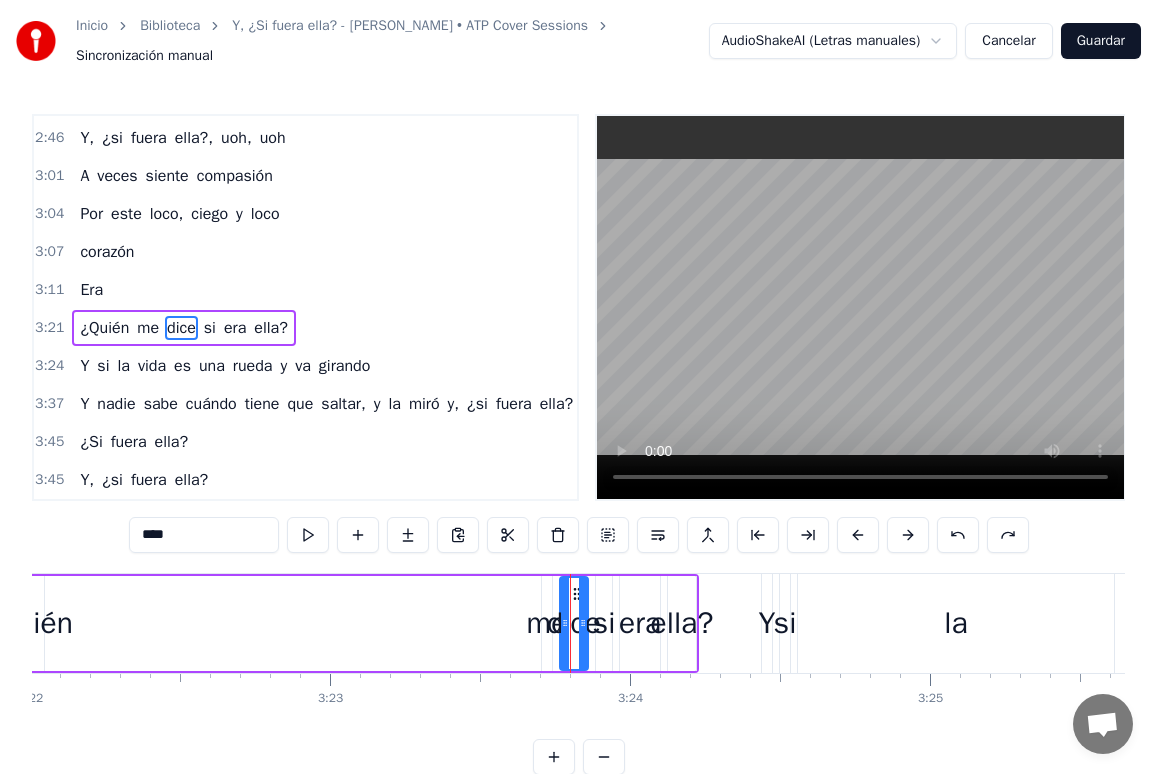 scroll, scrollTop: 0, scrollLeft: 60586, axis: horizontal 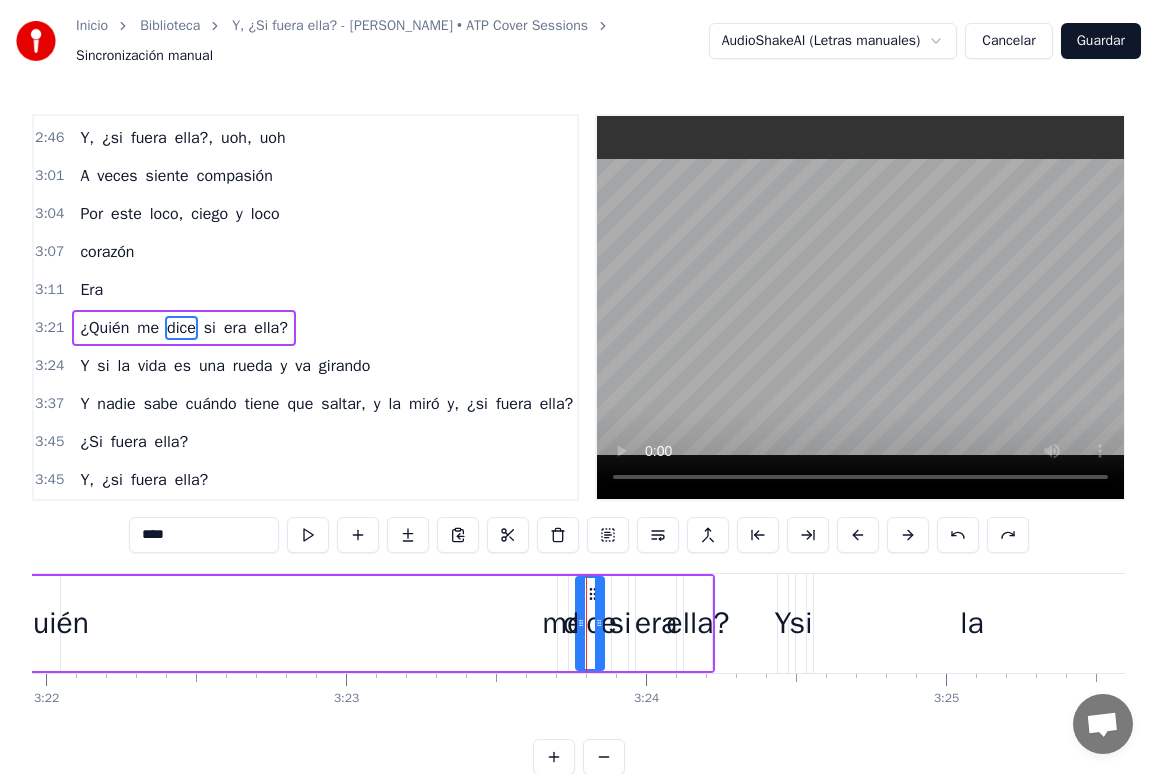 click on "me" at bounding box center [563, 623] 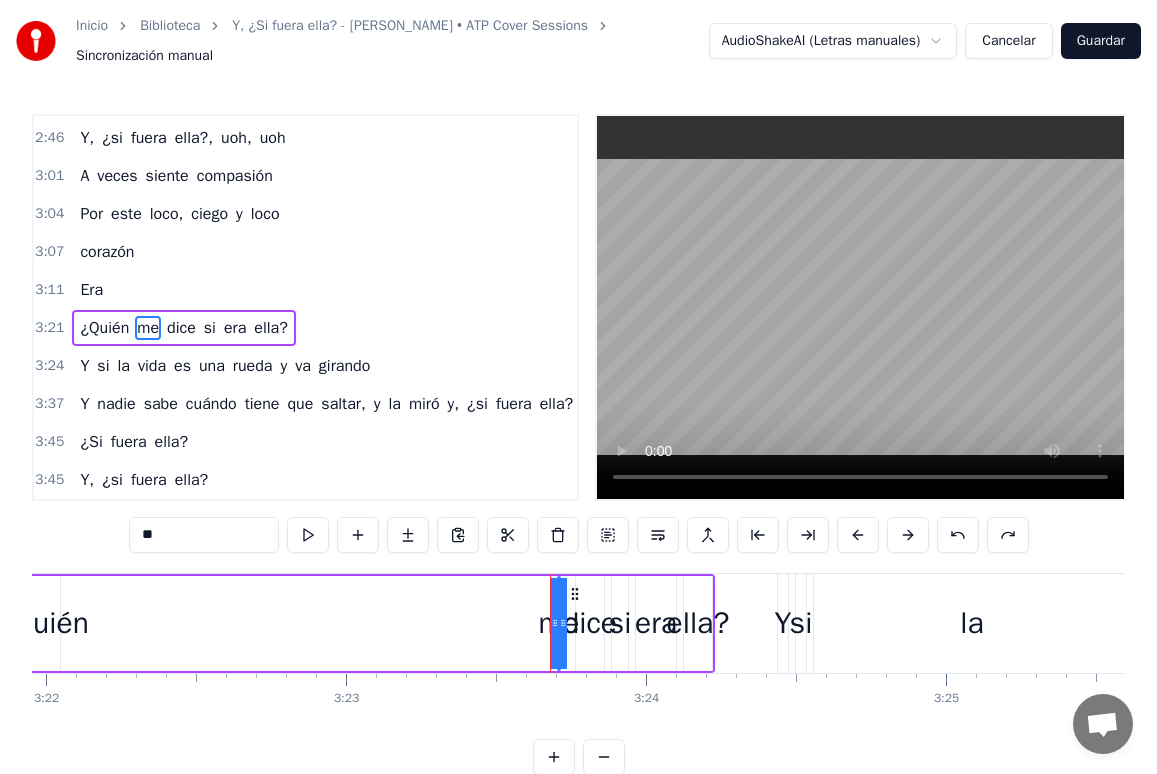 drag, startPoint x: 561, startPoint y: 602, endPoint x: 548, endPoint y: 610, distance: 15.264338 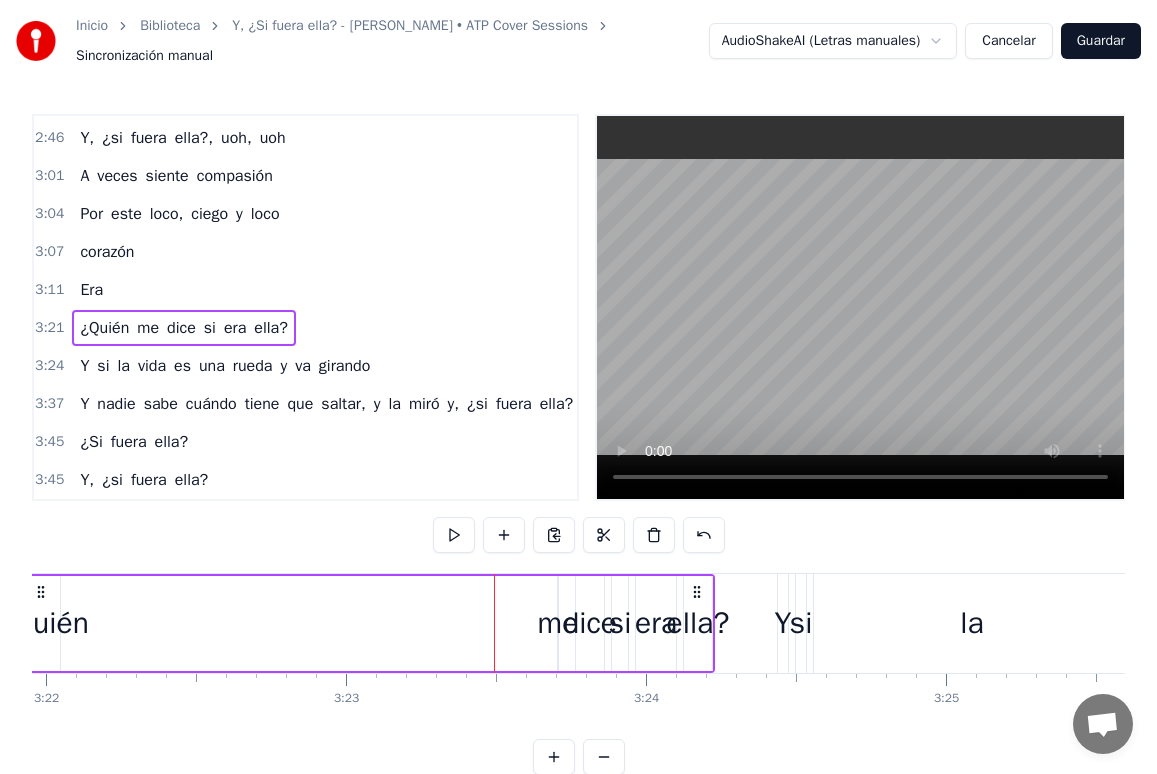 click on "me" at bounding box center (558, 623) 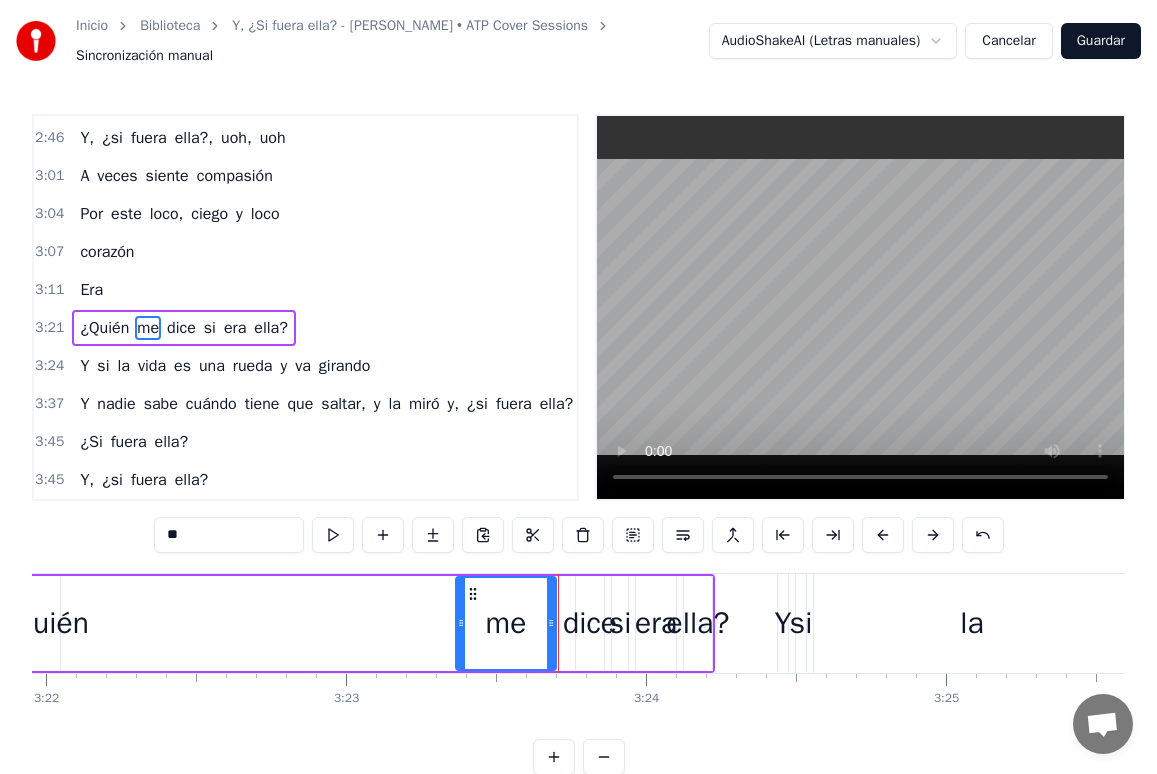 drag, startPoint x: 565, startPoint y: 629, endPoint x: 449, endPoint y: 625, distance: 116.06895 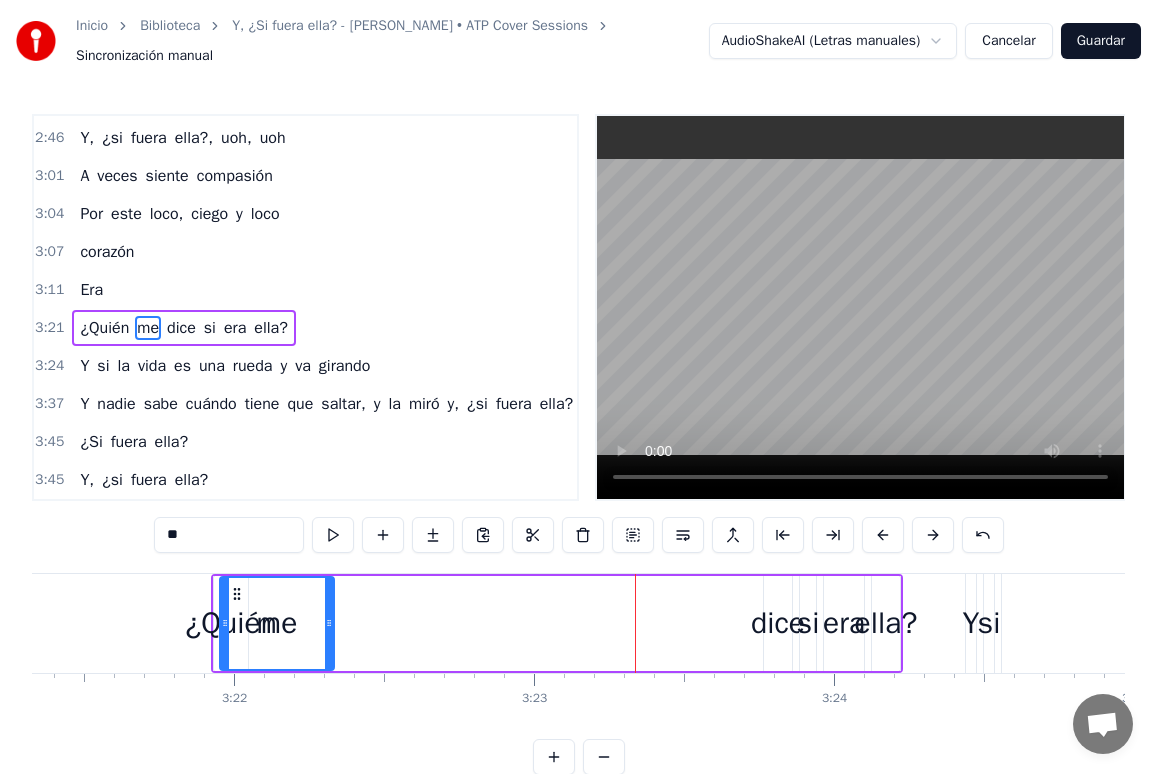scroll, scrollTop: 0, scrollLeft: 60397, axis: horizontal 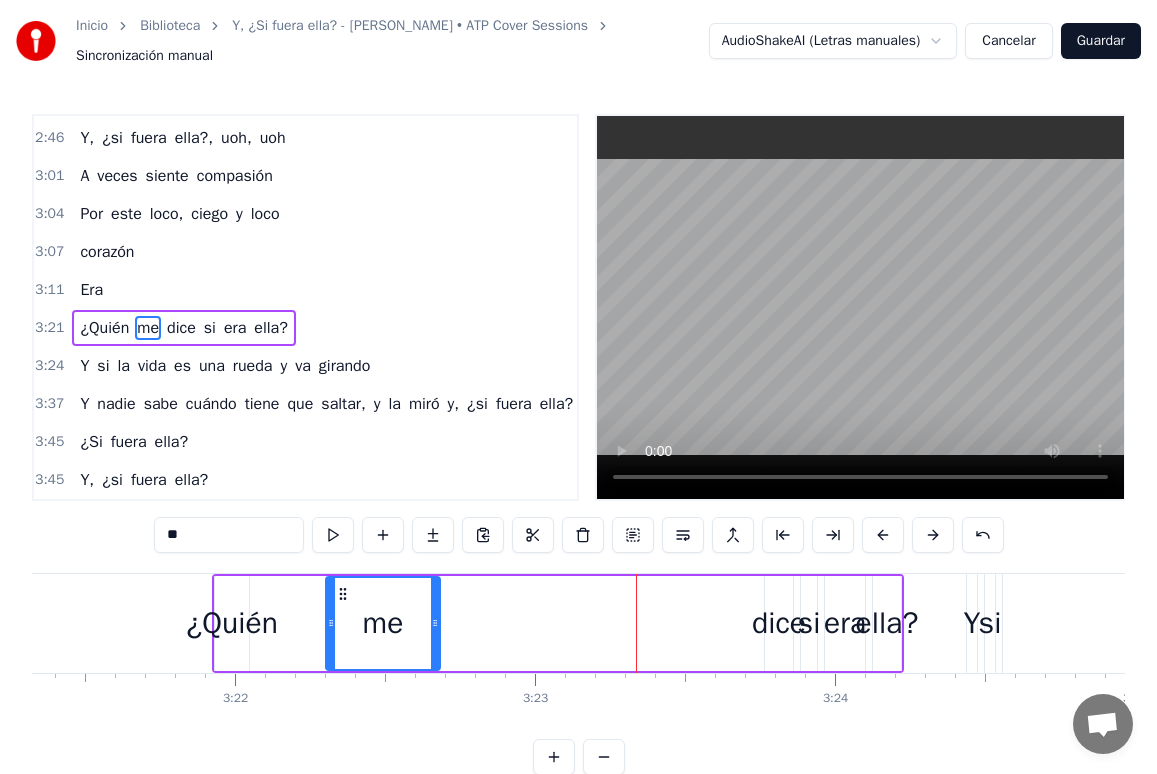 drag, startPoint x: 457, startPoint y: 594, endPoint x: 336, endPoint y: 607, distance: 121.69634 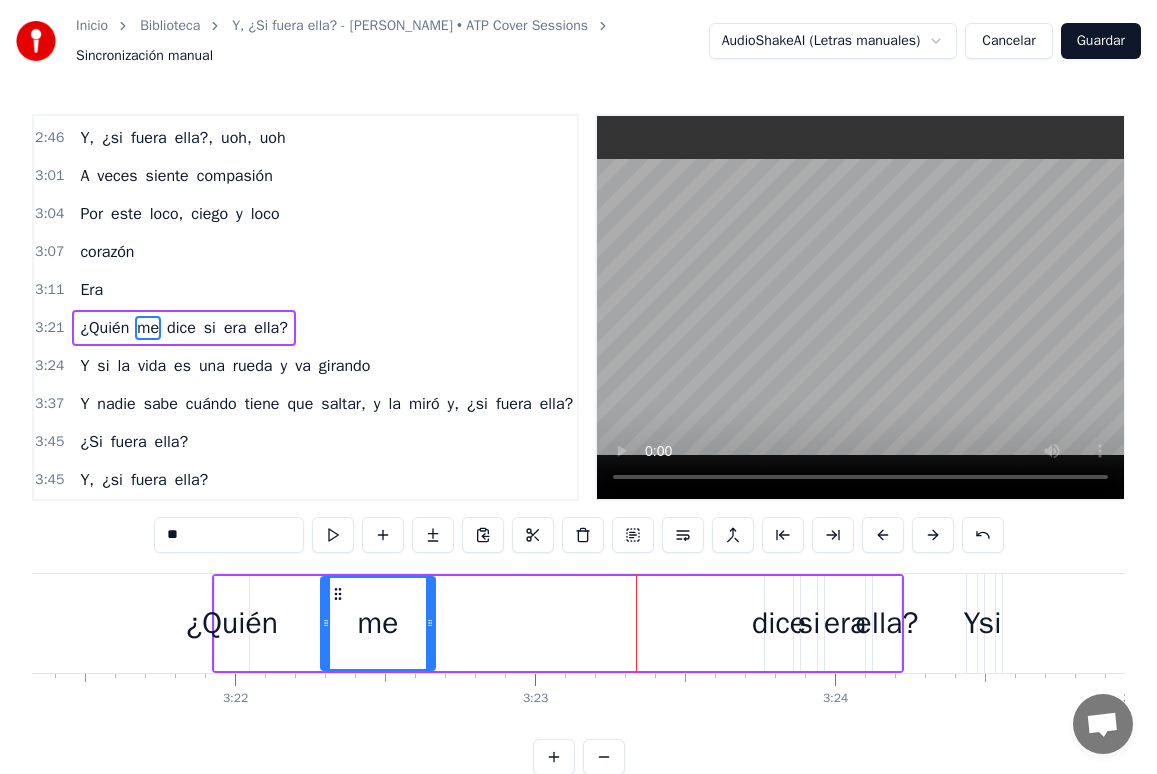 click on "dice" at bounding box center [779, 623] 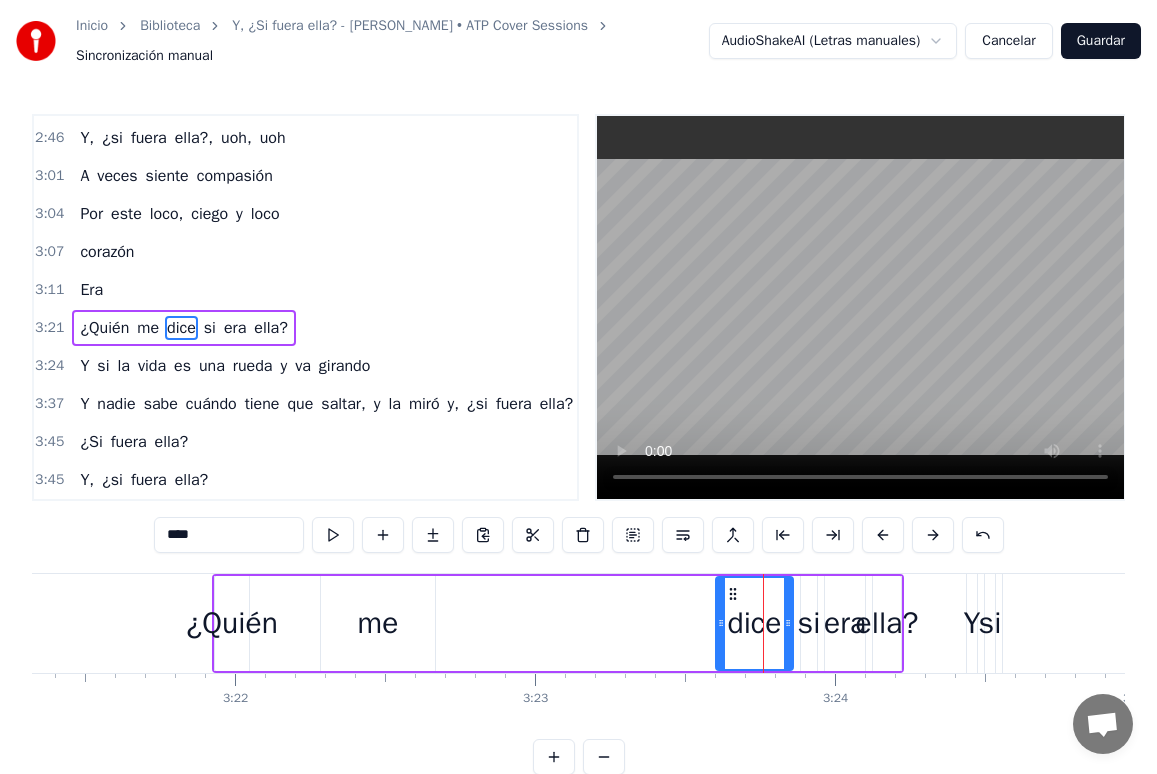 drag, startPoint x: 768, startPoint y: 622, endPoint x: 719, endPoint y: 625, distance: 49.09175 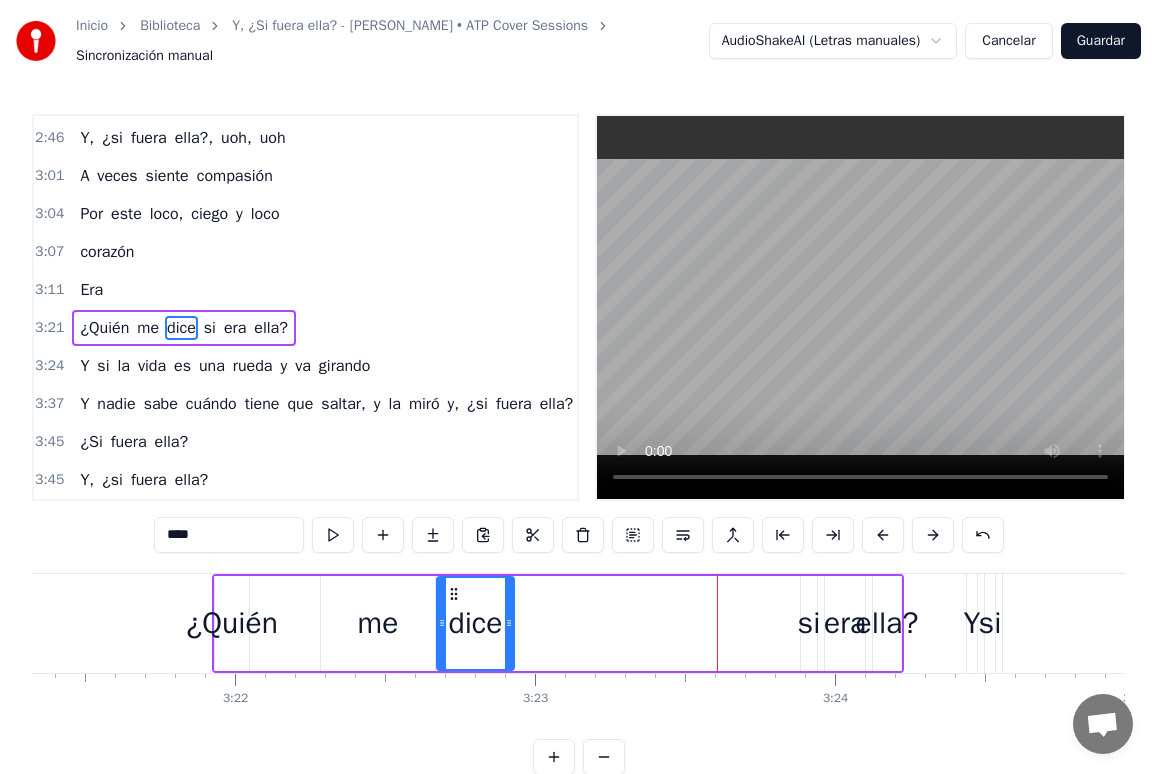 drag, startPoint x: 733, startPoint y: 596, endPoint x: 648, endPoint y: 595, distance: 85.00588 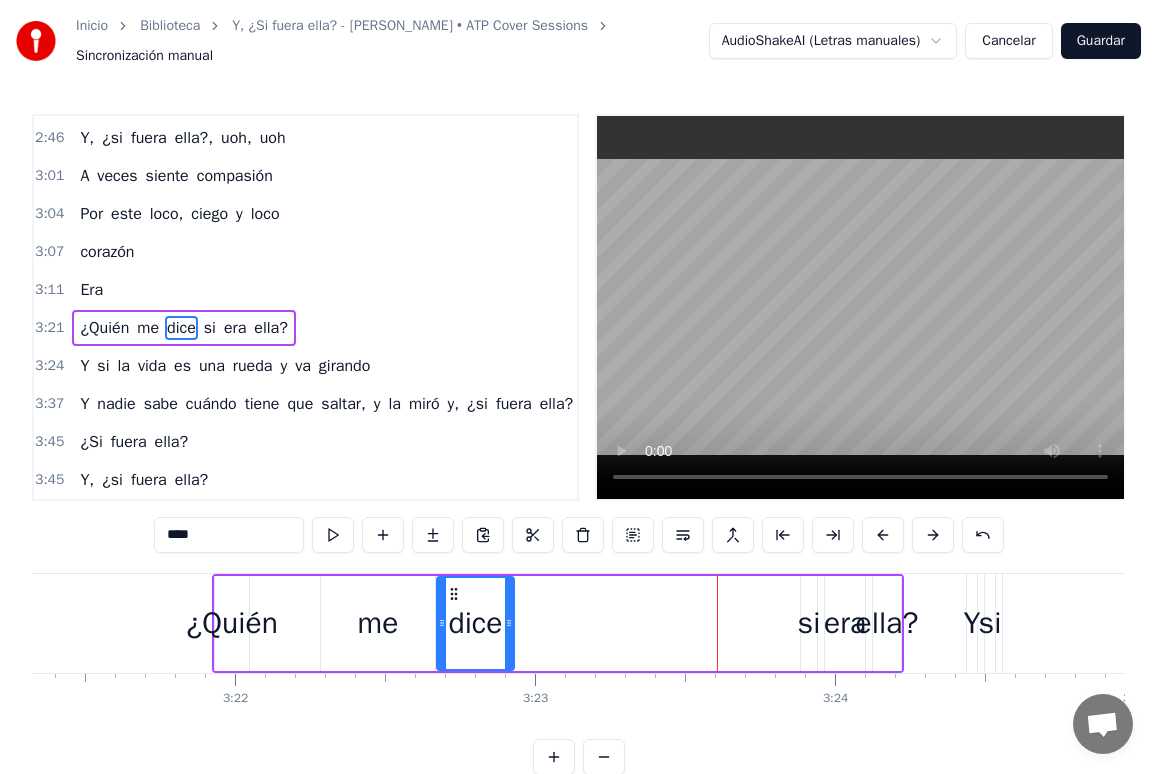 click on "si" at bounding box center [809, 623] 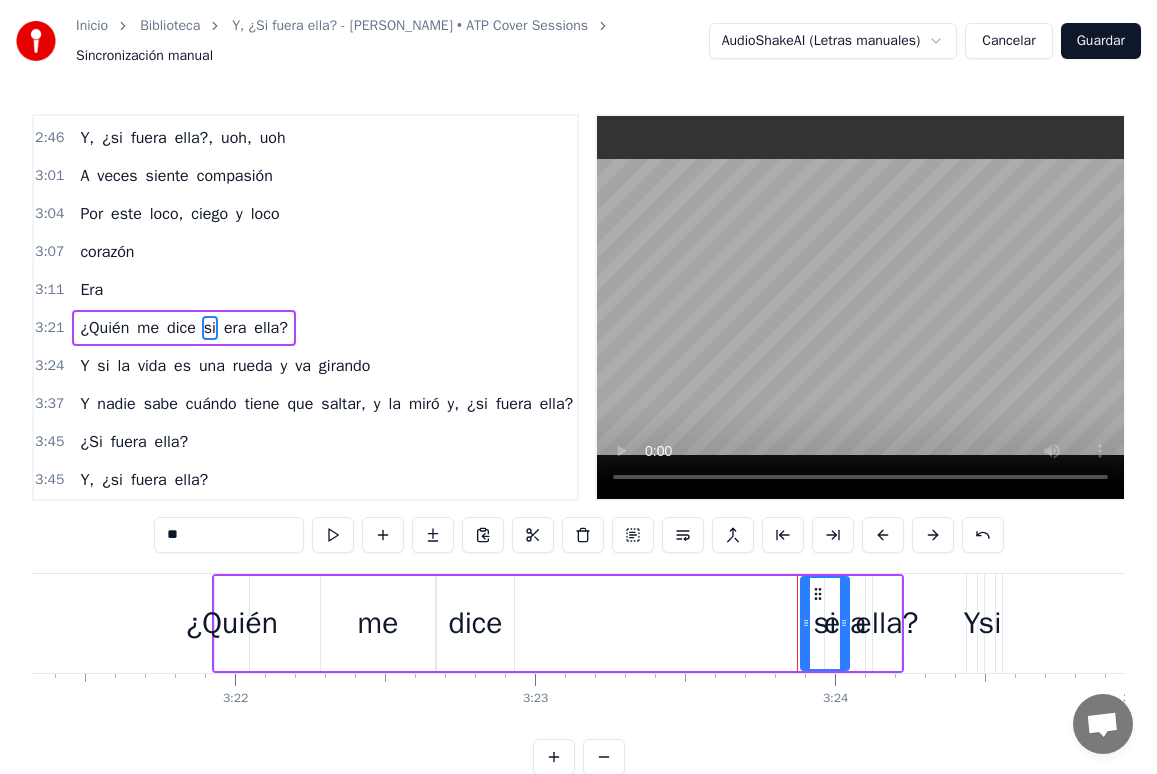 drag, startPoint x: 813, startPoint y: 607, endPoint x: 845, endPoint y: 607, distance: 32 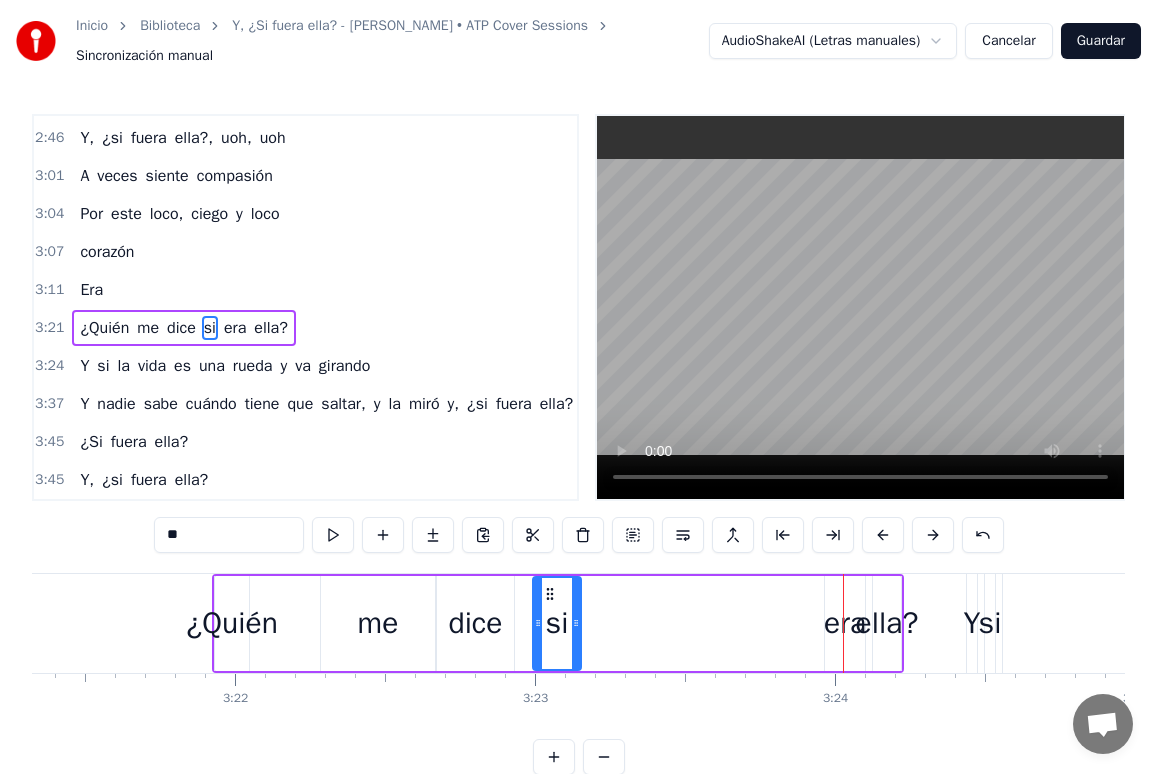 drag, startPoint x: 819, startPoint y: 592, endPoint x: 551, endPoint y: 608, distance: 268.47717 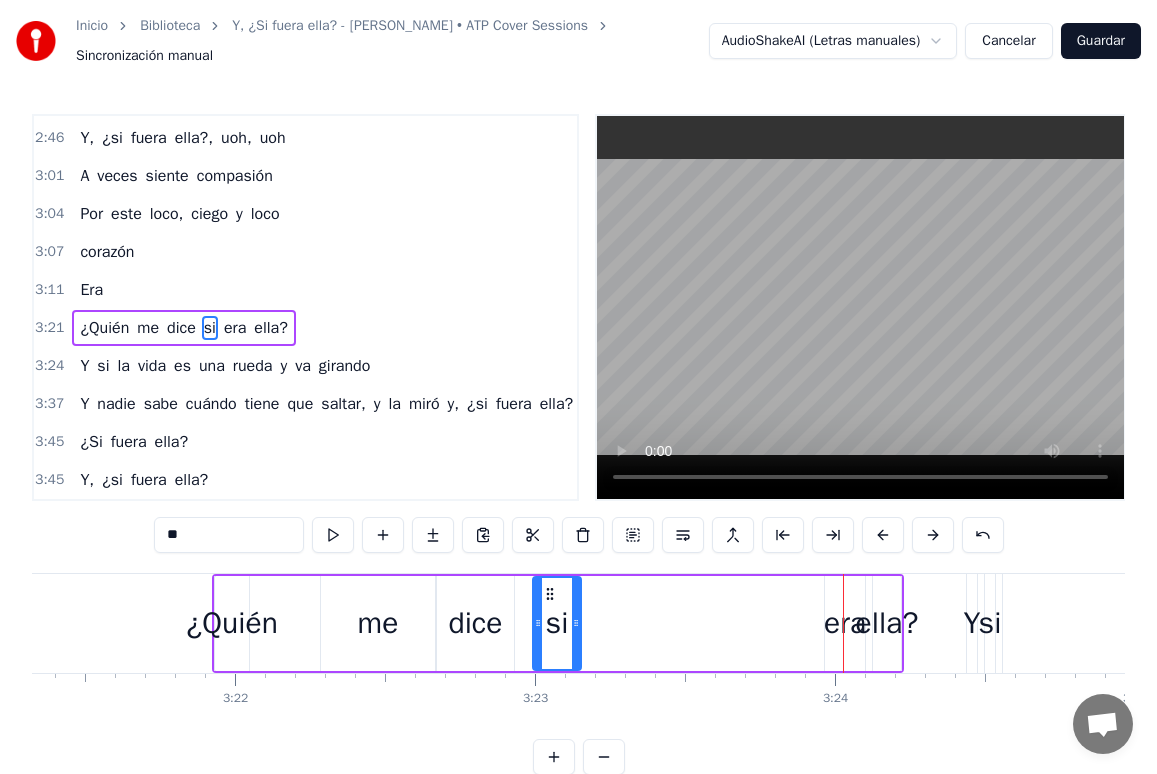 click on "era" at bounding box center [845, 623] 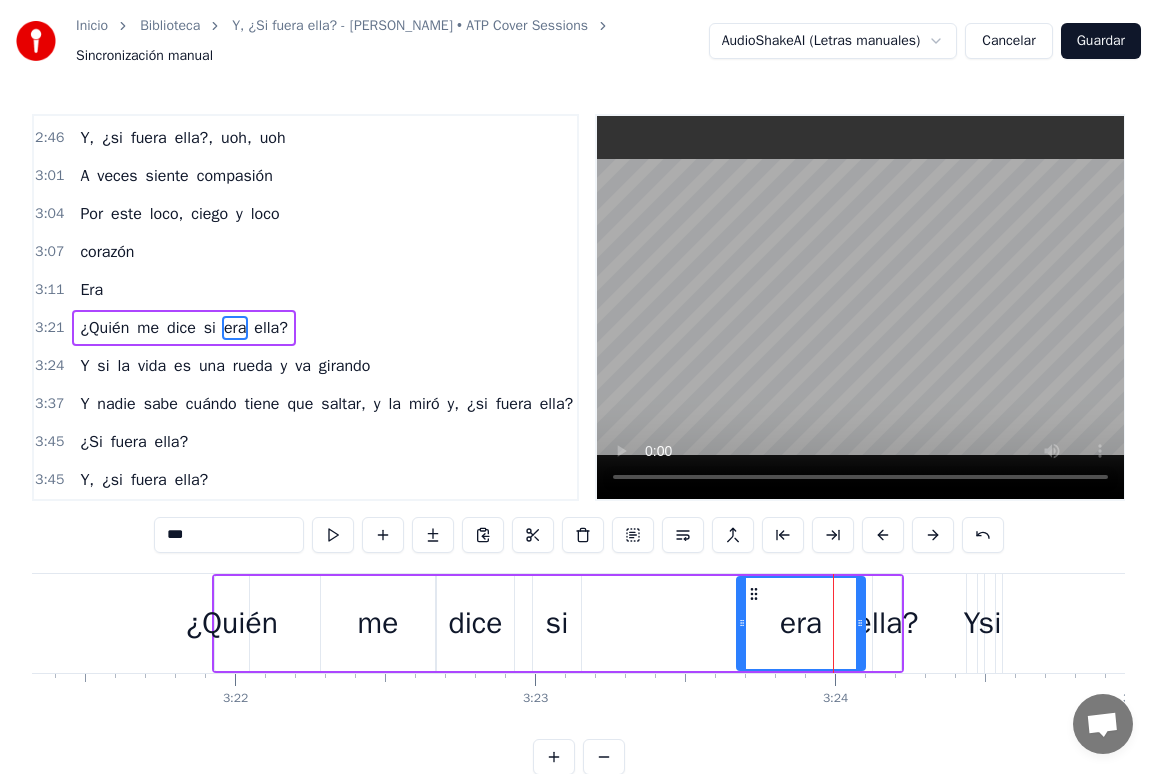 drag, startPoint x: 828, startPoint y: 625, endPoint x: 737, endPoint y: 629, distance: 91.08787 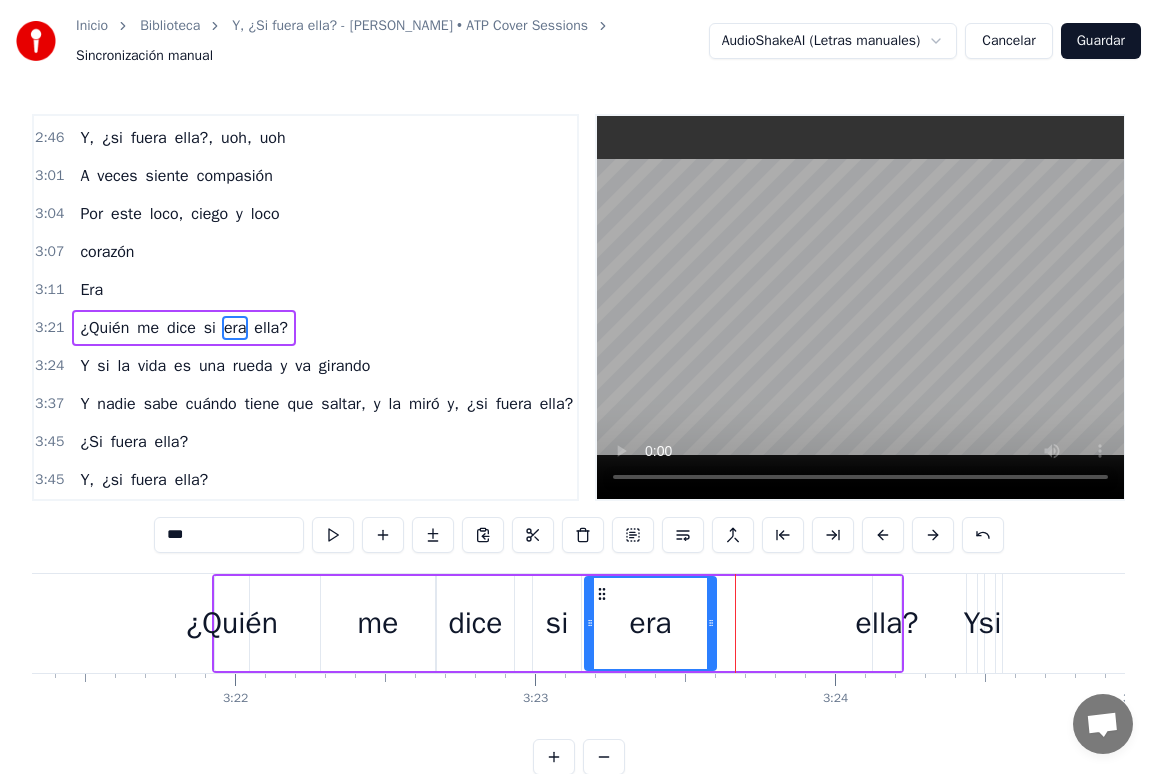 drag, startPoint x: 753, startPoint y: 594, endPoint x: 722, endPoint y: 598, distance: 31.257 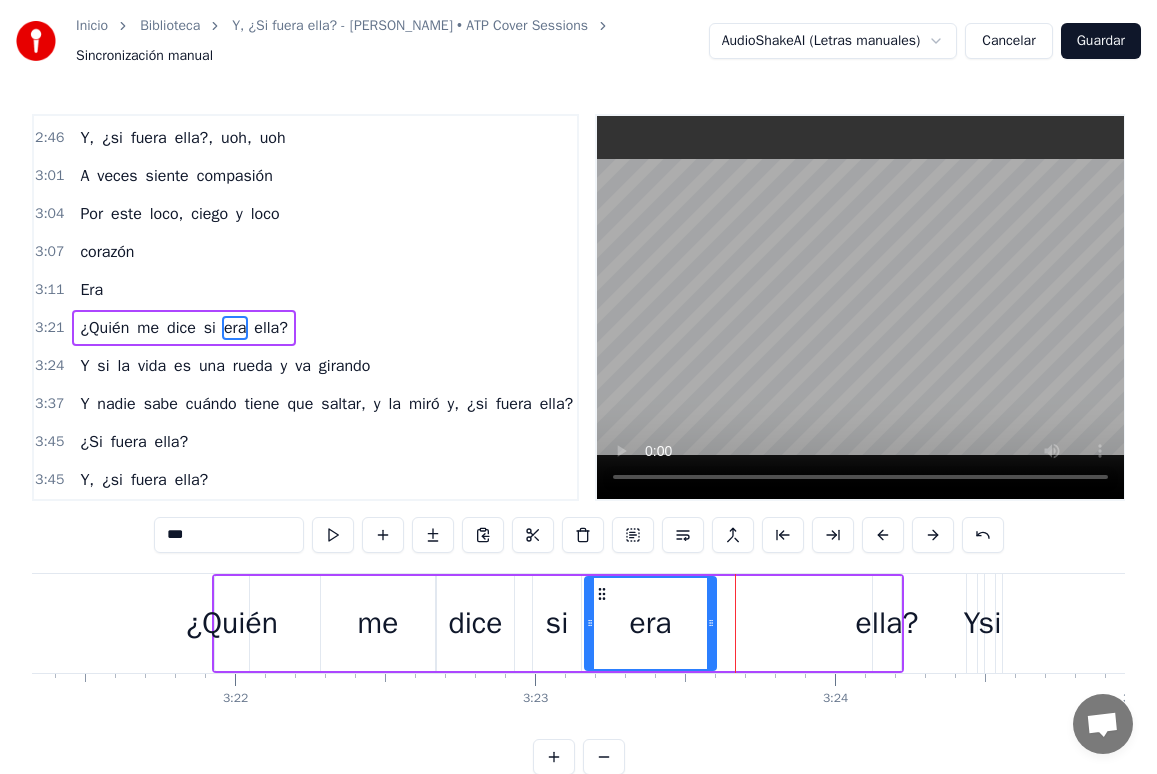click on "ella?" at bounding box center [887, 623] 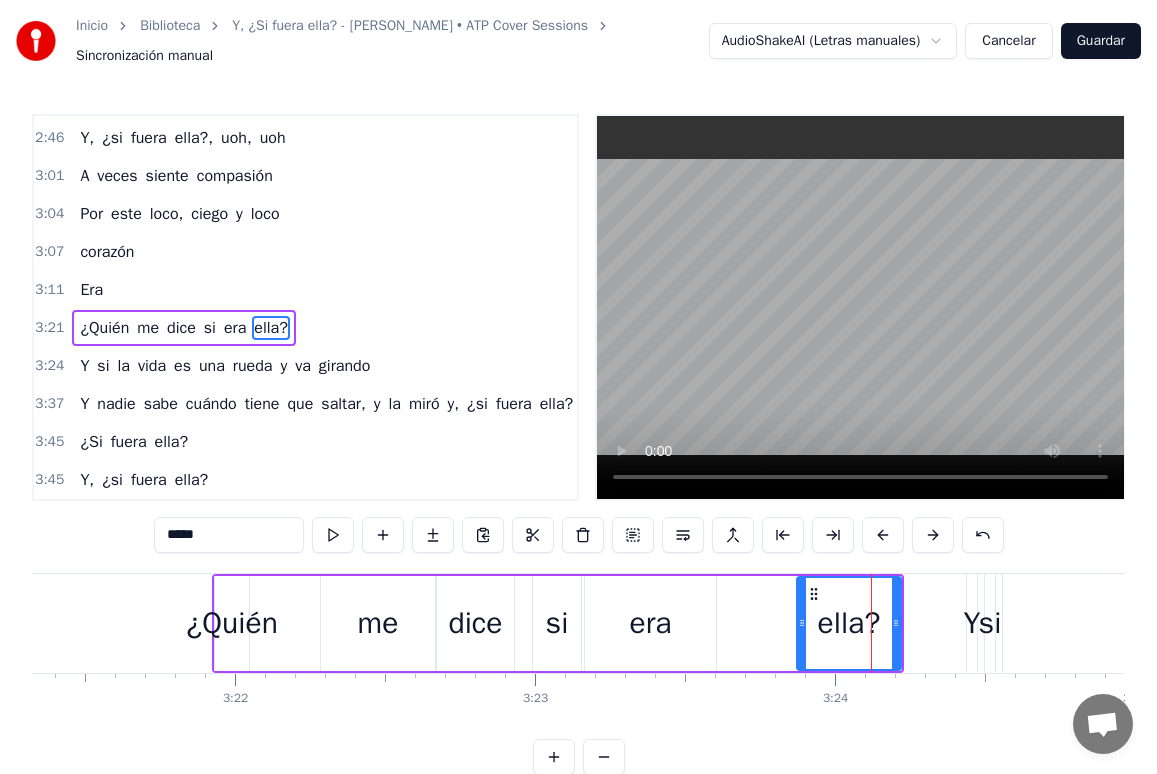 drag, startPoint x: 875, startPoint y: 628, endPoint x: 799, endPoint y: 628, distance: 76 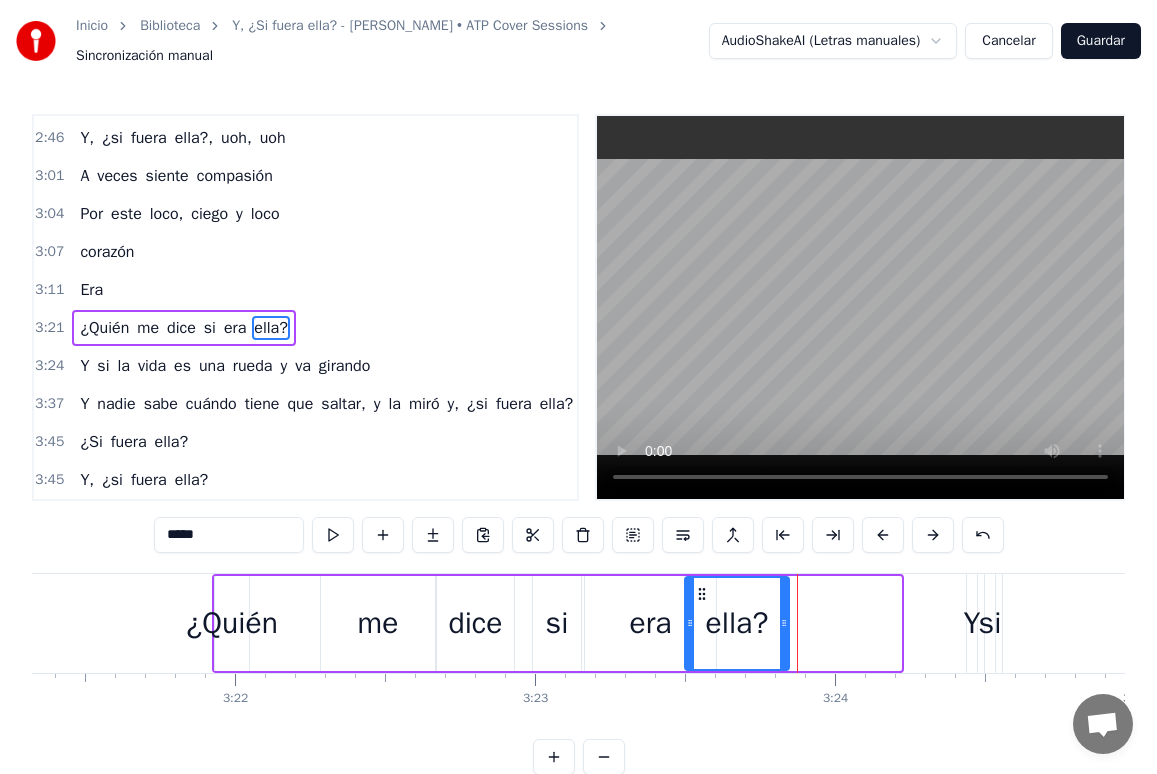 drag, startPoint x: 815, startPoint y: 591, endPoint x: 702, endPoint y: 606, distance: 113.99123 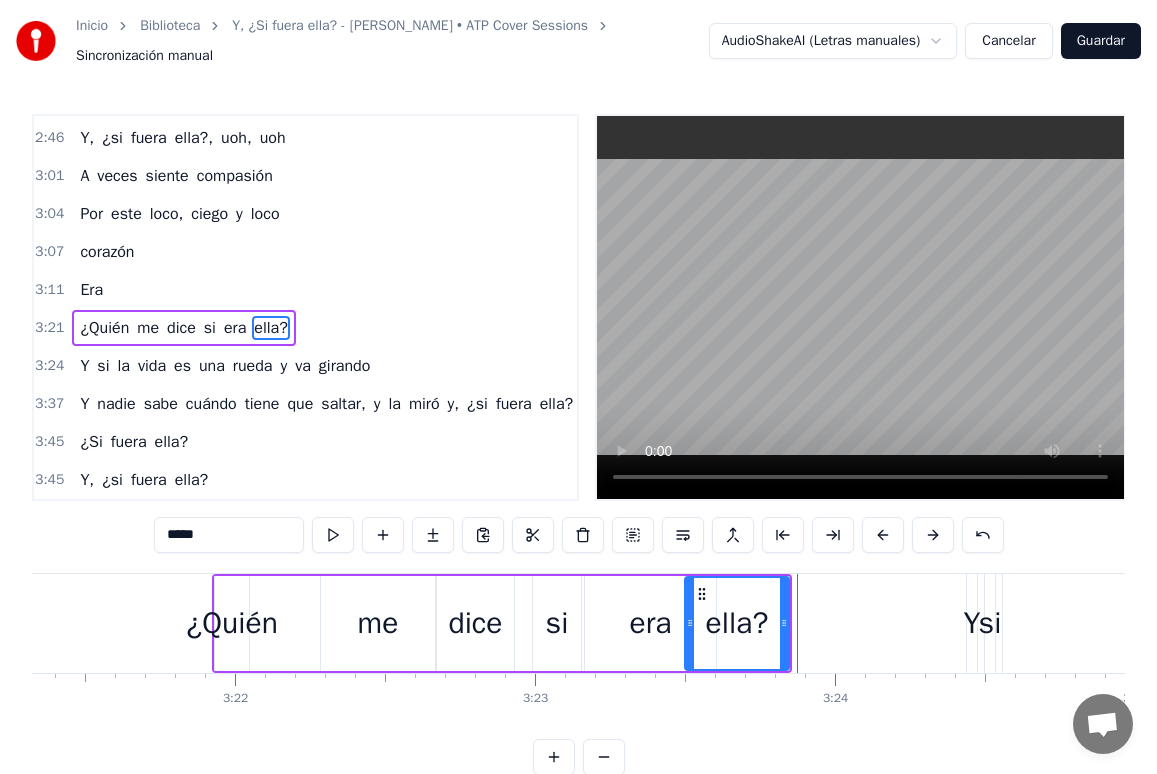 click on "¿Quién" at bounding box center (232, 623) 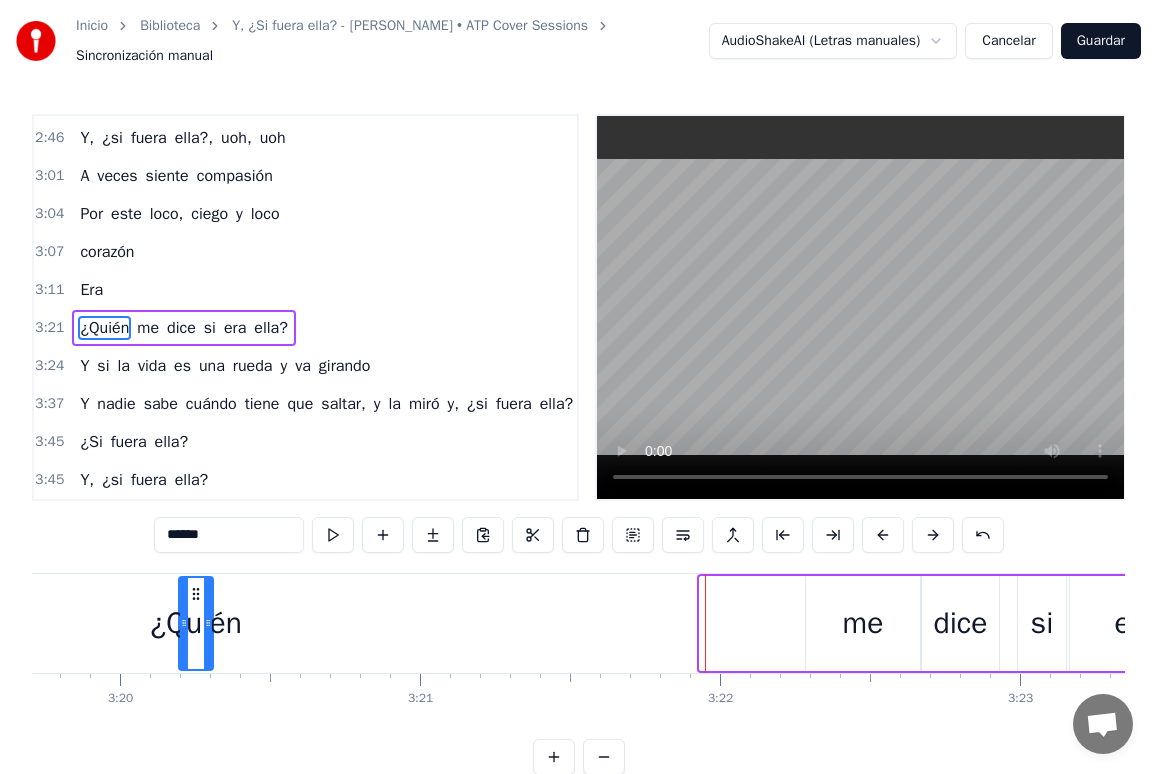scroll, scrollTop: 0, scrollLeft: 59891, axis: horizontal 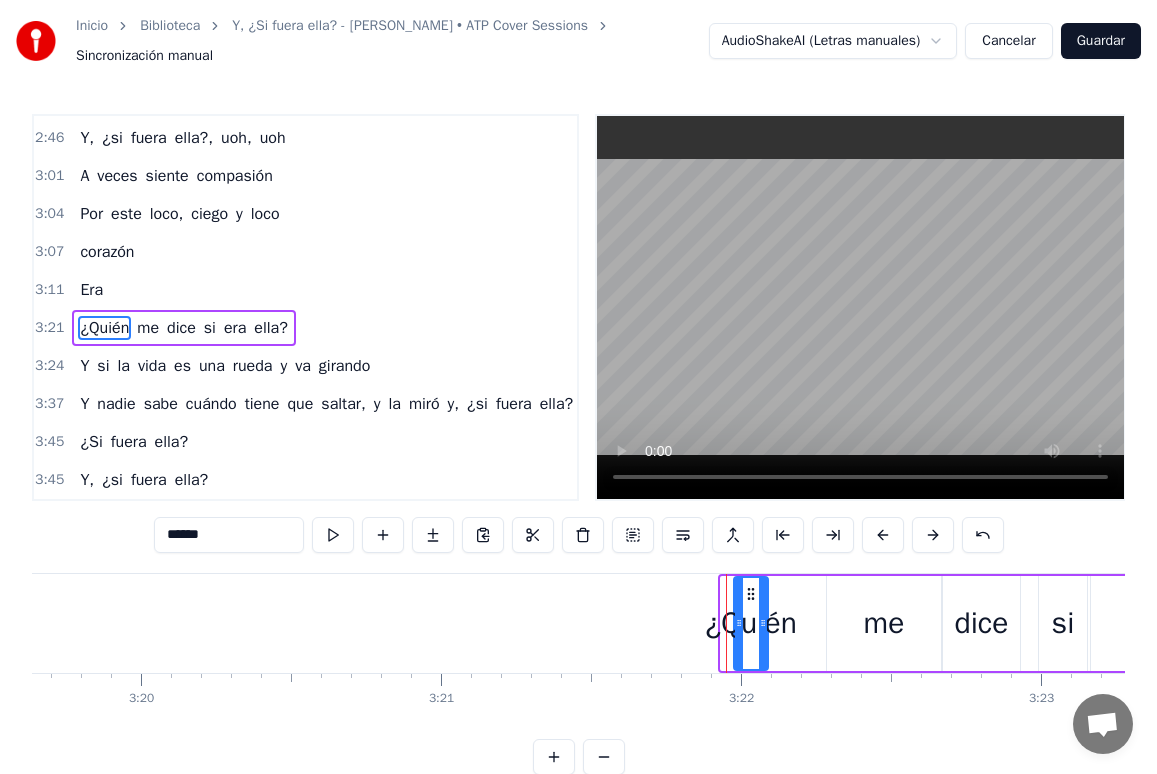 drag, startPoint x: 230, startPoint y: 595, endPoint x: 746, endPoint y: 622, distance: 516.70593 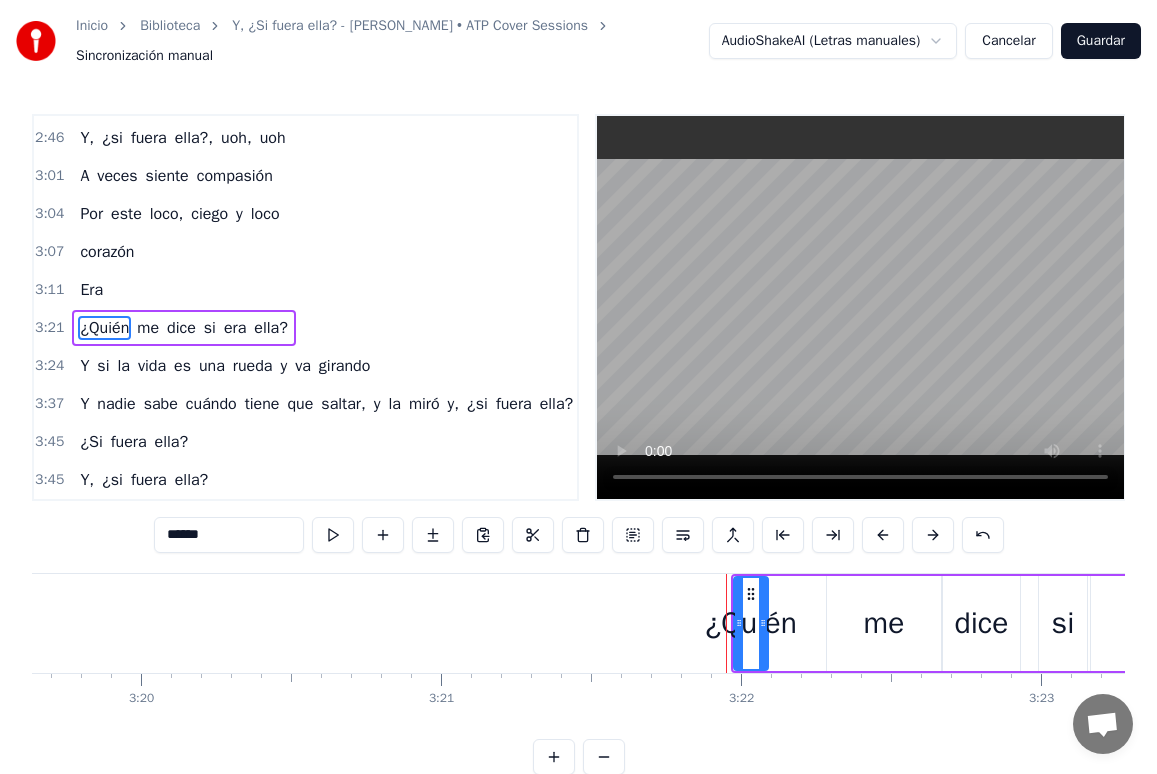 click on "¿Quién me dice si era ella?" at bounding box center (183, 328) 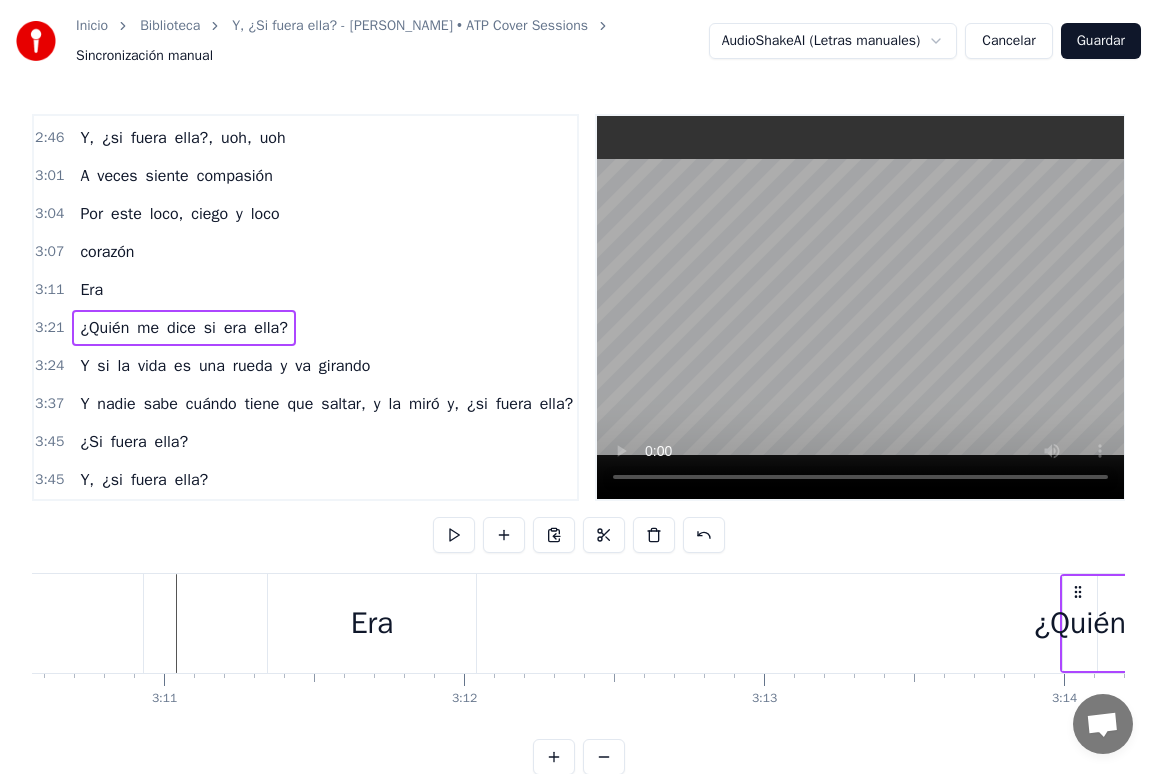 scroll, scrollTop: 0, scrollLeft: 57168, axis: horizontal 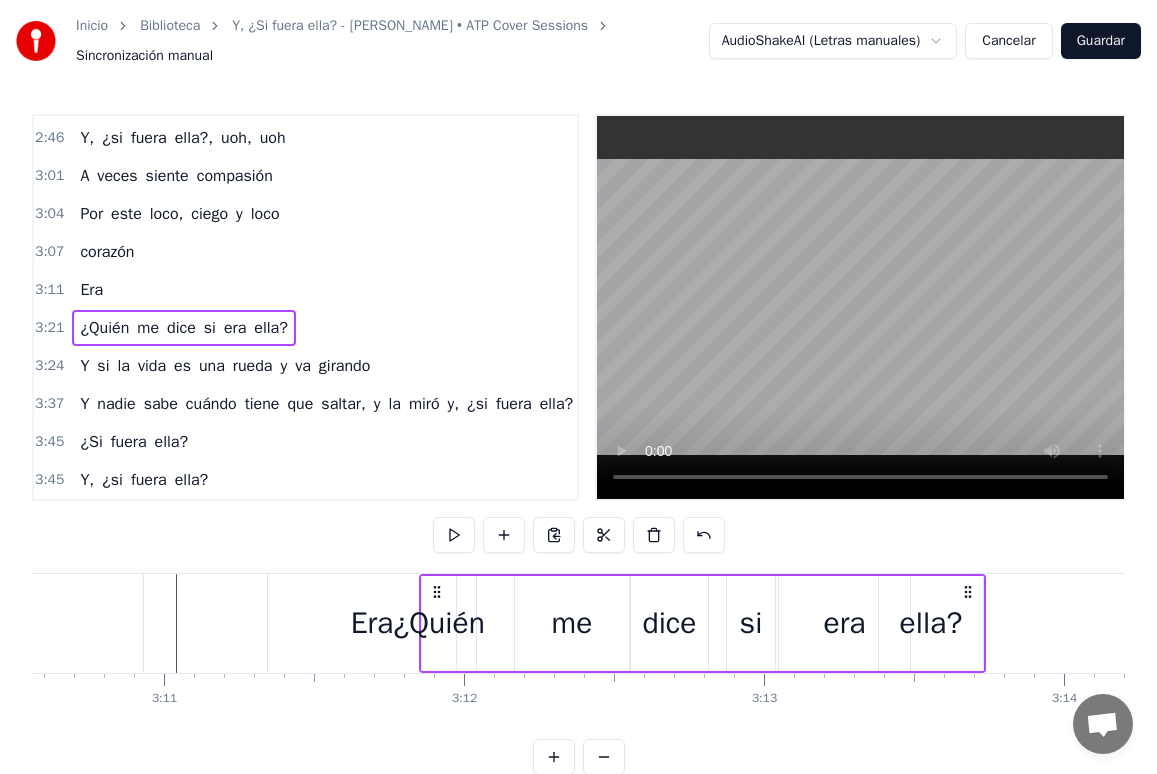 drag, startPoint x: 752, startPoint y: 597, endPoint x: 440, endPoint y: 586, distance: 312.19385 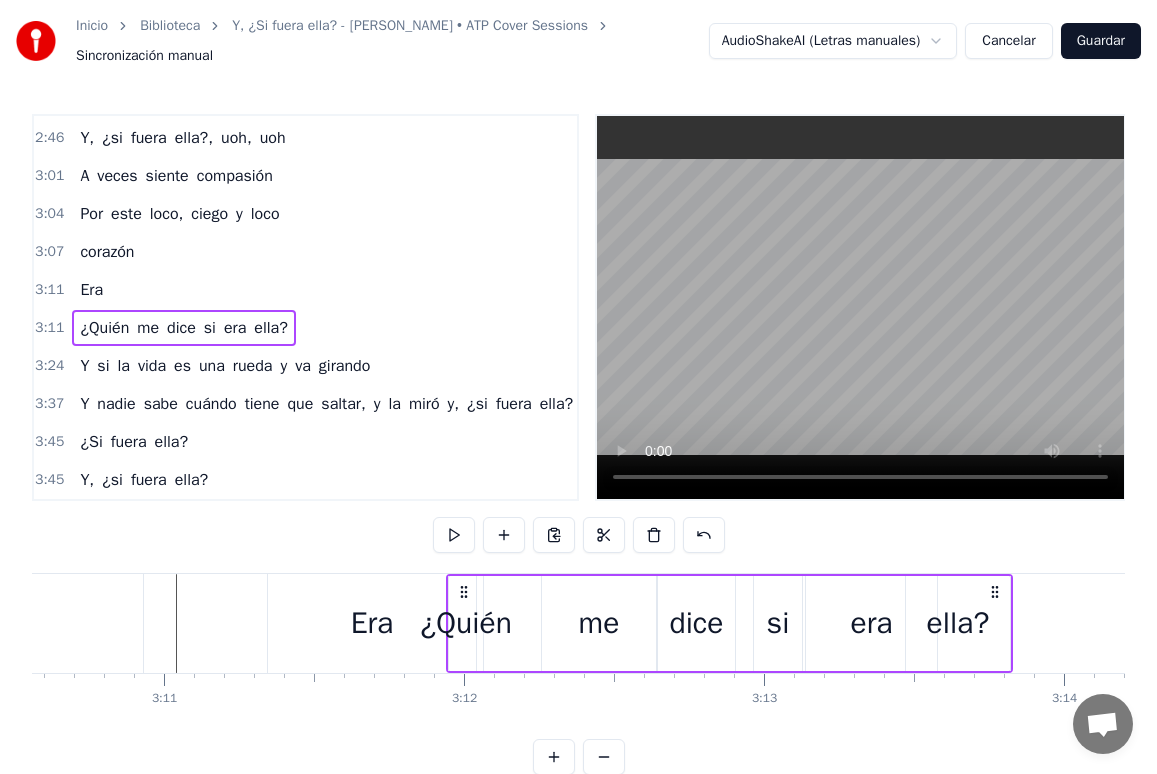 drag, startPoint x: 432, startPoint y: 588, endPoint x: 459, endPoint y: 596, distance: 28.160255 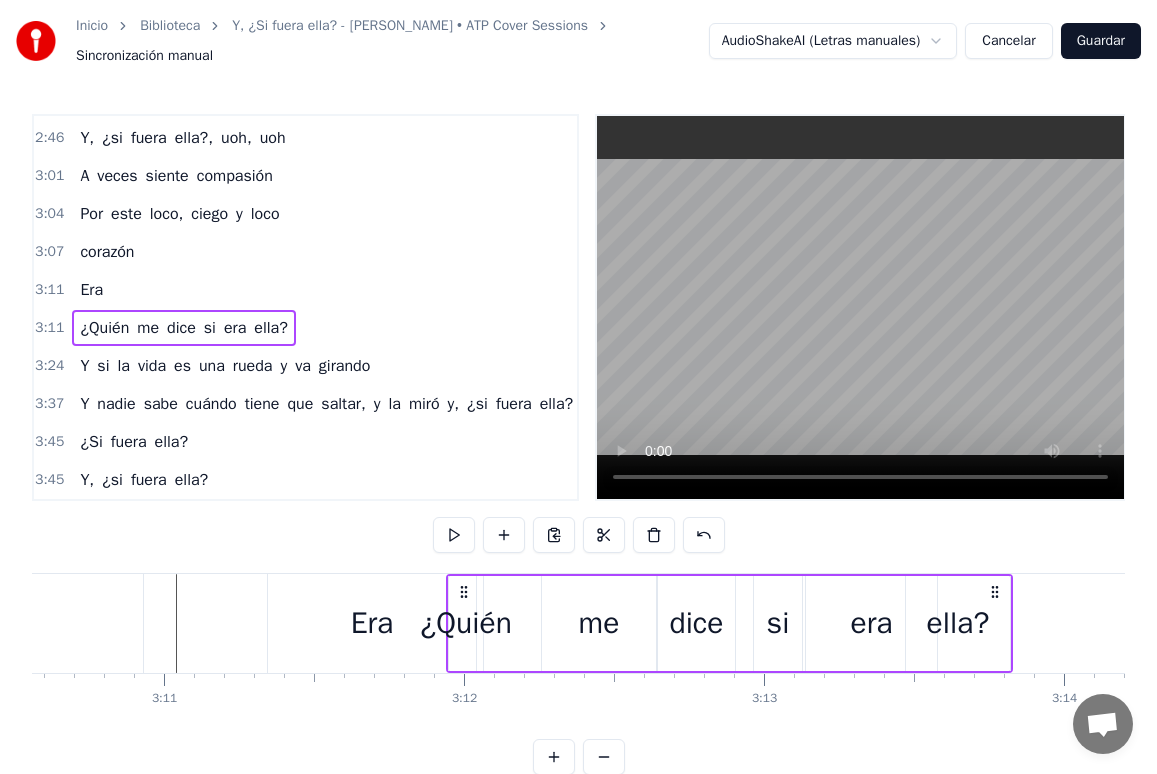 click on "Era" at bounding box center [91, 290] 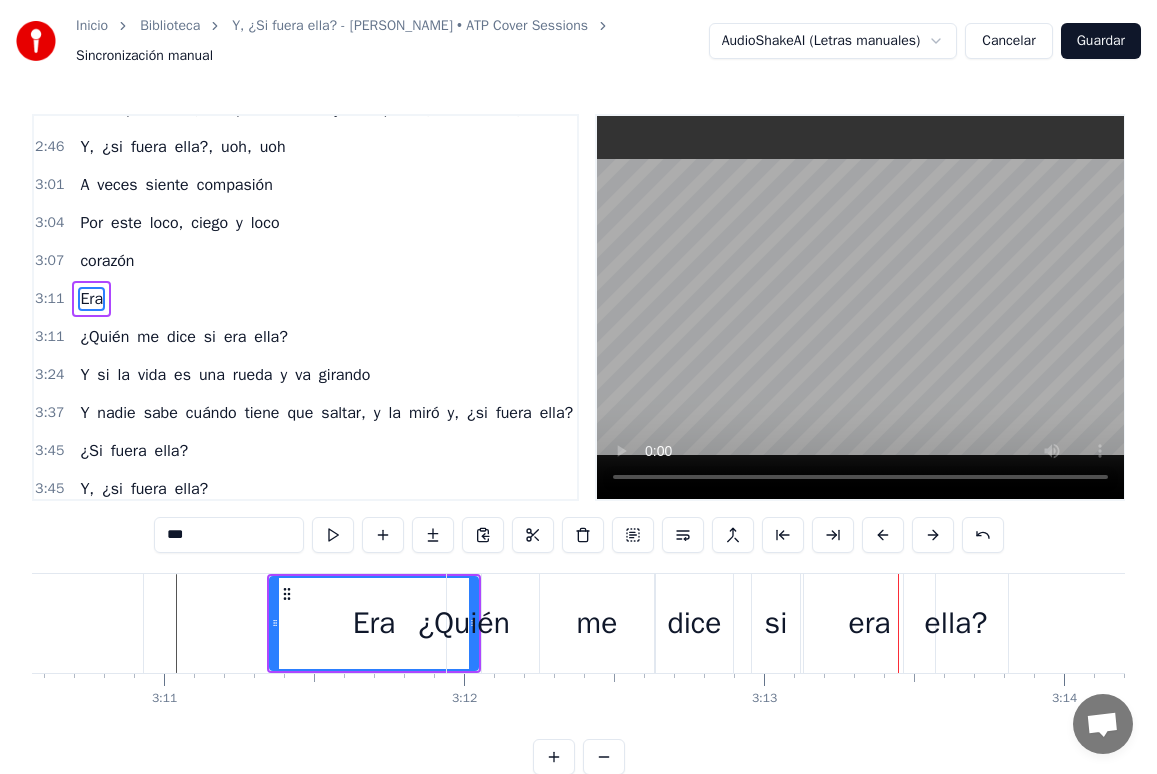 click on "¿Quién" at bounding box center (464, 623) 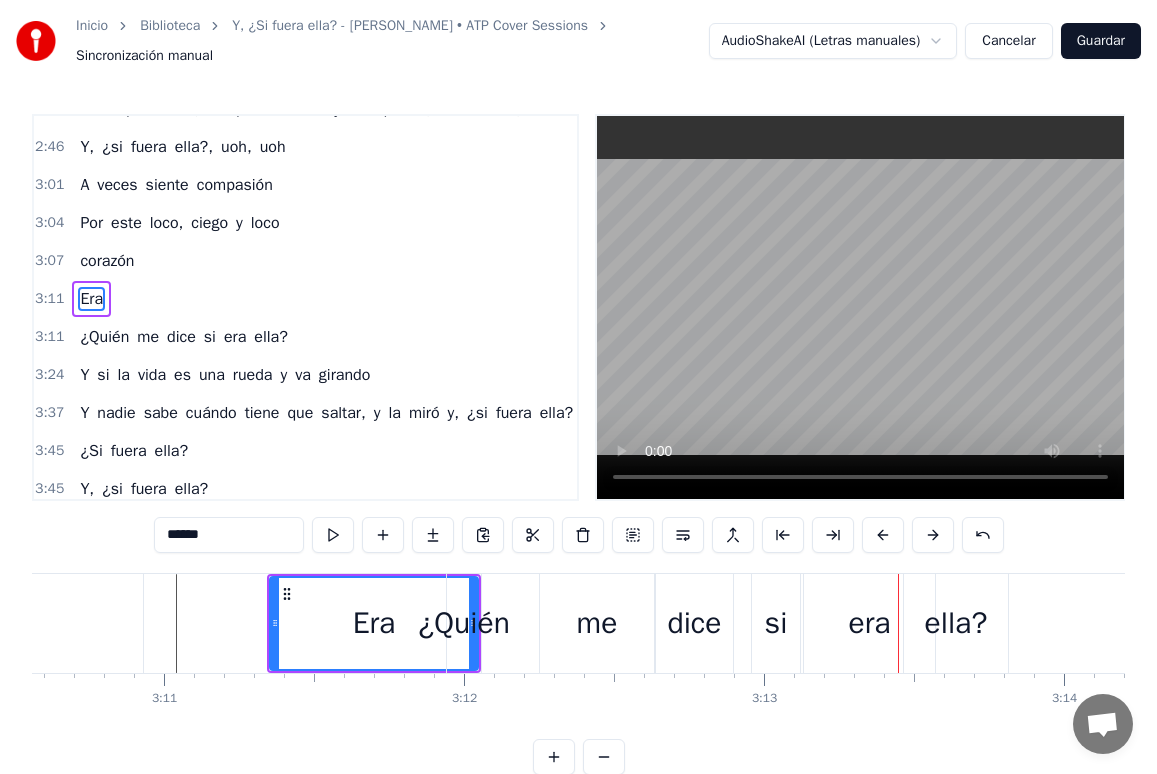 scroll, scrollTop: 1306, scrollLeft: 0, axis: vertical 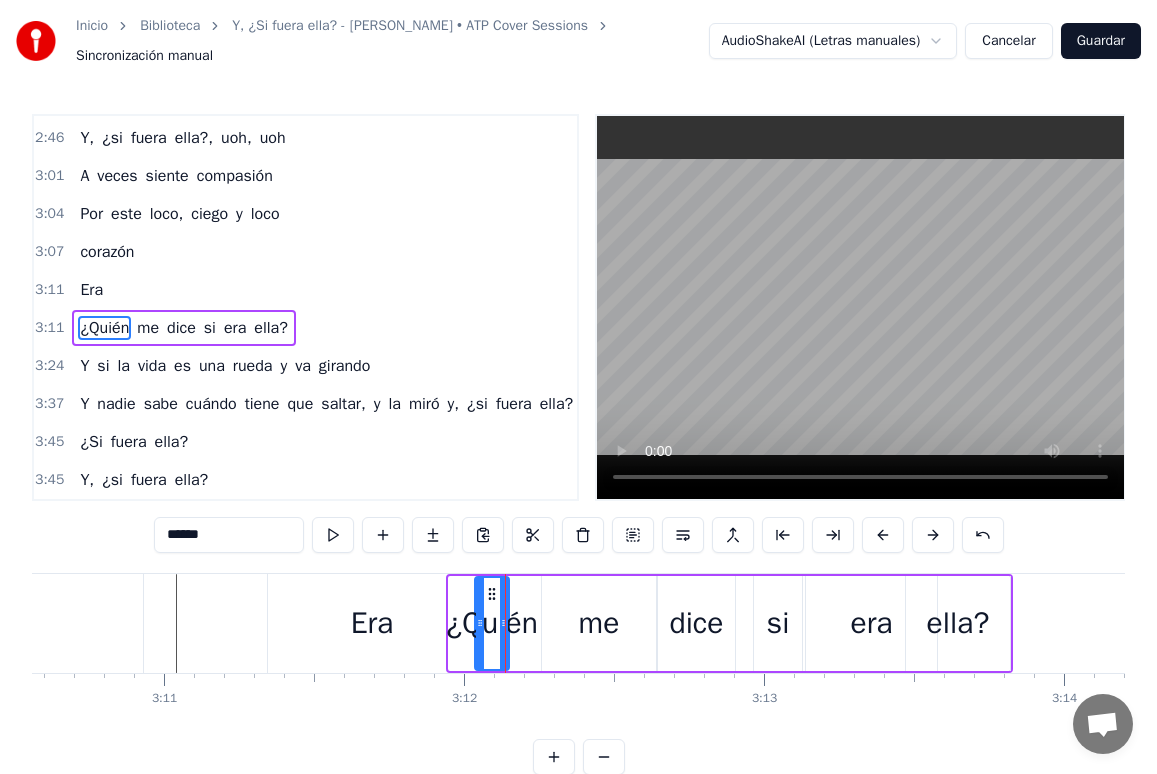 drag, startPoint x: 466, startPoint y: 592, endPoint x: 489, endPoint y: 595, distance: 23.194826 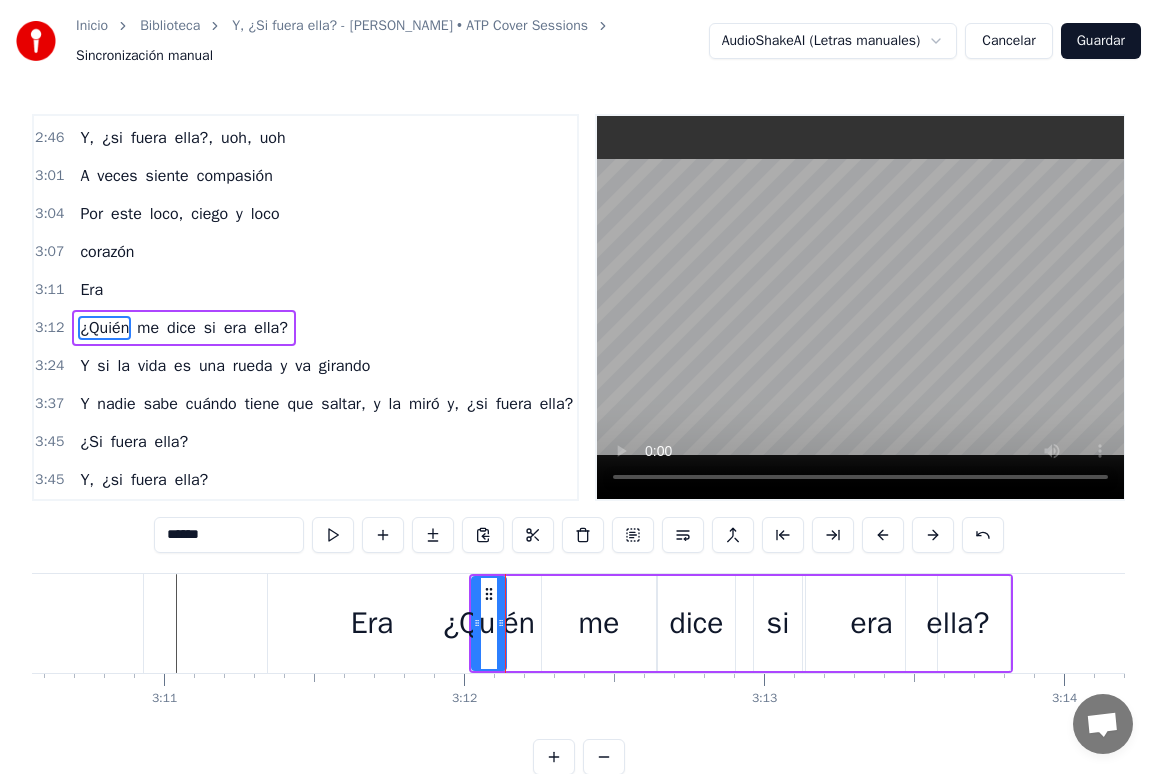 click on "Era" at bounding box center (91, 290) 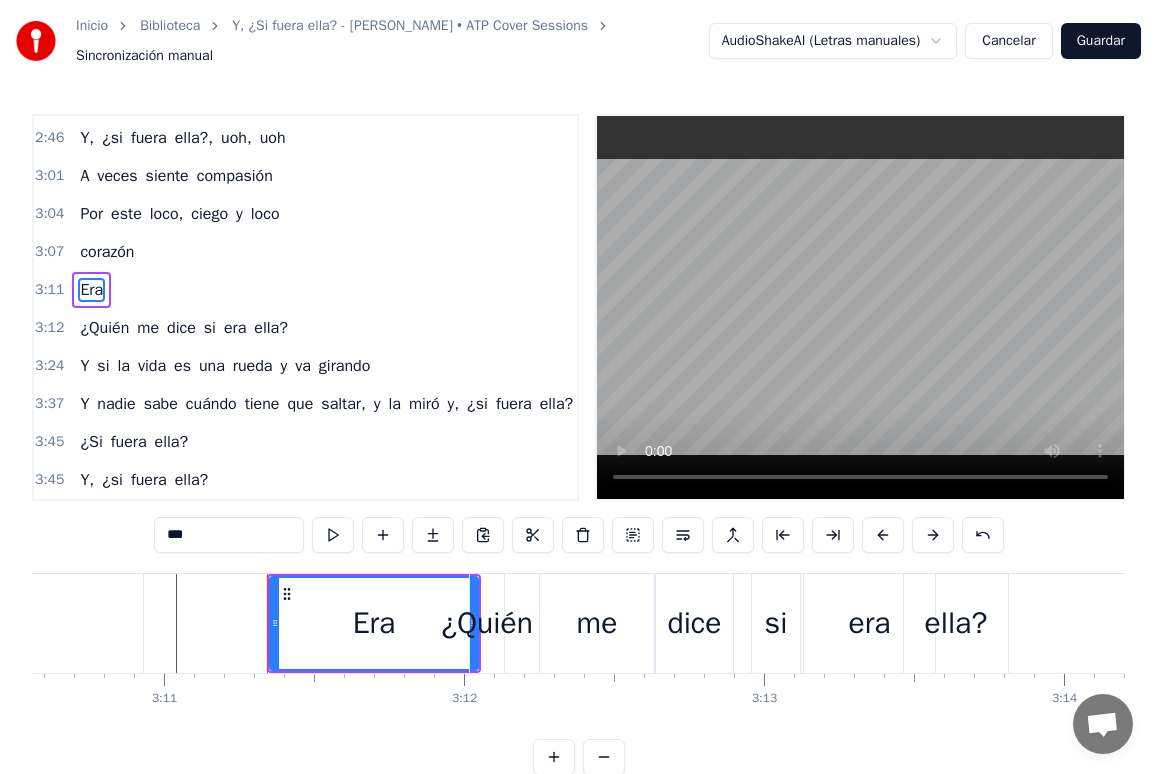 scroll, scrollTop: 1280, scrollLeft: 0, axis: vertical 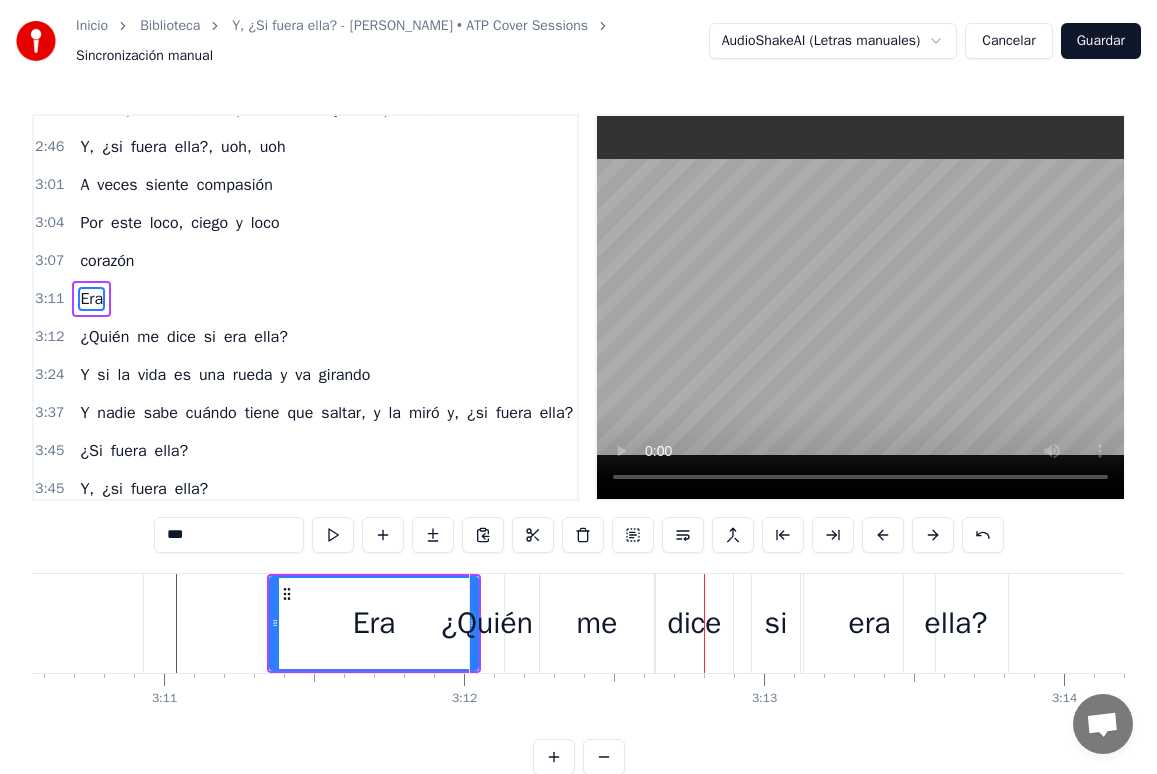 click on "¿Quién" at bounding box center (487, 623) 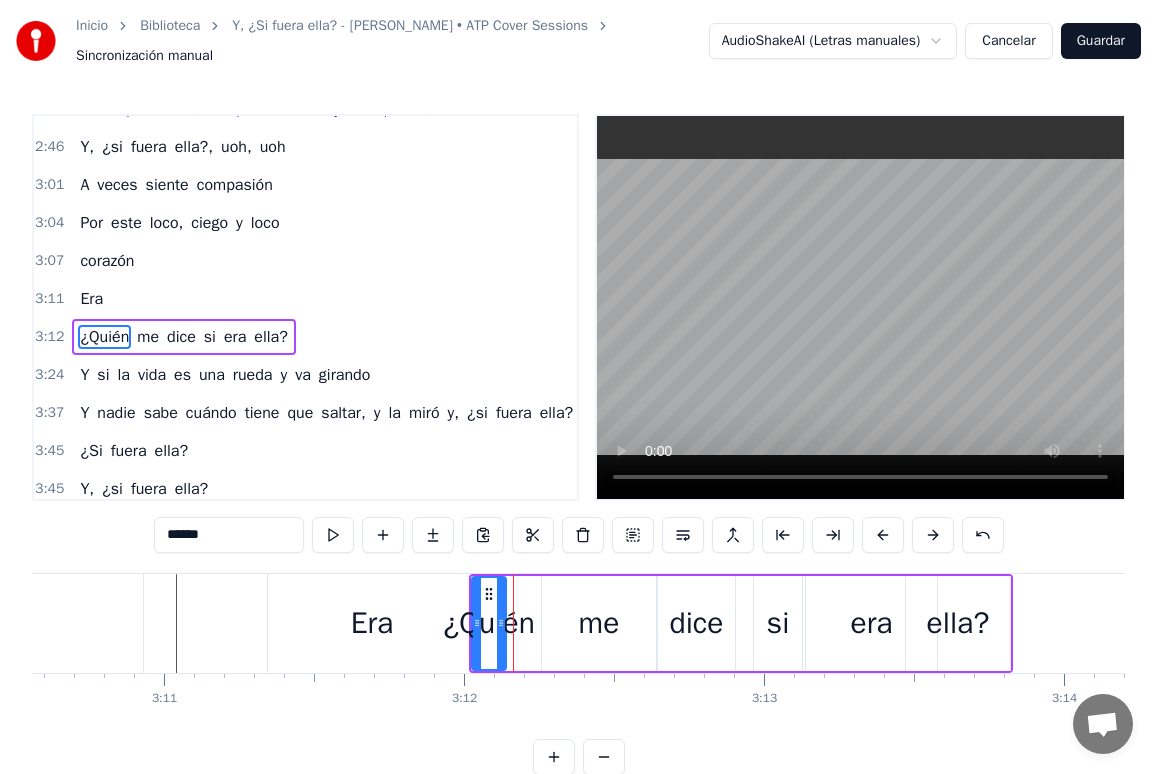 scroll, scrollTop: 1306, scrollLeft: 0, axis: vertical 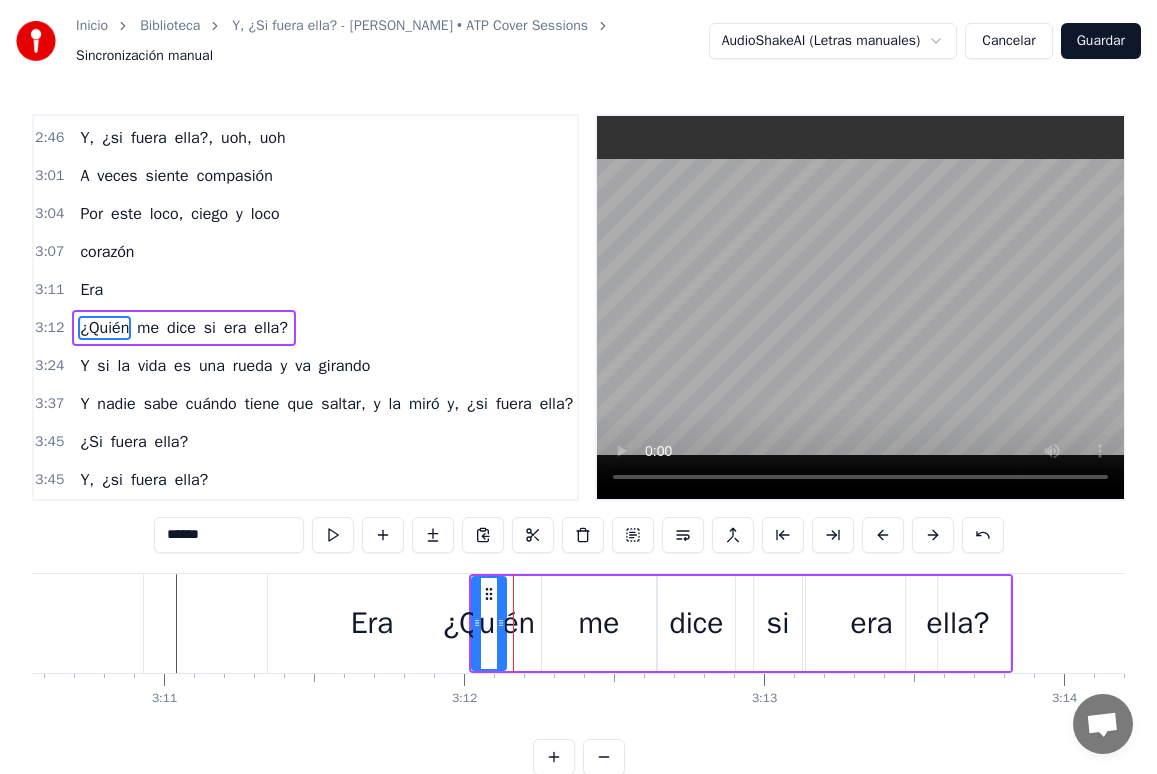 click on "¿Quién me dice si era ella?" at bounding box center [183, 328] 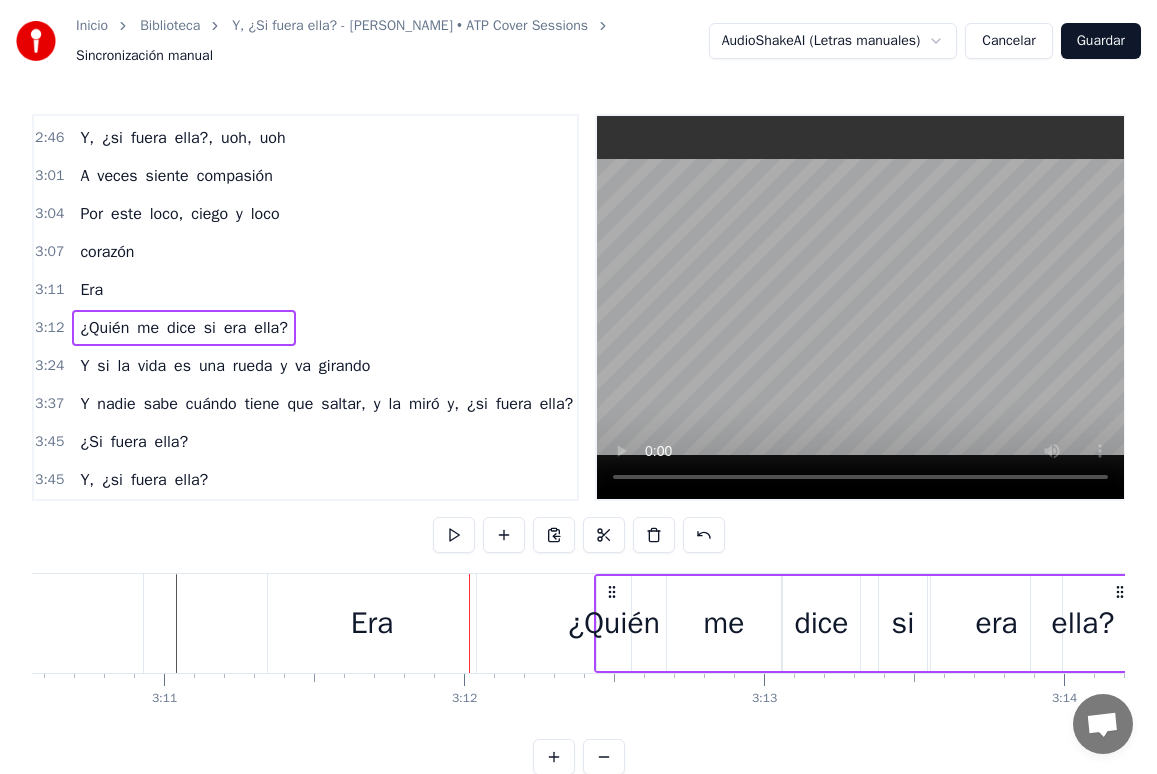 drag, startPoint x: 489, startPoint y: 592, endPoint x: 614, endPoint y: 602, distance: 125.39936 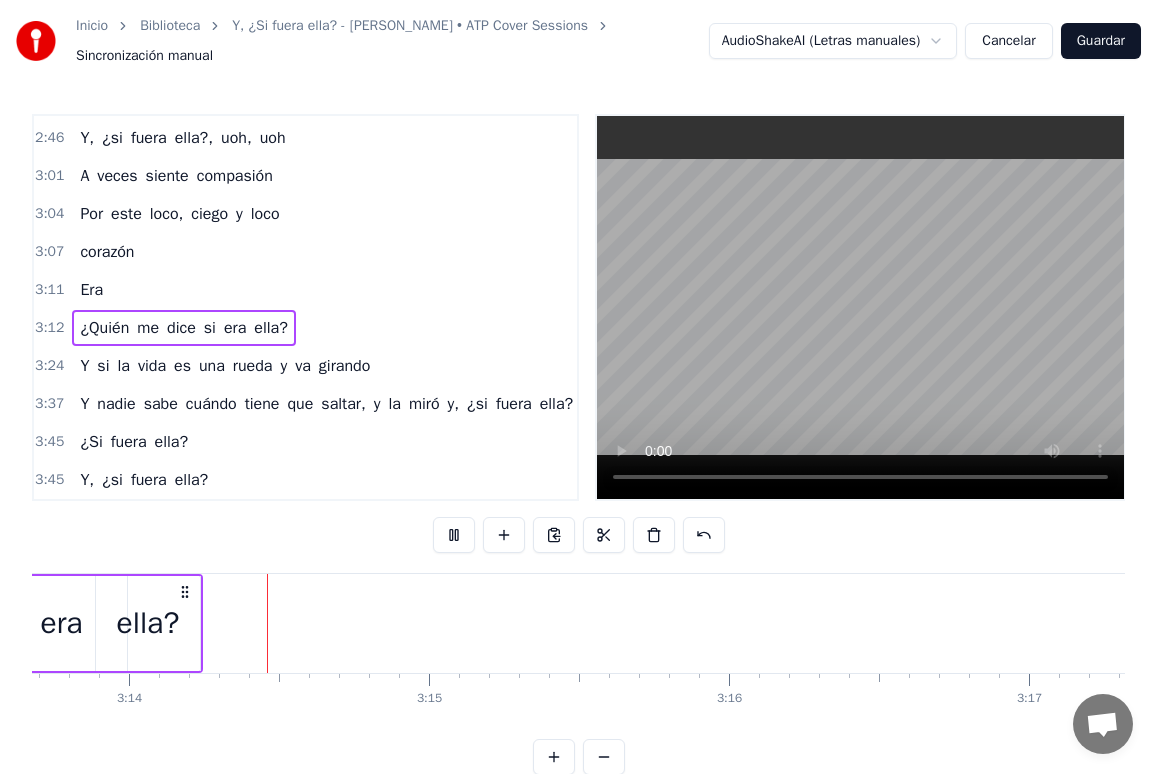 scroll, scrollTop: 0, scrollLeft: 58119, axis: horizontal 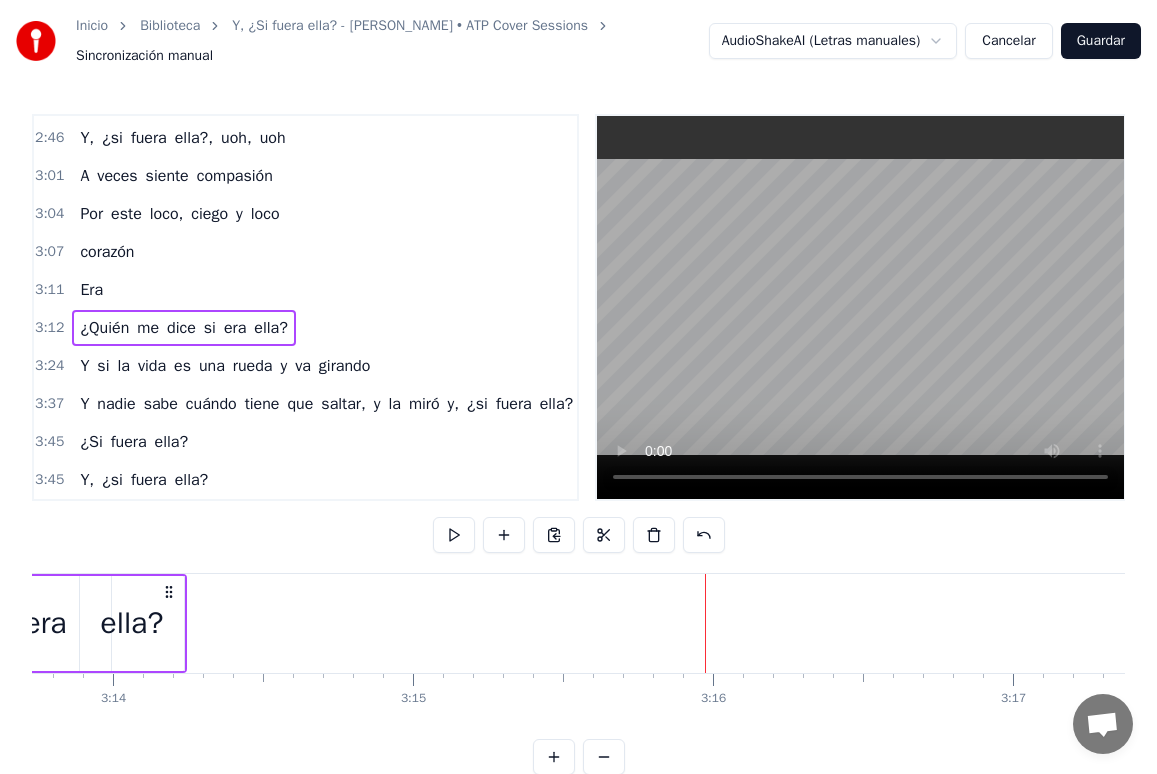 click on "si" at bounding box center [103, 366] 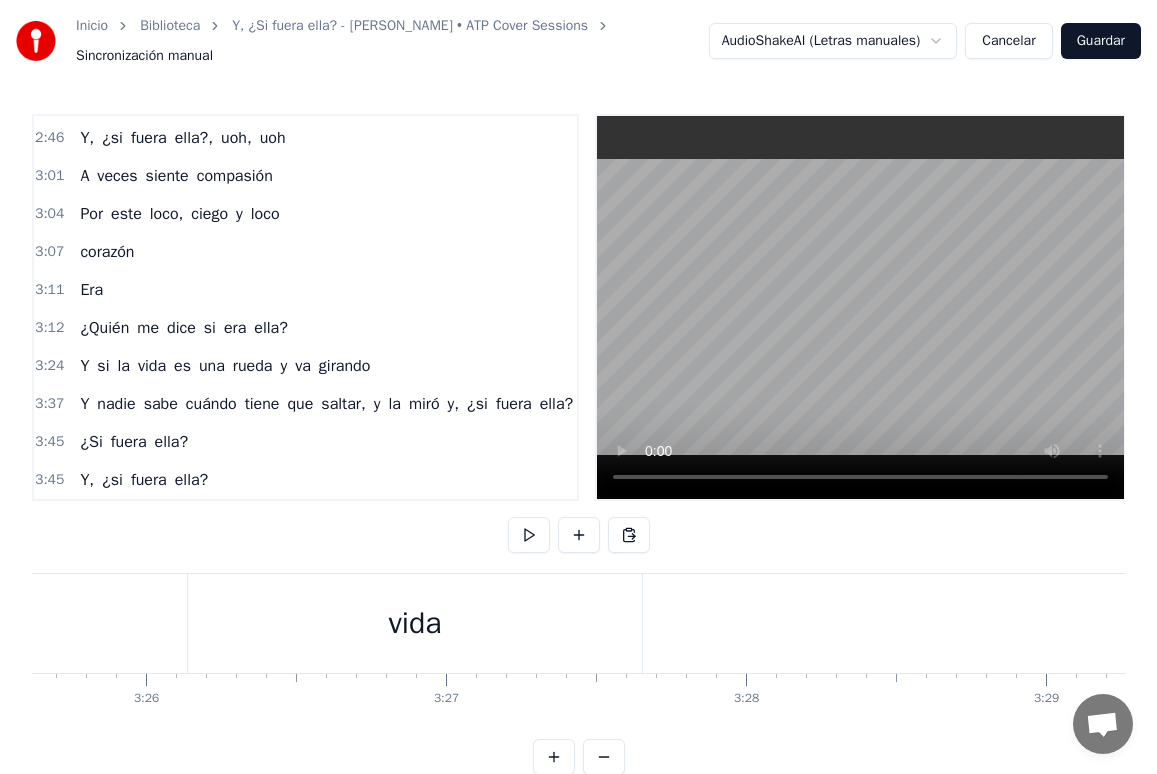 scroll, scrollTop: 0, scrollLeft: 60808, axis: horizontal 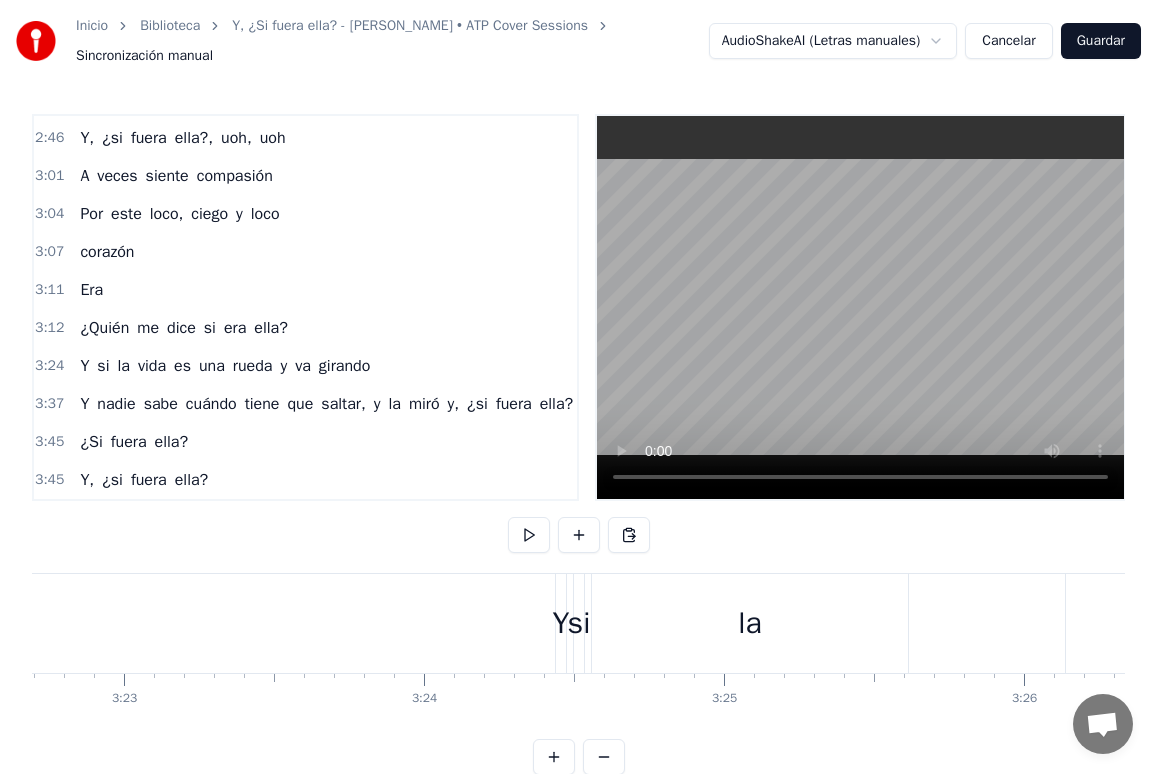 click on "Y si la vida es una rueda y va girando" at bounding box center [225, 366] 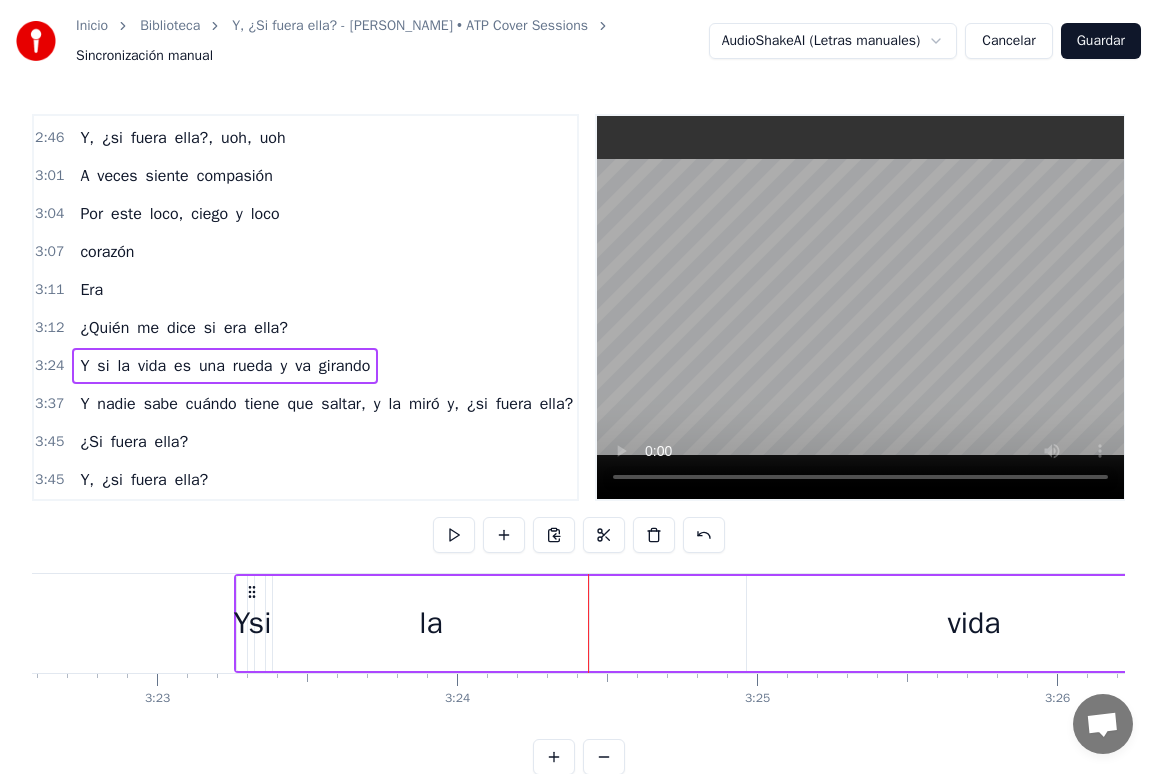 scroll, scrollTop: 0, scrollLeft: 60742, axis: horizontal 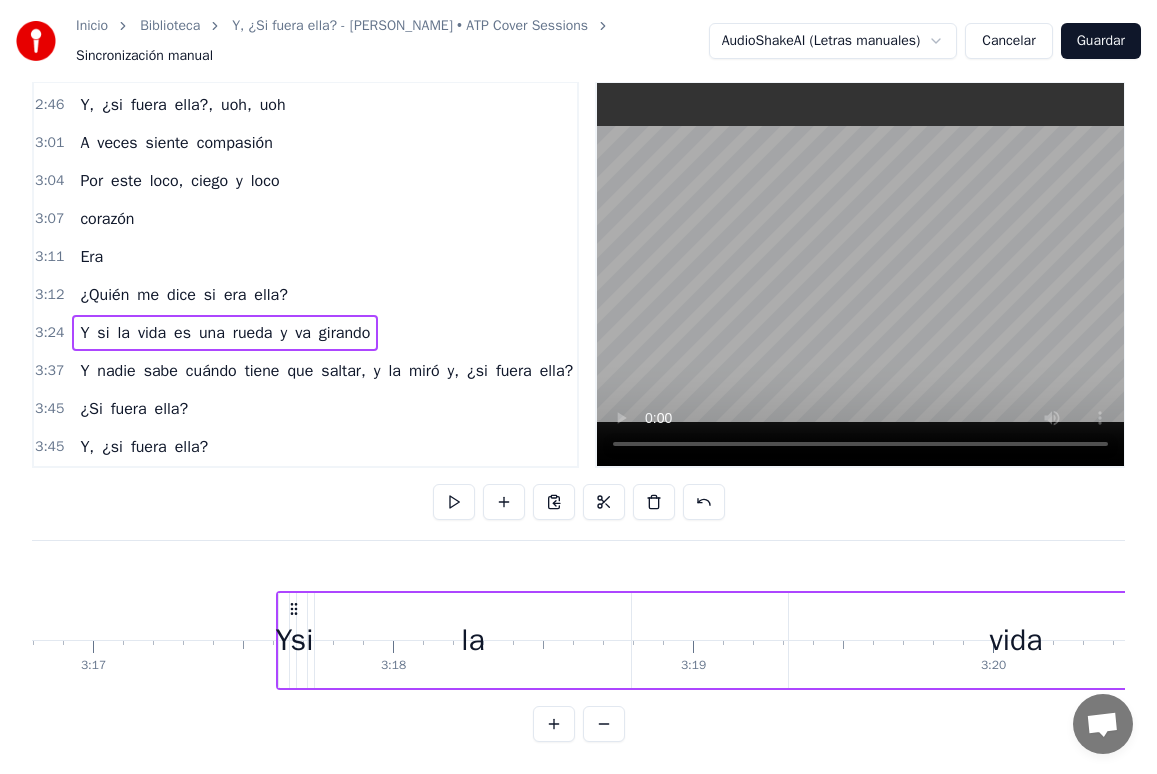 click on "[PERSON_NAME] se desliza y me atropella Y aunque a veces no me importe Sé que el día que la pierda volveré a sufrir Por ella Que aparece y que se esconde Que se marcha y que se queda Que es pregunta y es respuesta, que es mi oscuridad Mi estrella Ella me peina el alma y me la enreda Va conmigo, pero no sé dónde va Mi rival, mi compañera Que está tan dentro de mi vida y a la vez está tan fuera Sé que volveré a perderme Y la encontraré de nuevo Pero con otro rostro y otro nombre diferente Y otro cuerpo Pero sigue siendo ella Que otra vez me lleva [PERSON_NAME] me responde Si al girar la rueda [PERSON_NAME] se hace fría y se hace eterna Un suspiro en la tormenta, la que tantas veces le cambió la voz Gente que va y que viene, y siempre es ella Que me miente y me lo niega Que me olvida y me recuerda Pero si mi boca, se equivoca Pero si mi boca se equivoca Y al llamarla nombró a otra A veces siente compasión Por este loco, ciego y loco corazón Sea Lo que quiera Dios que sea Mi delito es la torpeza de ignorar, que quien no Y" at bounding box center [-23299, 590] 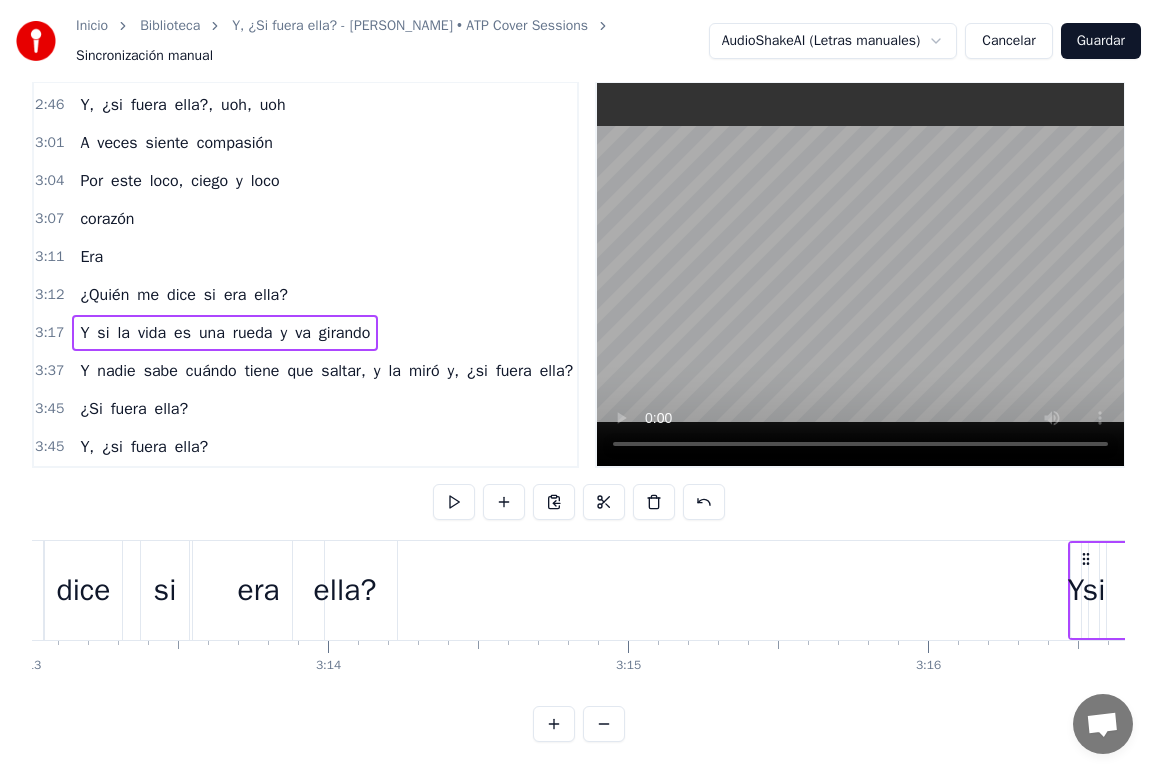 scroll, scrollTop: 0, scrollLeft: 57918, axis: horizontal 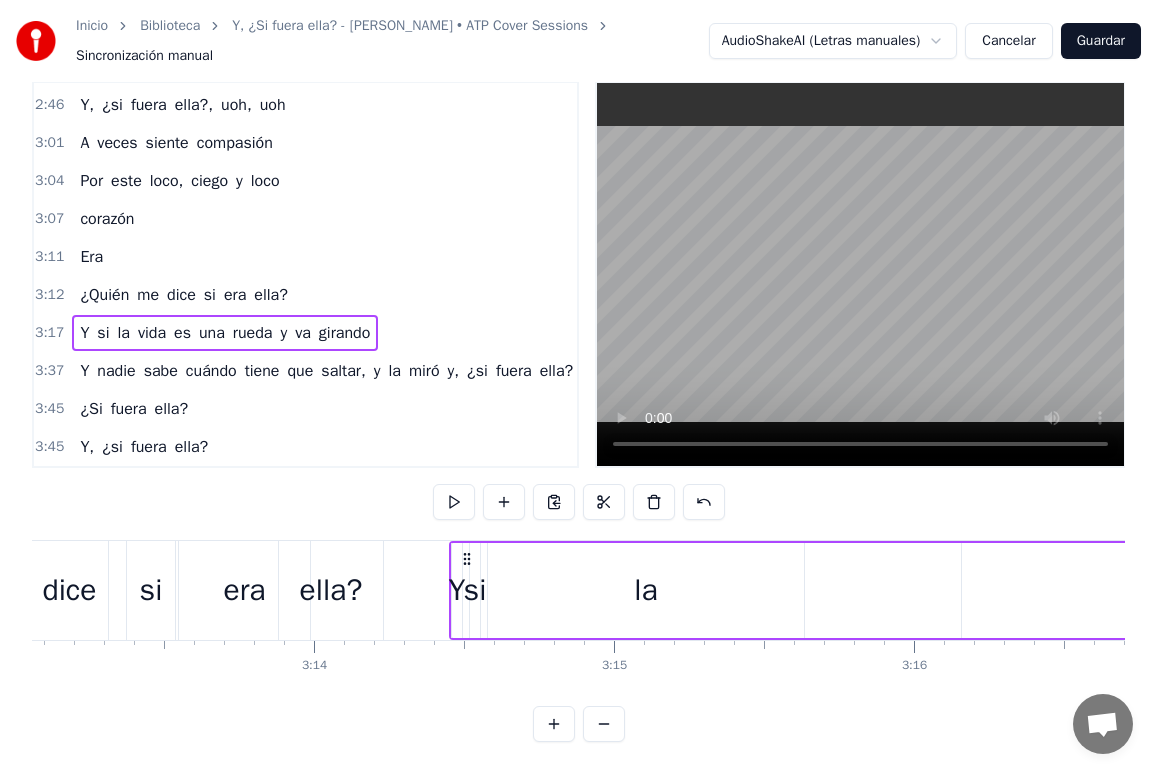 drag, startPoint x: 292, startPoint y: 541, endPoint x: 465, endPoint y: 530, distance: 173.34937 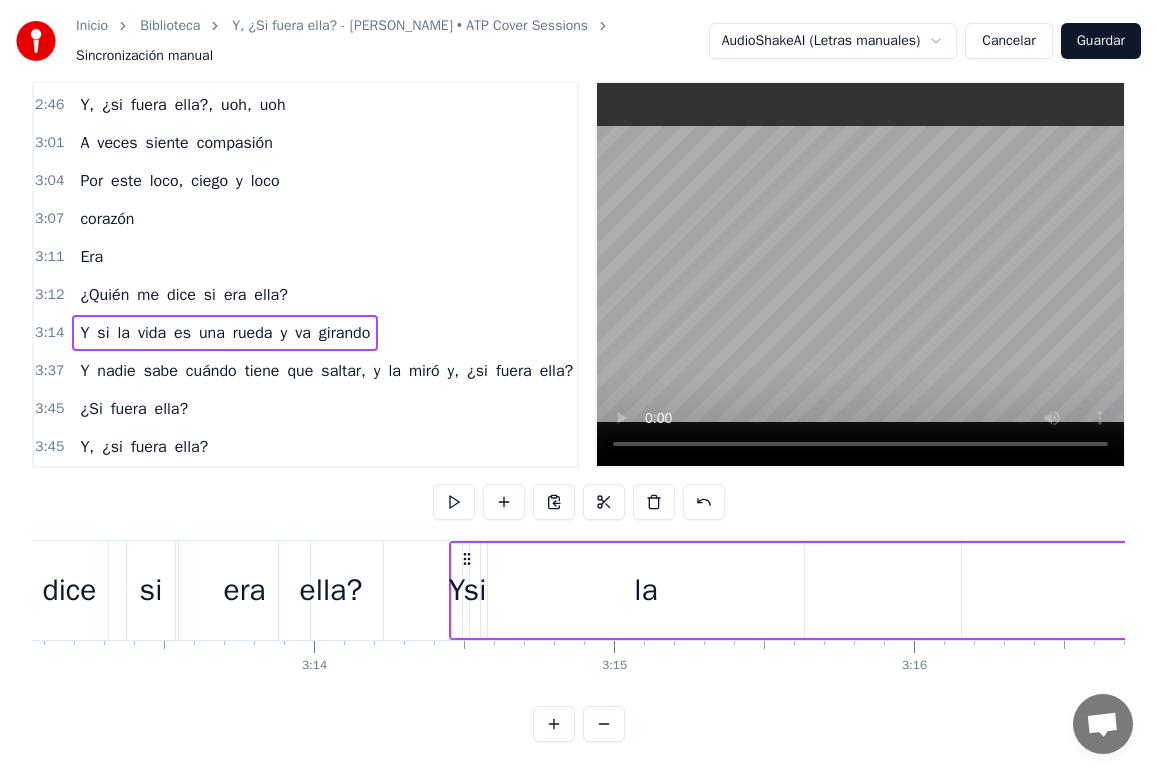 click on "si" at bounding box center [475, 590] 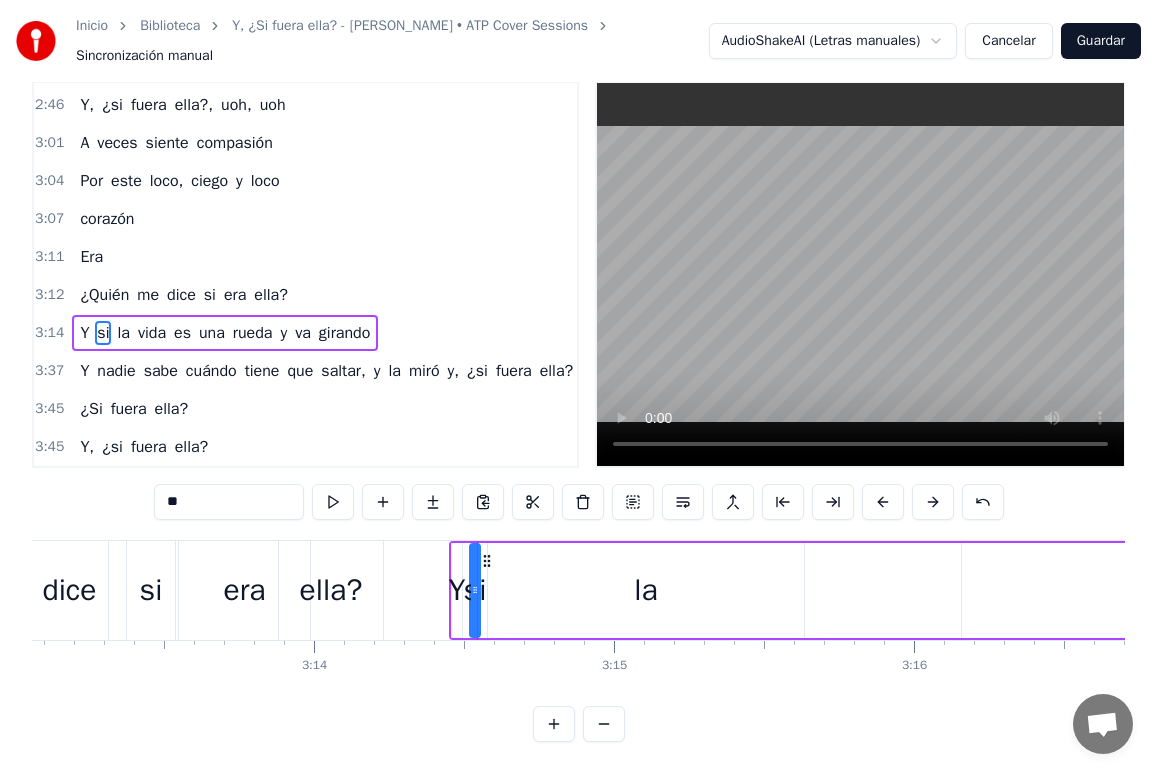 scroll, scrollTop: 0, scrollLeft: 0, axis: both 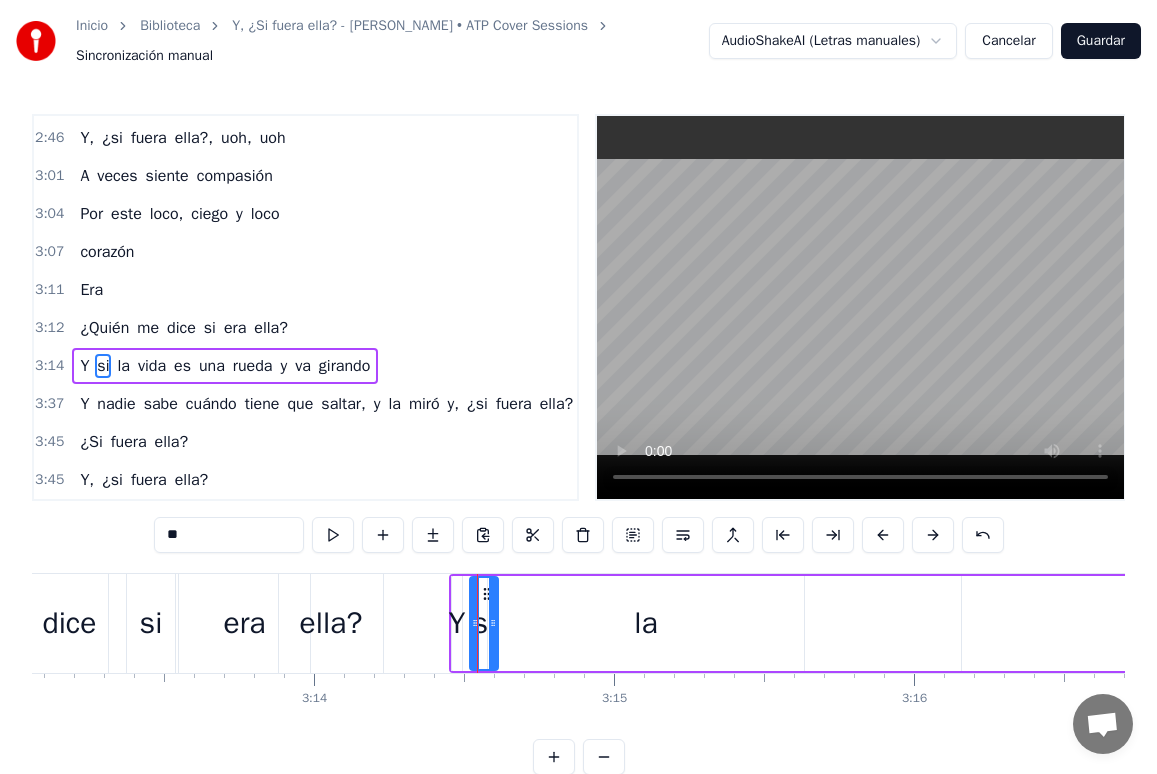 drag, startPoint x: 477, startPoint y: 623, endPoint x: 493, endPoint y: 624, distance: 16.03122 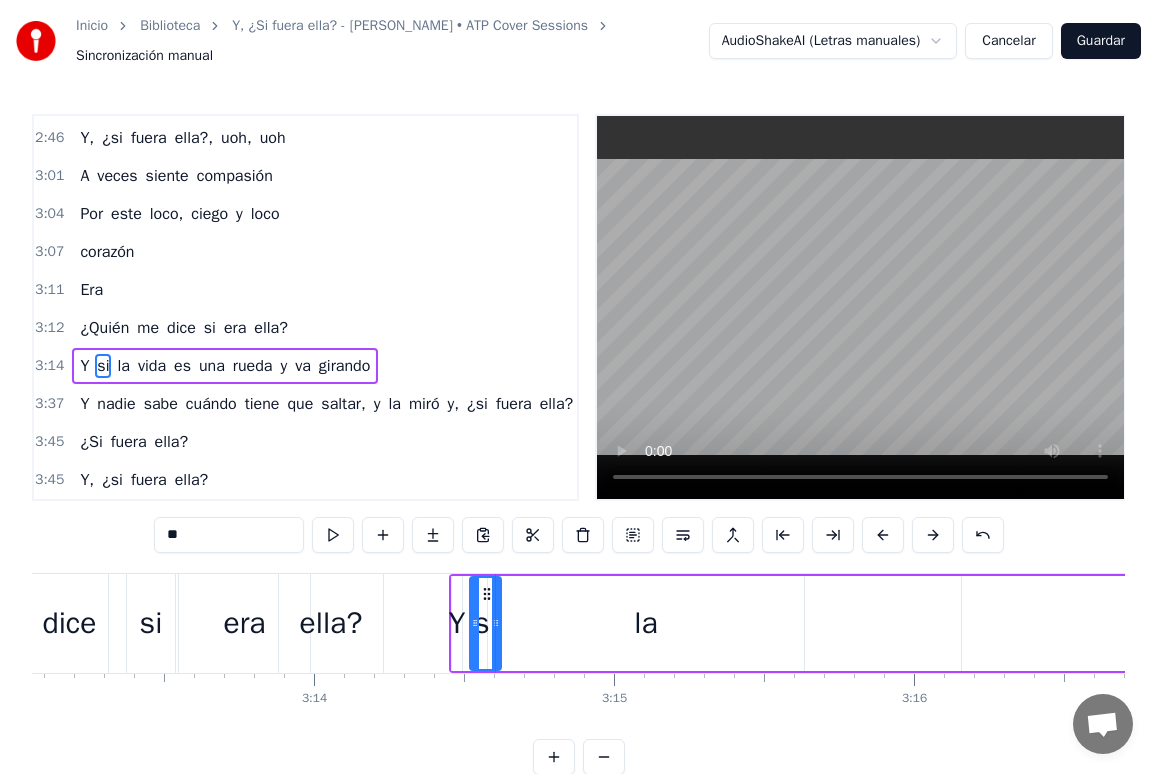 drag, startPoint x: 487, startPoint y: 624, endPoint x: 505, endPoint y: 622, distance: 18.110771 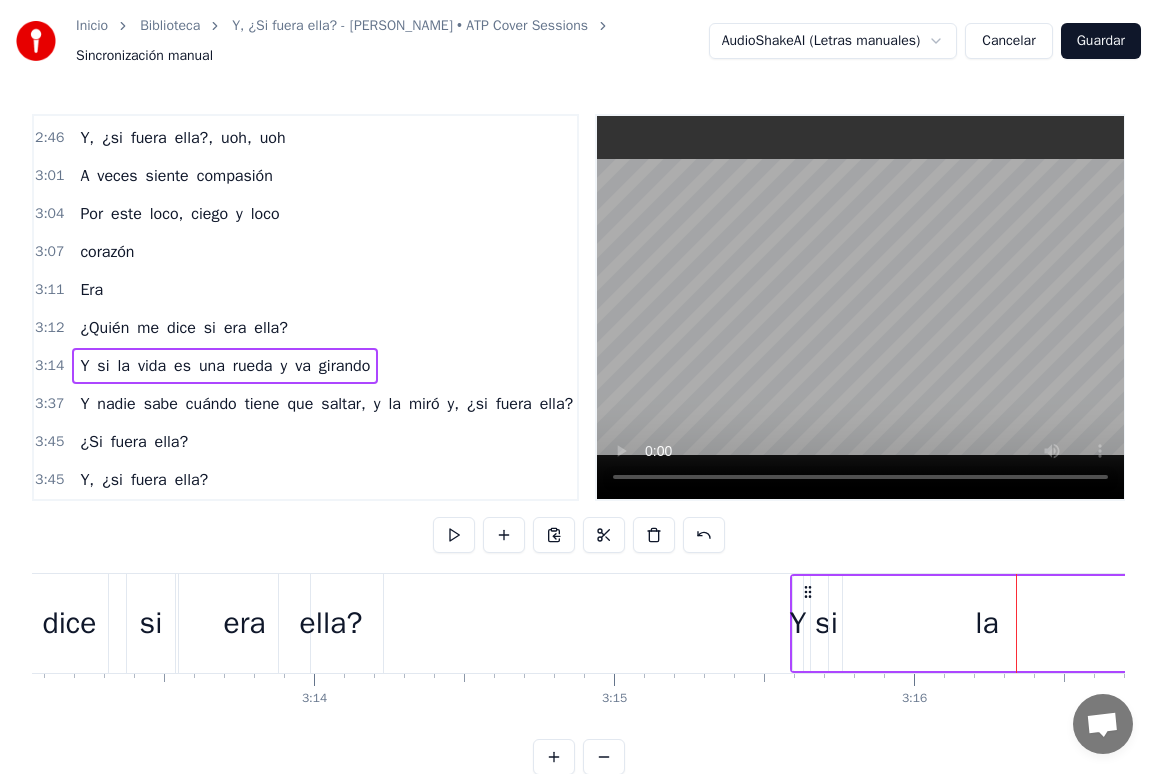 drag, startPoint x: 467, startPoint y: 589, endPoint x: 808, endPoint y: 589, distance: 341 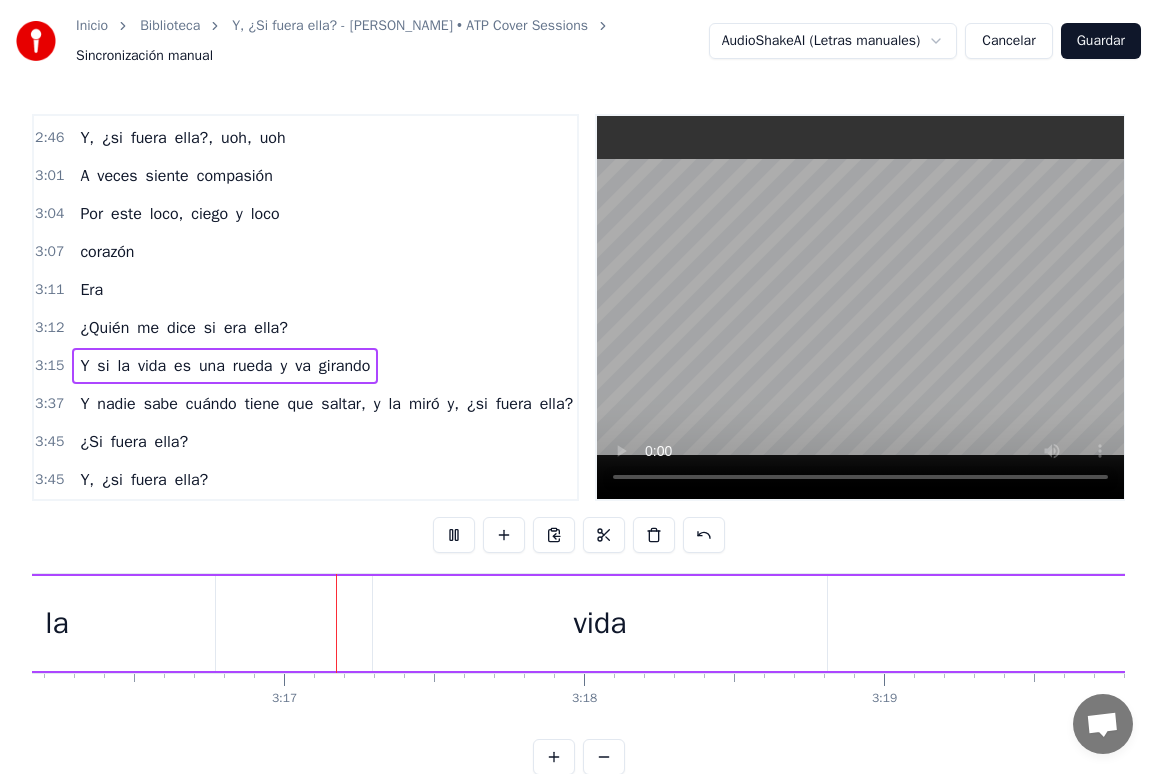 scroll, scrollTop: 0, scrollLeft: 58881, axis: horizontal 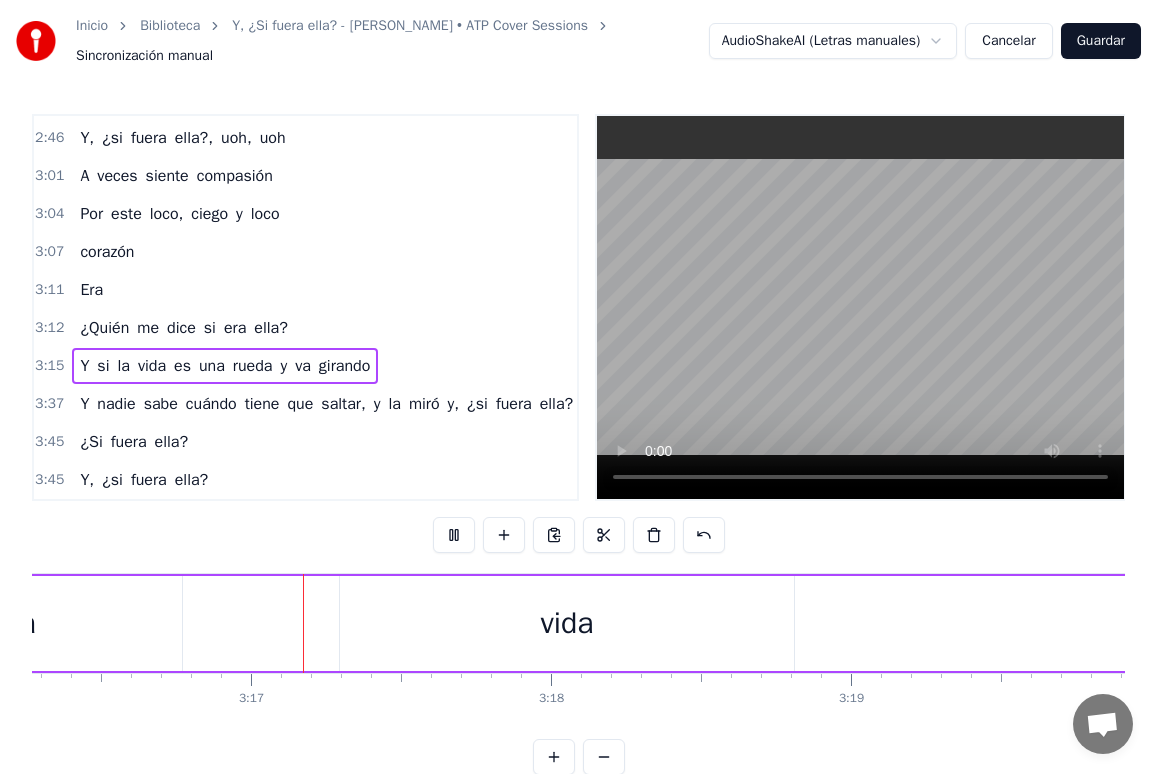 click at bounding box center [860, 307] 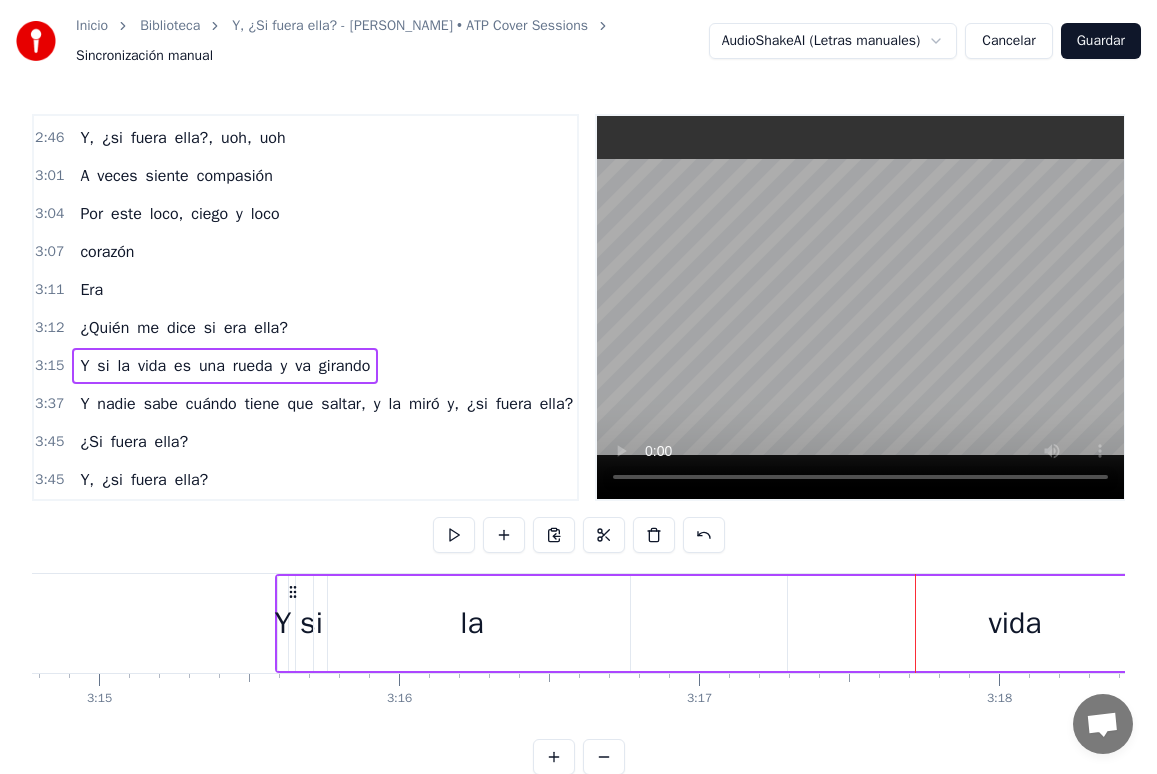 scroll, scrollTop: 0, scrollLeft: 58401, axis: horizontal 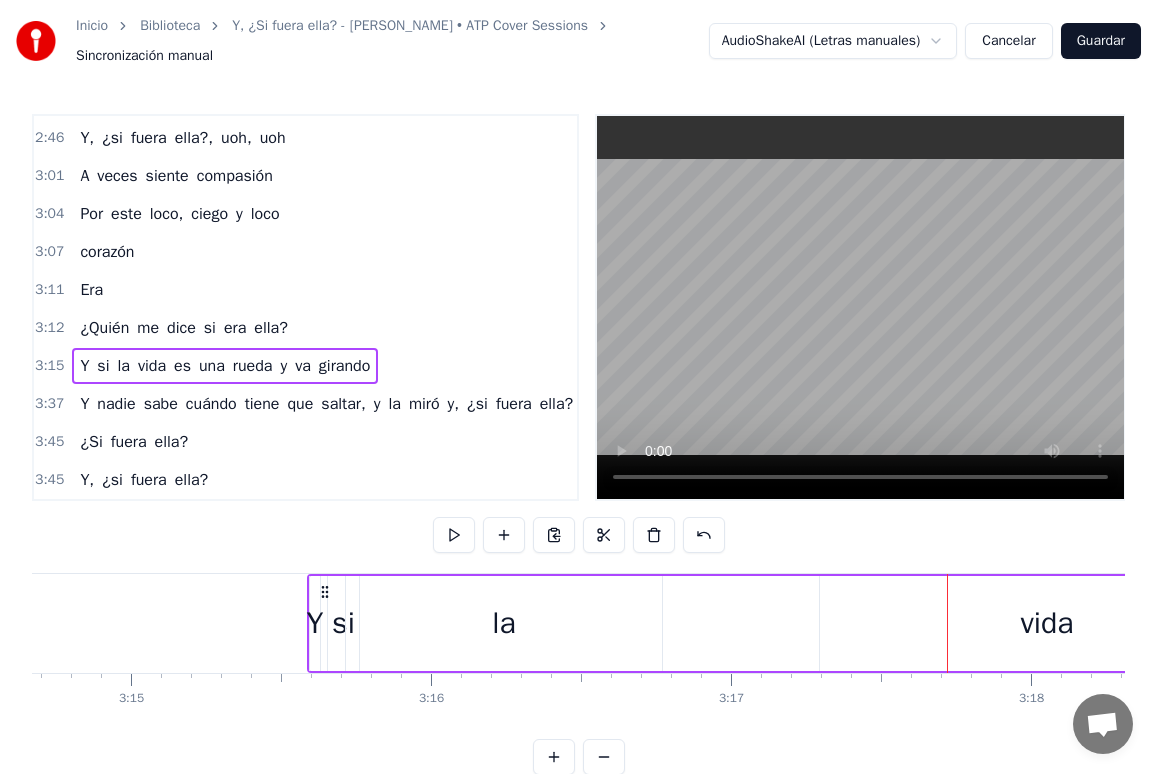 click on "la" at bounding box center (504, 623) 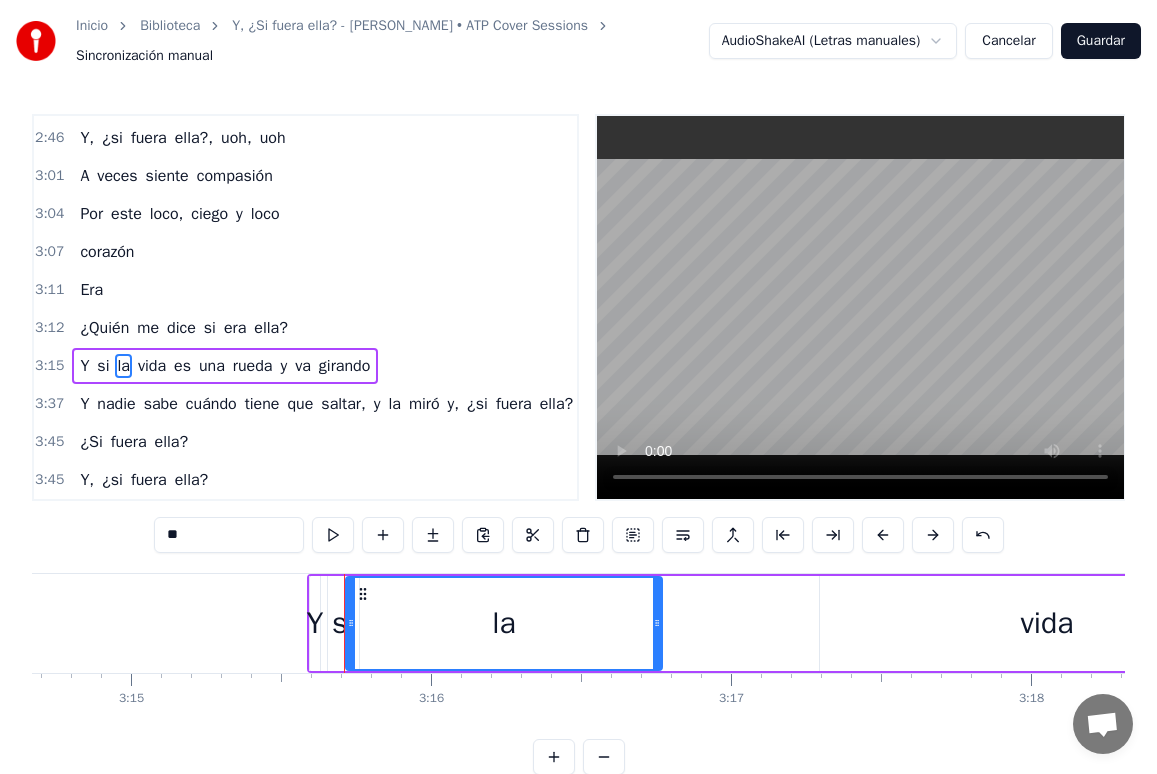 click on "Y" at bounding box center (315, 623) 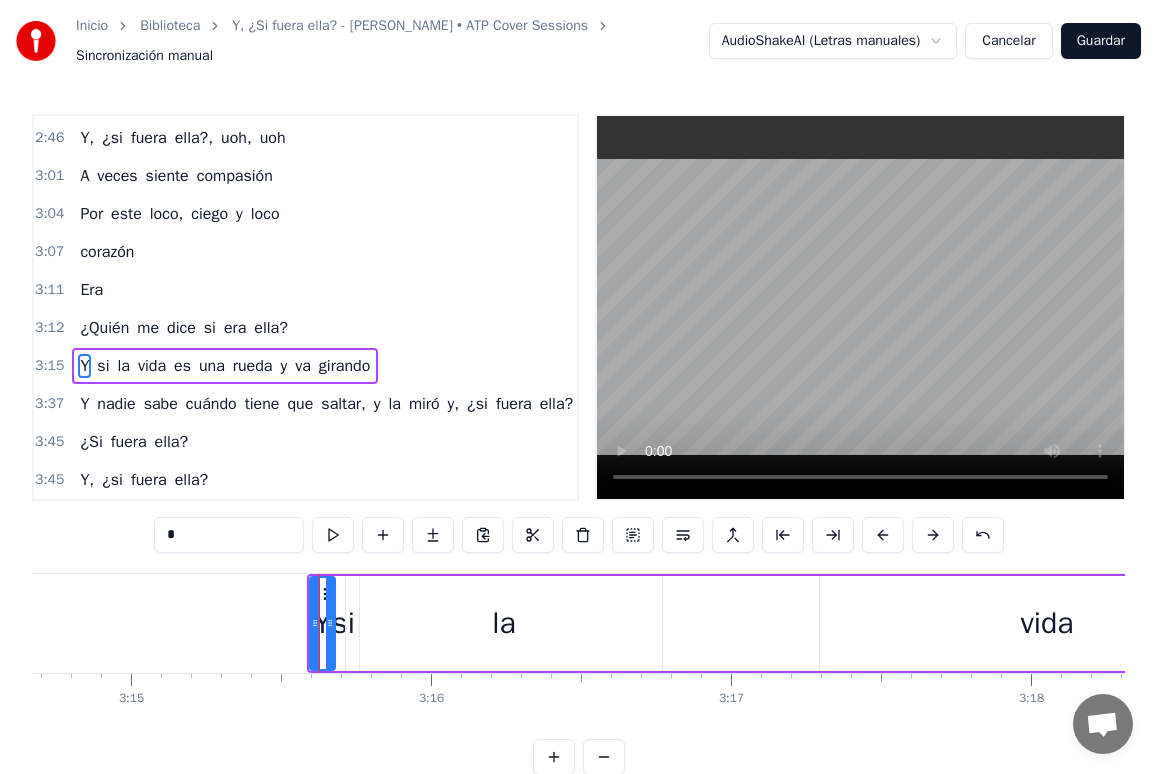 drag, startPoint x: 315, startPoint y: 622, endPoint x: 343, endPoint y: 631, distance: 29.410883 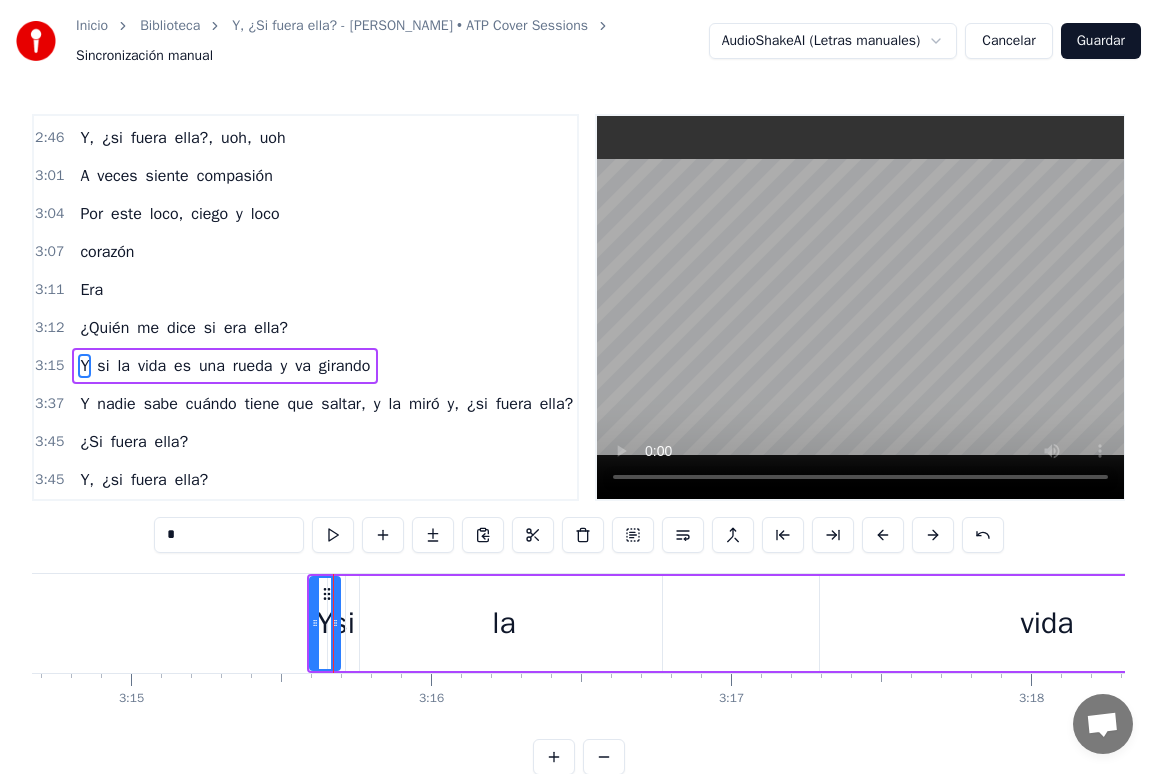 click on "Y si la vida es una rueda y va girando" at bounding box center (2250, 623) 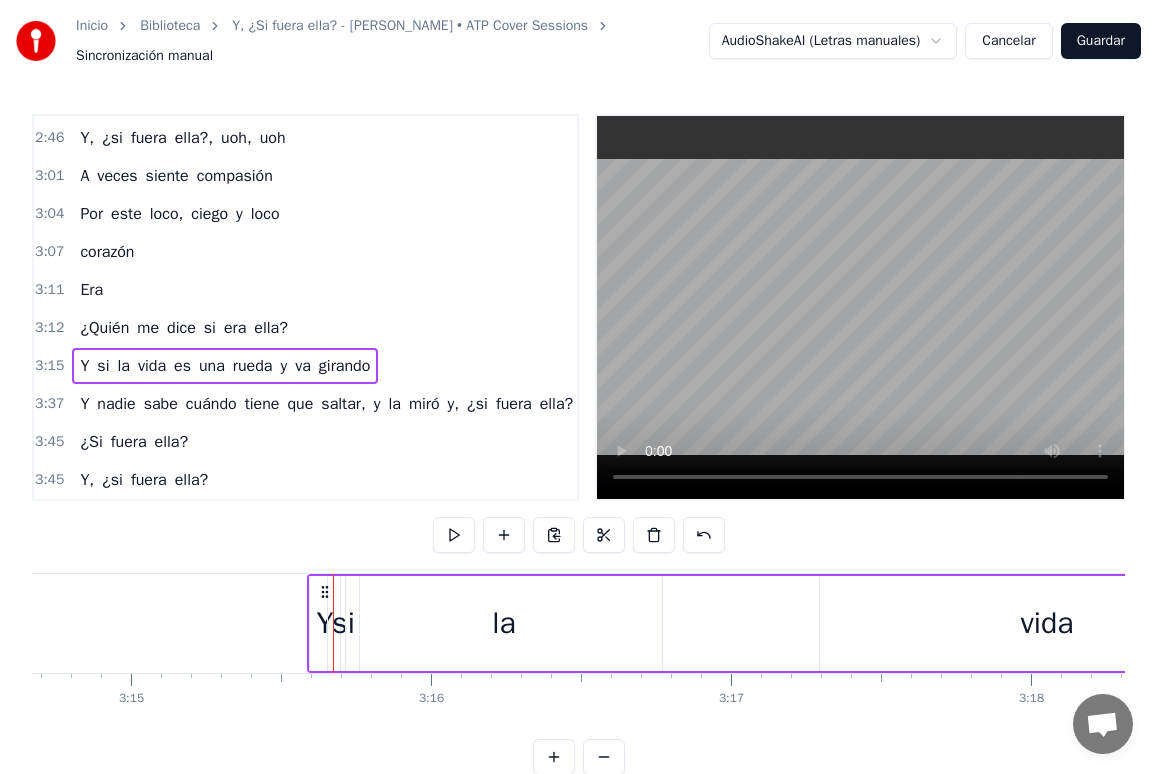 click on "si" at bounding box center (343, 623) 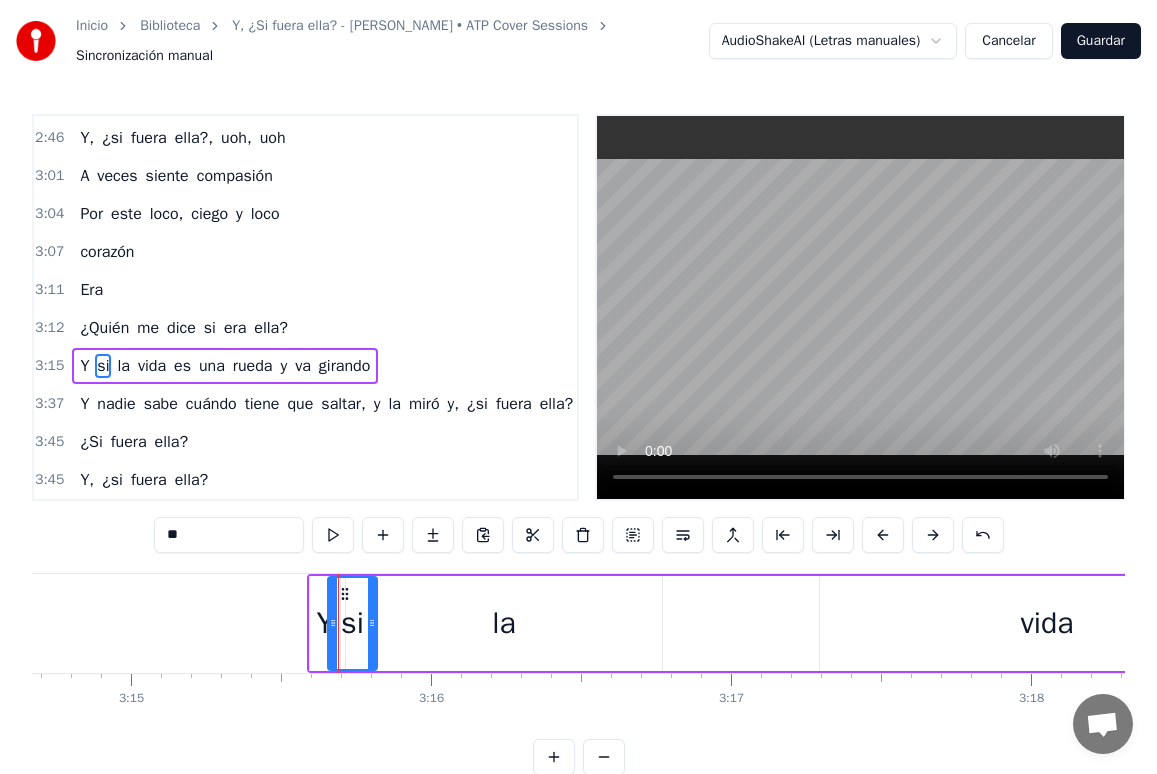 click 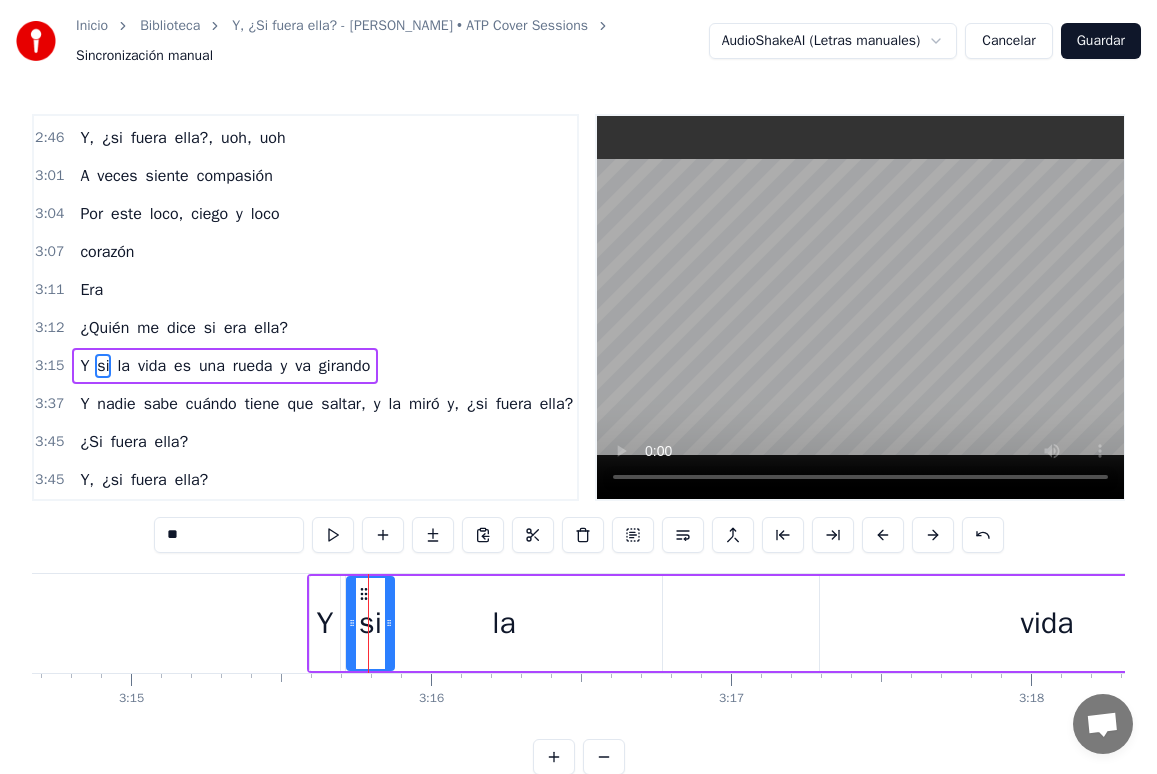 drag, startPoint x: 344, startPoint y: 591, endPoint x: 363, endPoint y: 591, distance: 19 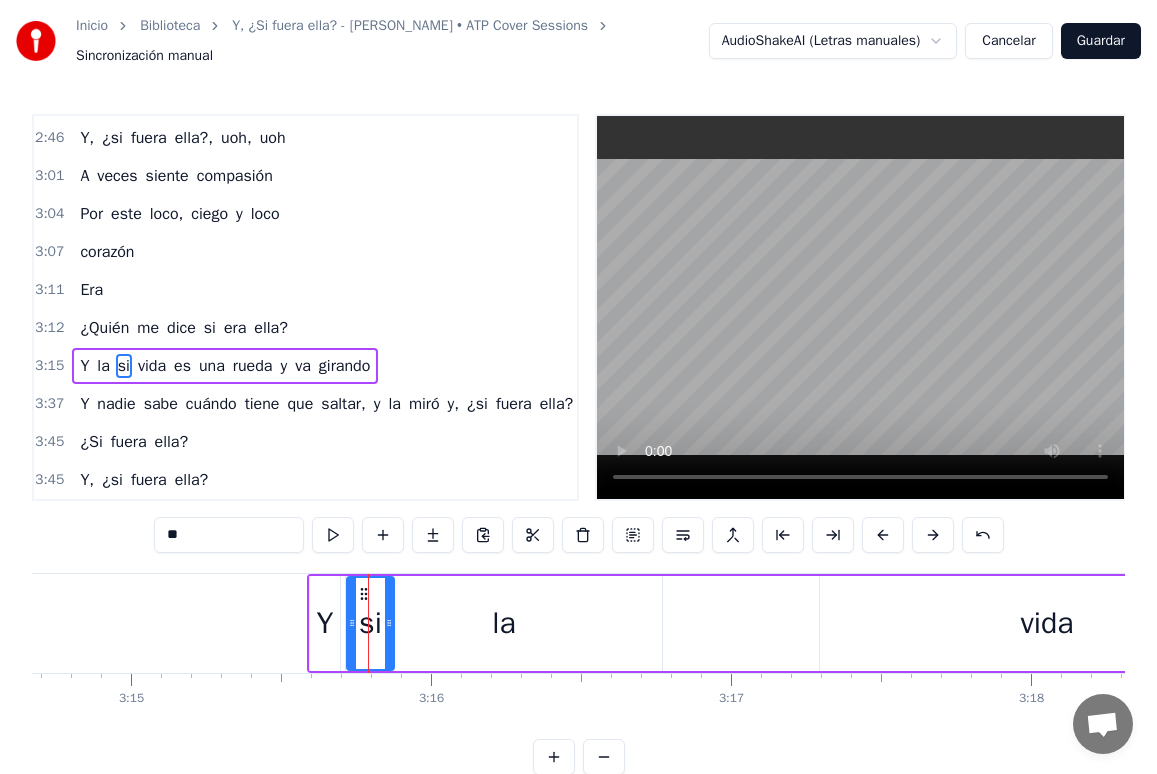 click on "Y" at bounding box center (84, 366) 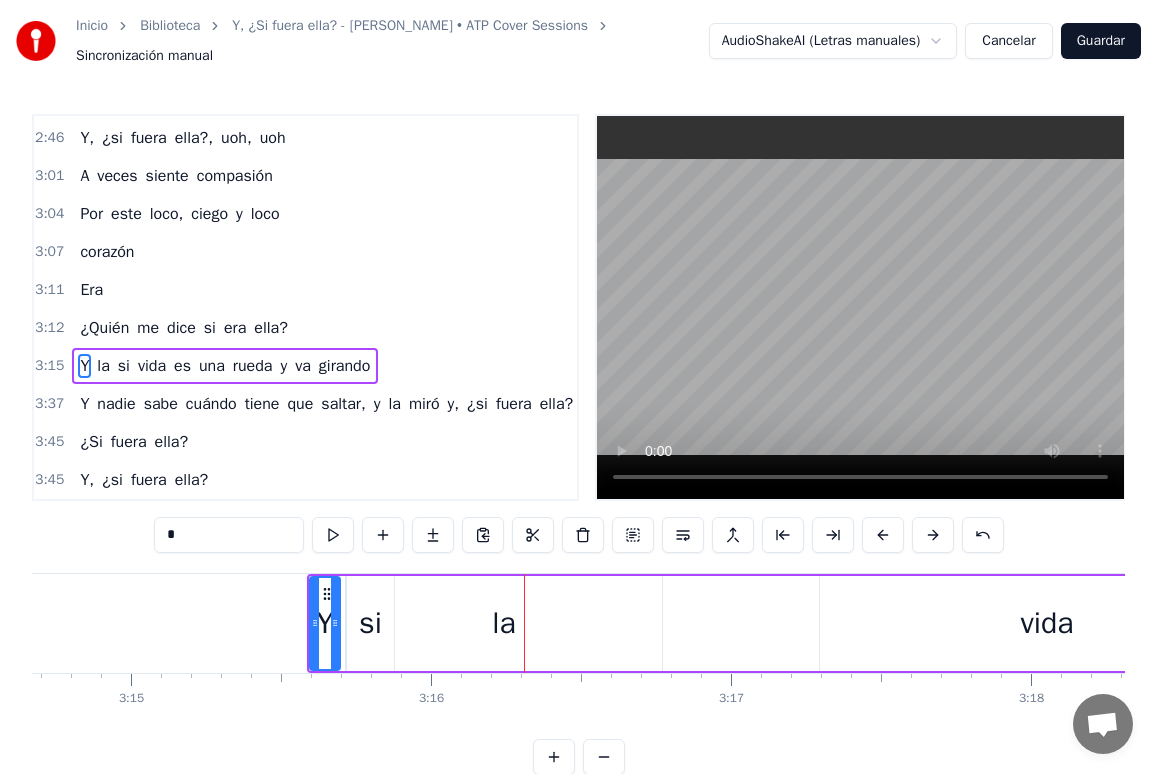 click on "la" at bounding box center (504, 623) 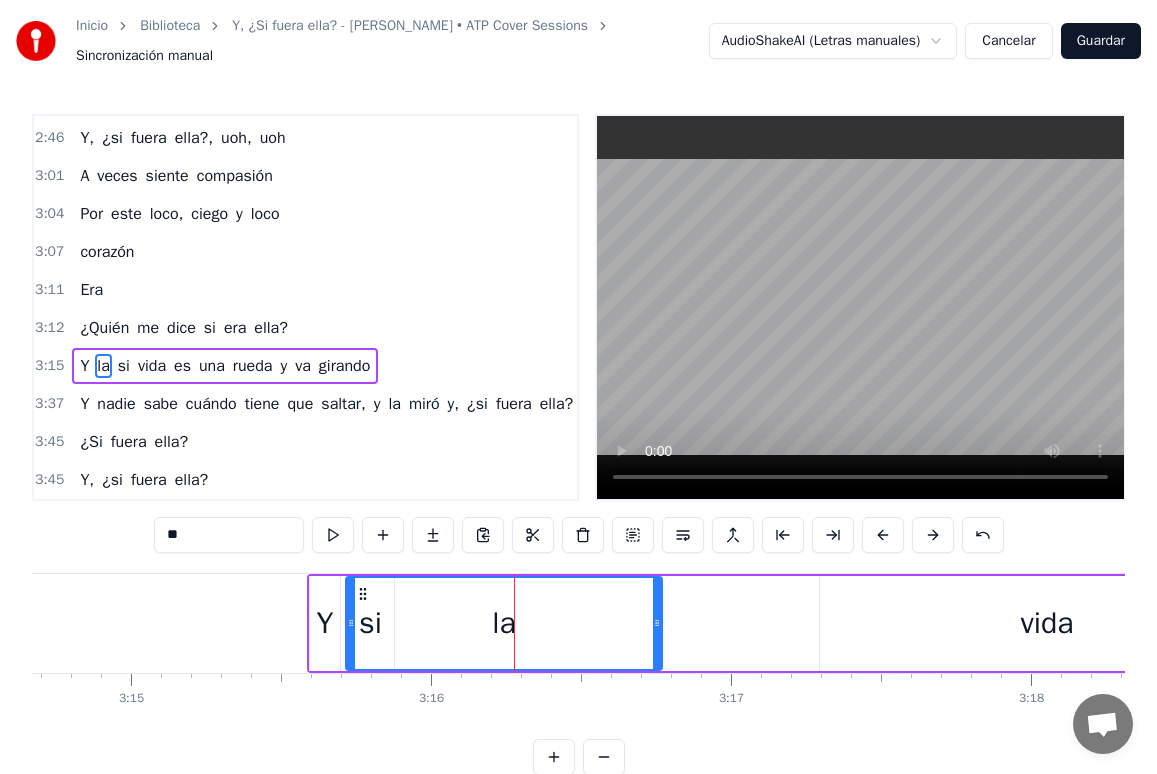 drag, startPoint x: 120, startPoint y: 352, endPoint x: 99, endPoint y: 350, distance: 21.095022 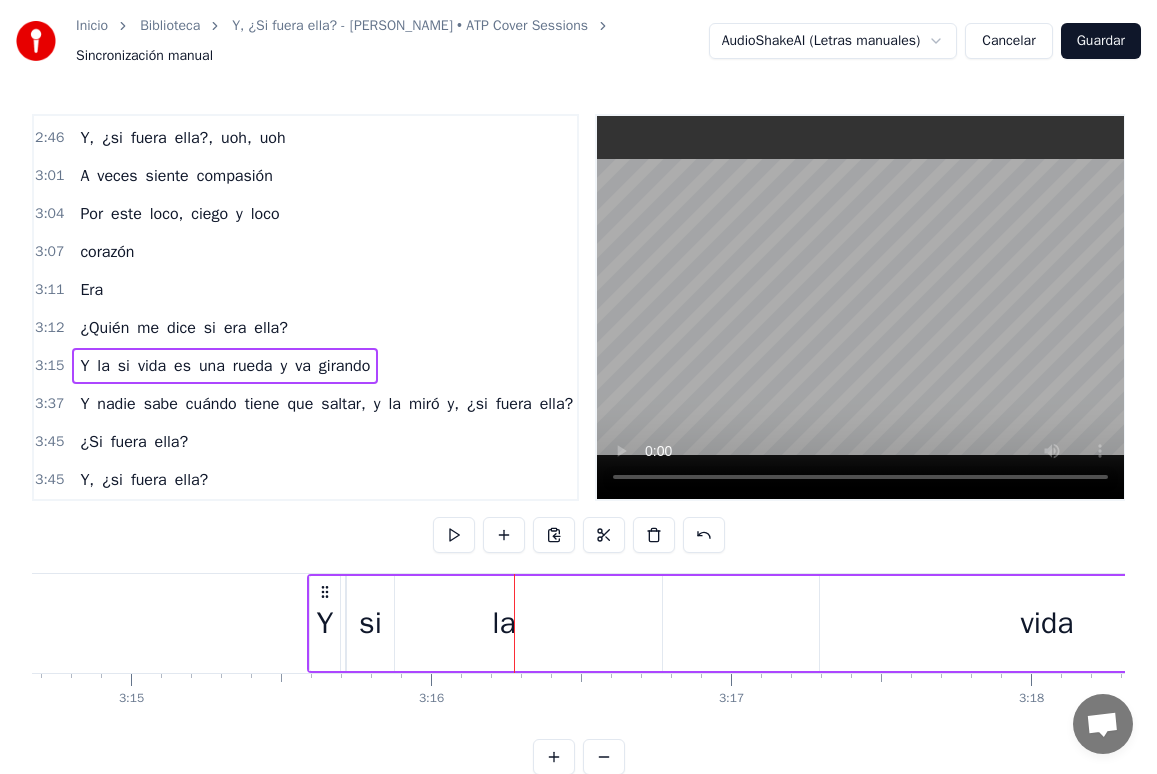 click on "si" at bounding box center [370, 623] 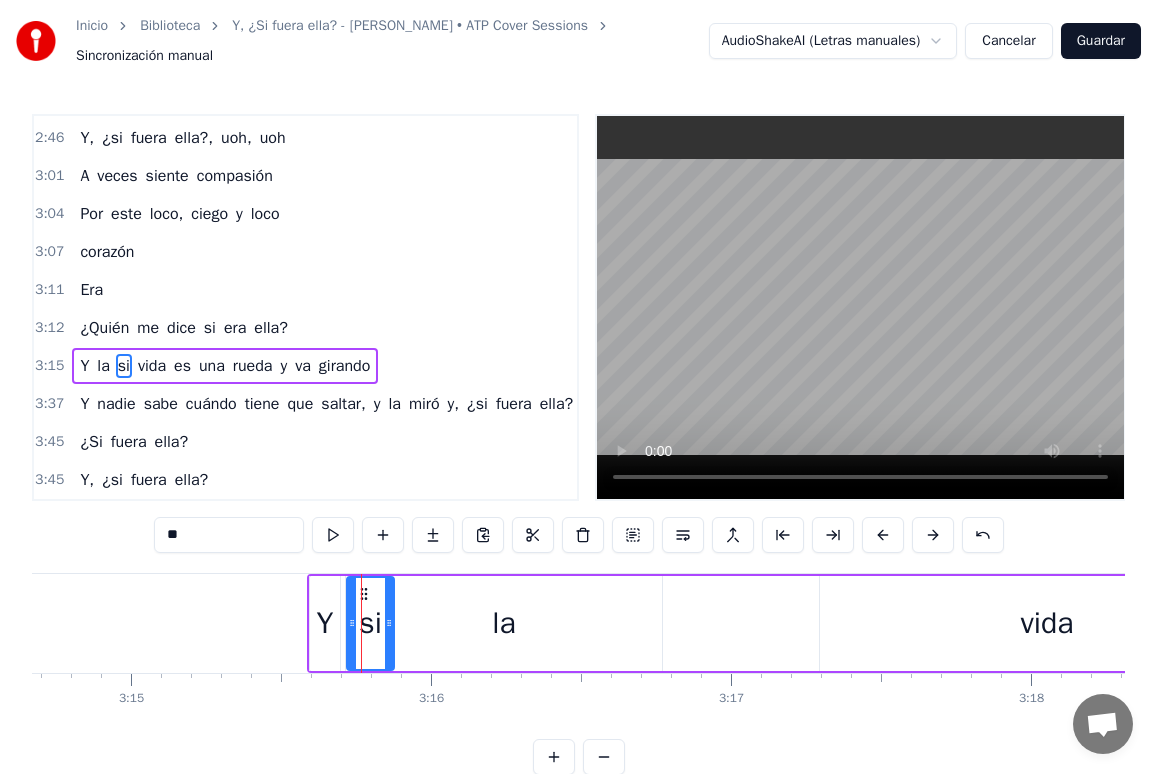 click on "la" at bounding box center (504, 623) 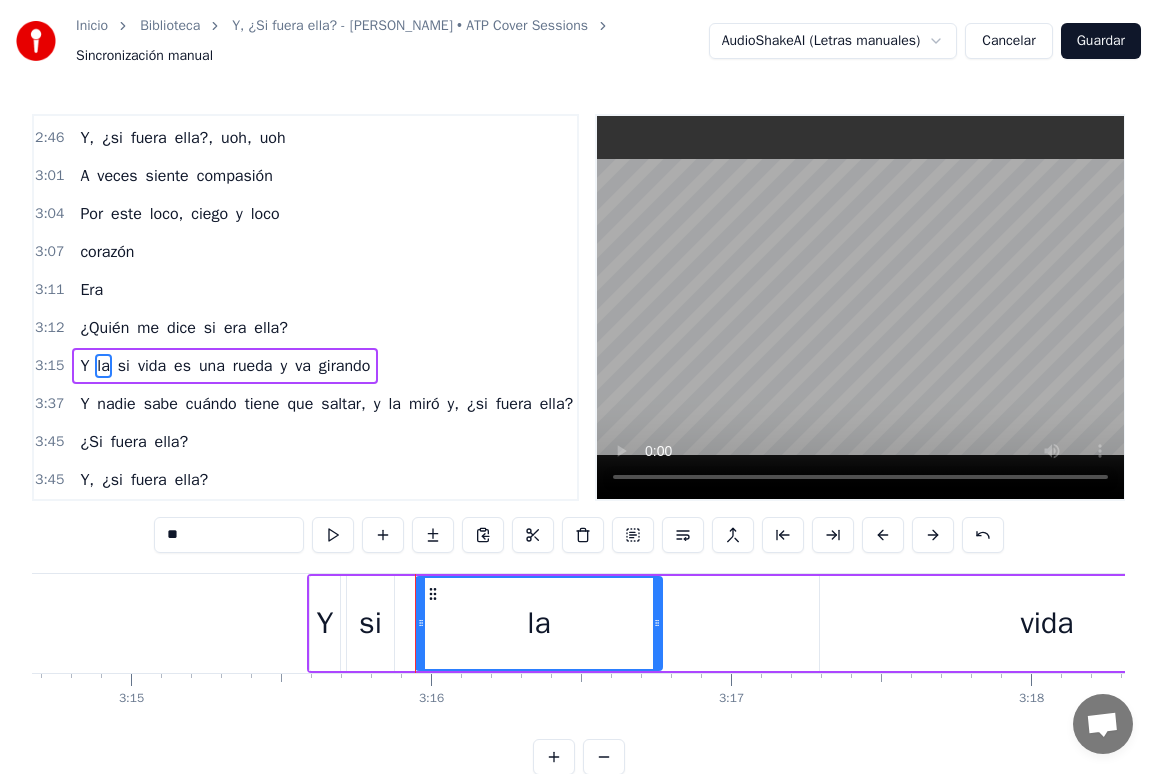 drag, startPoint x: 354, startPoint y: 607, endPoint x: 422, endPoint y: 611, distance: 68.117546 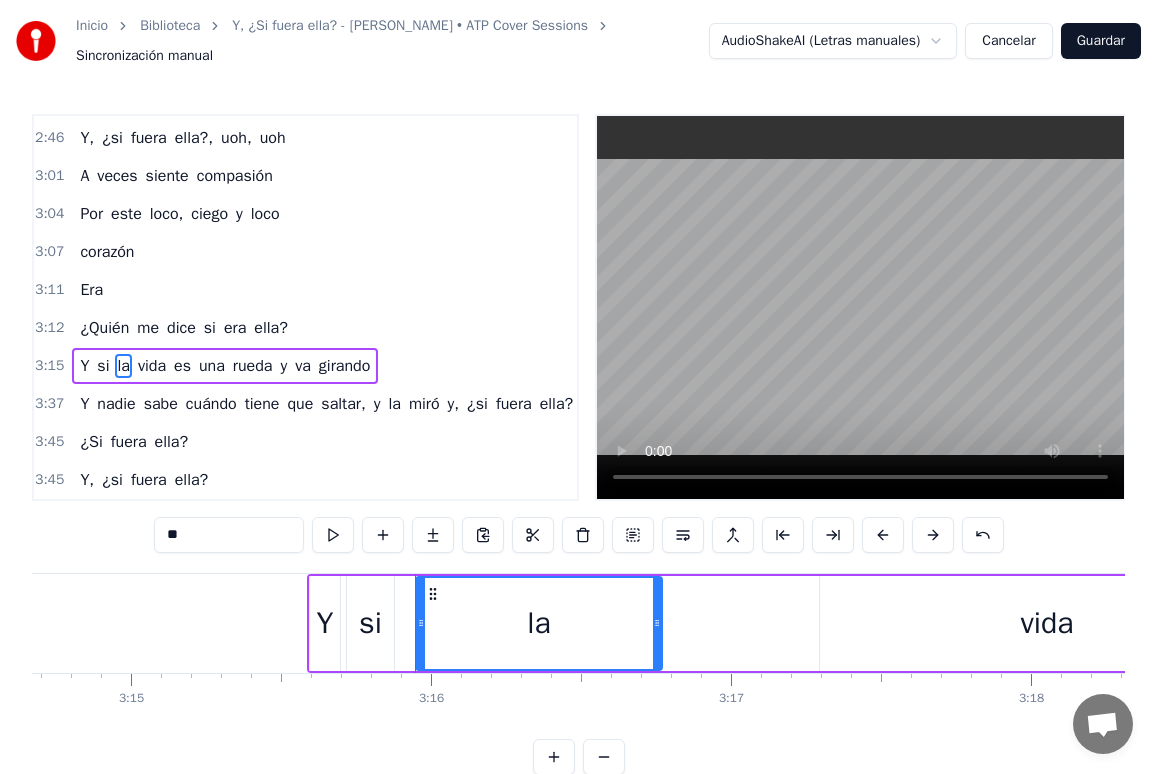 click on "Y si la vida es una rueda y va girando" at bounding box center (225, 366) 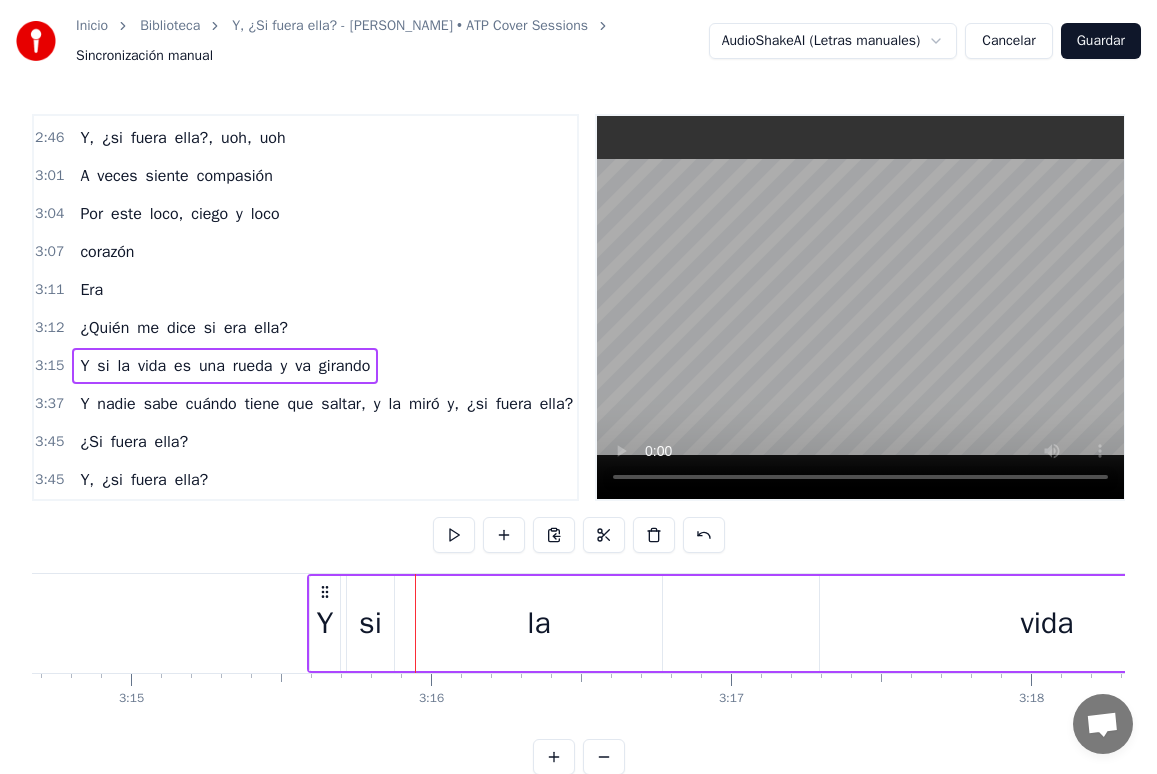 click on "Y" at bounding box center (84, 366) 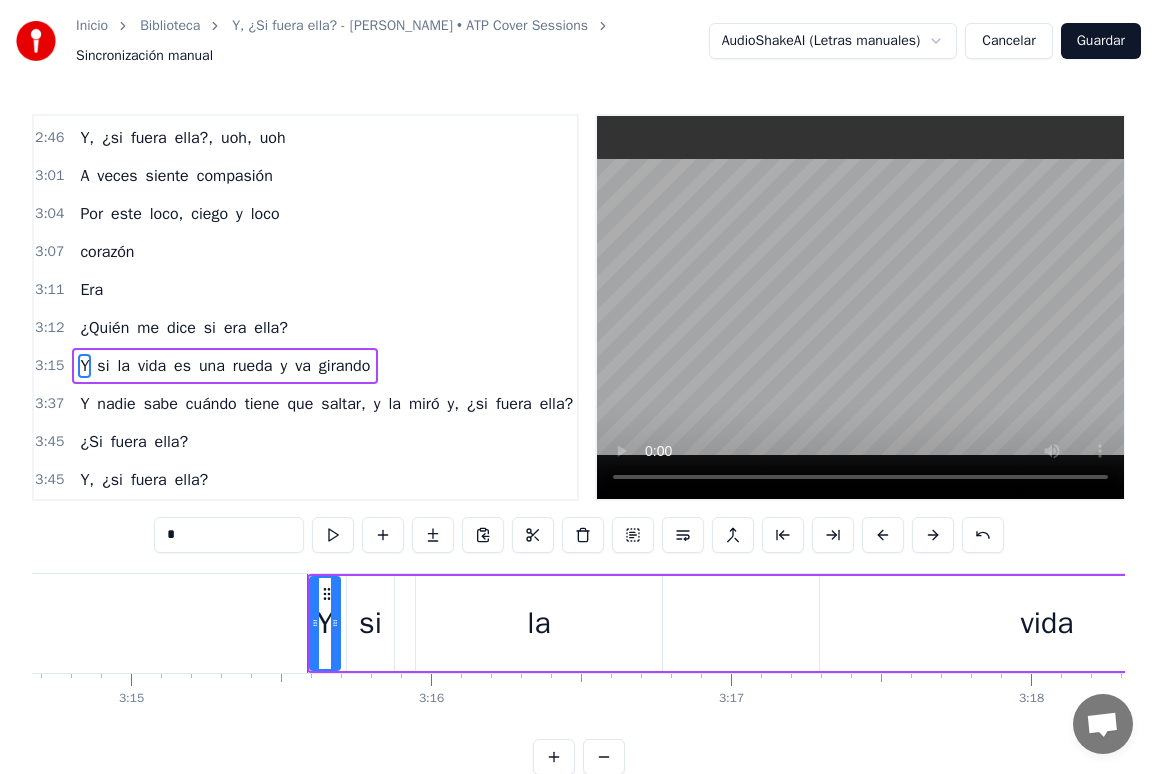 click on "si" at bounding box center [103, 366] 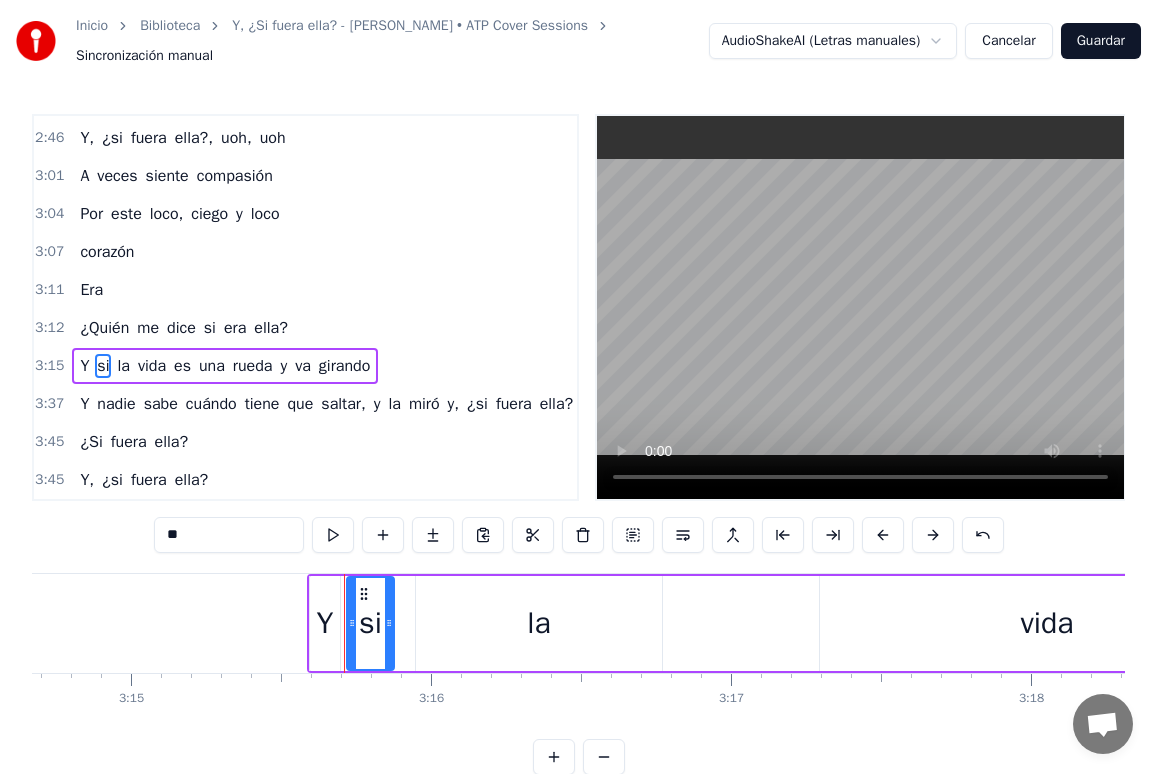 click on "Y" at bounding box center (84, 366) 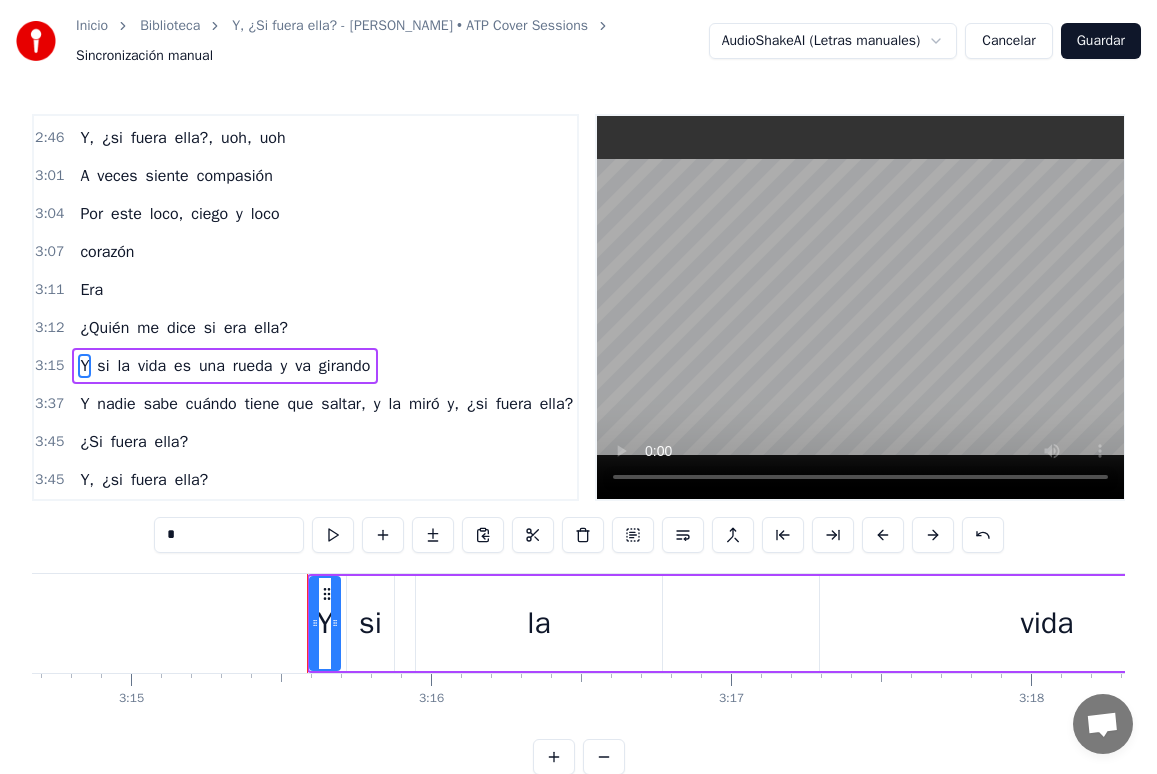 click on "Y si la vida es una rueda y va girando" at bounding box center (225, 366) 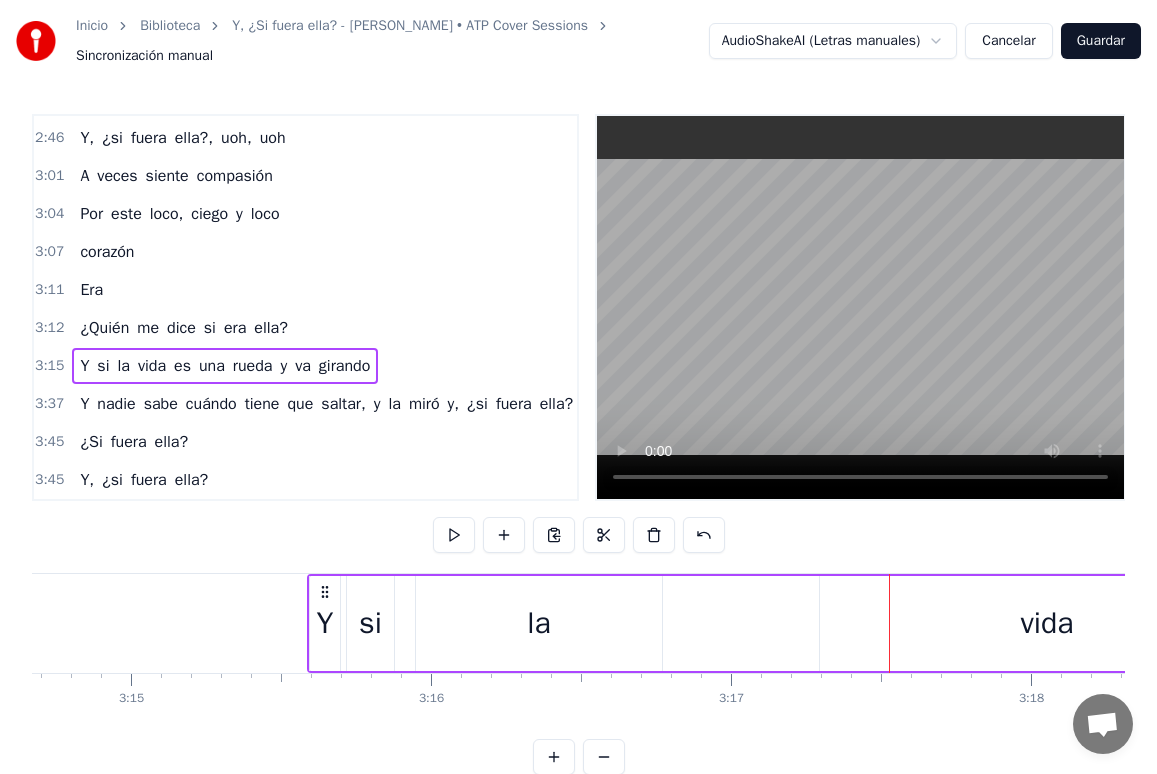 click on "vida" at bounding box center (1047, 623) 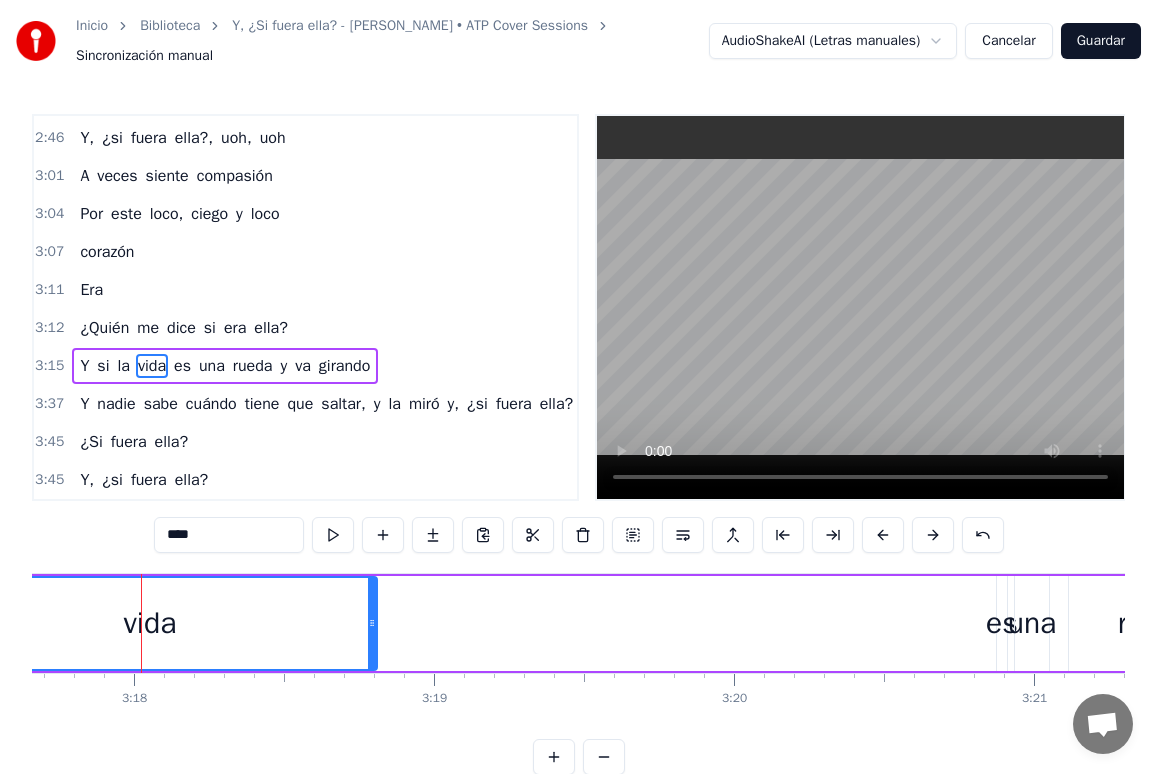 drag, startPoint x: 836, startPoint y: 591, endPoint x: 604, endPoint y: 595, distance: 232.03448 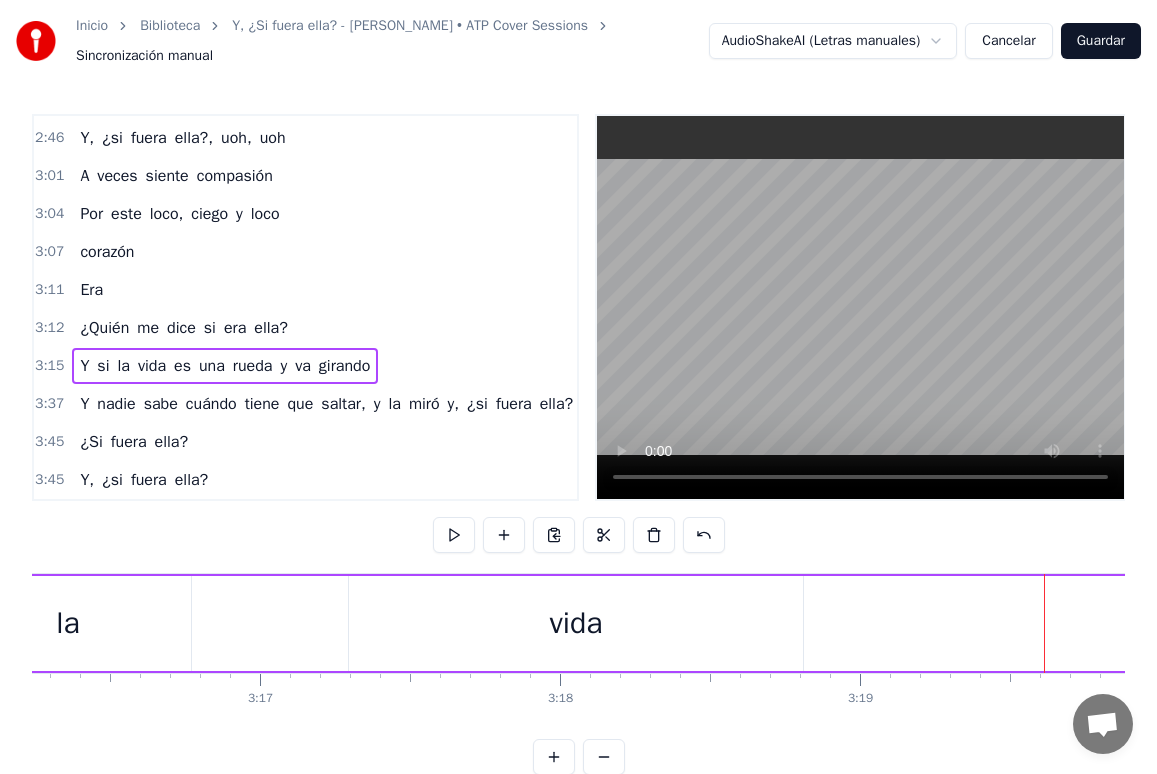 scroll, scrollTop: 0, scrollLeft: 58867, axis: horizontal 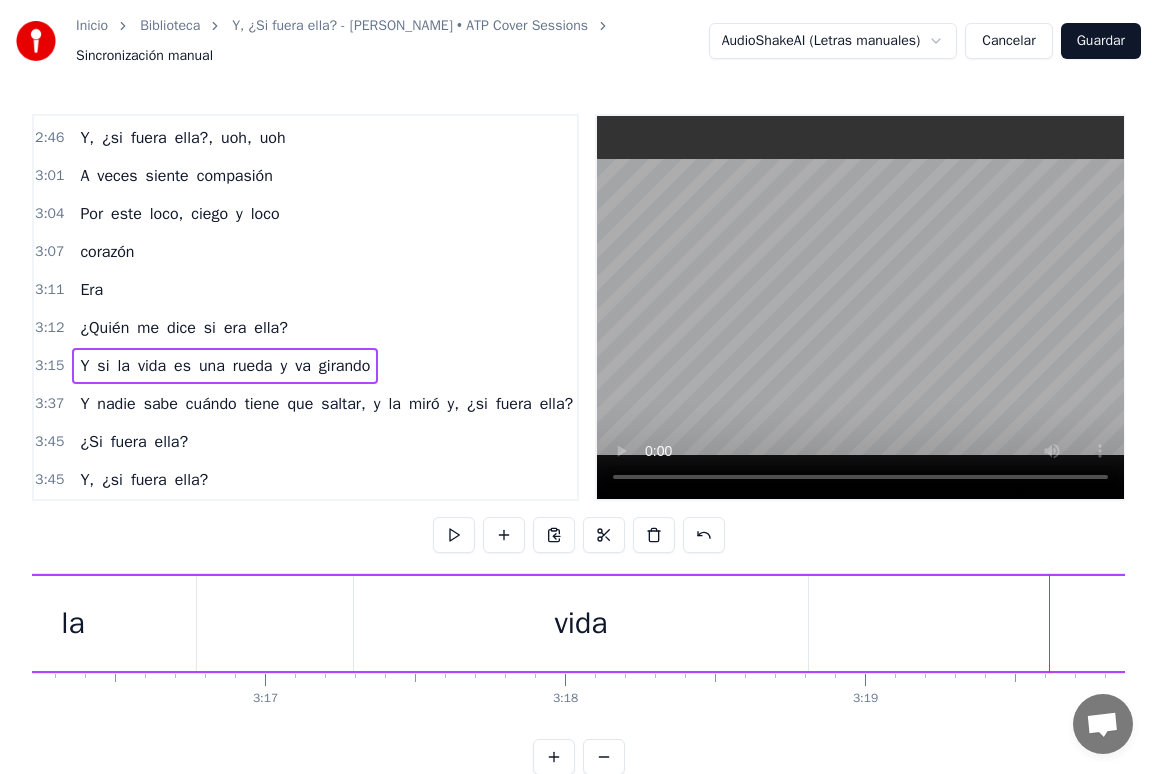 click on "vida" at bounding box center [581, 623] 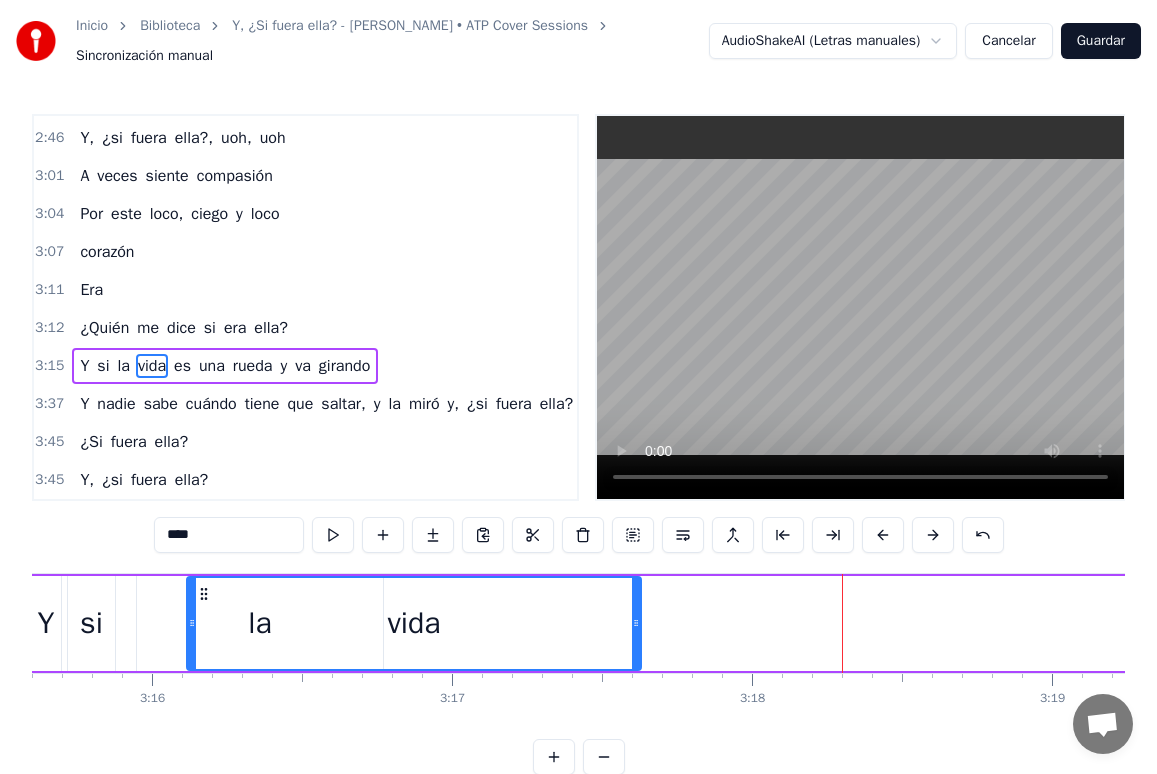 scroll, scrollTop: 0, scrollLeft: 58662, axis: horizontal 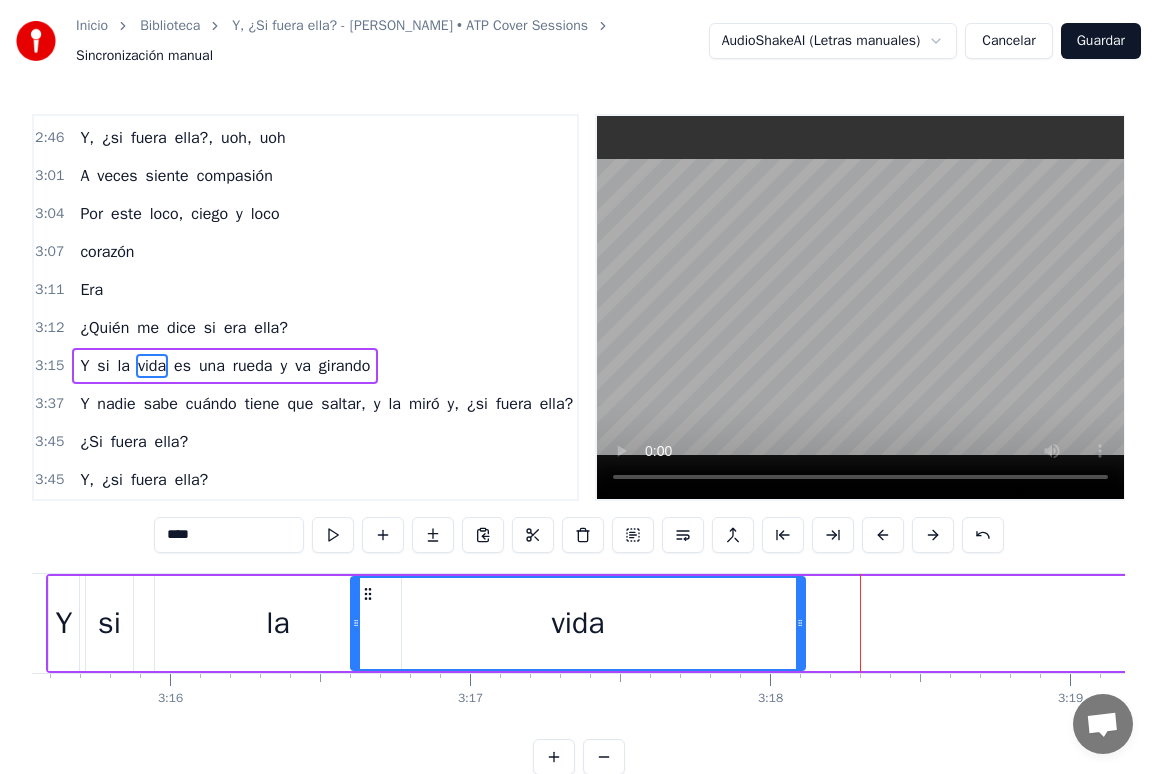 drag, startPoint x: 369, startPoint y: 595, endPoint x: 366, endPoint y: 608, distance: 13.341664 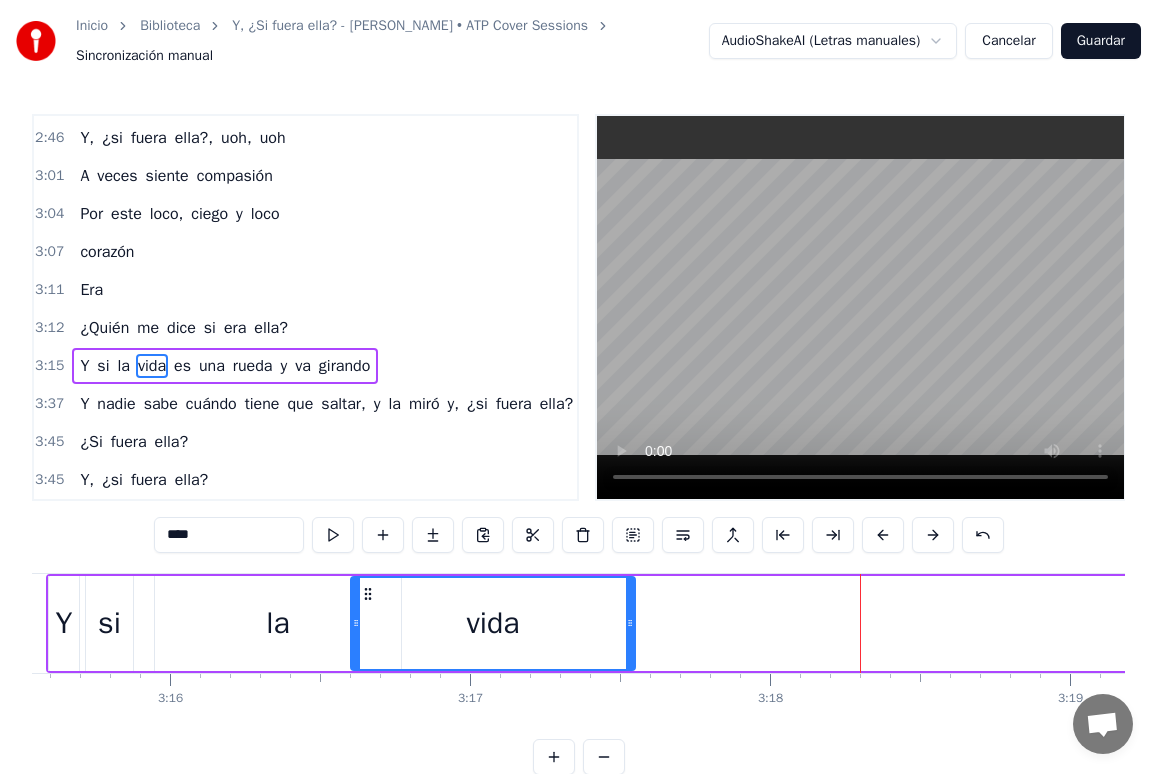drag, startPoint x: 799, startPoint y: 625, endPoint x: 612, endPoint y: 631, distance: 187.09624 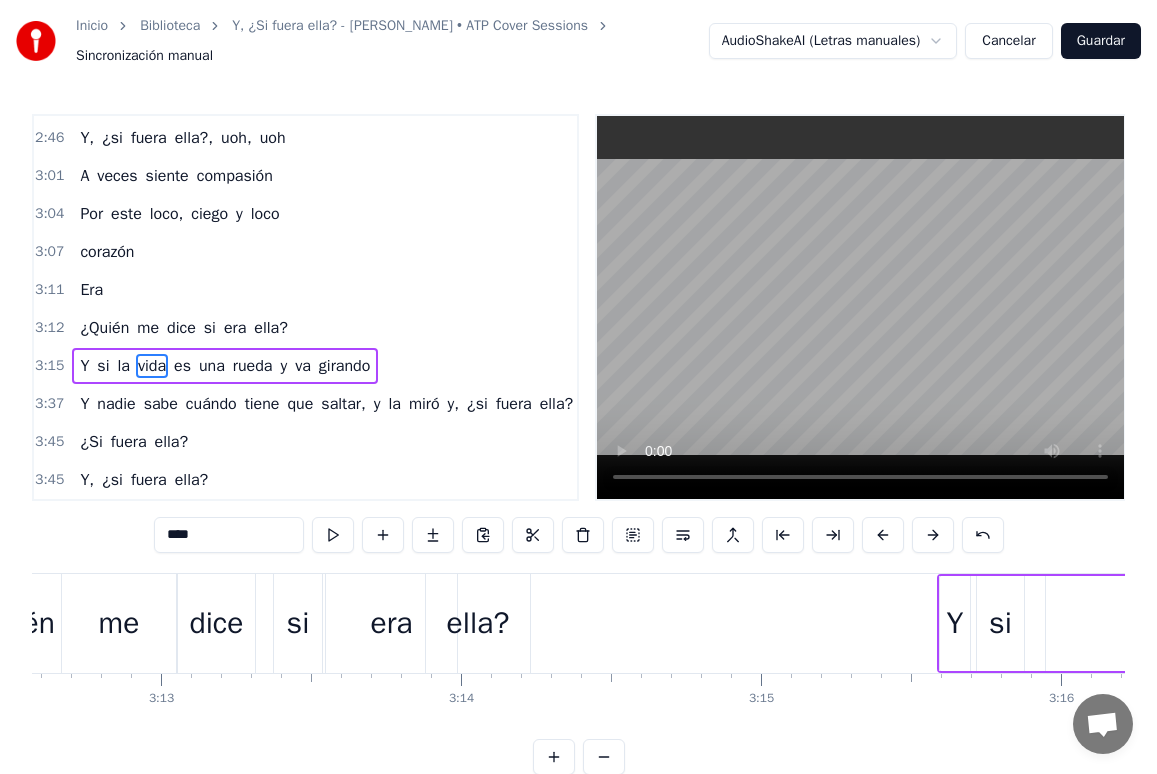 scroll, scrollTop: 0, scrollLeft: 57636, axis: horizontal 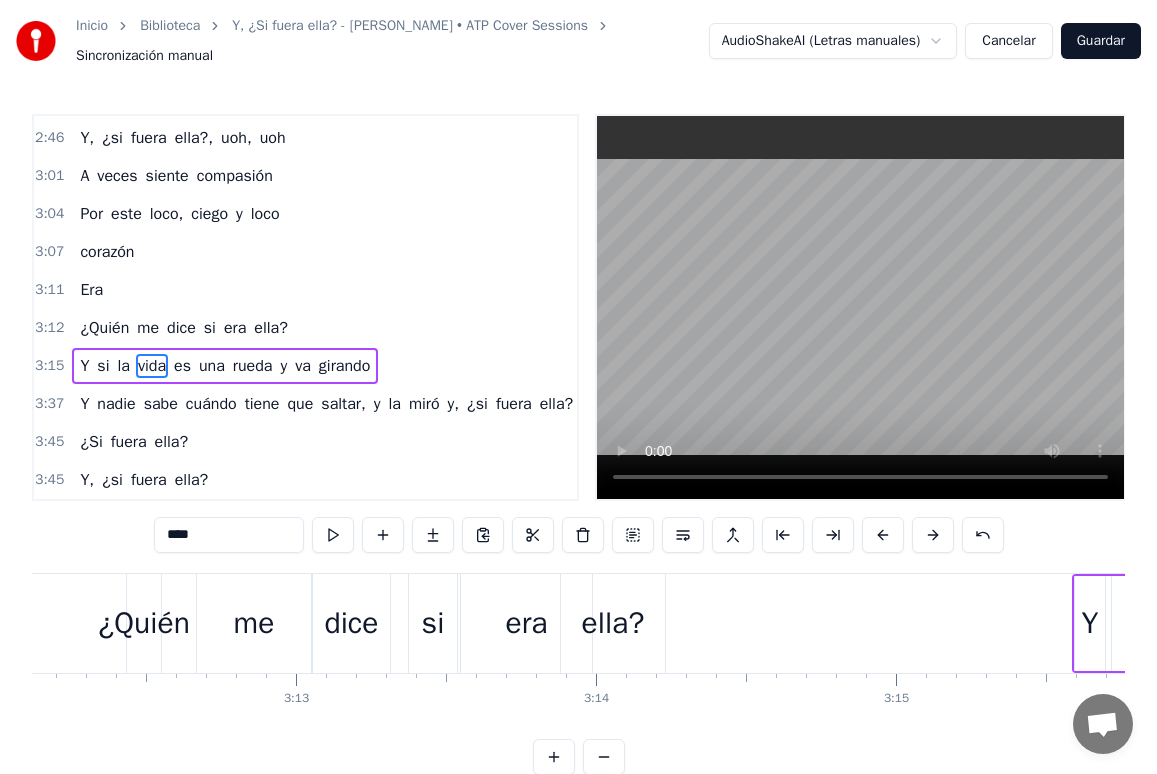 click on "es" at bounding box center (182, 366) 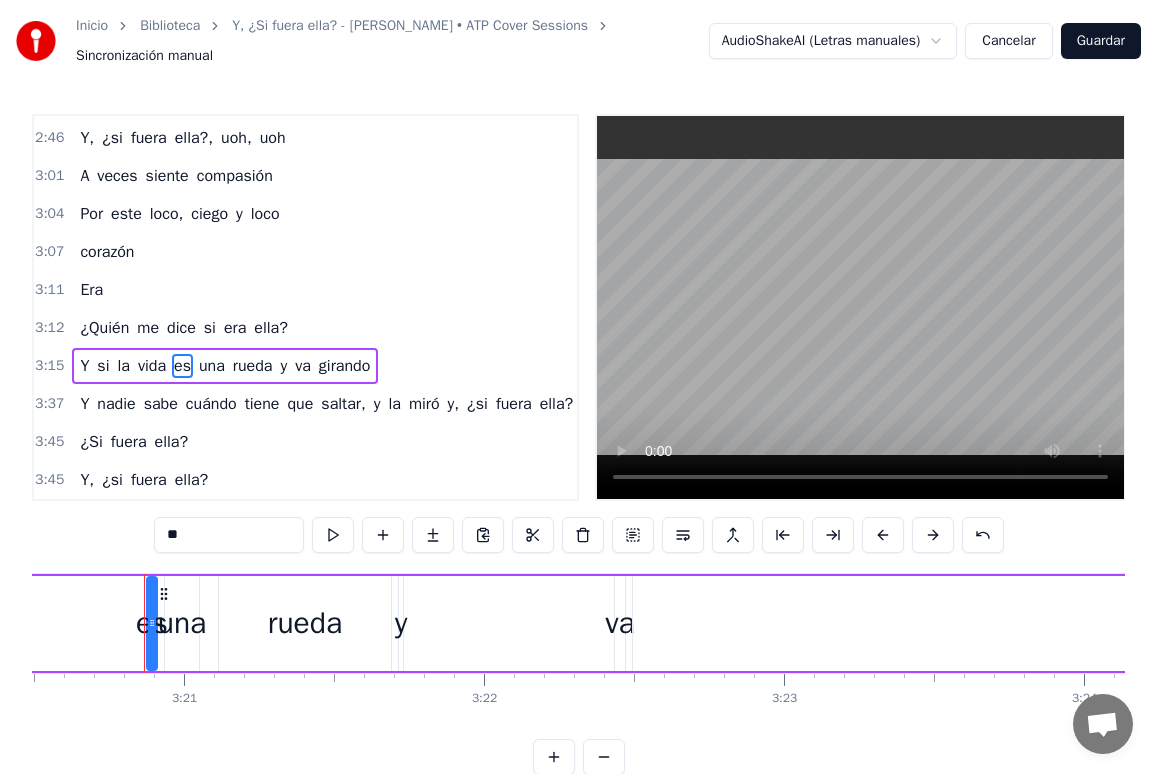 scroll, scrollTop: 0, scrollLeft: 60159, axis: horizontal 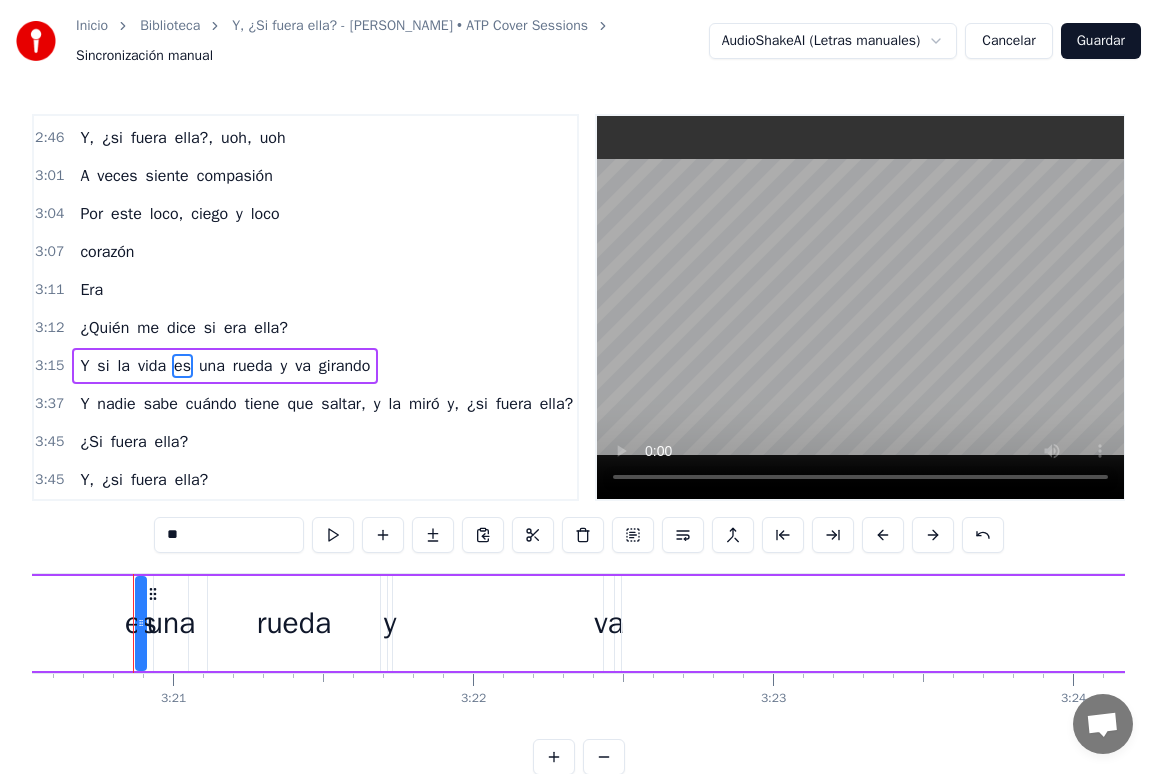 click on "es" at bounding box center (141, 623) 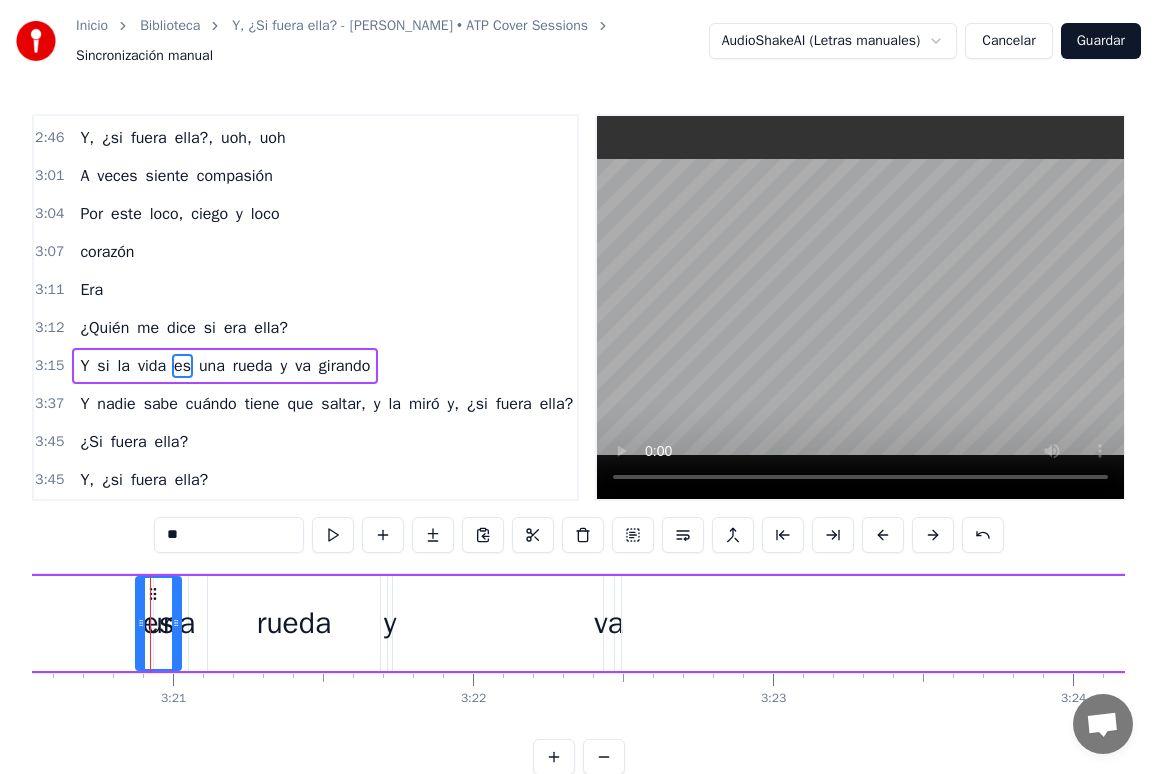 drag, startPoint x: 143, startPoint y: 614, endPoint x: 191, endPoint y: 618, distance: 48.166378 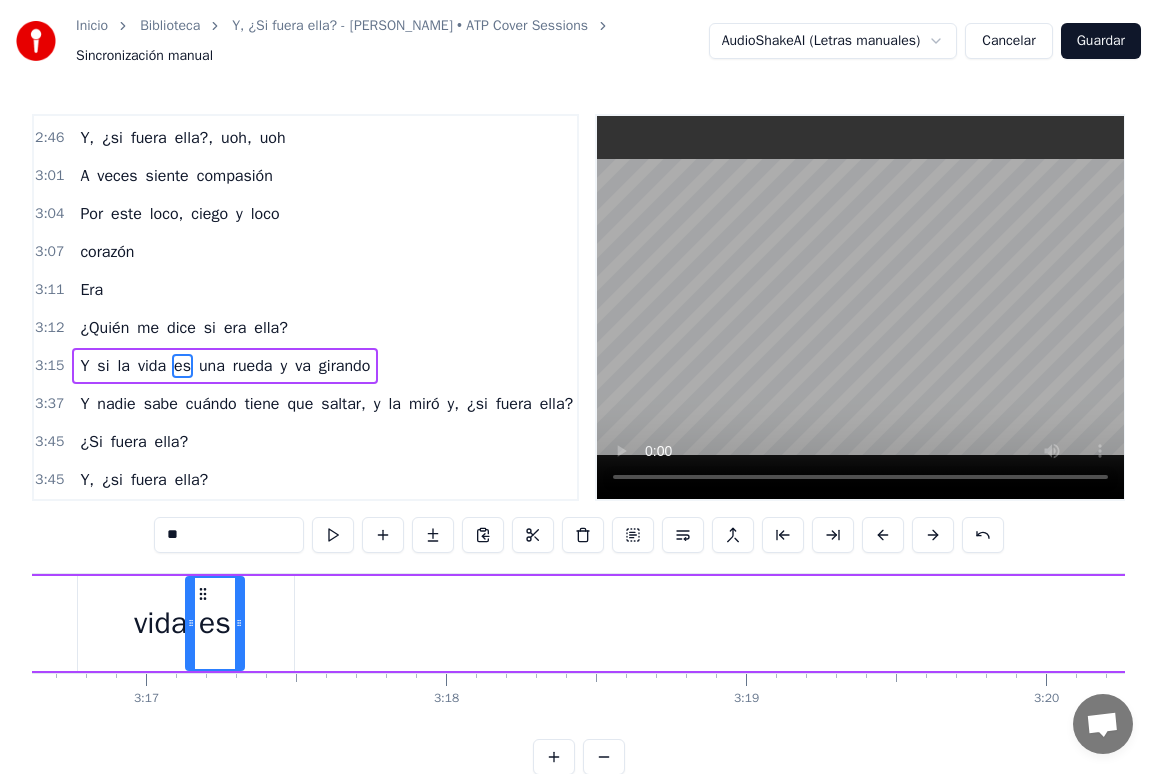 scroll, scrollTop: 0, scrollLeft: 58963, axis: horizontal 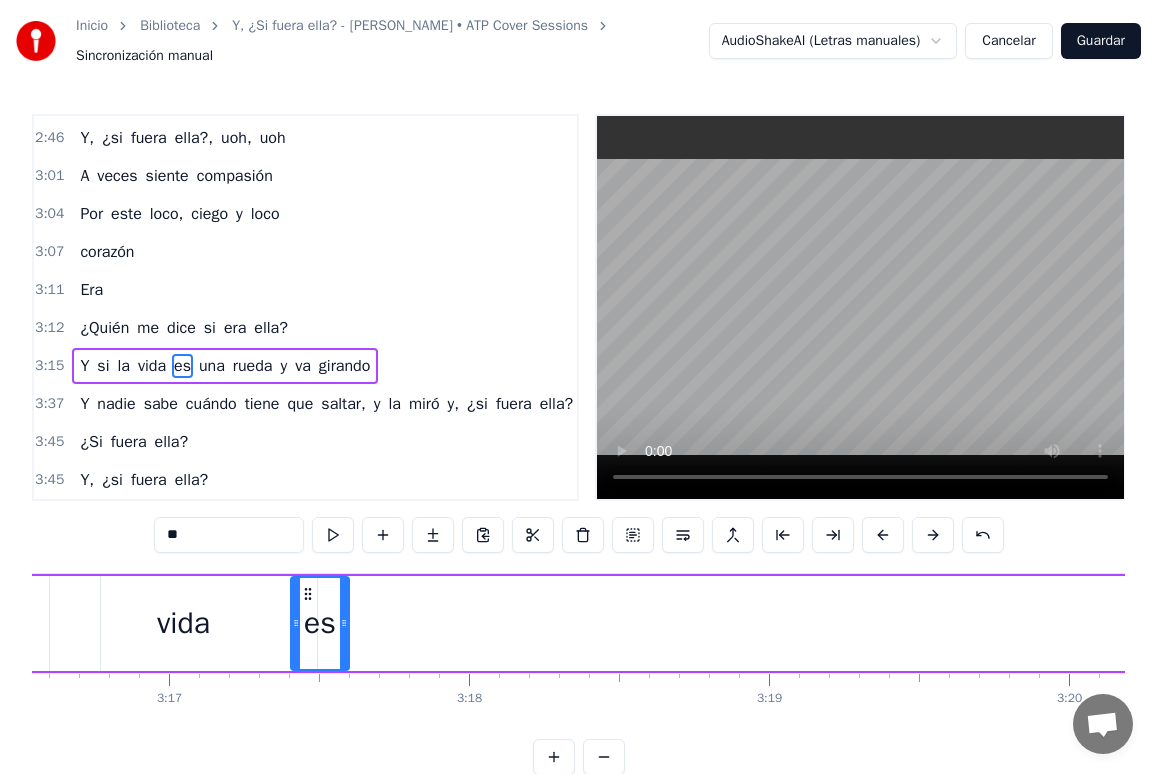 drag, startPoint x: 154, startPoint y: 590, endPoint x: 309, endPoint y: 586, distance: 155.0516 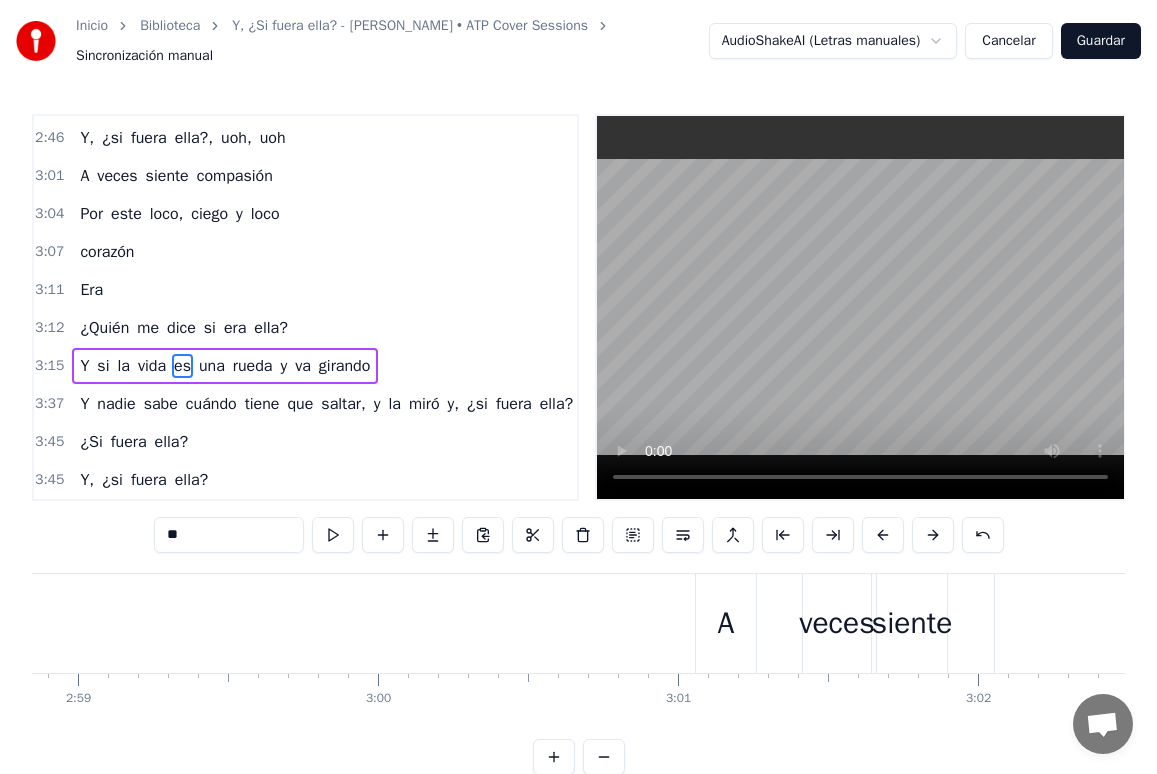 scroll, scrollTop: 0, scrollLeft: 53519, axis: horizontal 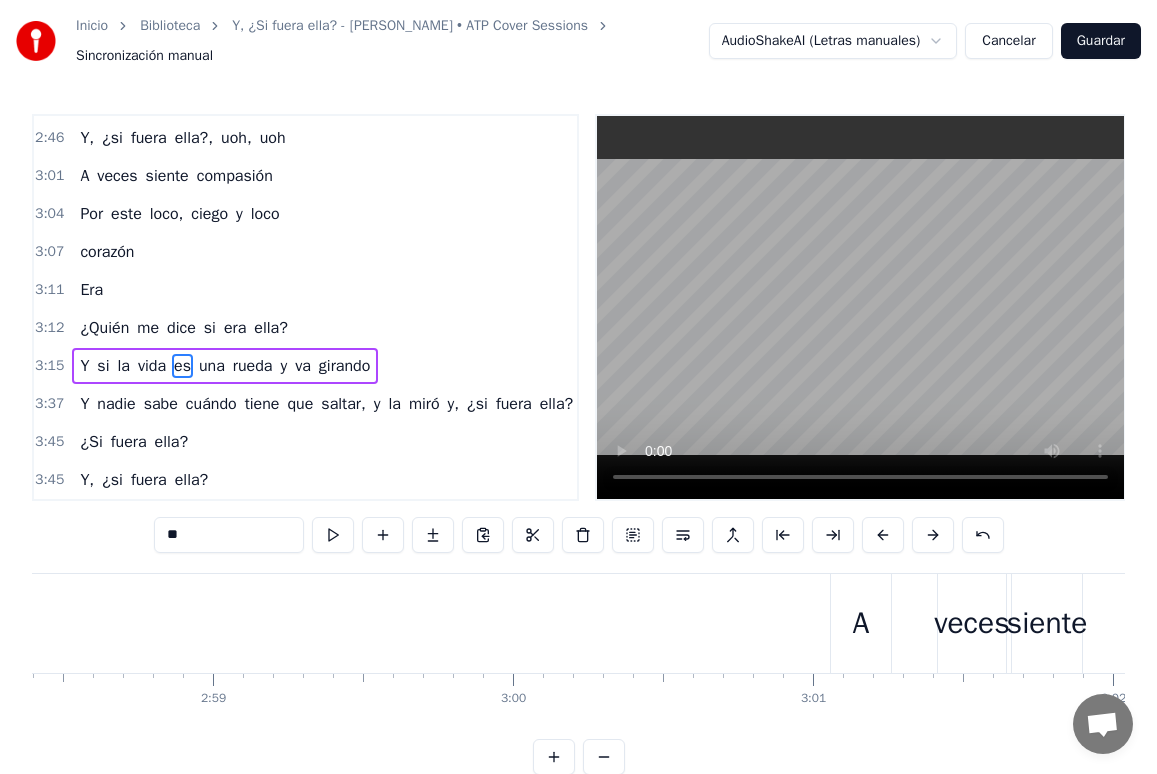 click on "girando" at bounding box center [344, 366] 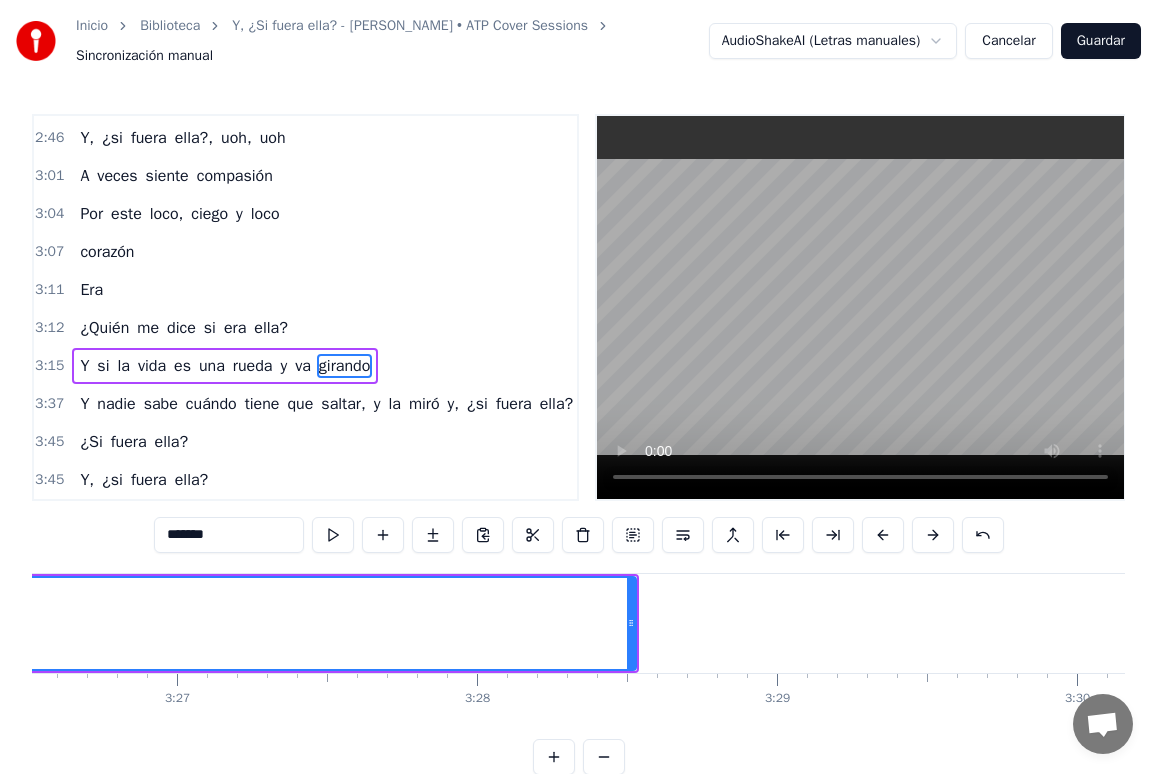scroll, scrollTop: 0, scrollLeft: 61686, axis: horizontal 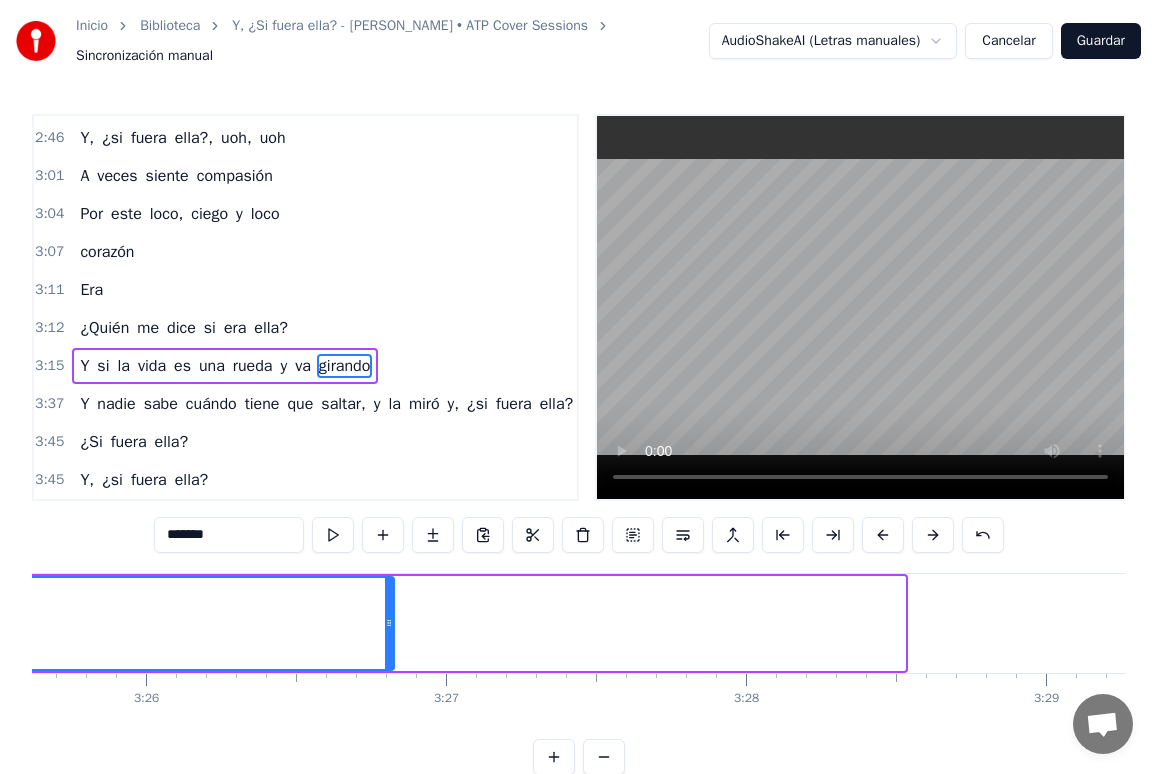 drag, startPoint x: 899, startPoint y: 615, endPoint x: 377, endPoint y: 617, distance: 522.00385 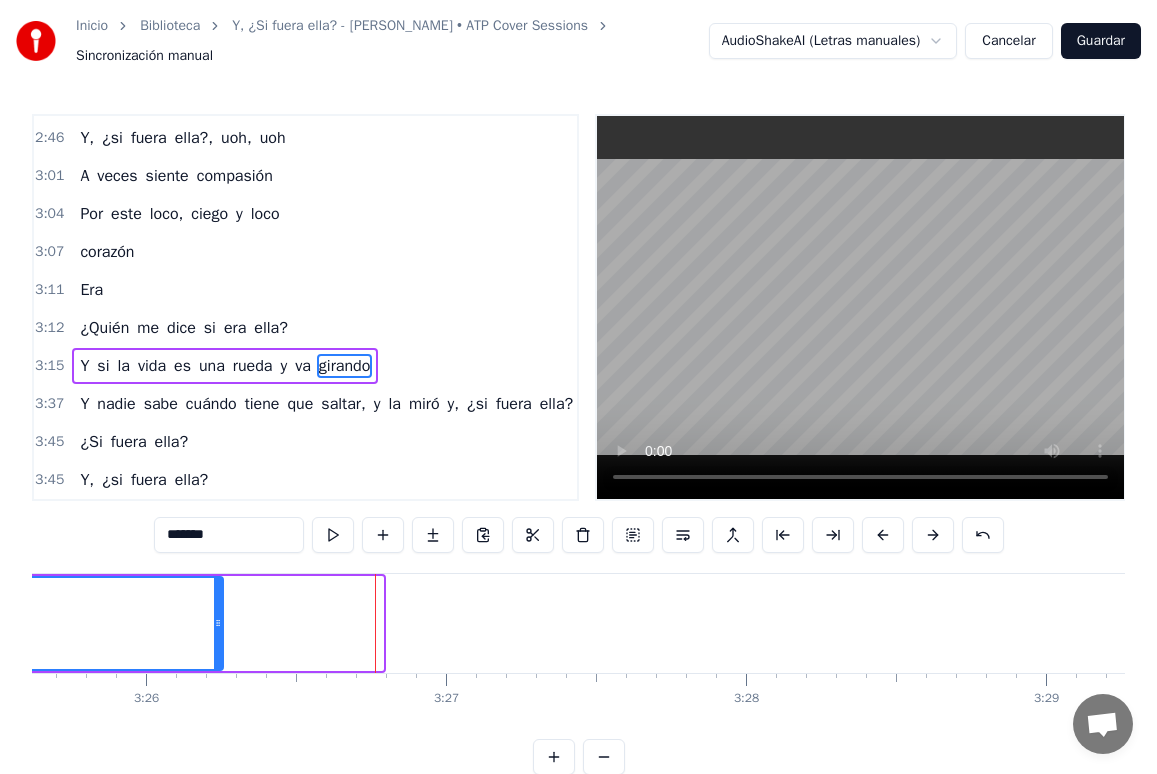 drag, startPoint x: 376, startPoint y: 617, endPoint x: 137, endPoint y: 637, distance: 239.83536 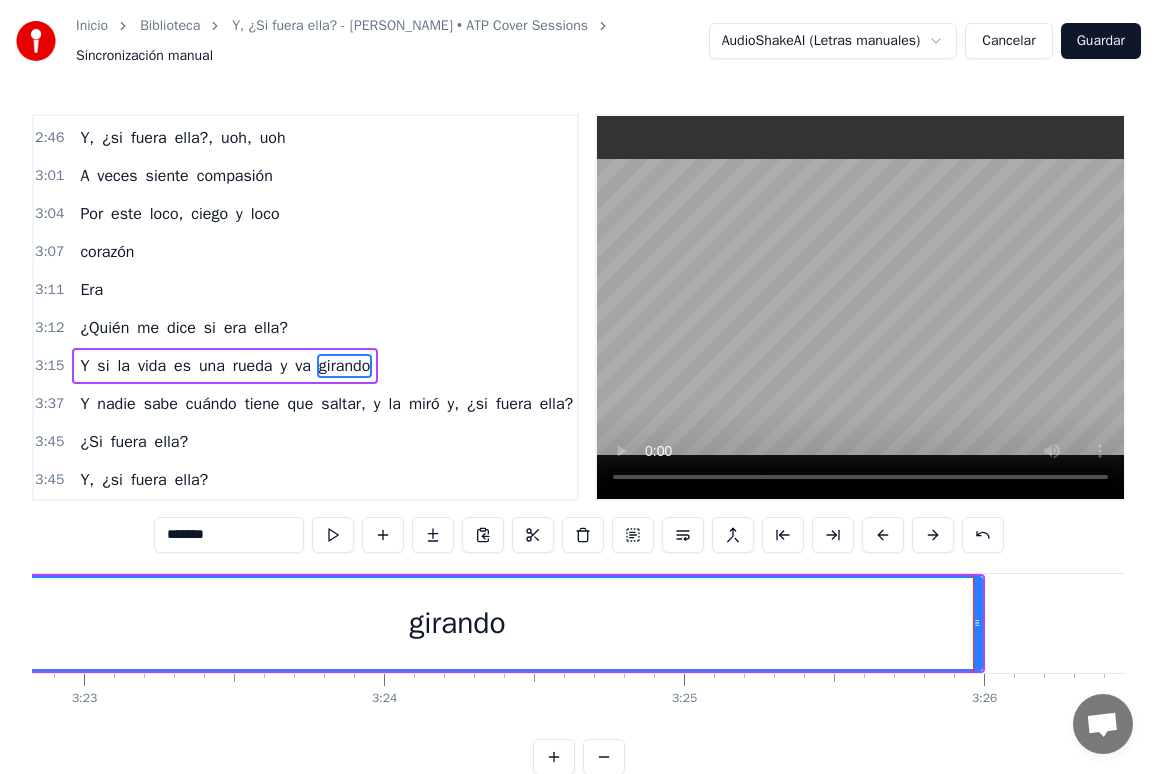 scroll, scrollTop: 0, scrollLeft: 60846, axis: horizontal 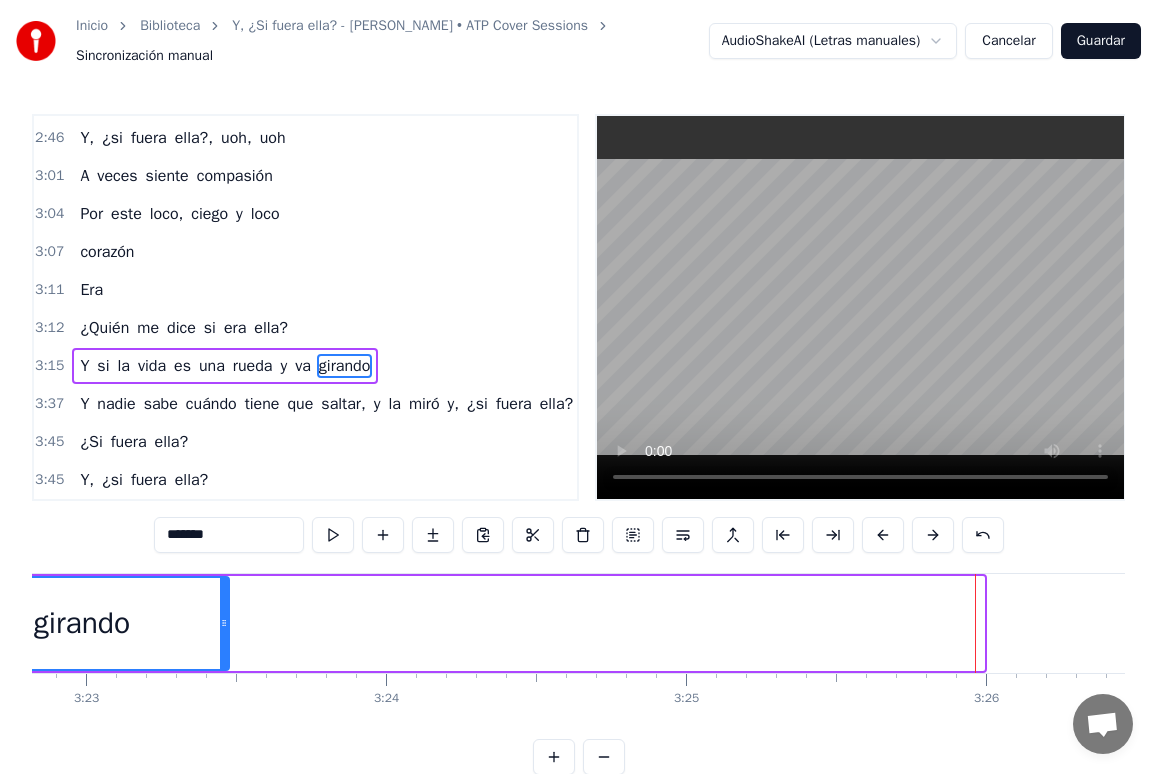 drag, startPoint x: 980, startPoint y: 623, endPoint x: 209, endPoint y: 643, distance: 771.25934 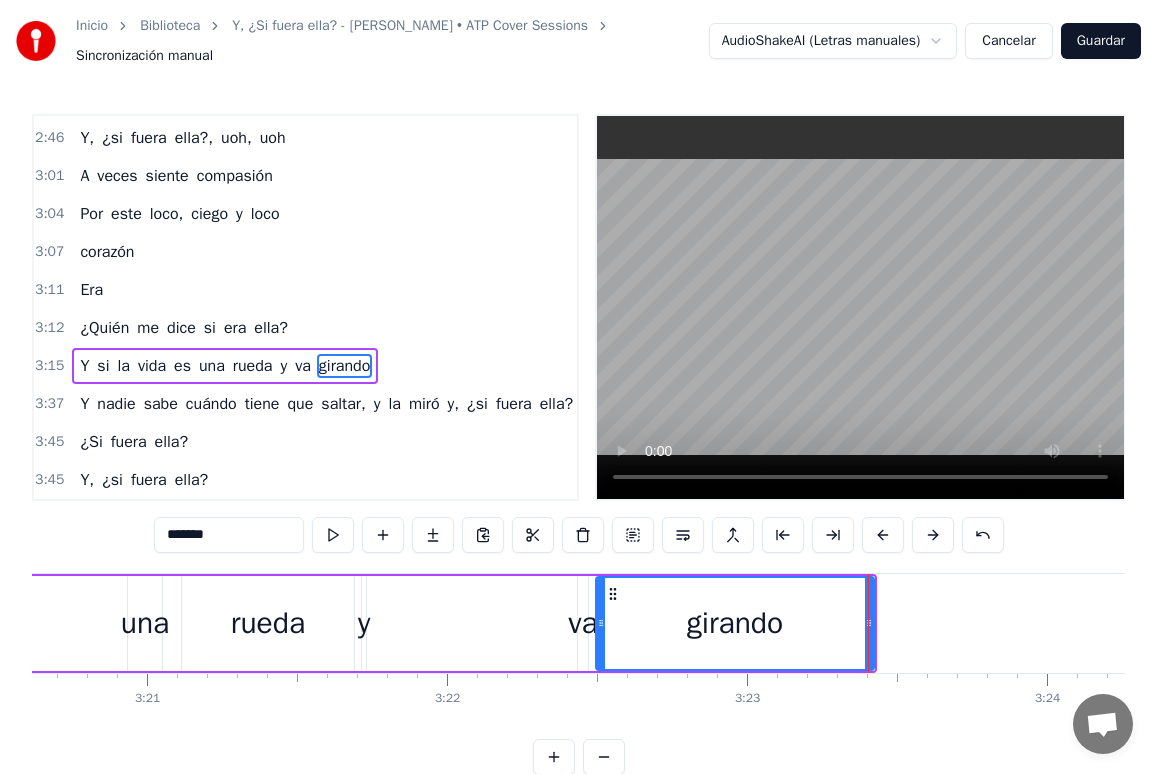 scroll, scrollTop: 0, scrollLeft: 60166, axis: horizontal 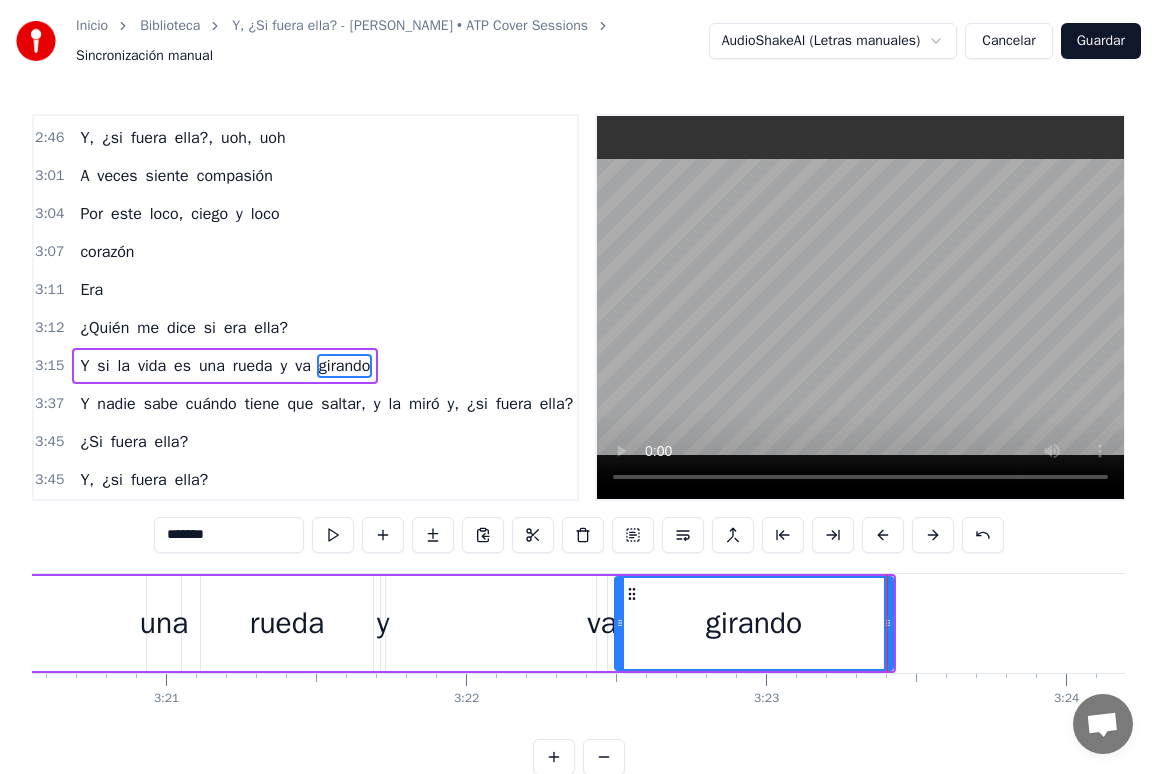 click on "va" at bounding box center [601, 623] 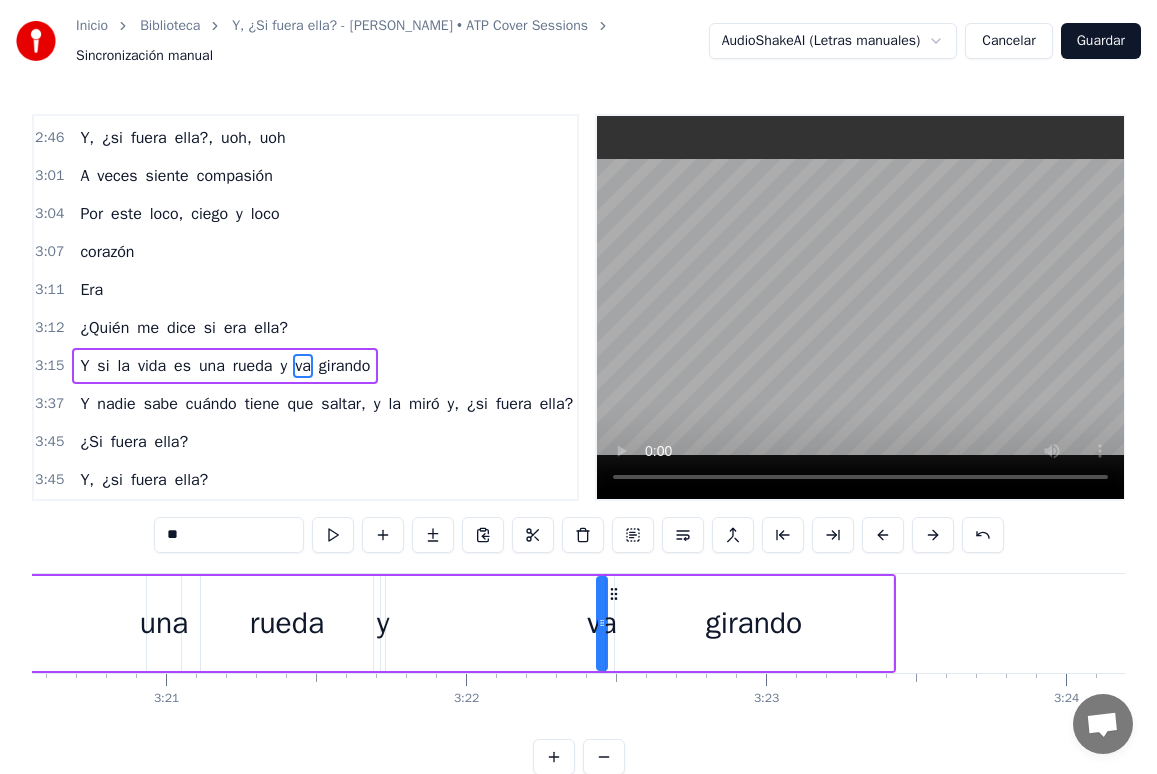 click on "[PERSON_NAME] se desliza y me atropella Y aunque a veces no me importe Sé que el día que la pierda volveré a sufrir Por ella Que aparece y que se esconde Que se marcha y que se queda Que es pregunta y es respuesta, que es mi oscuridad Mi estrella Ella me peina el alma y me la enreda Va conmigo, pero no sé dónde va Mi rival, mi compañera Que está tan dentro de mi vida y a la vez está tan fuera Sé que volveré a perderme Y la encontraré de nuevo Pero con otro rostro y otro nombre diferente Y otro cuerpo Pero sigue siendo ella Que otra vez me lleva [PERSON_NAME] me responde Si al girar la rueda [PERSON_NAME] se hace fría y se hace eterna Un suspiro en la tormenta, la que tantas veces le cambió la voz Gente que va y que viene, y siempre es ella Que me miente y me lo niega Que me olvida y me recuerda Pero si mi boca, se equivoca Pero si mi boca se equivoca Y al llamarla nombró a otra A veces siente compasión Por este loco, ciego y loco corazón Sea Lo que quiera Dios que sea Mi delito es la torpeza de ignorar, que quien no Y" at bounding box center (-24426, 623) 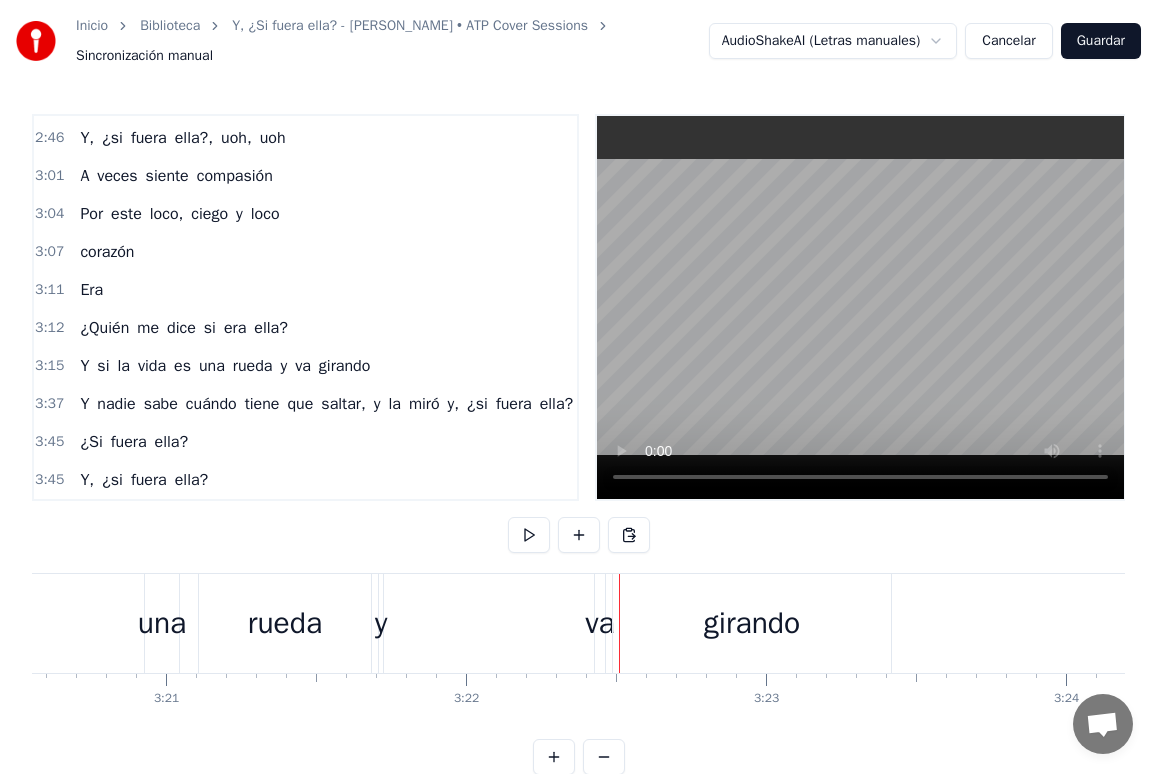 click on "va" at bounding box center (599, 623) 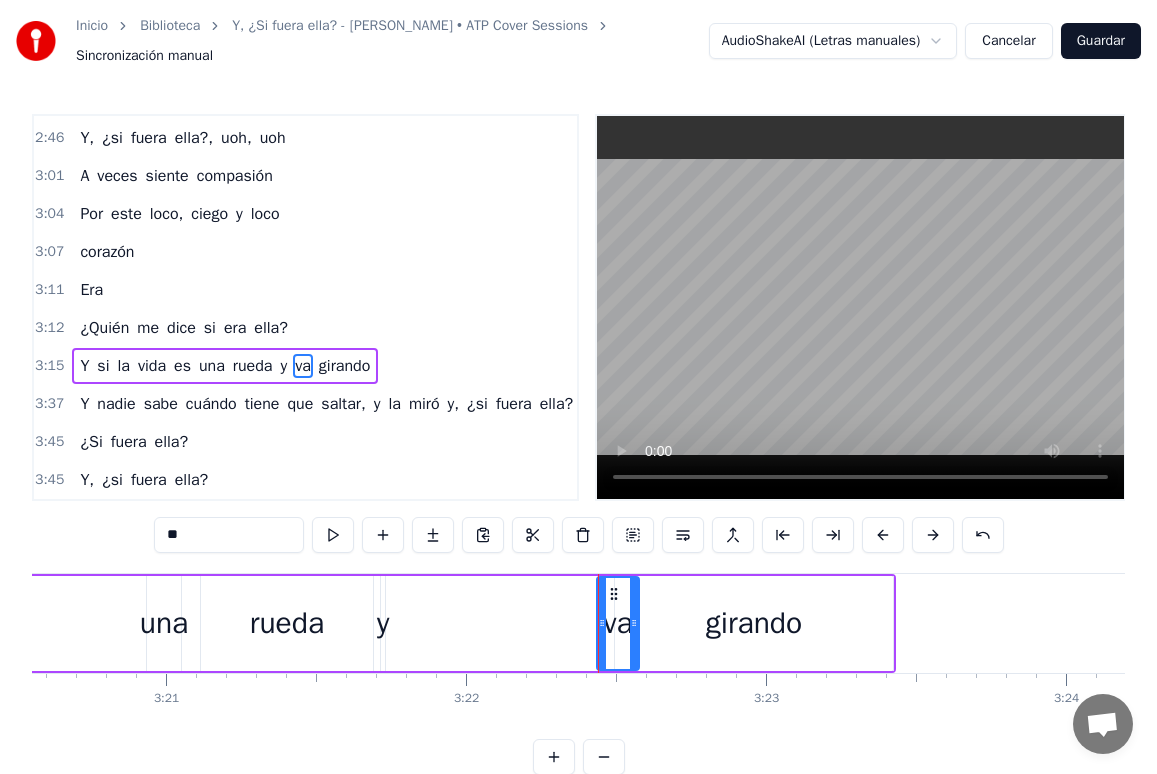 drag, startPoint x: 603, startPoint y: 629, endPoint x: 621, endPoint y: 607, distance: 28.42534 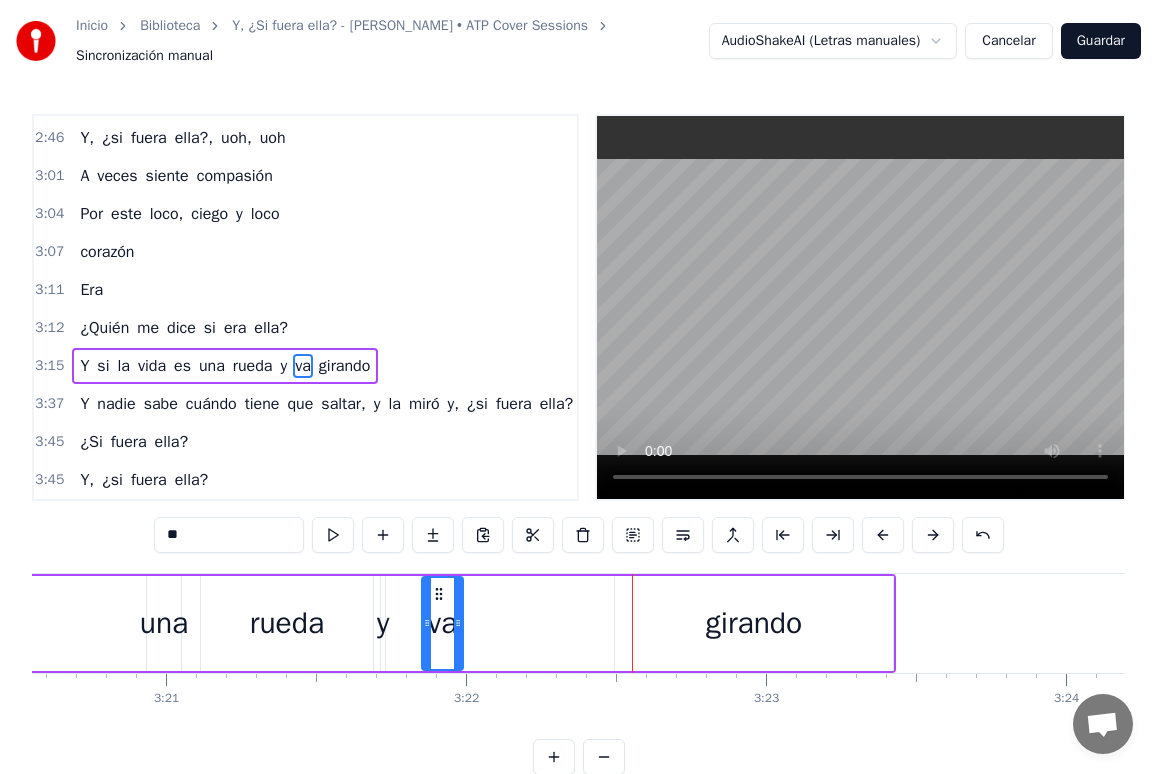 click 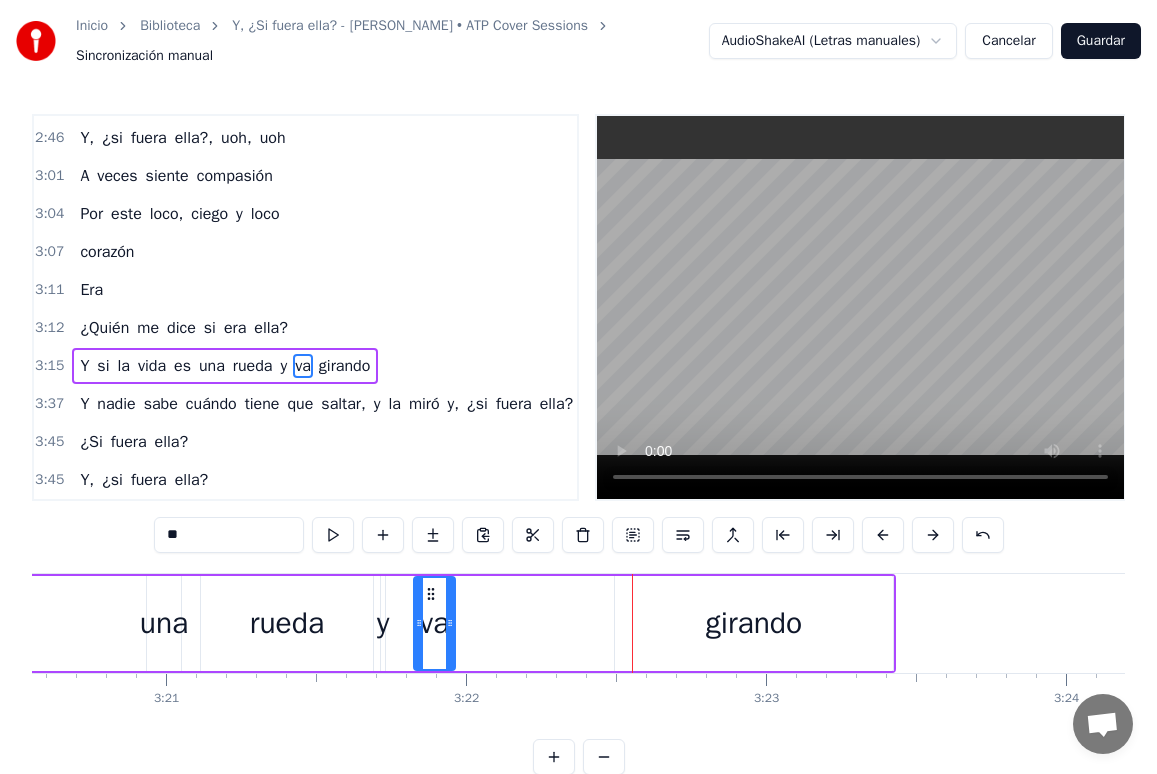 click on "girando" at bounding box center [754, 623] 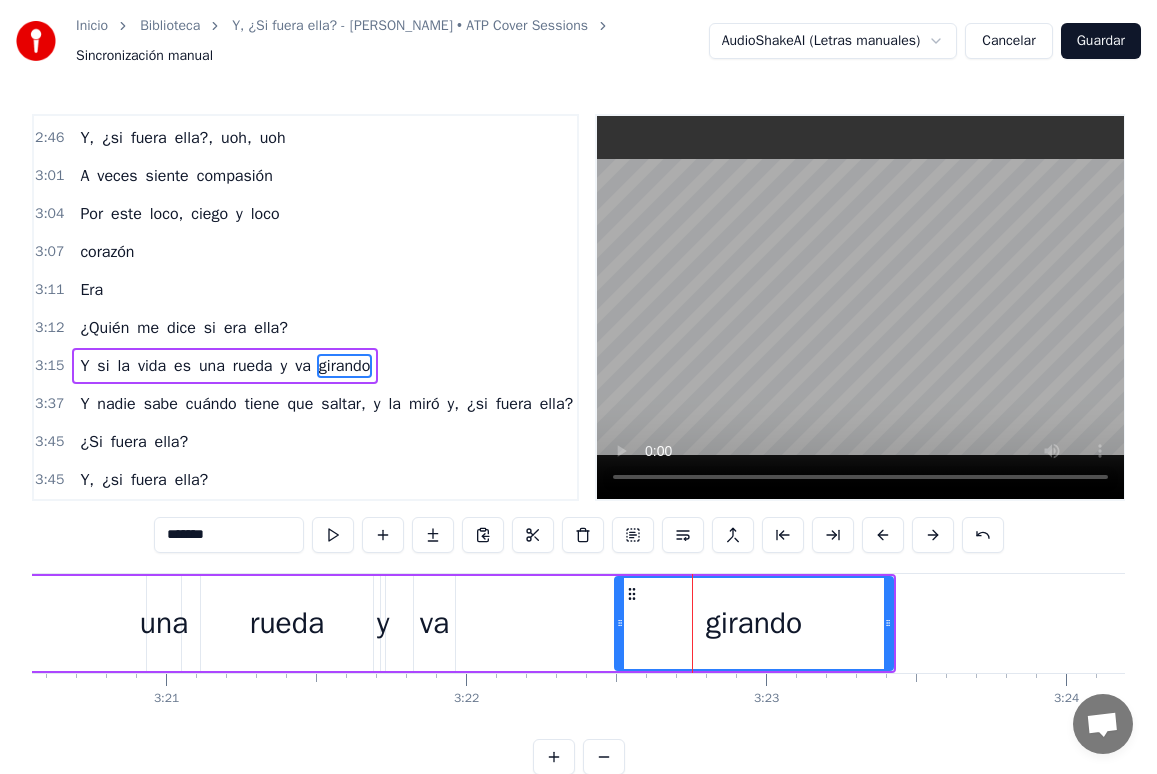 drag, startPoint x: 716, startPoint y: 611, endPoint x: 654, endPoint y: 613, distance: 62.03225 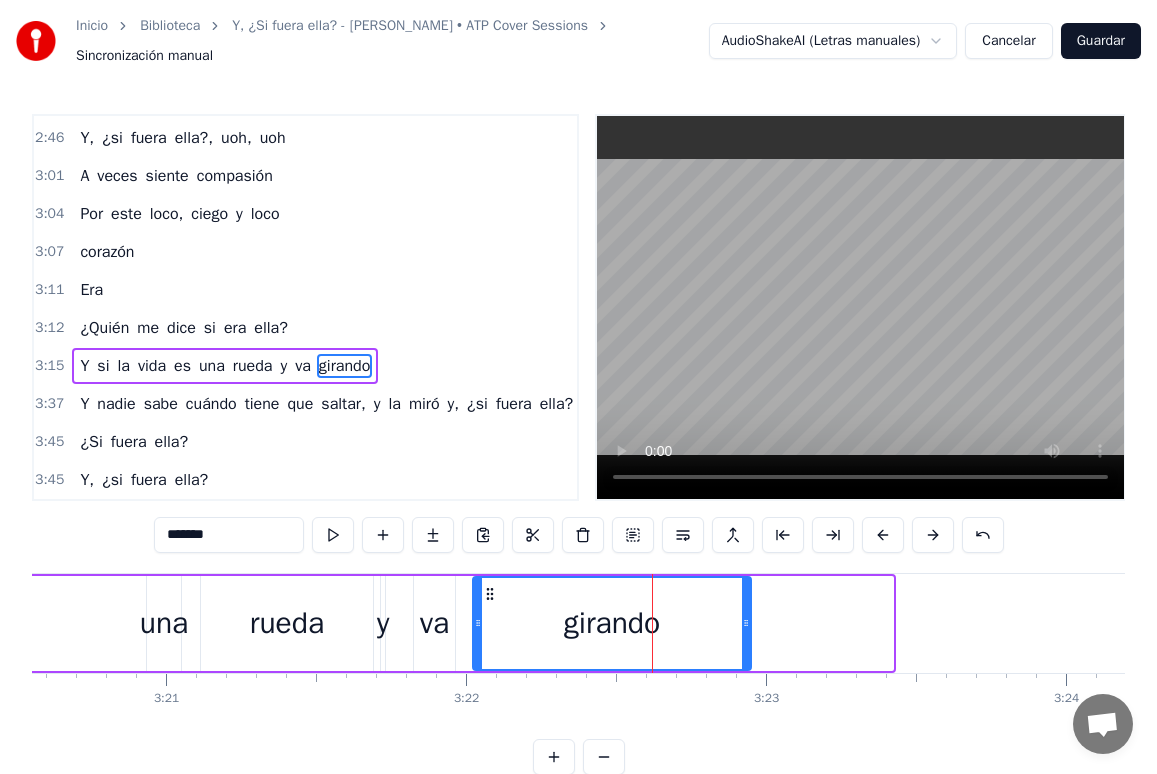 drag, startPoint x: 634, startPoint y: 590, endPoint x: 492, endPoint y: 598, distance: 142.22517 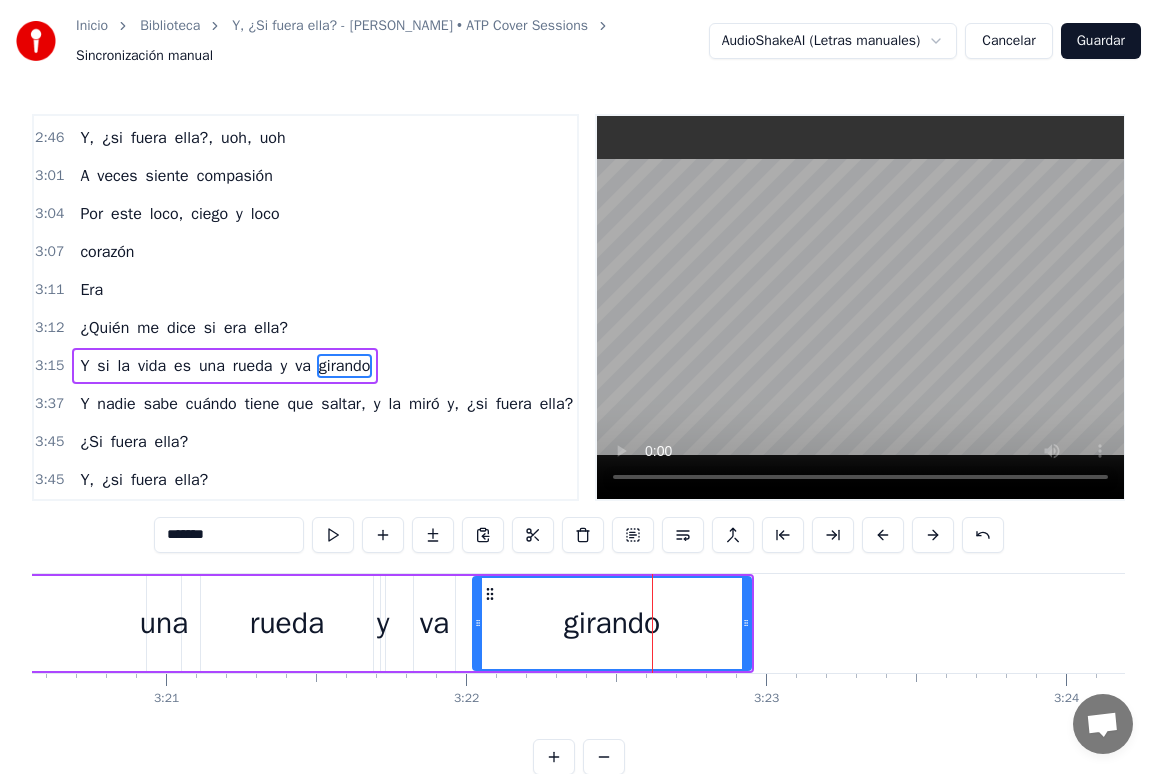 click on "Y" at bounding box center (84, 366) 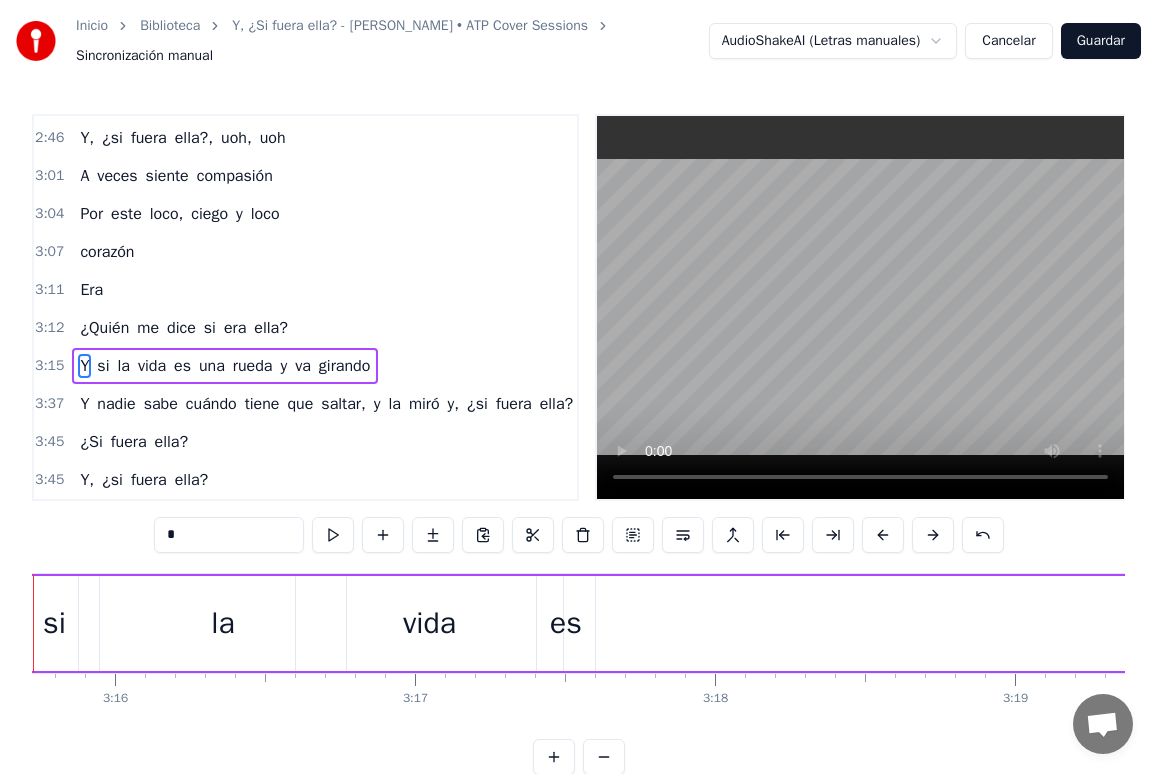 scroll, scrollTop: 0, scrollLeft: 58617, axis: horizontal 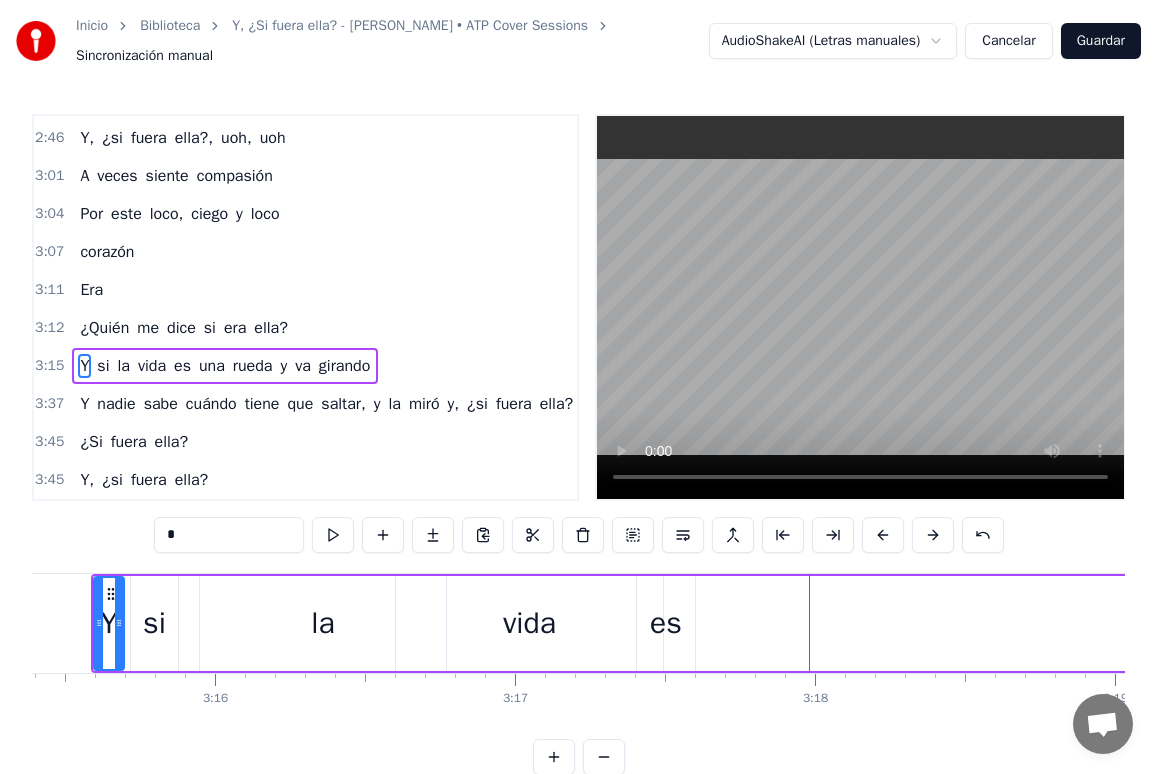 click on "vida" at bounding box center (529, 623) 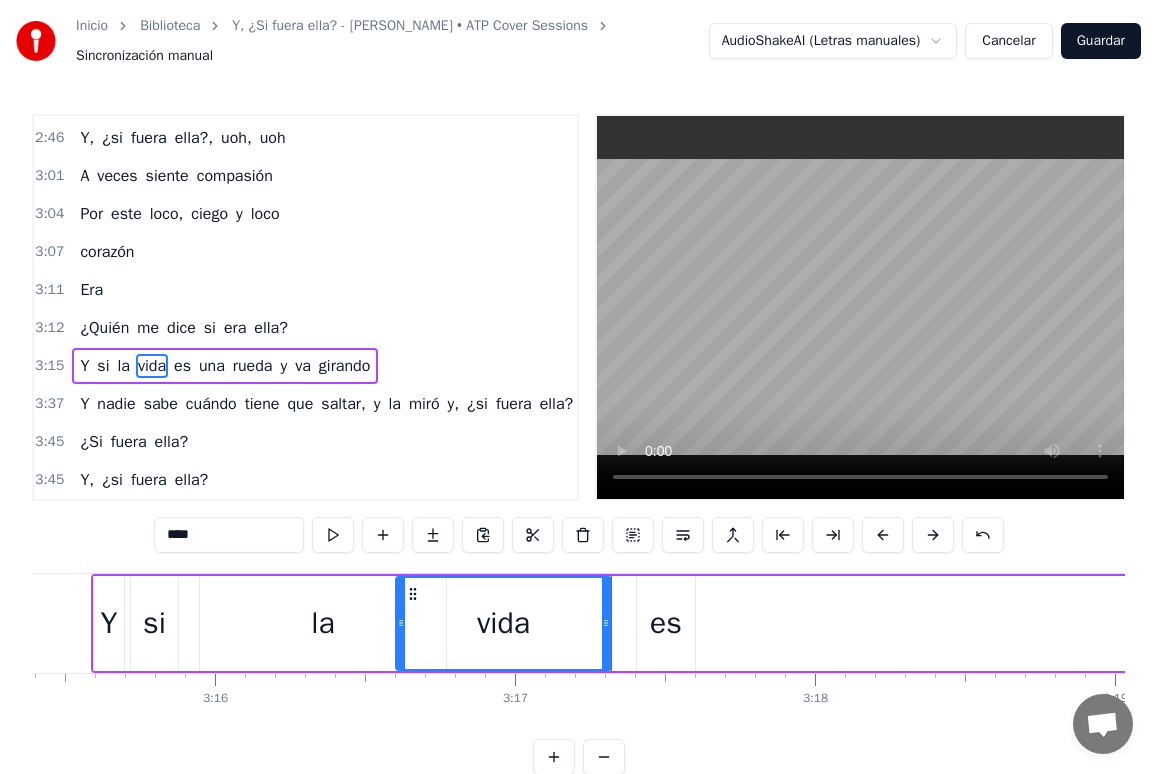 drag, startPoint x: 659, startPoint y: 625, endPoint x: 617, endPoint y: 624, distance: 42.0119 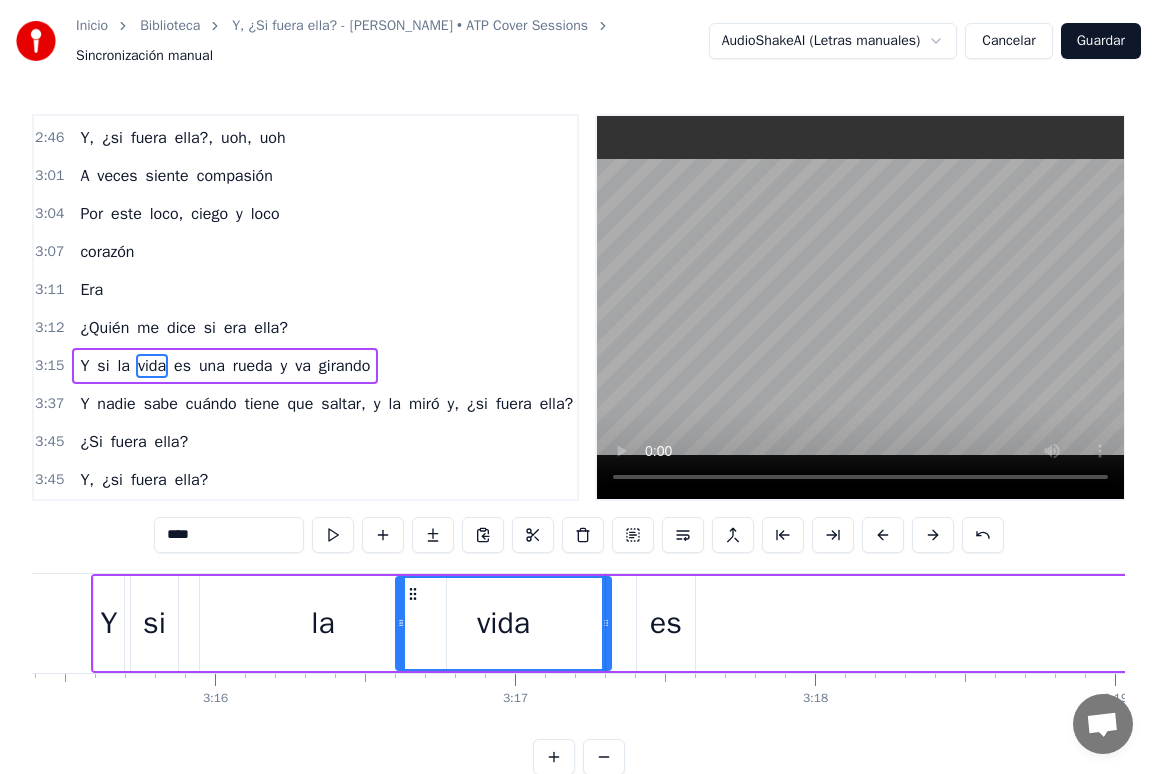 click on "es" at bounding box center (666, 623) 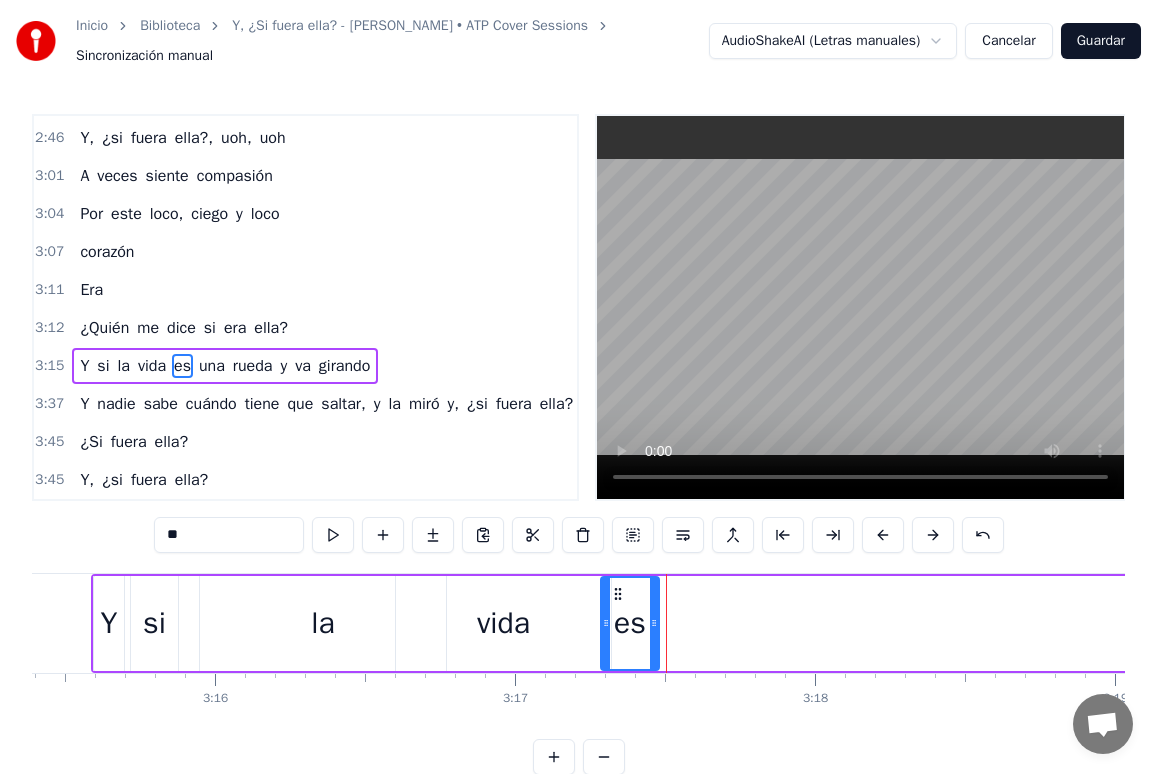 drag, startPoint x: 651, startPoint y: 592, endPoint x: 615, endPoint y: 590, distance: 36.05551 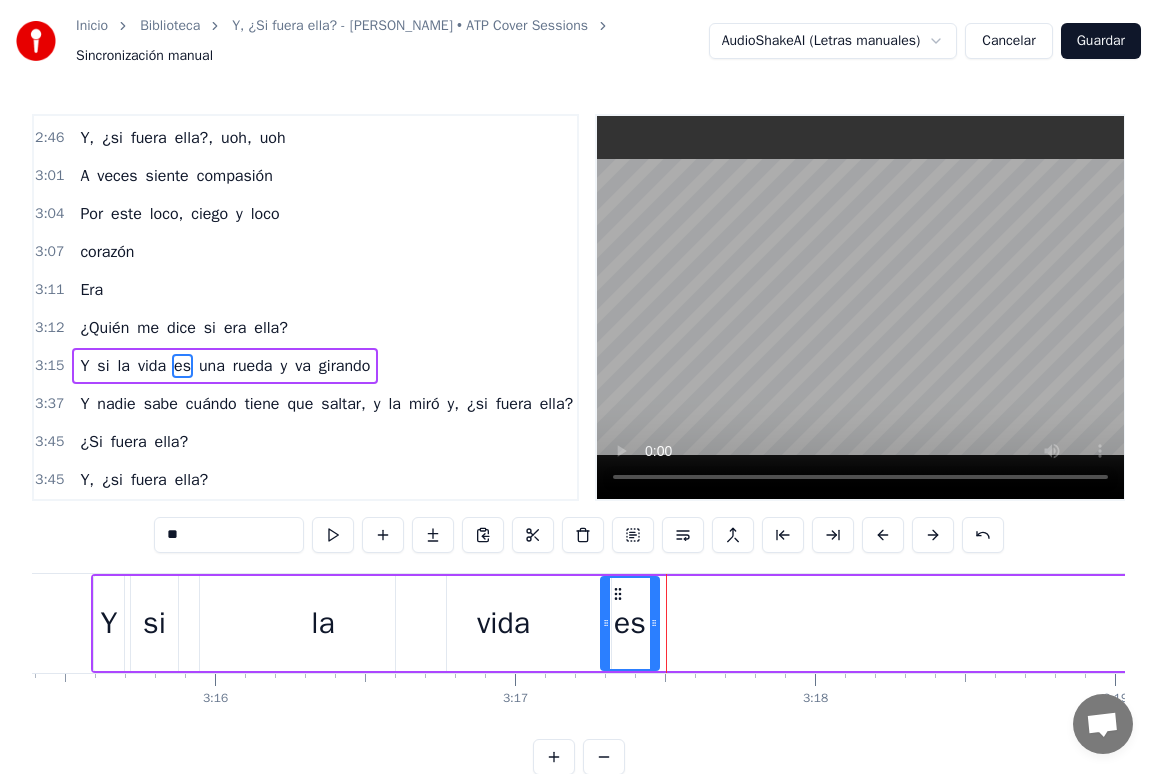 click on "una" at bounding box center (212, 366) 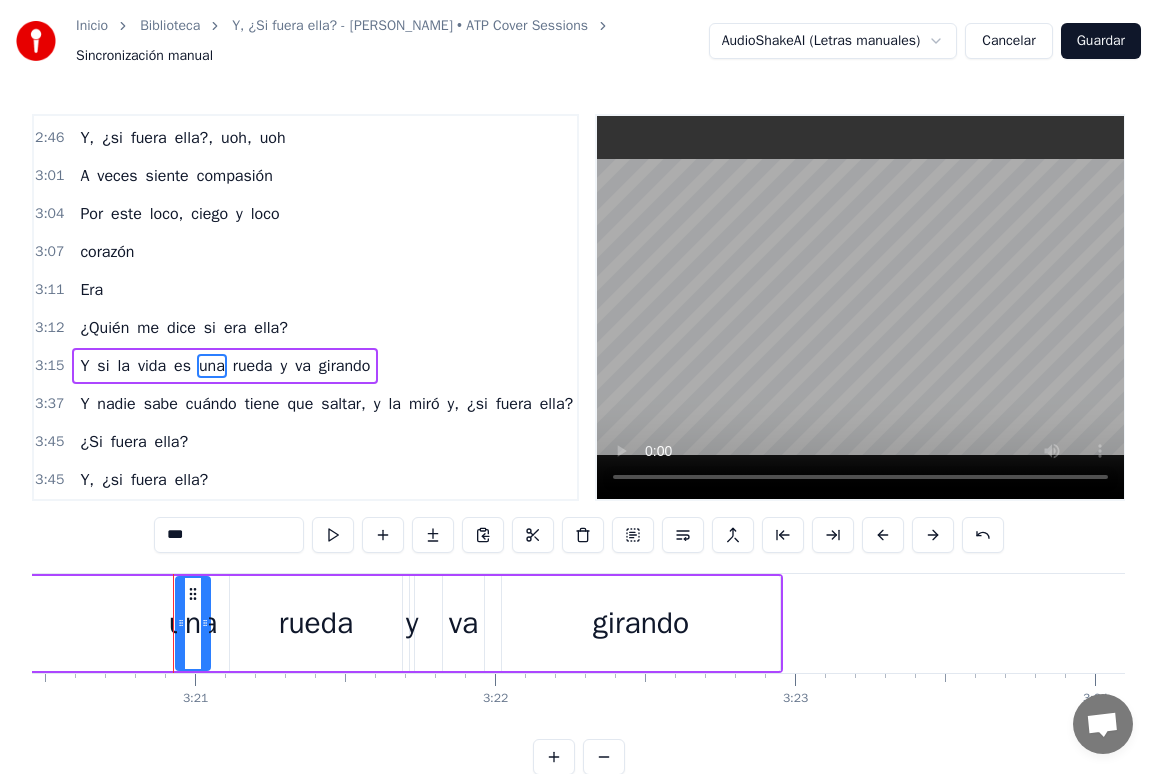 scroll, scrollTop: 0, scrollLeft: 60177, axis: horizontal 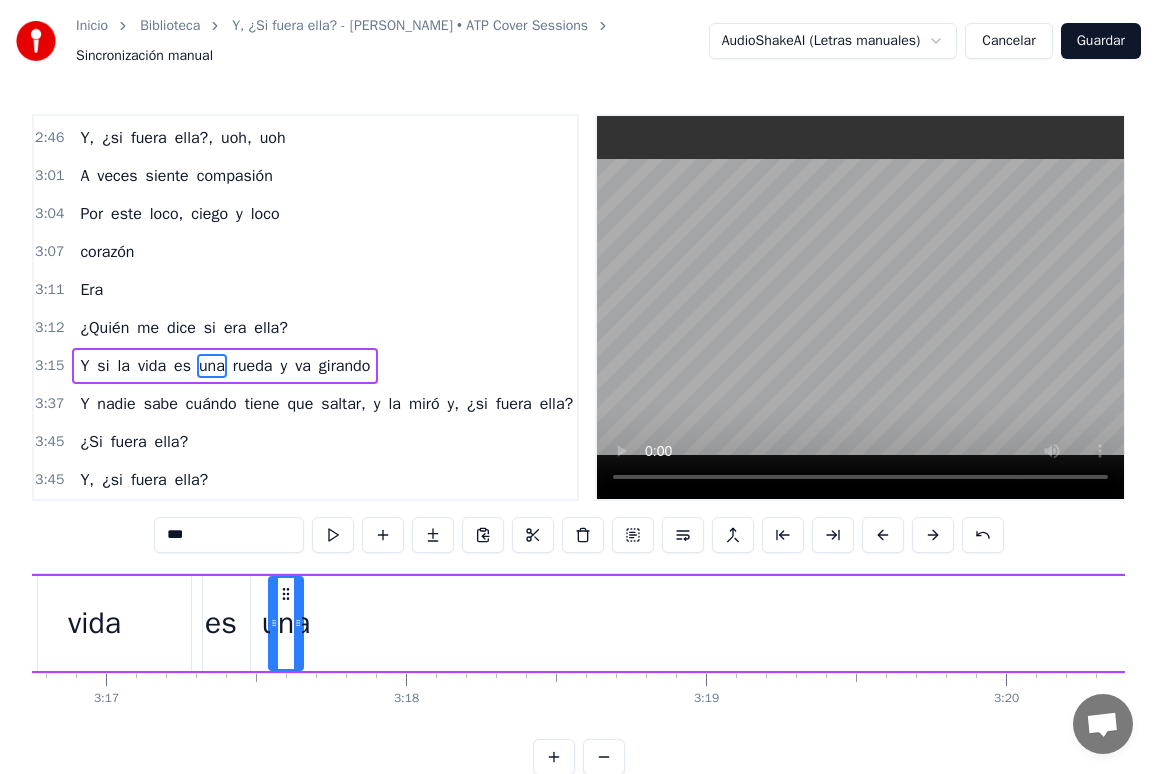 drag, startPoint x: 150, startPoint y: 596, endPoint x: 283, endPoint y: 598, distance: 133.01503 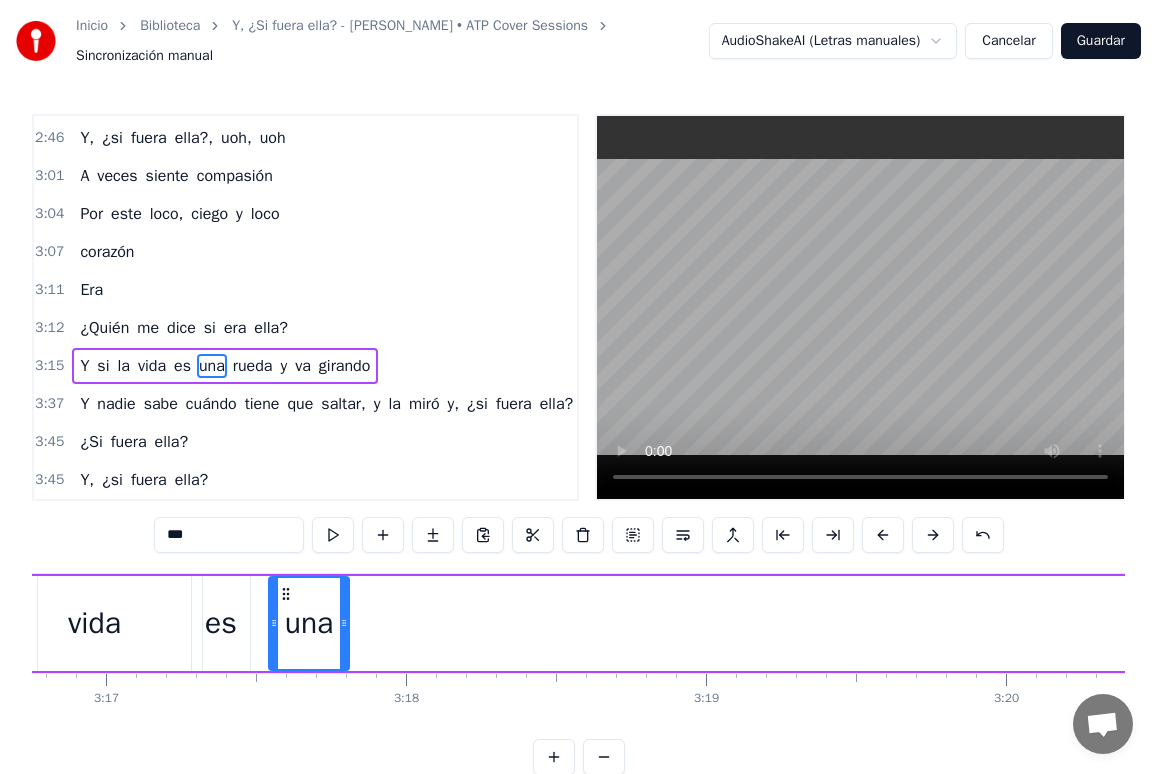 drag, startPoint x: 301, startPoint y: 614, endPoint x: 344, endPoint y: 618, distance: 43.185646 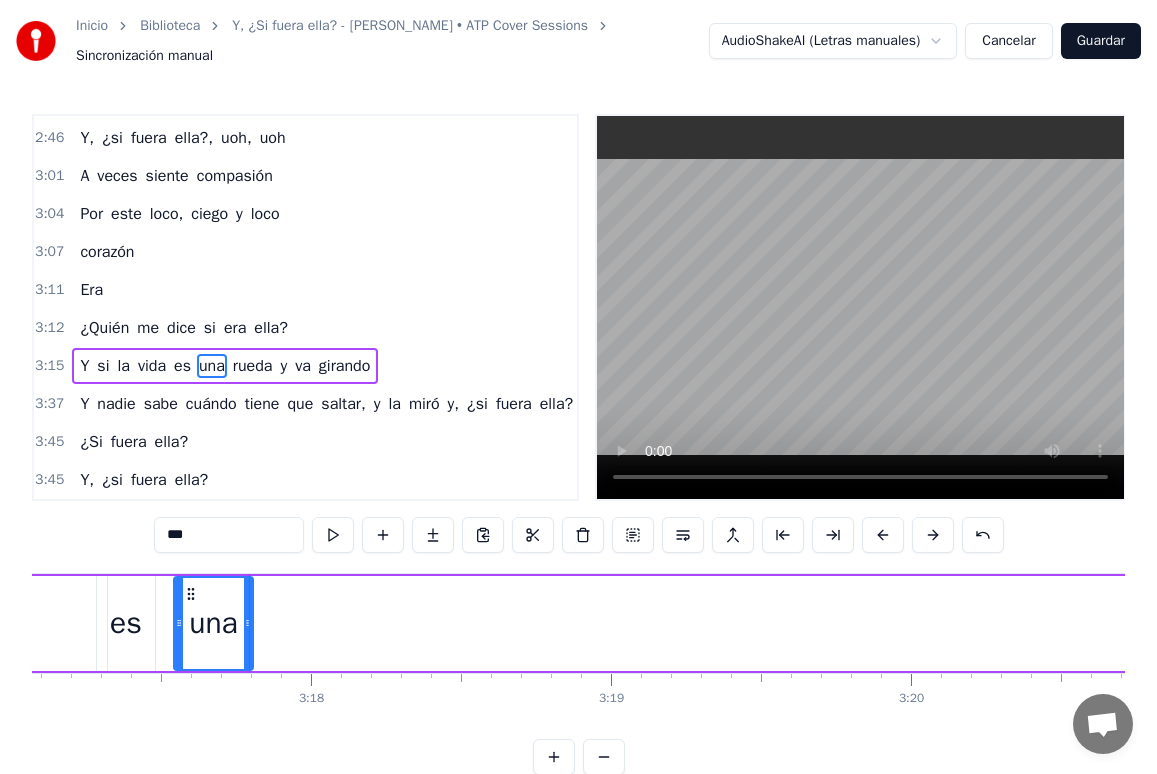 scroll, scrollTop: 0, scrollLeft: 59390, axis: horizontal 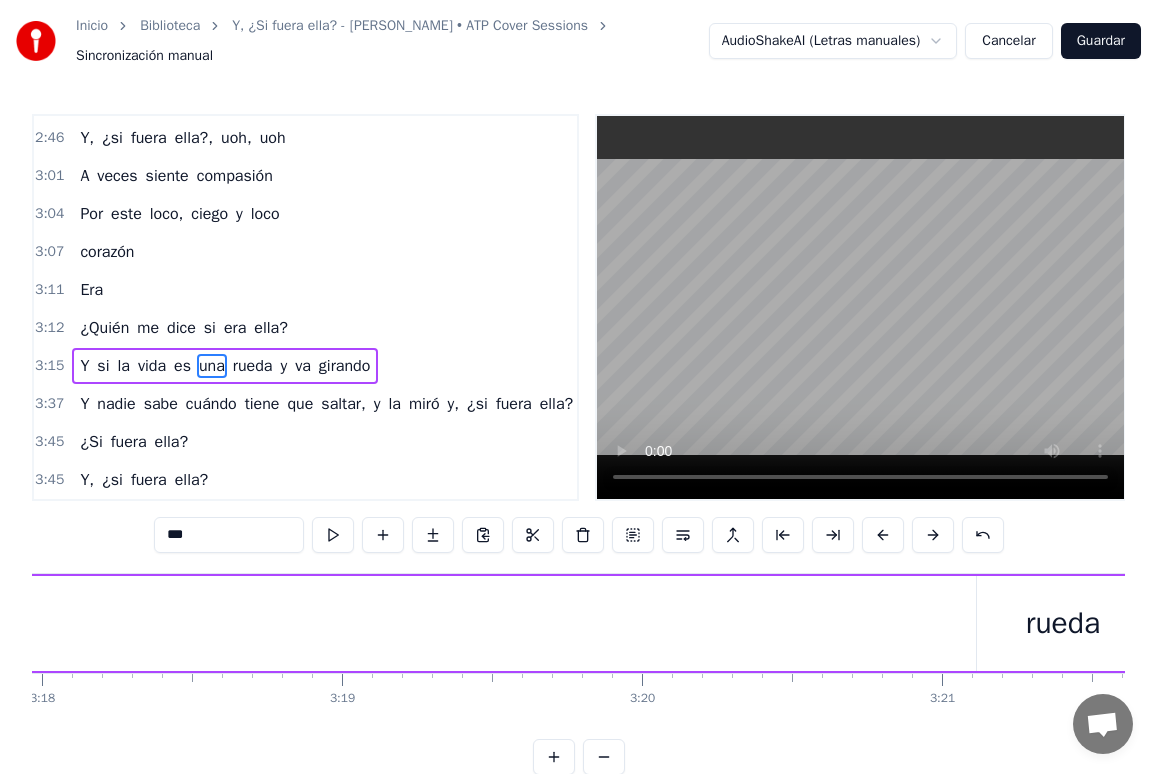 drag, startPoint x: 1018, startPoint y: 640, endPoint x: 994, endPoint y: 610, distance: 38.418747 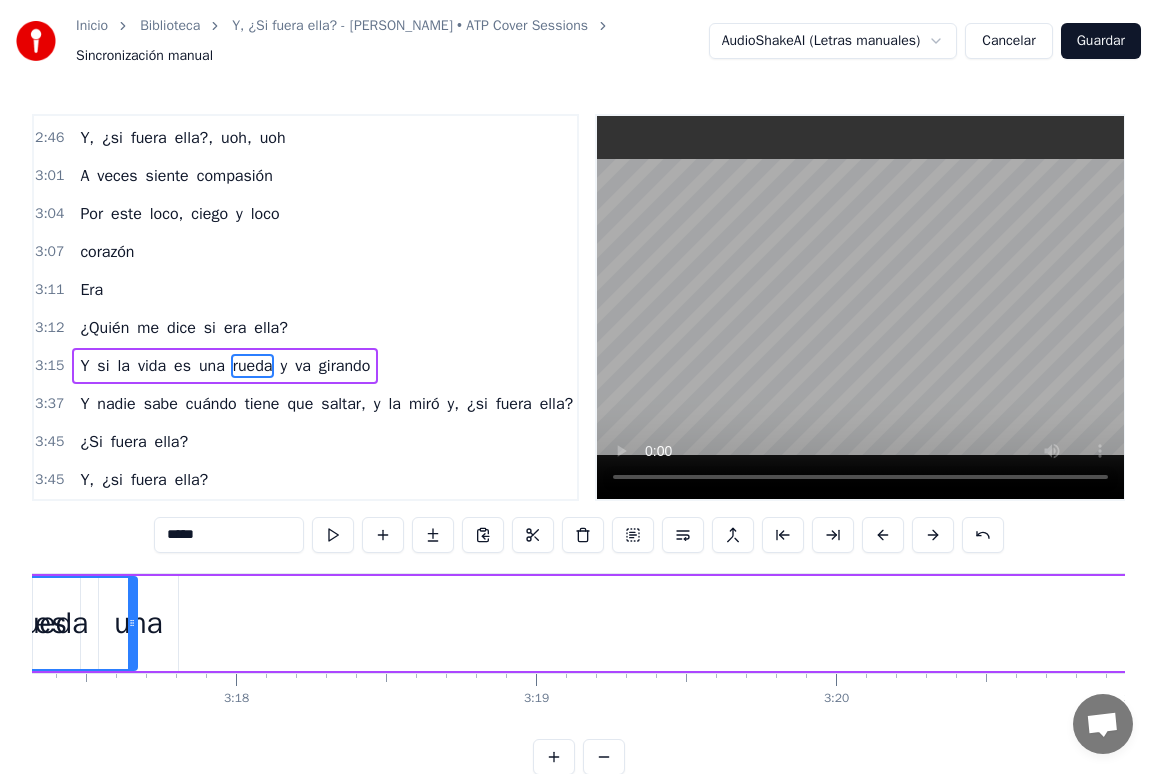 scroll, scrollTop: 0, scrollLeft: 58944, axis: horizontal 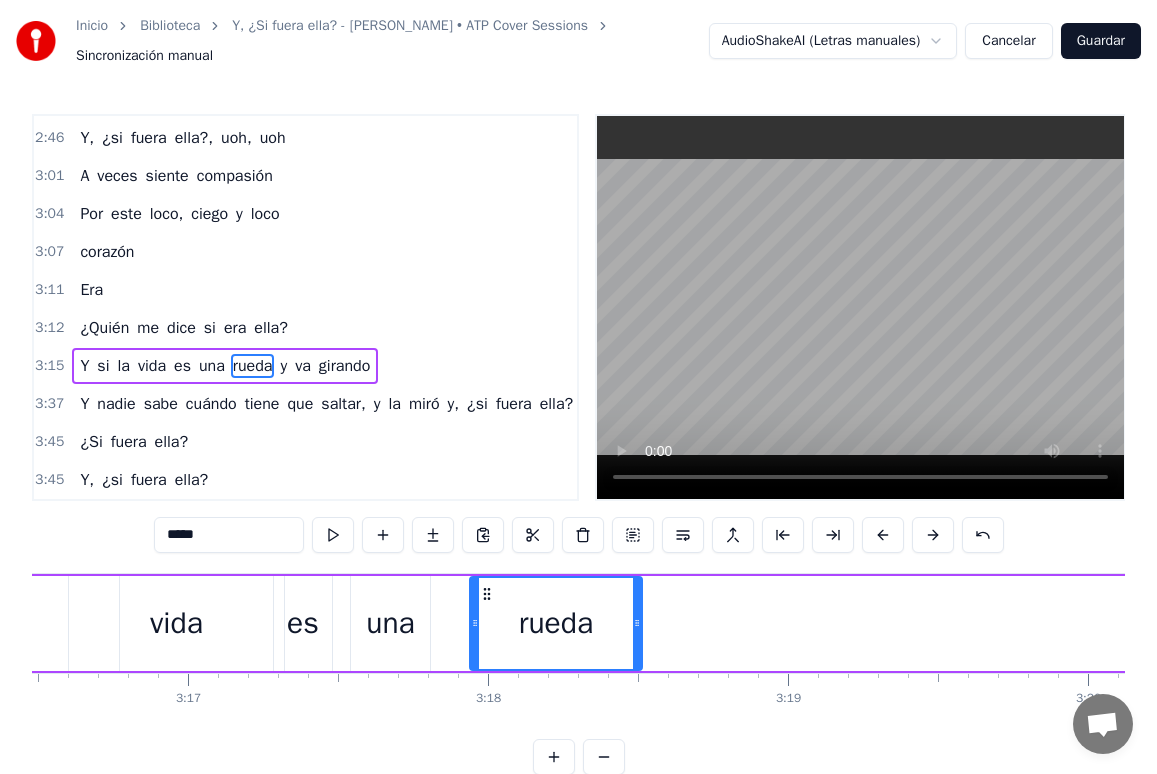 drag, startPoint x: 990, startPoint y: 592, endPoint x: 471, endPoint y: 622, distance: 519.86633 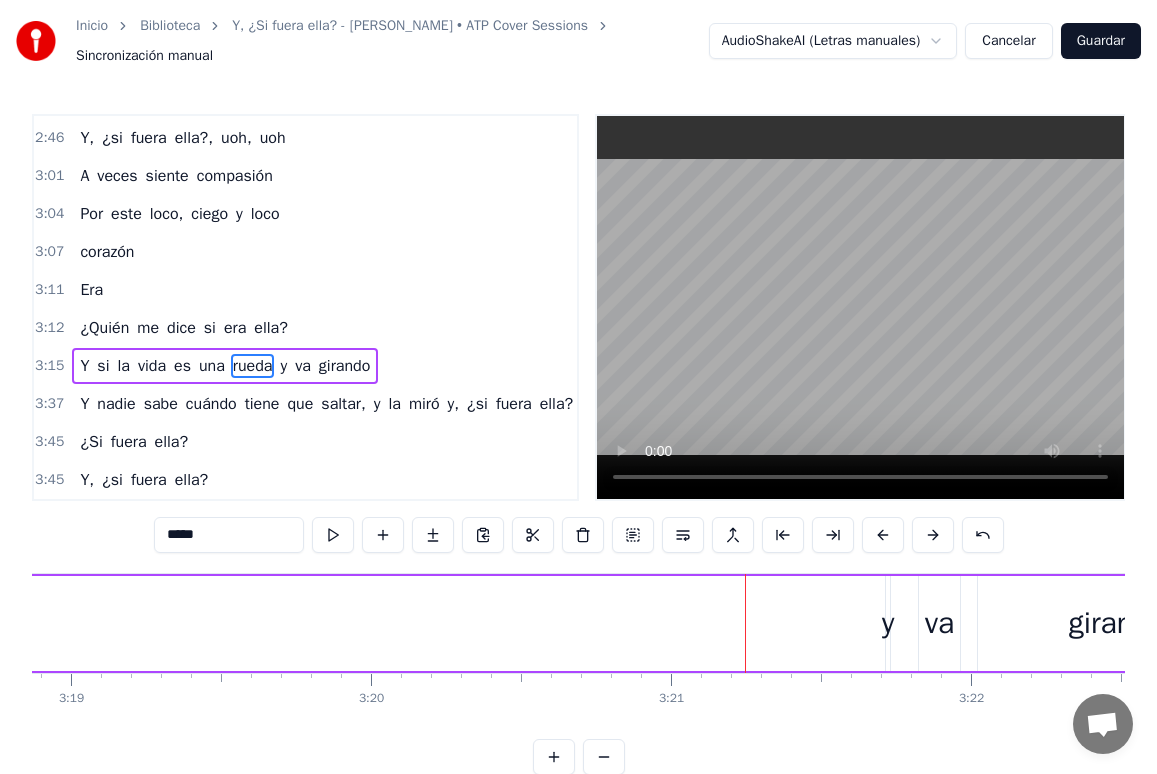 scroll, scrollTop: 0, scrollLeft: 59593, axis: horizontal 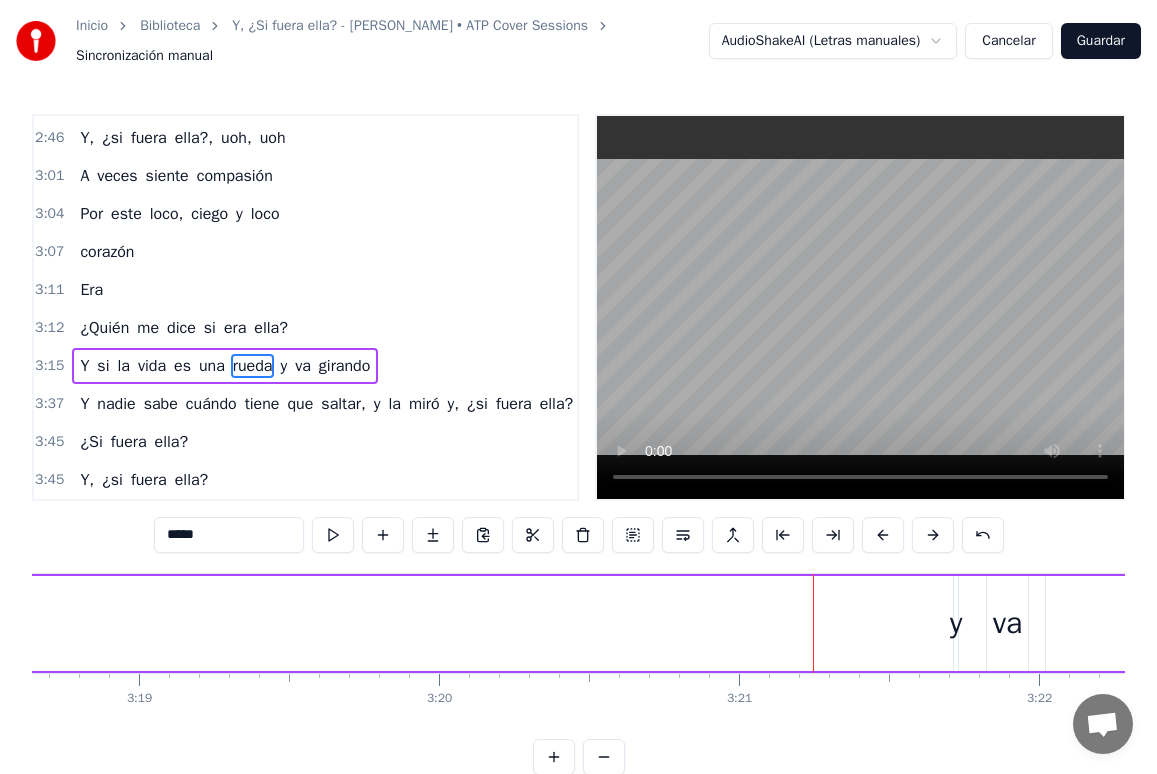 click on "y" at bounding box center [956, 623] 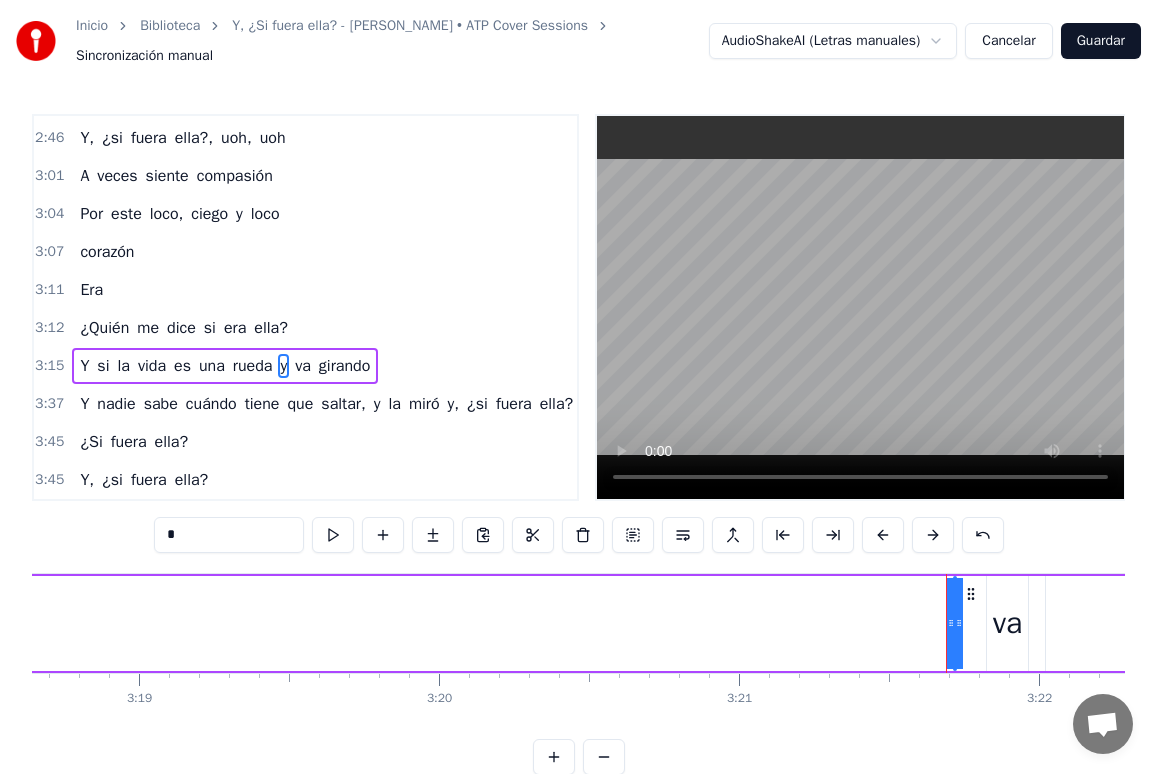 drag, startPoint x: 955, startPoint y: 623, endPoint x: 928, endPoint y: 622, distance: 27.018513 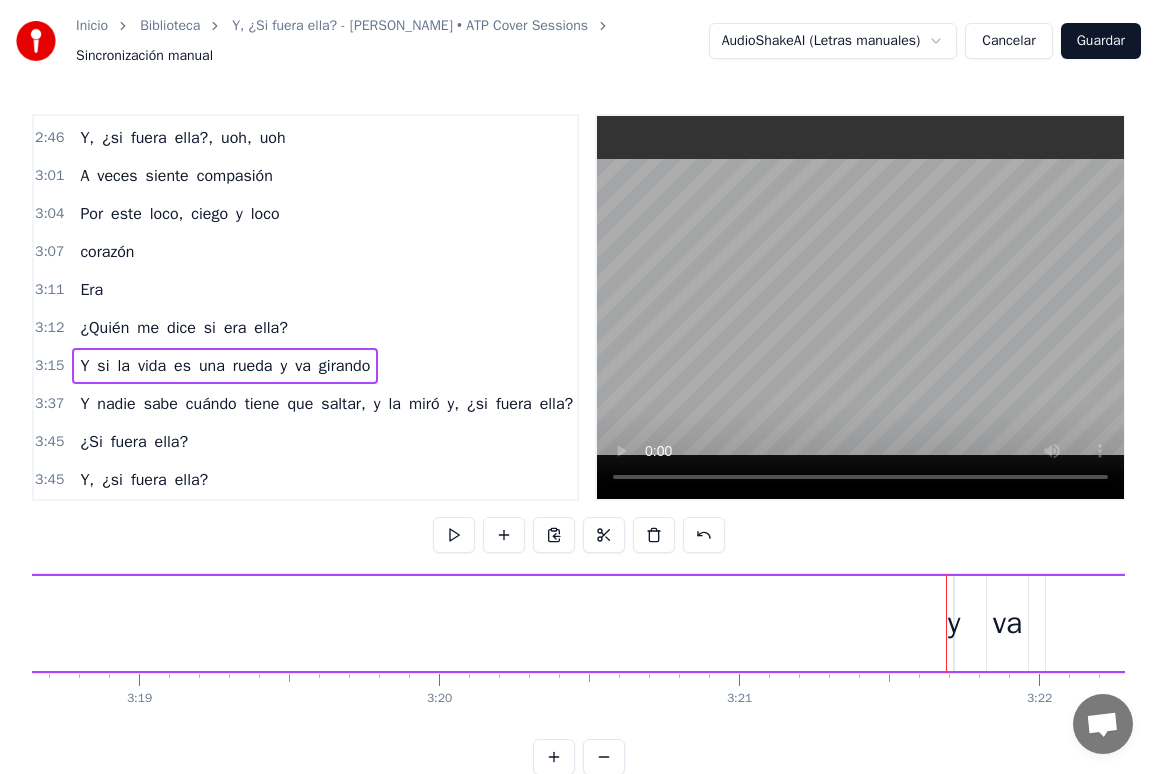 click on "y" at bounding box center [954, 623] 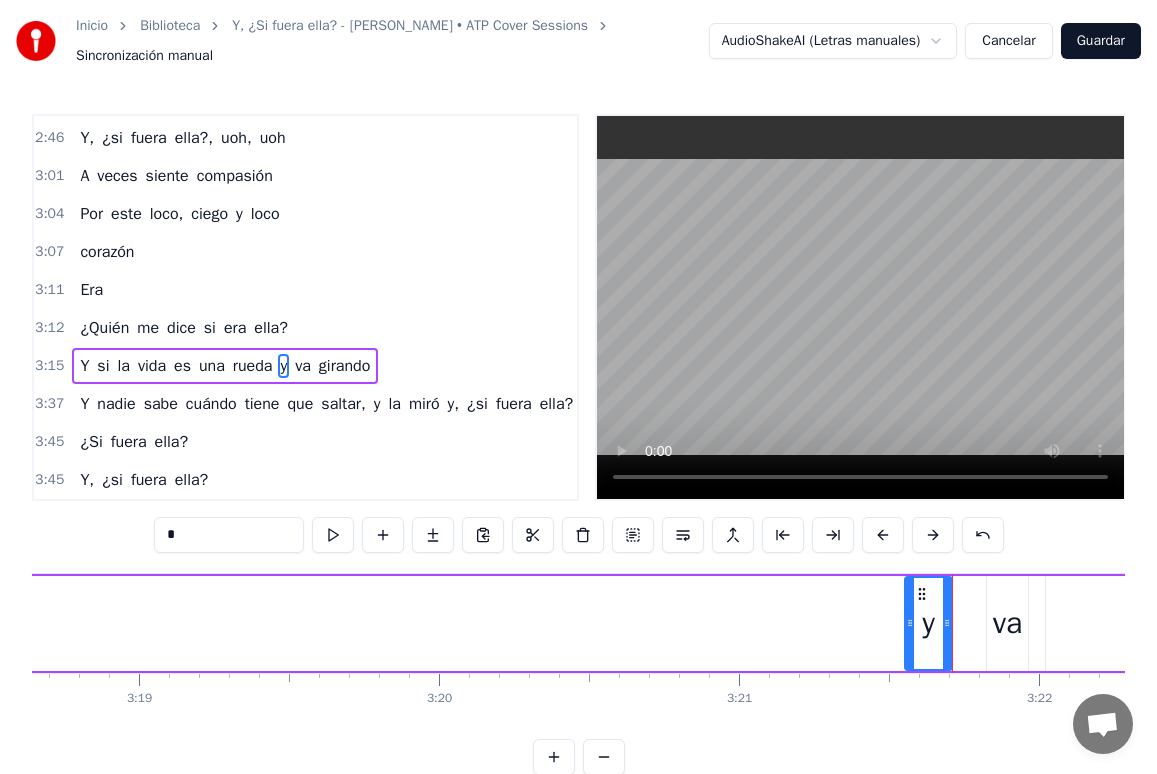 drag, startPoint x: 960, startPoint y: 627, endPoint x: 911, endPoint y: 624, distance: 49.09175 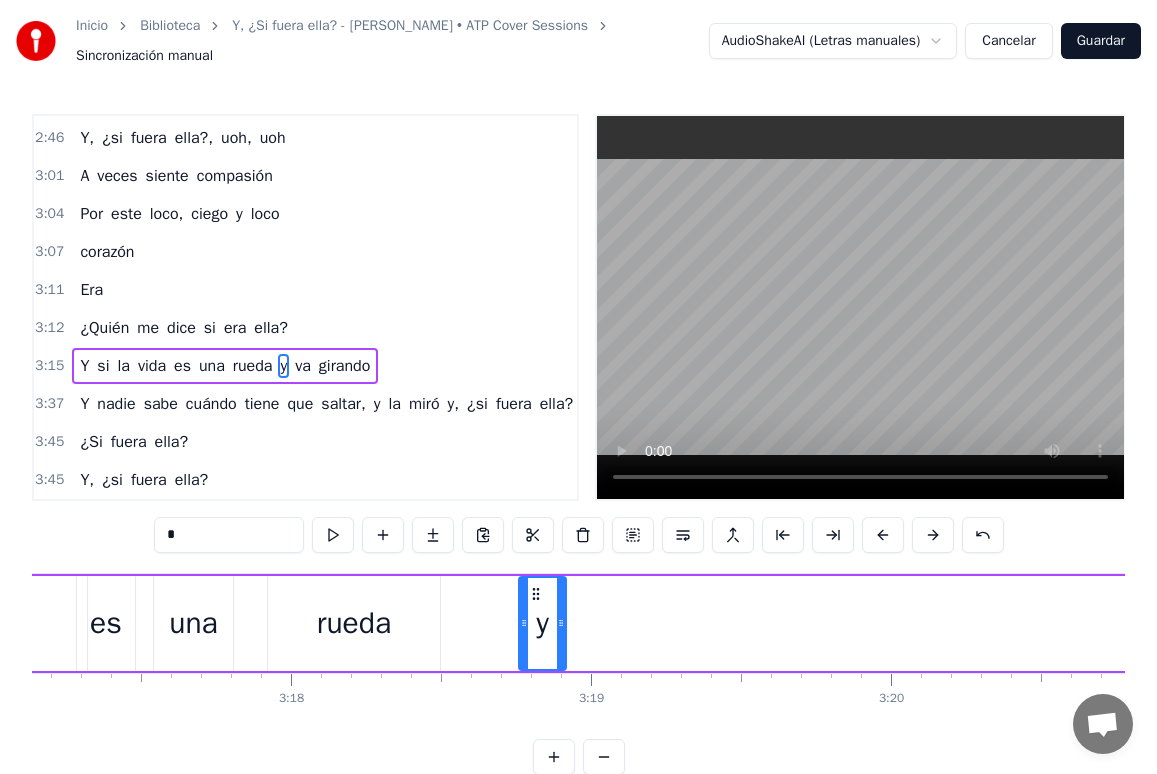 scroll, scrollTop: 0, scrollLeft: 59134, axis: horizontal 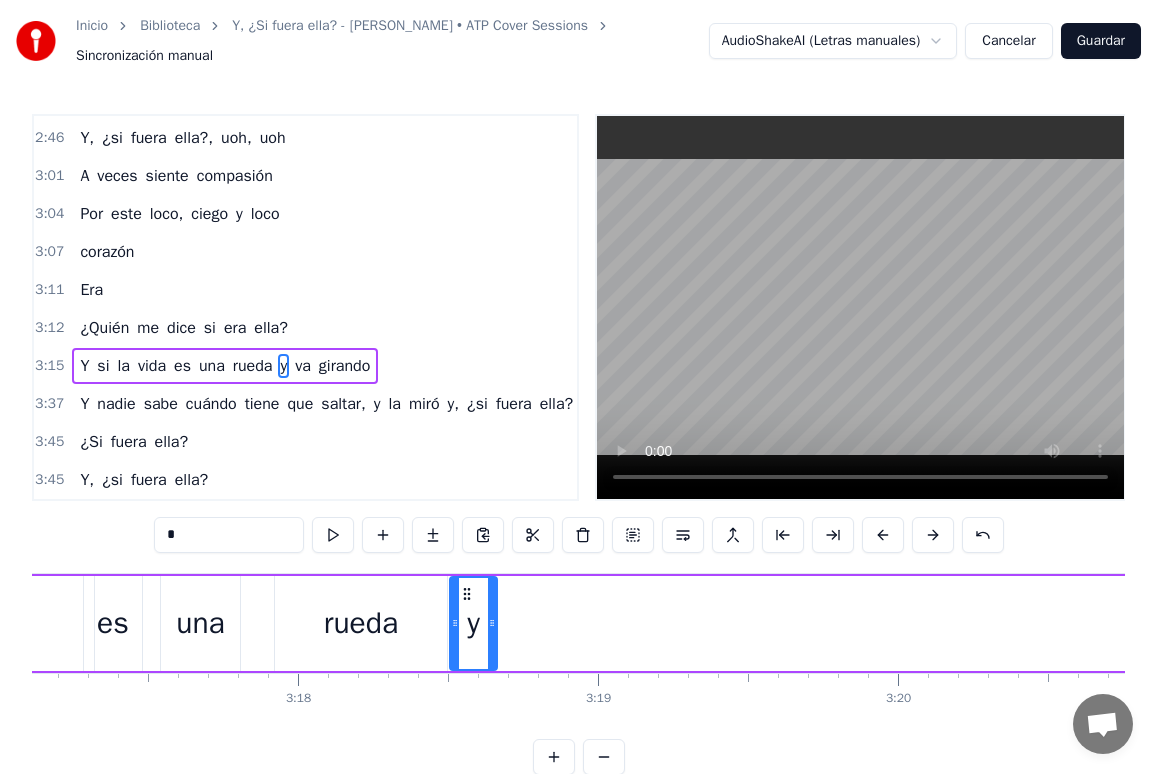 drag, startPoint x: 911, startPoint y: 593, endPoint x: 470, endPoint y: 608, distance: 441.25504 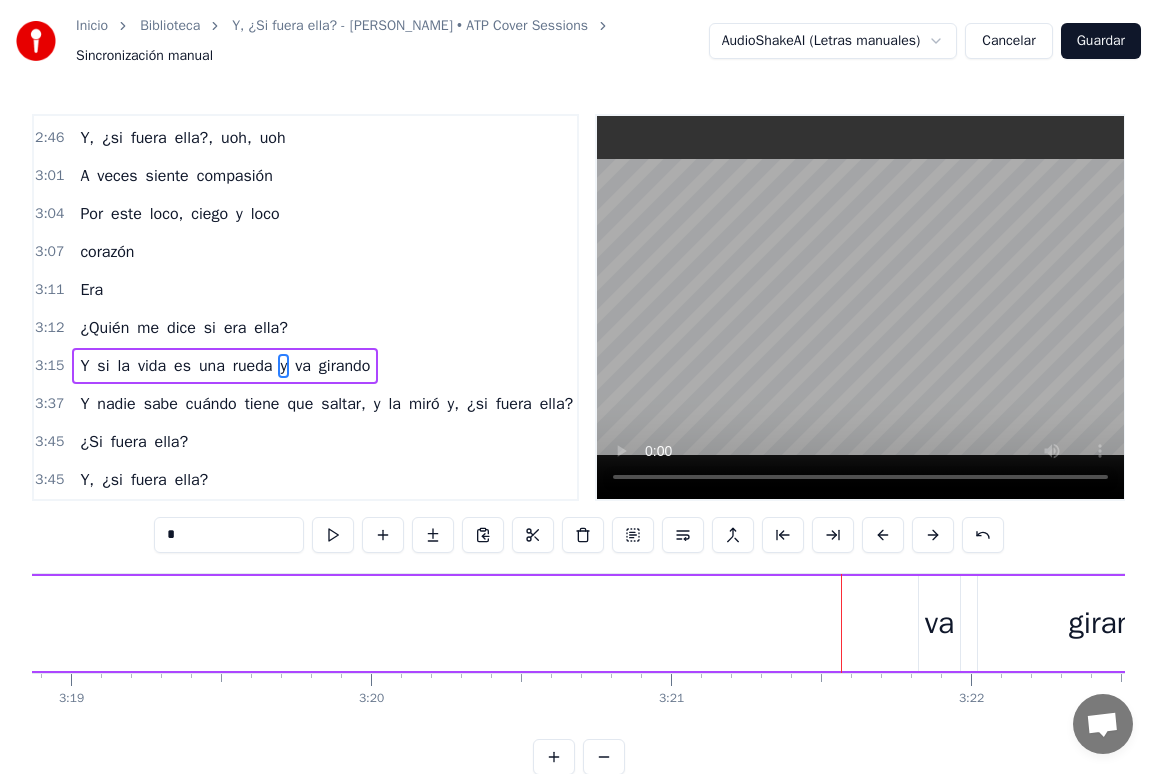 scroll, scrollTop: 0, scrollLeft: 59593, axis: horizontal 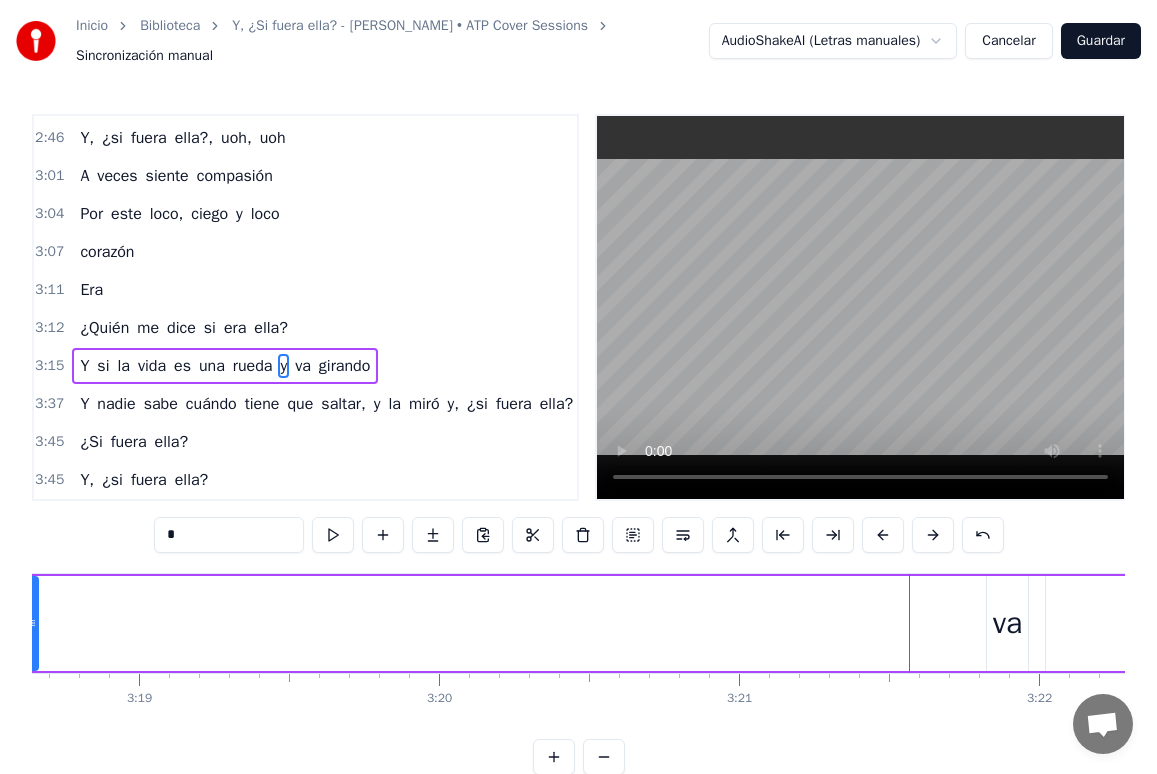 click on "Y si la vida es una rueda y va girando" at bounding box center [221, 623] 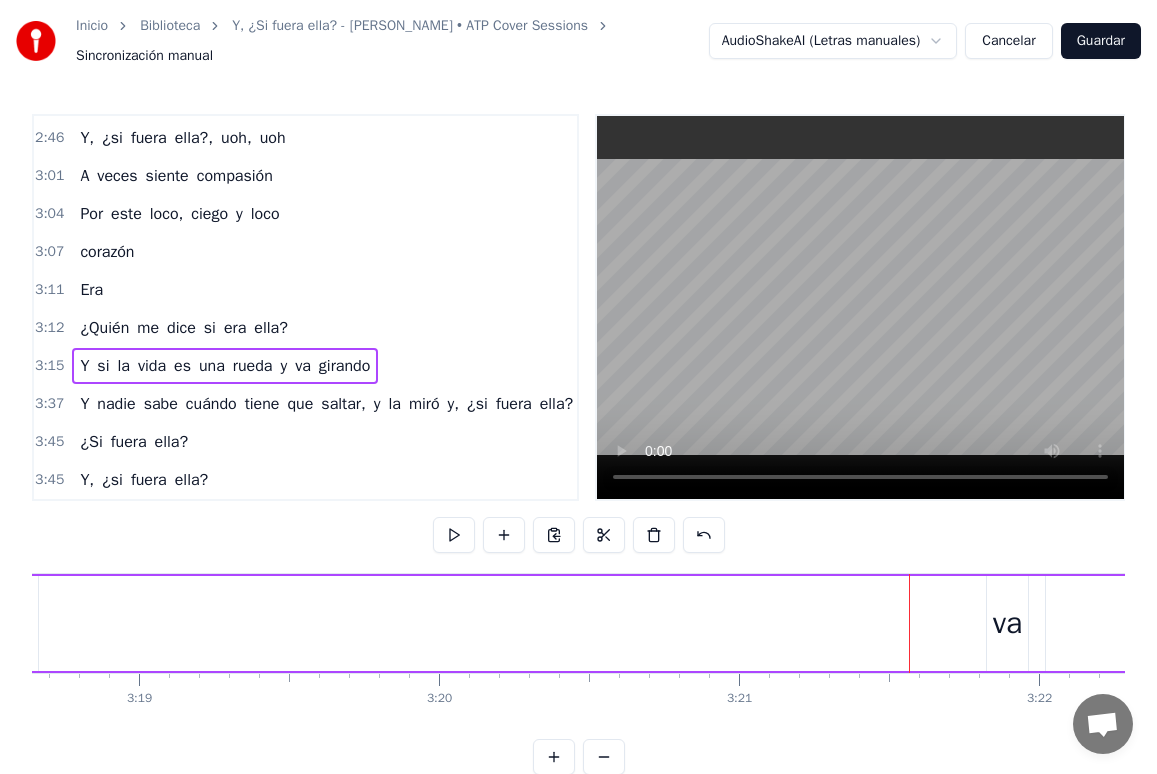 click on "va" at bounding box center (1007, 623) 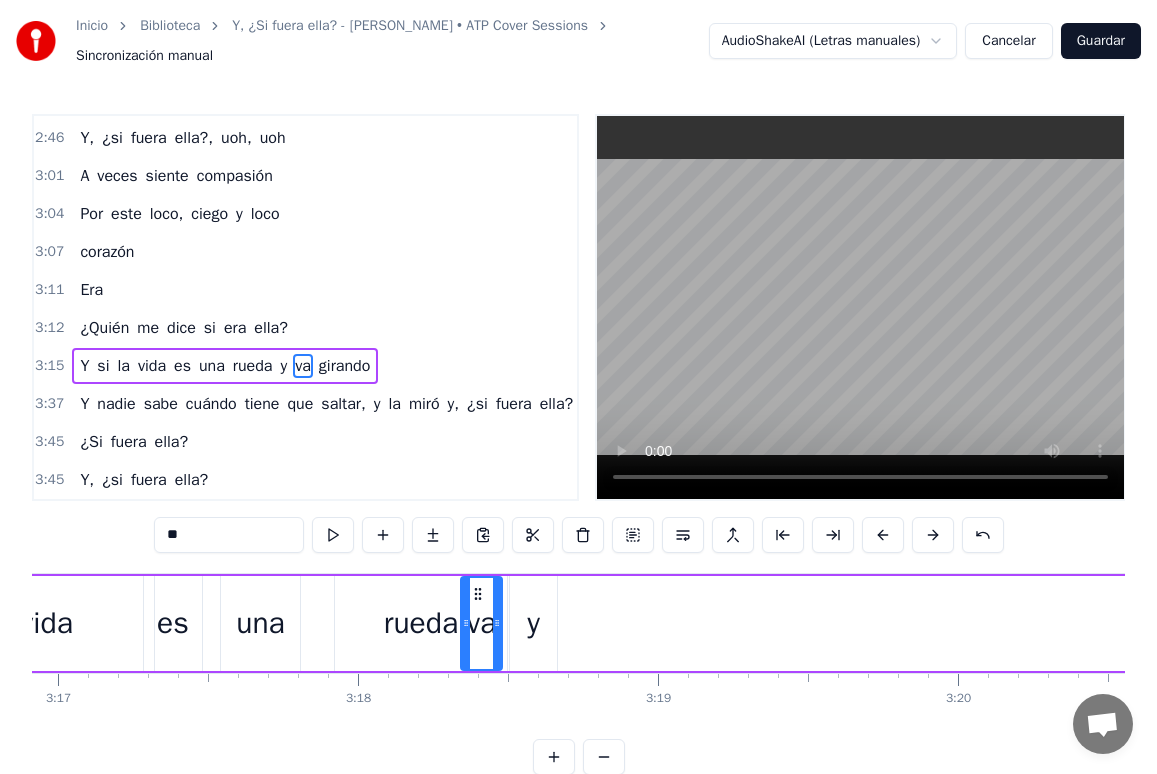 scroll, scrollTop: 0, scrollLeft: 59066, axis: horizontal 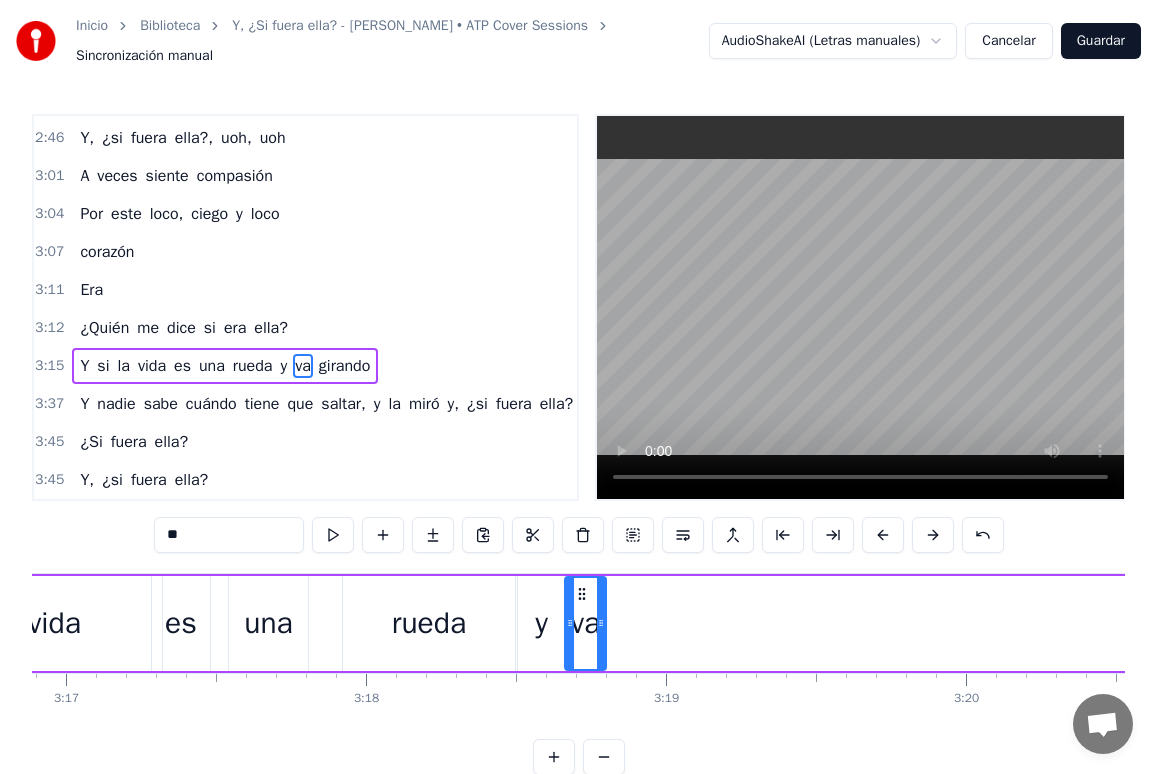 drag, startPoint x: 1001, startPoint y: 594, endPoint x: 579, endPoint y: 614, distance: 422.47366 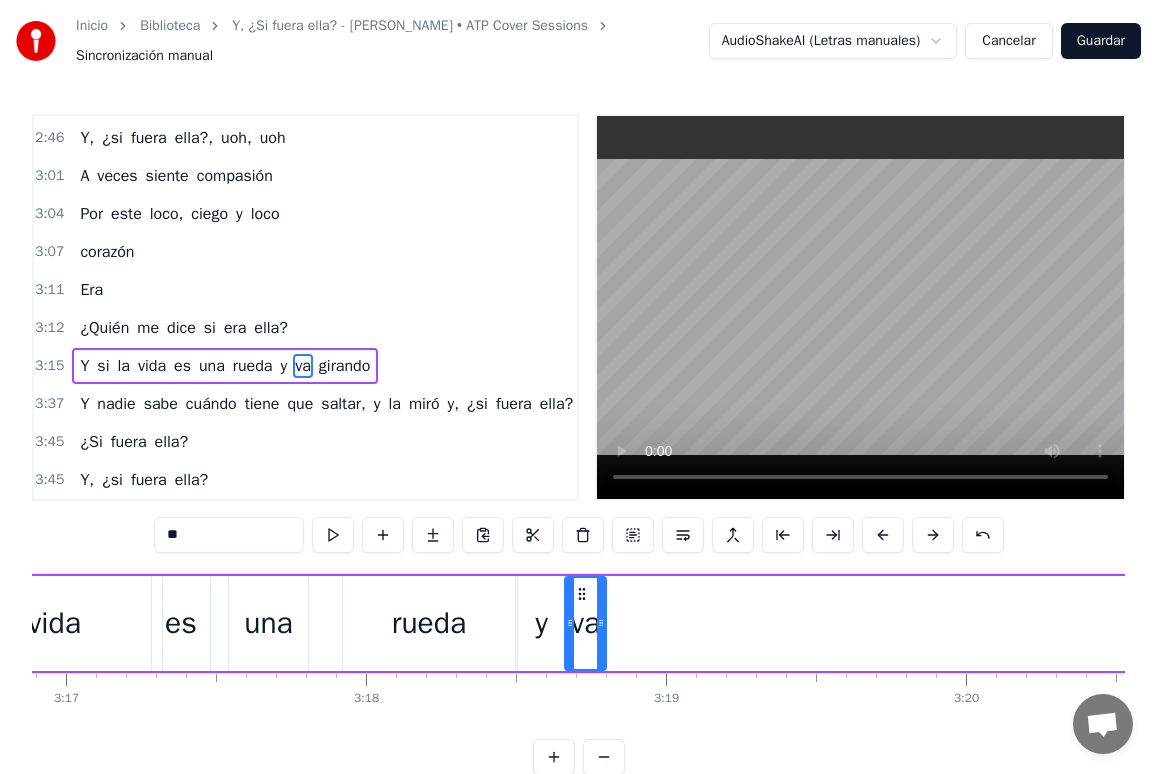 click on "Y si la vida es una rueda y va girando" at bounding box center (748, 623) 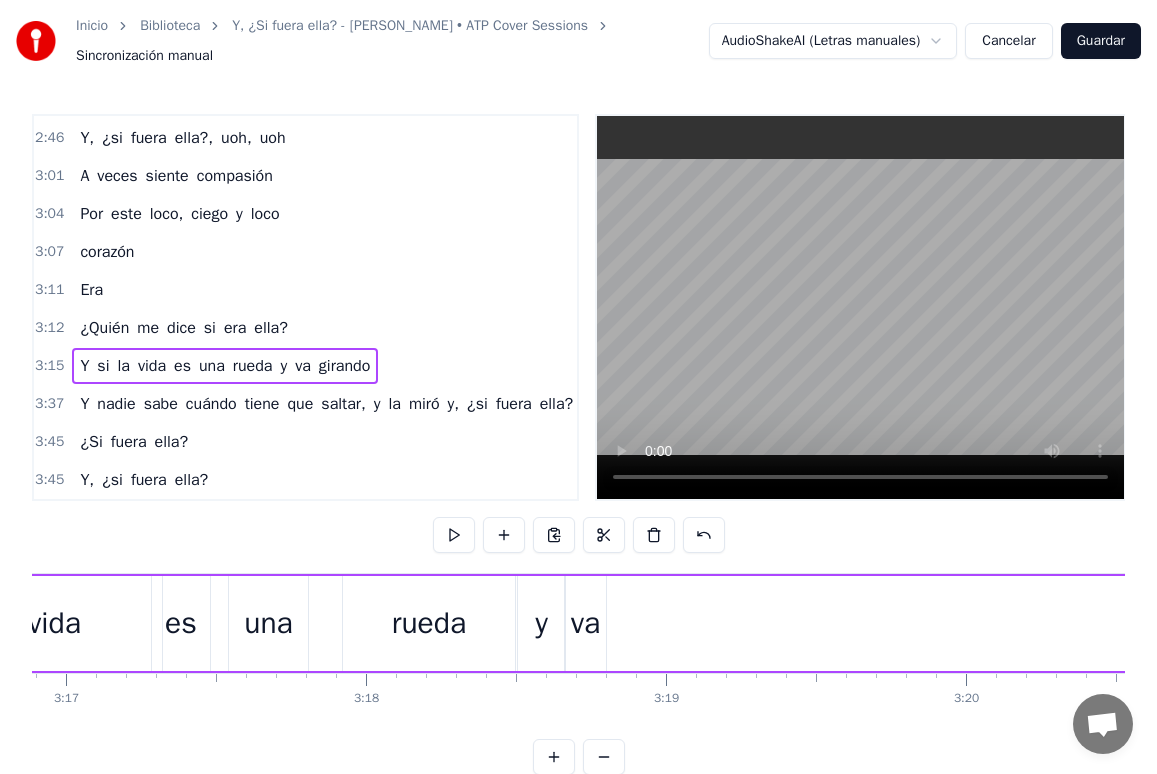 click on "va" at bounding box center [585, 623] 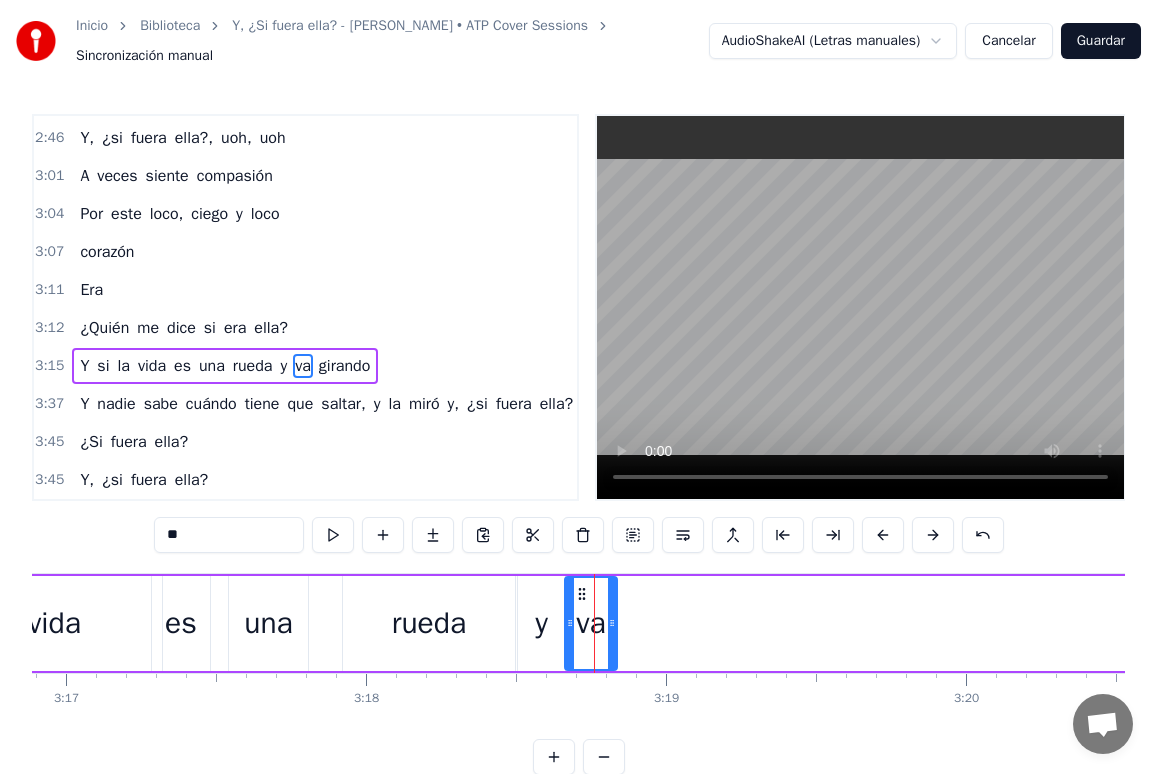drag, startPoint x: 604, startPoint y: 624, endPoint x: 615, endPoint y: 624, distance: 11 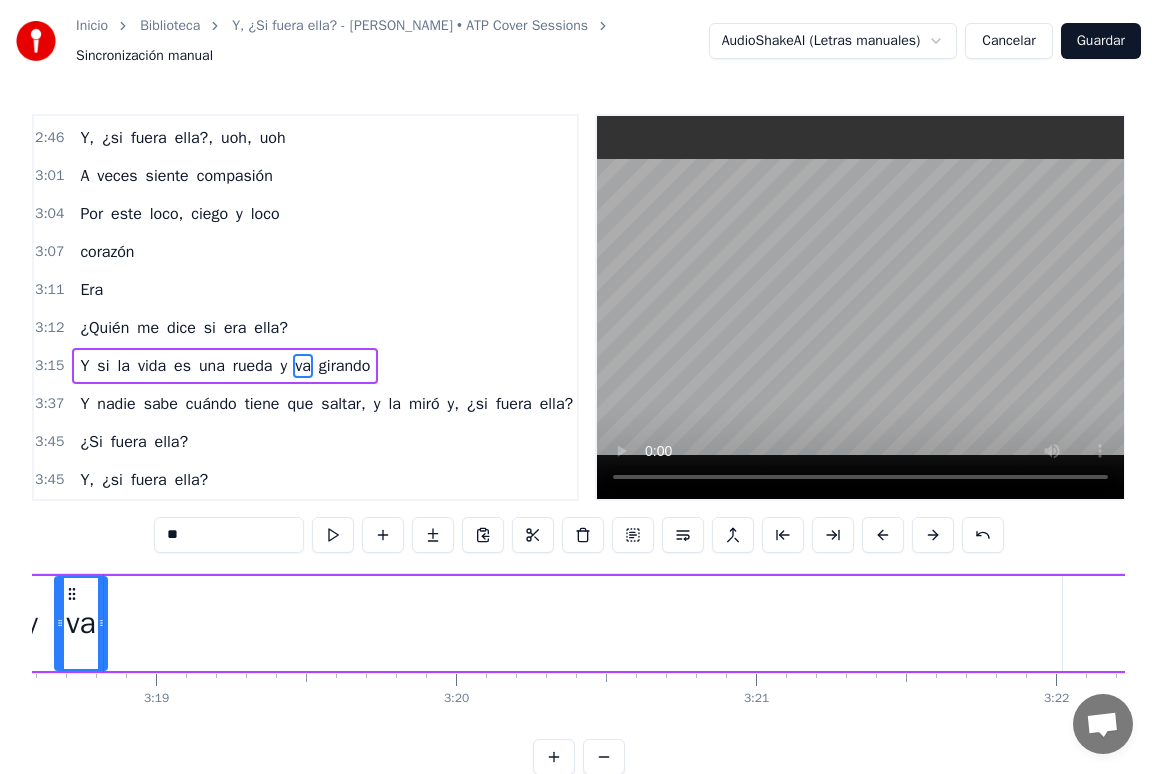 scroll, scrollTop: 0, scrollLeft: 59547, axis: horizontal 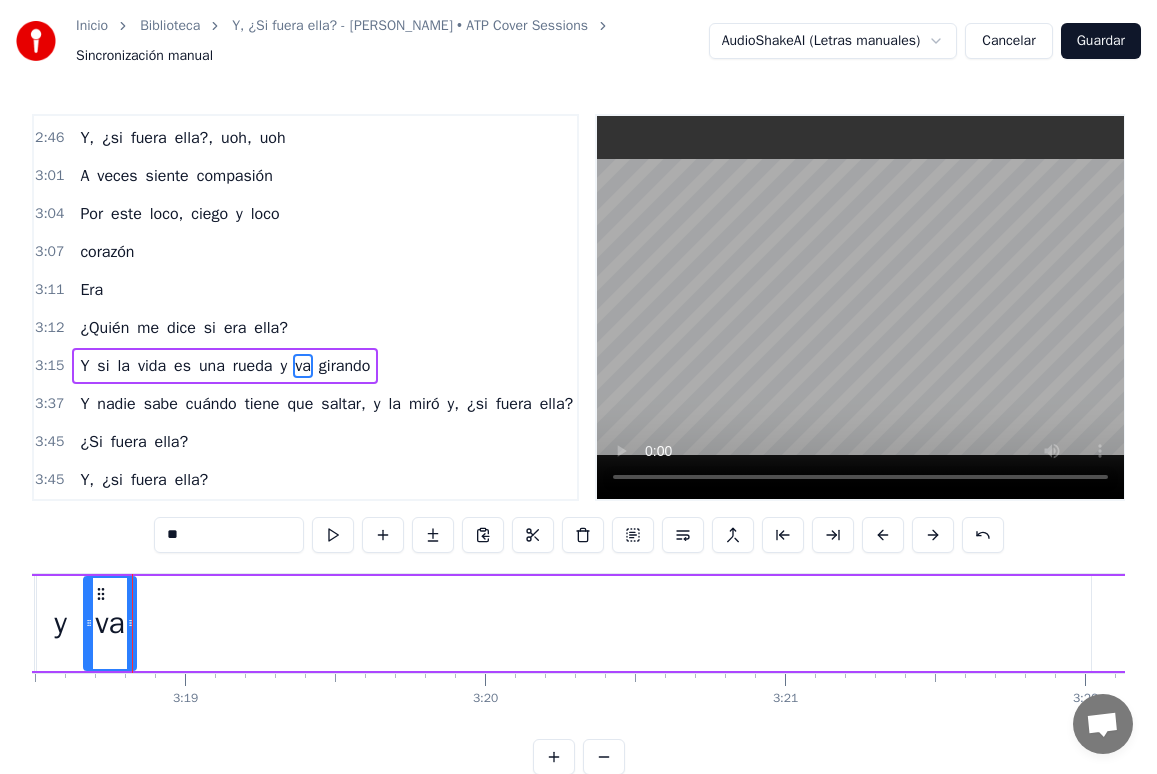 click on "girando" at bounding box center (1231, 623) 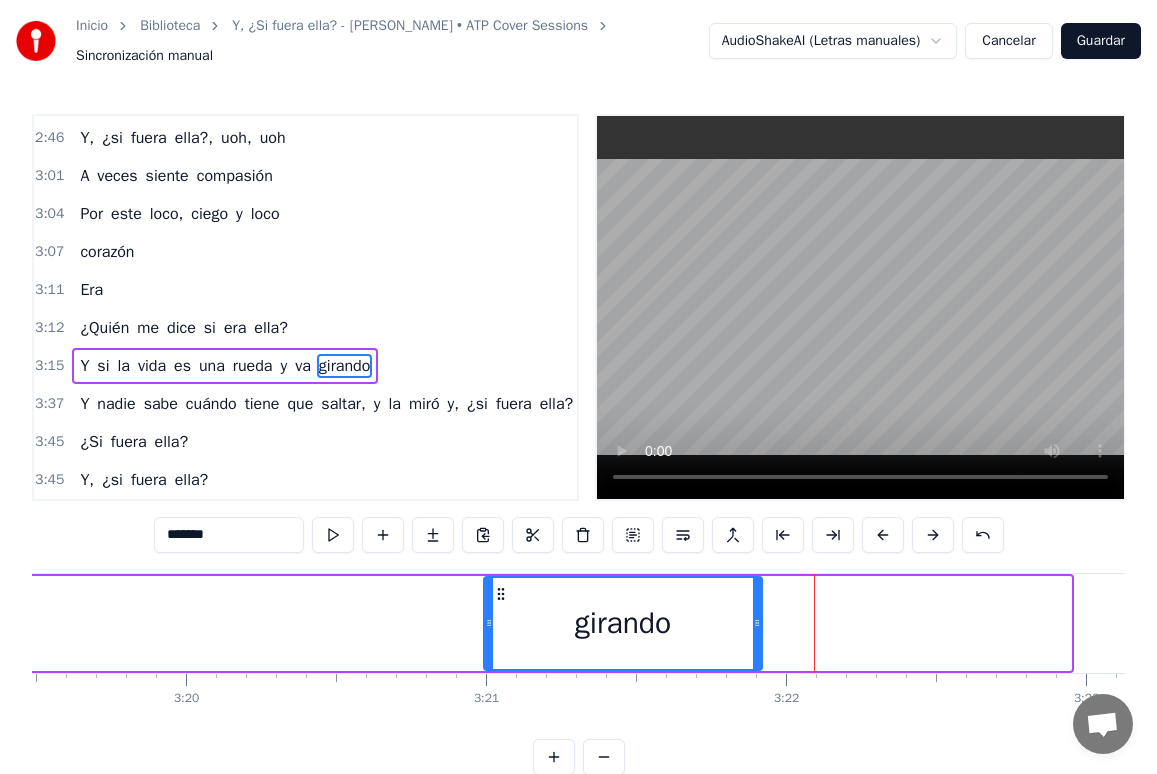 scroll, scrollTop: 0, scrollLeft: 60212, axis: horizontal 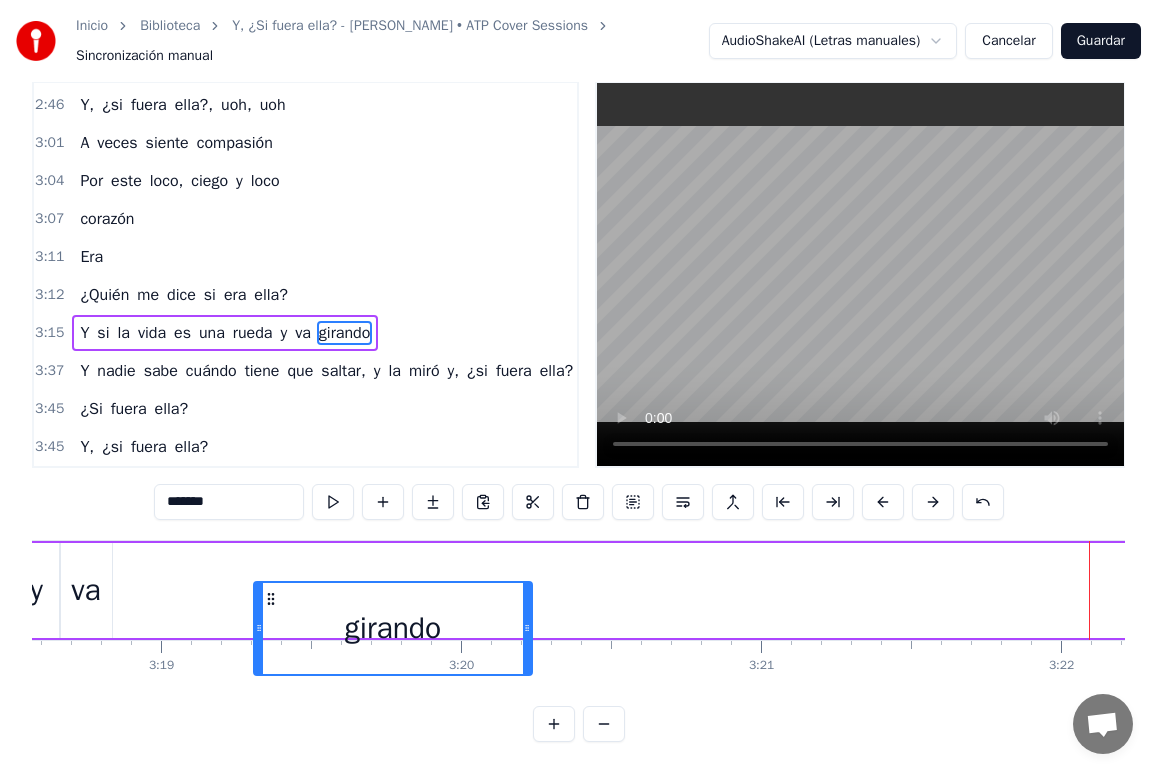 drag, startPoint x: 1109, startPoint y: 599, endPoint x: 250, endPoint y: 533, distance: 861.5318 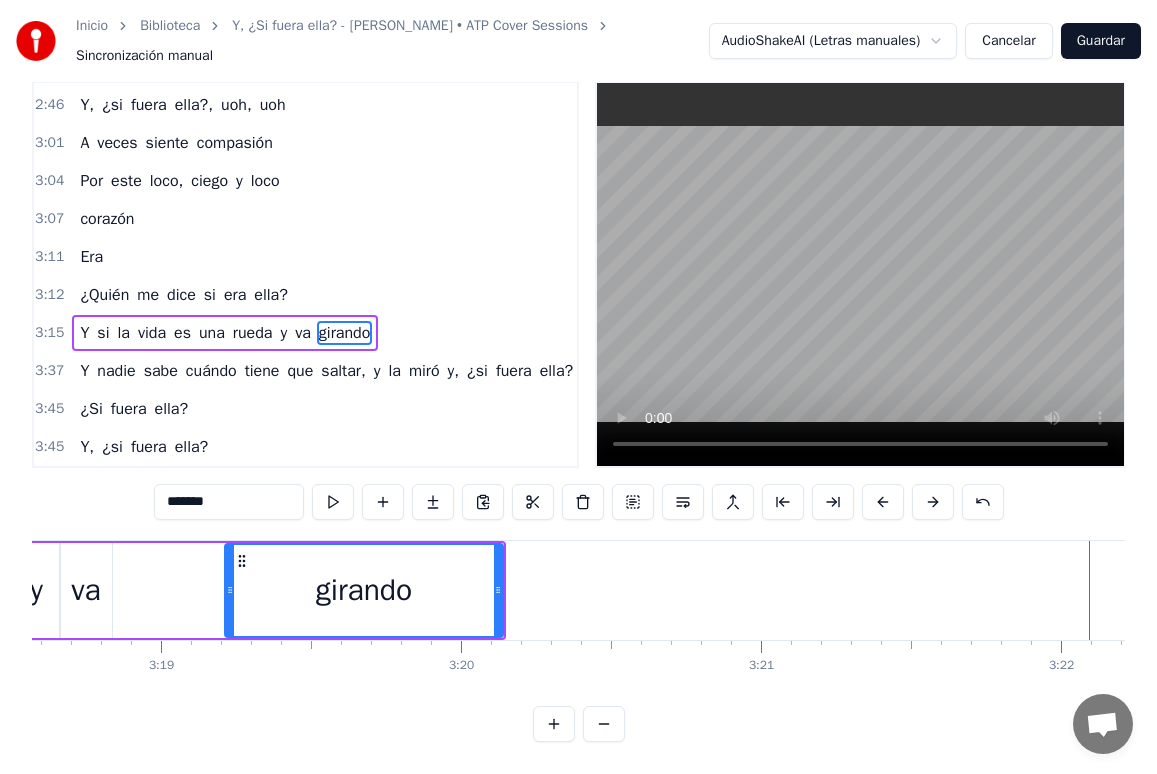 scroll, scrollTop: 0, scrollLeft: 59563, axis: horizontal 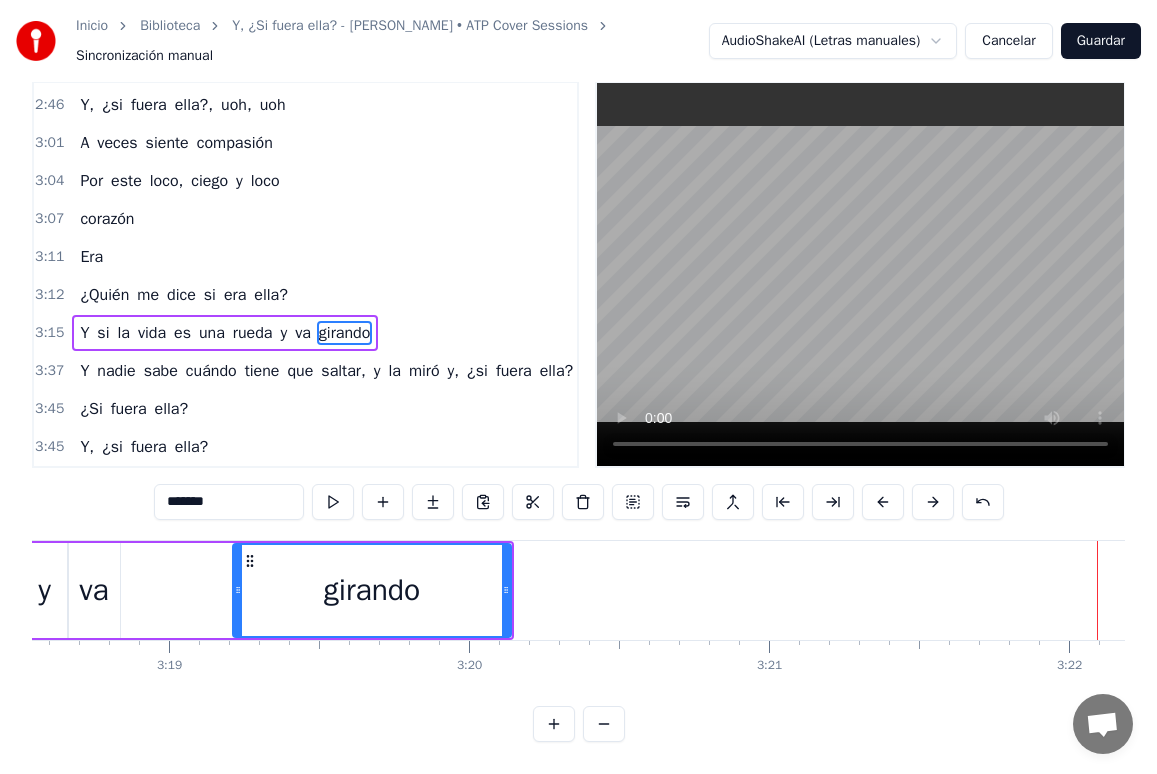 click on "Y" at bounding box center (84, 333) 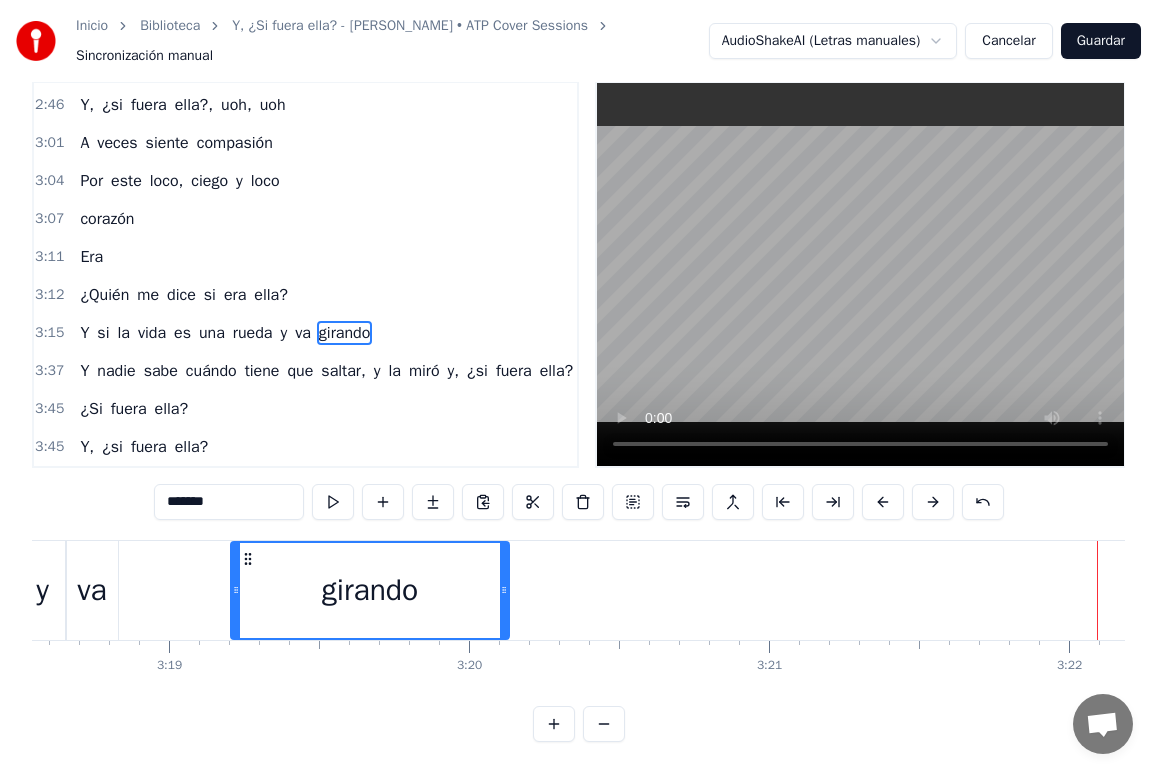 click on "Y" at bounding box center [84, 333] 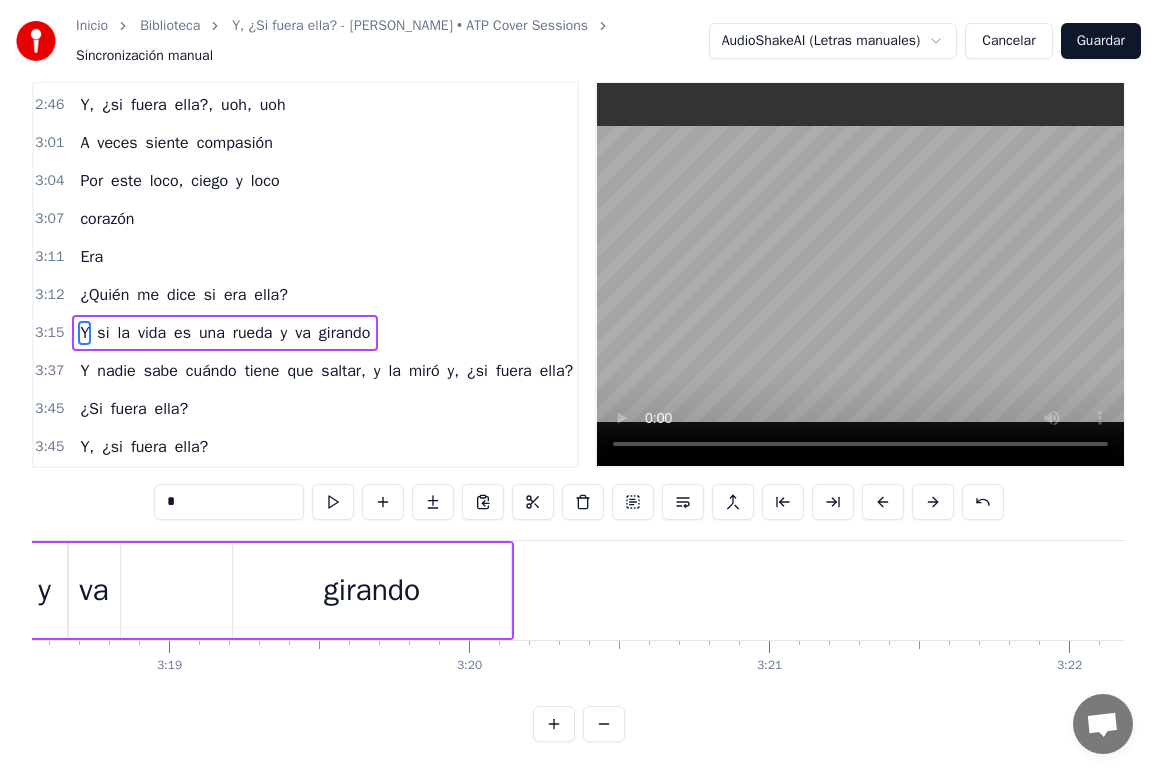 scroll, scrollTop: 0, scrollLeft: 0, axis: both 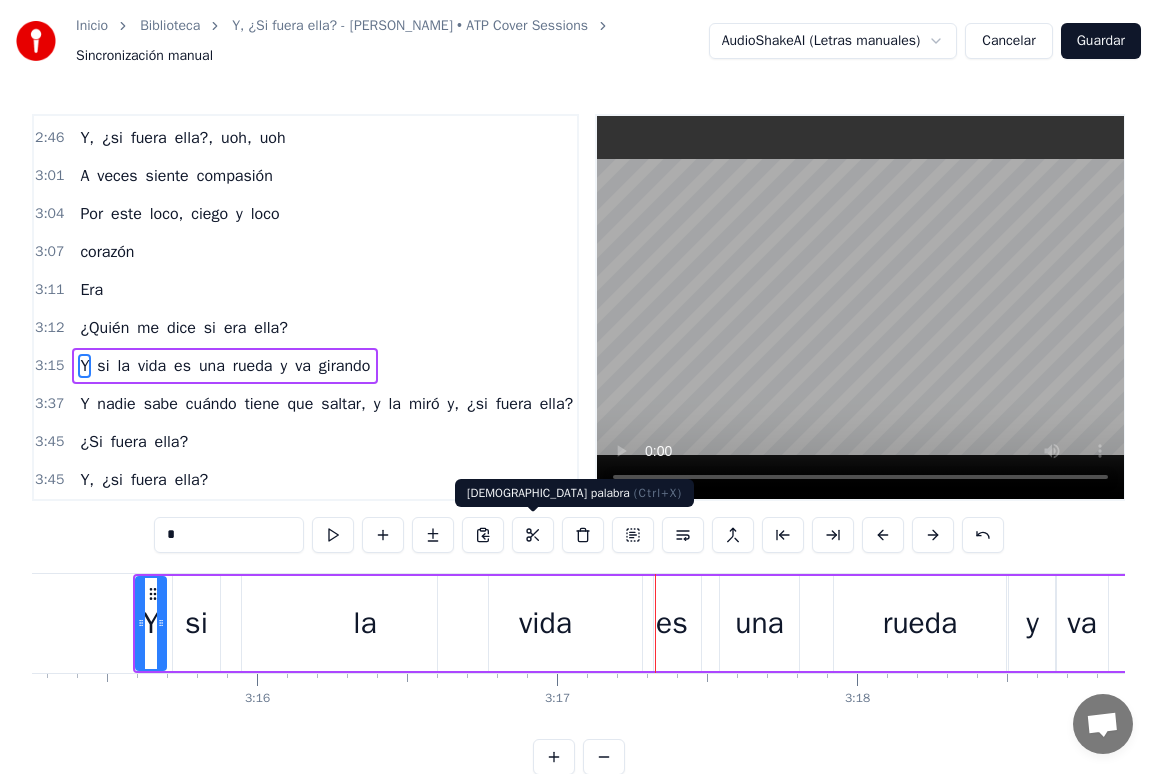 click on "vida" at bounding box center (545, 623) 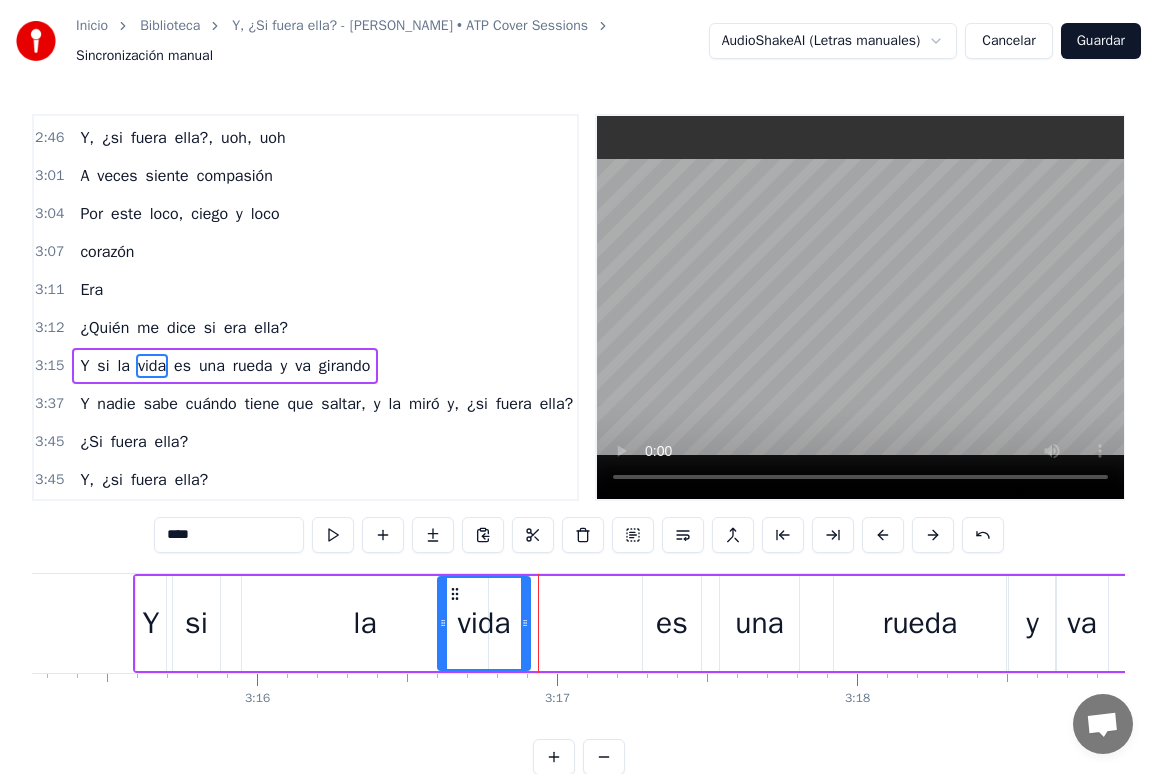 drag, startPoint x: 647, startPoint y: 624, endPoint x: 524, endPoint y: 633, distance: 123.32883 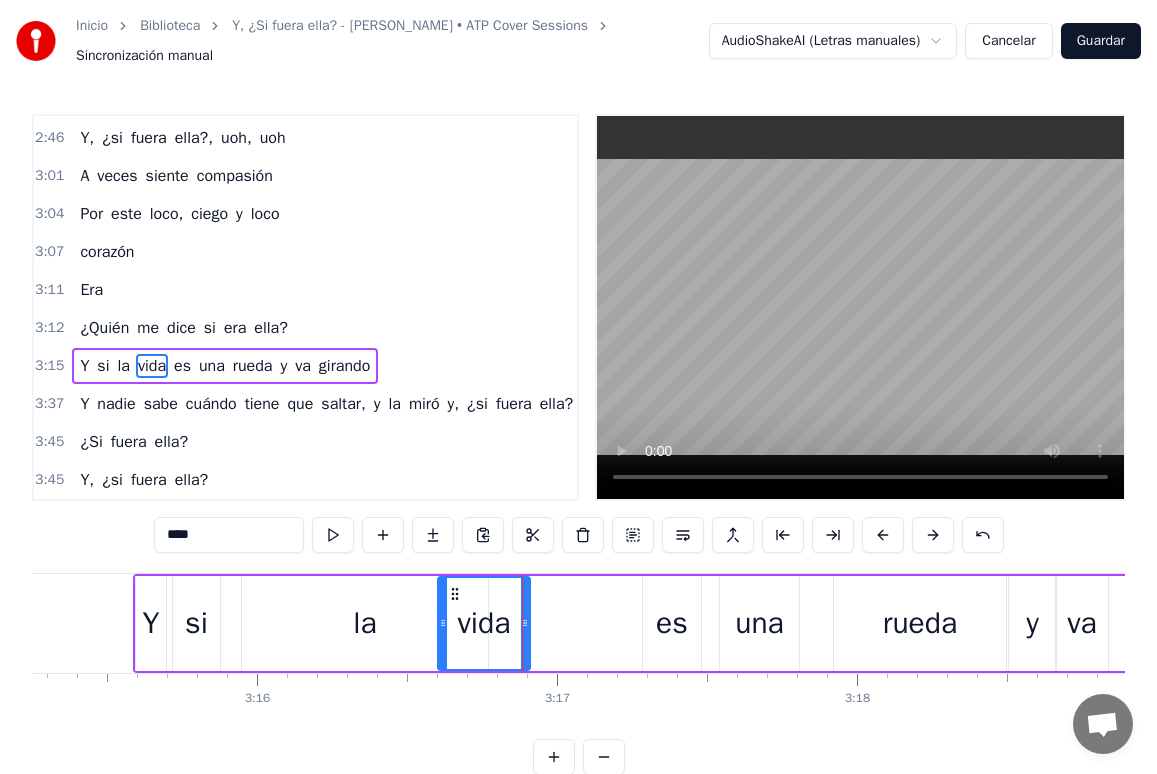 click on "es" at bounding box center [672, 623] 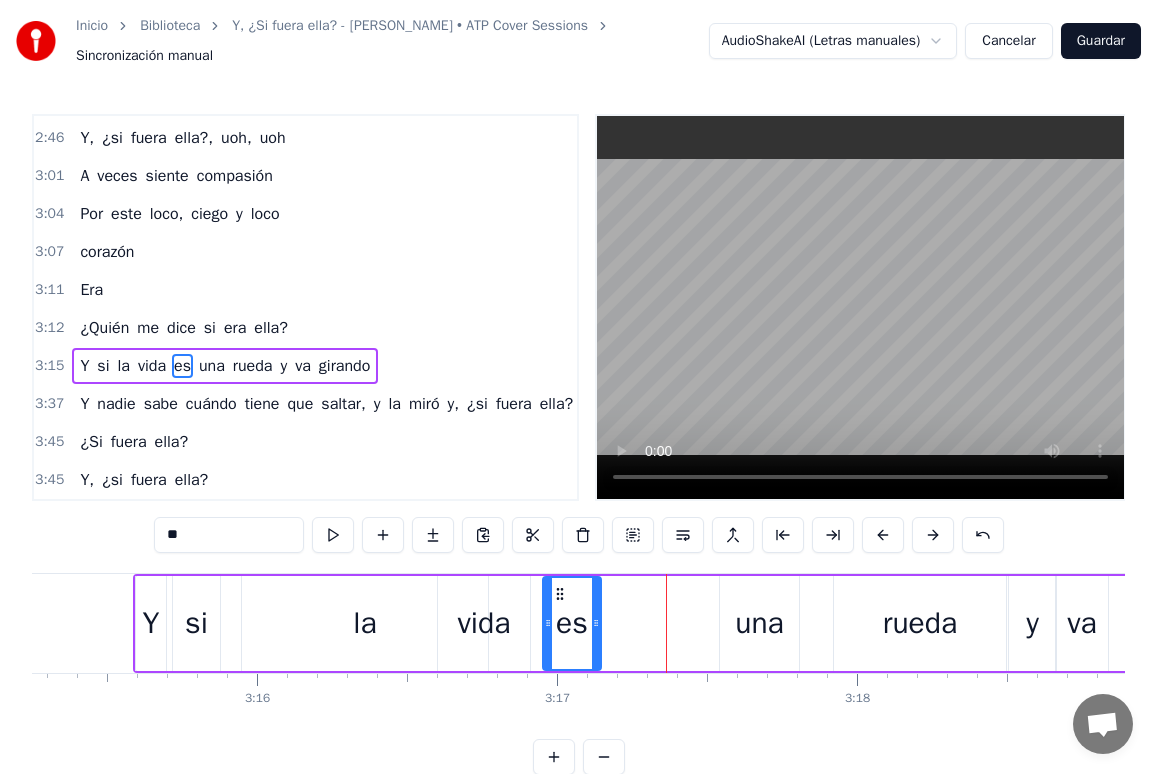 drag, startPoint x: 656, startPoint y: 588, endPoint x: 555, endPoint y: 589, distance: 101.00495 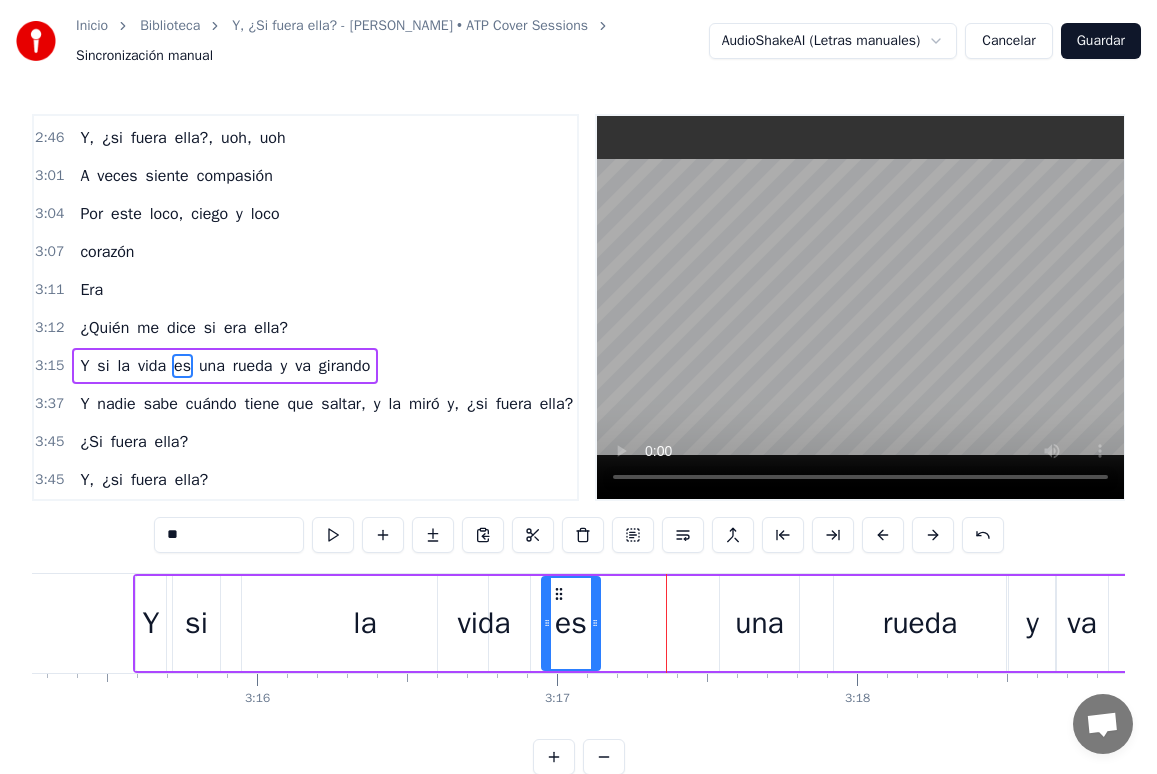 click on "la" at bounding box center (364, 623) 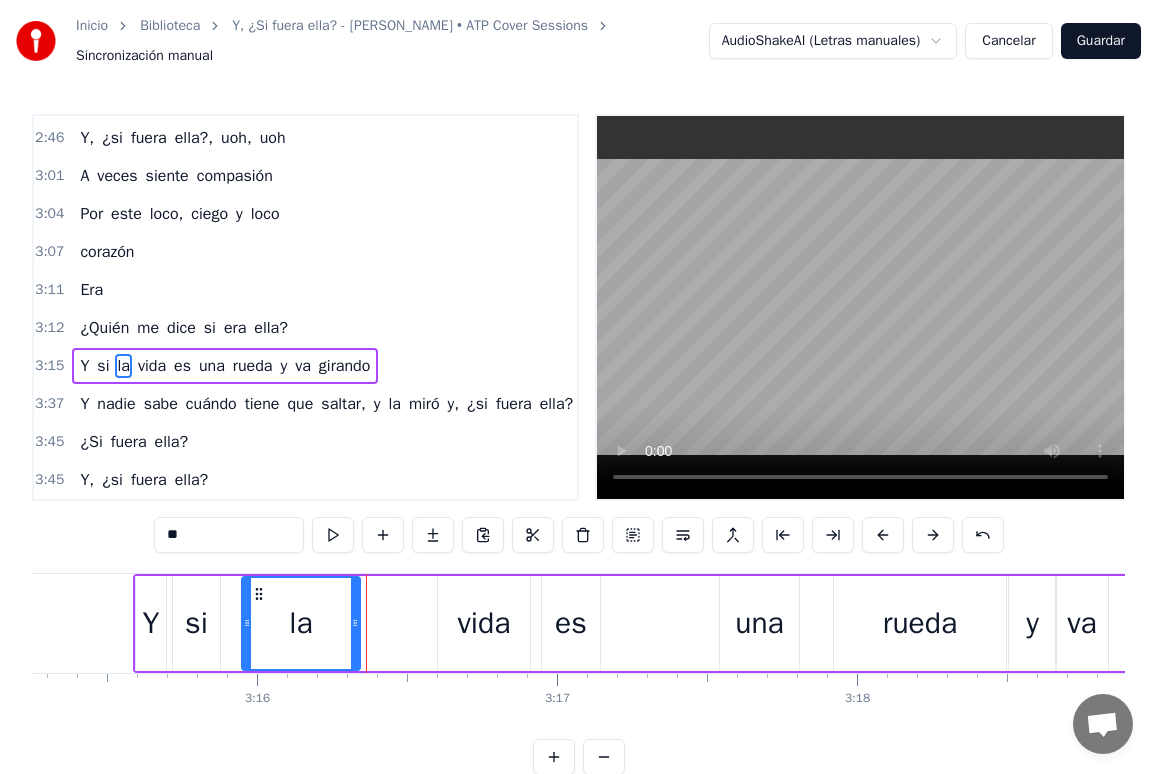 drag, startPoint x: 480, startPoint y: 619, endPoint x: 352, endPoint y: 625, distance: 128.14055 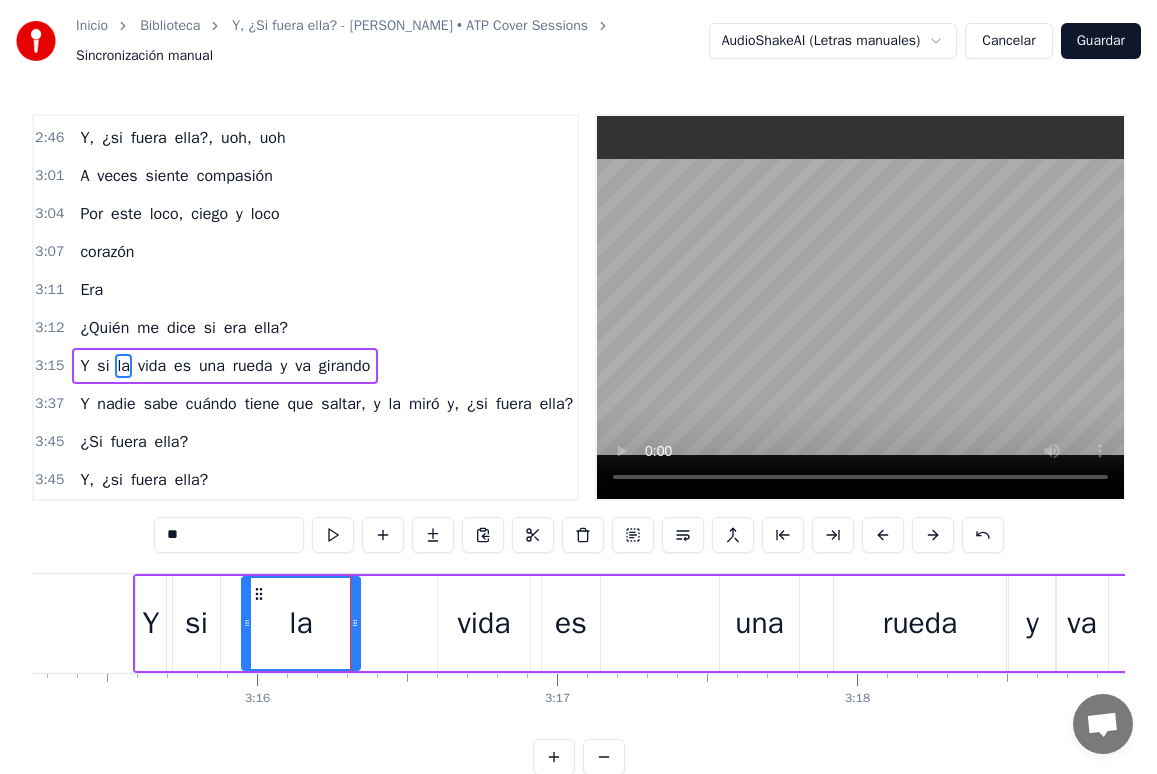 click on "vida" at bounding box center [484, 623] 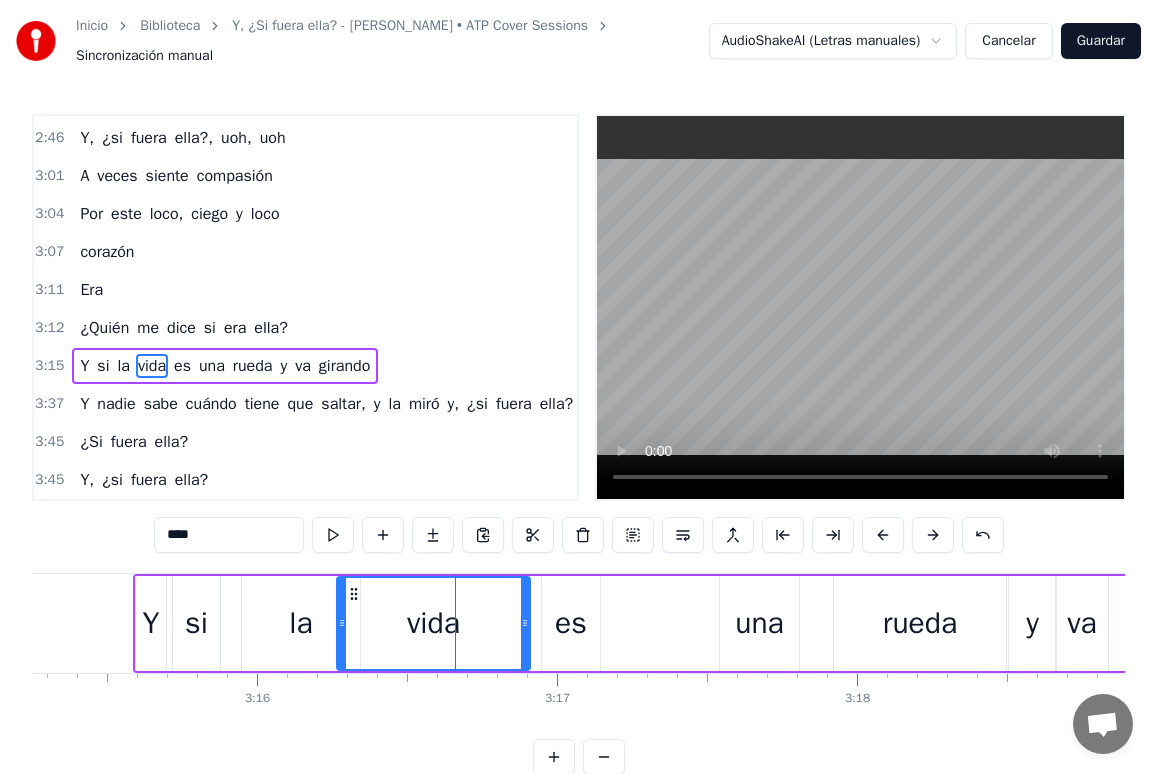 drag, startPoint x: 442, startPoint y: 618, endPoint x: 341, endPoint y: 622, distance: 101.07918 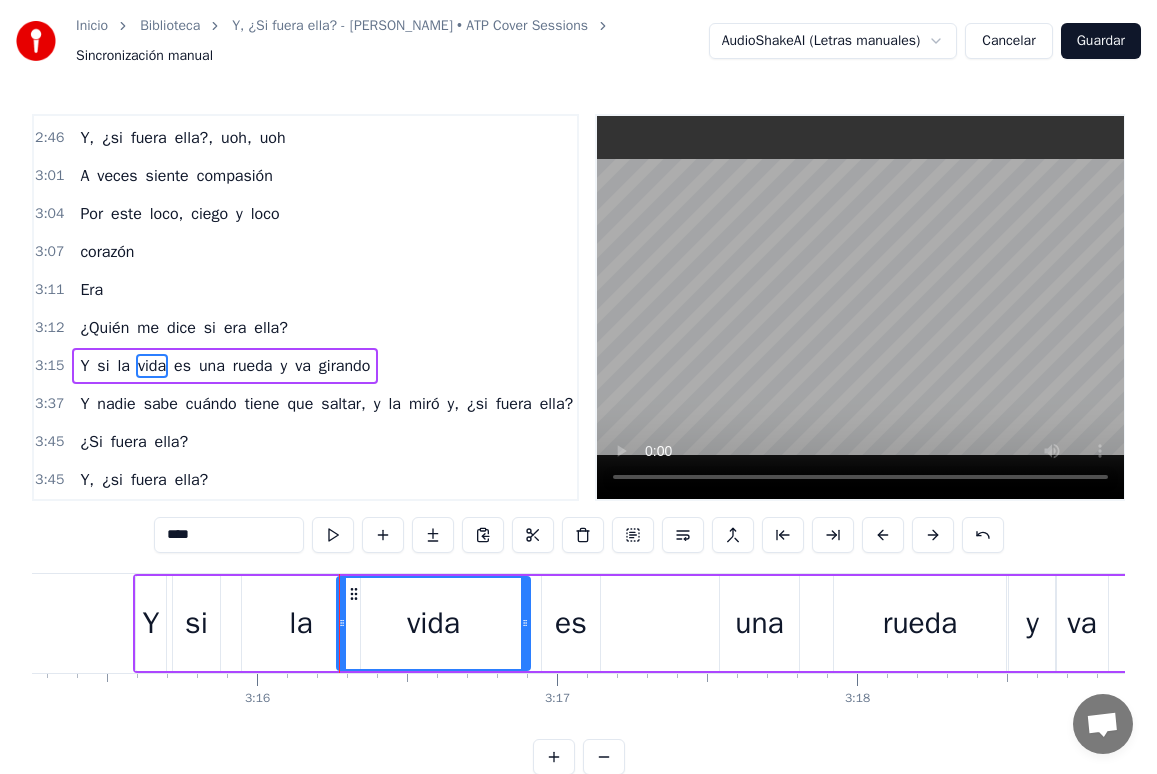 click on "3:15 Y si la vida es una rueda y va girando" at bounding box center (305, 366) 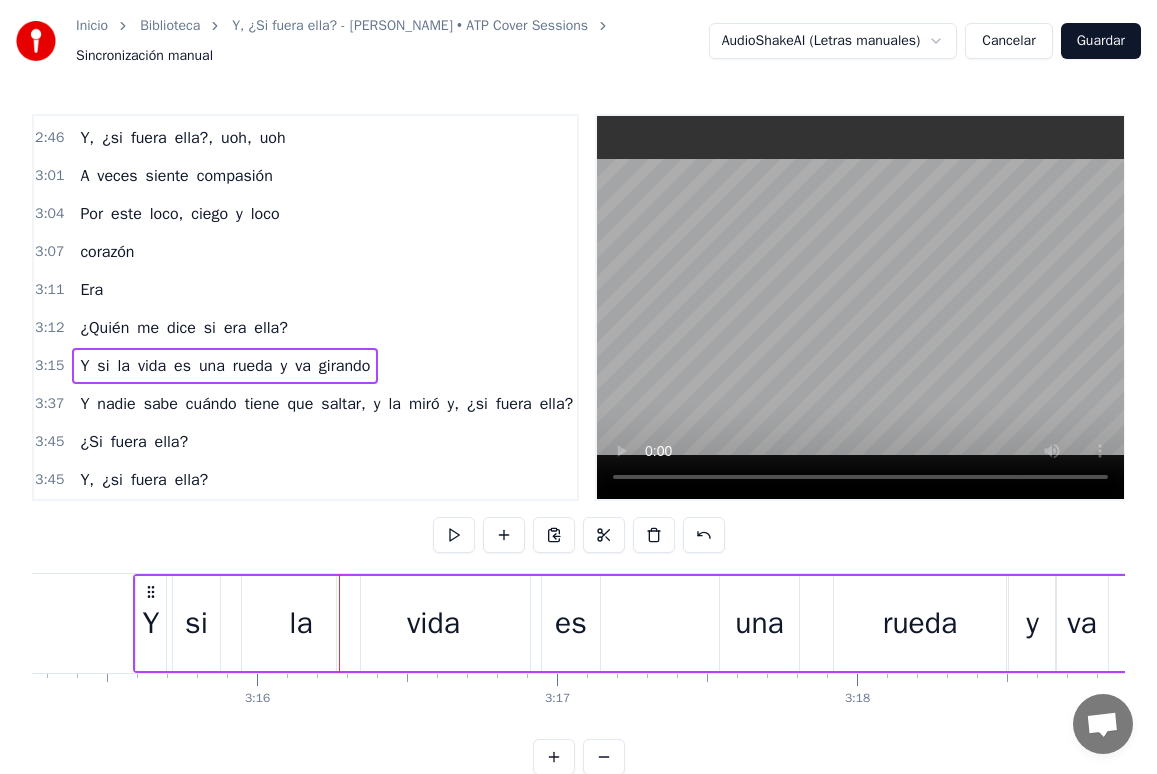 click on "Y" at bounding box center [84, 366] 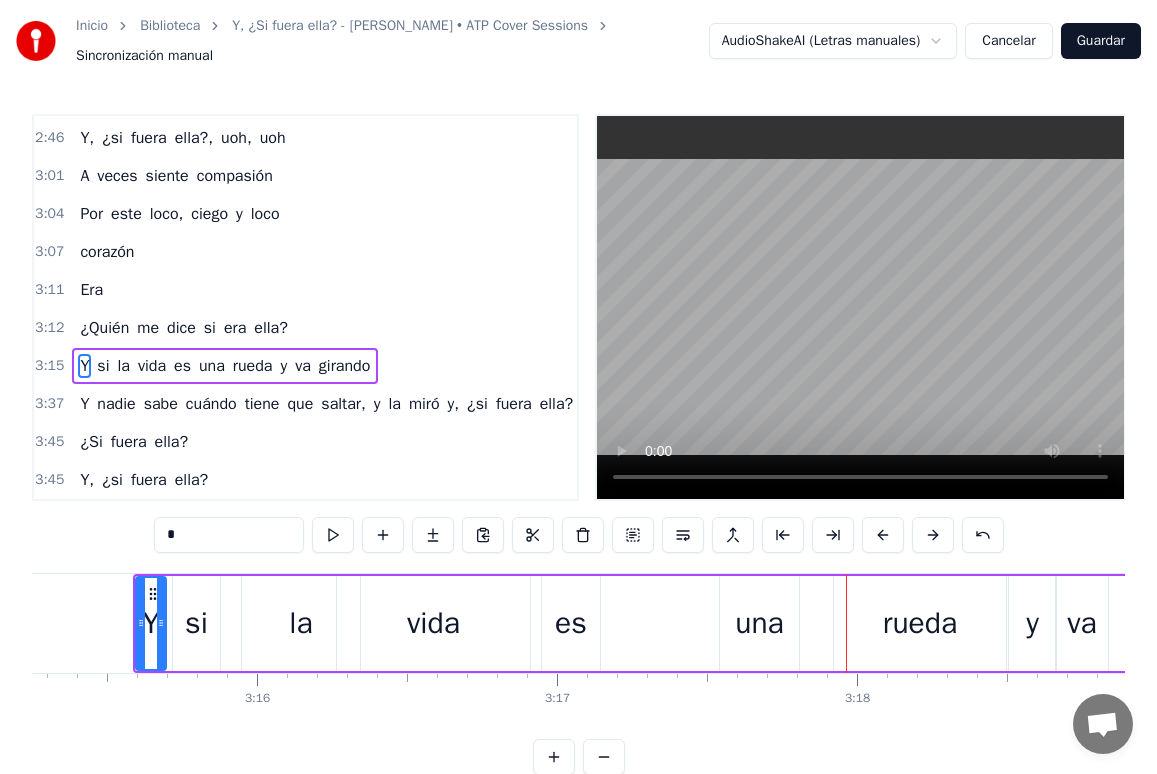 click on "una" at bounding box center (759, 623) 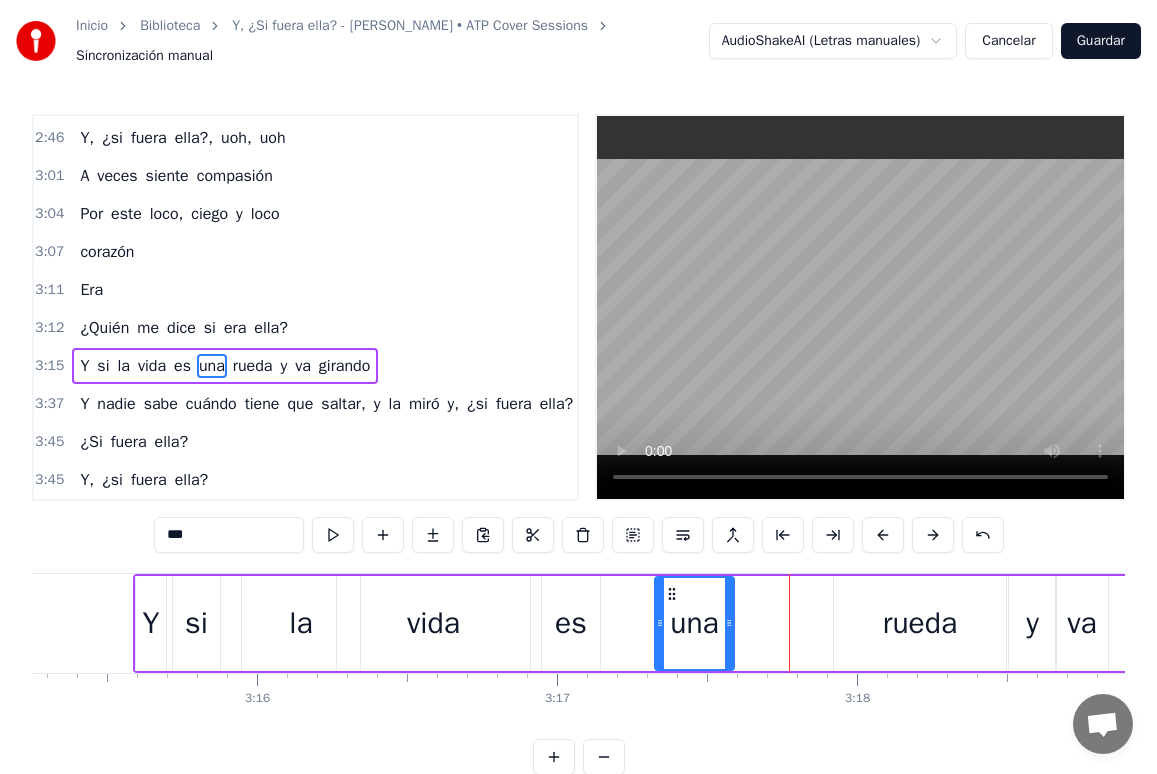 drag, startPoint x: 735, startPoint y: 593, endPoint x: 674, endPoint y: 590, distance: 61.073727 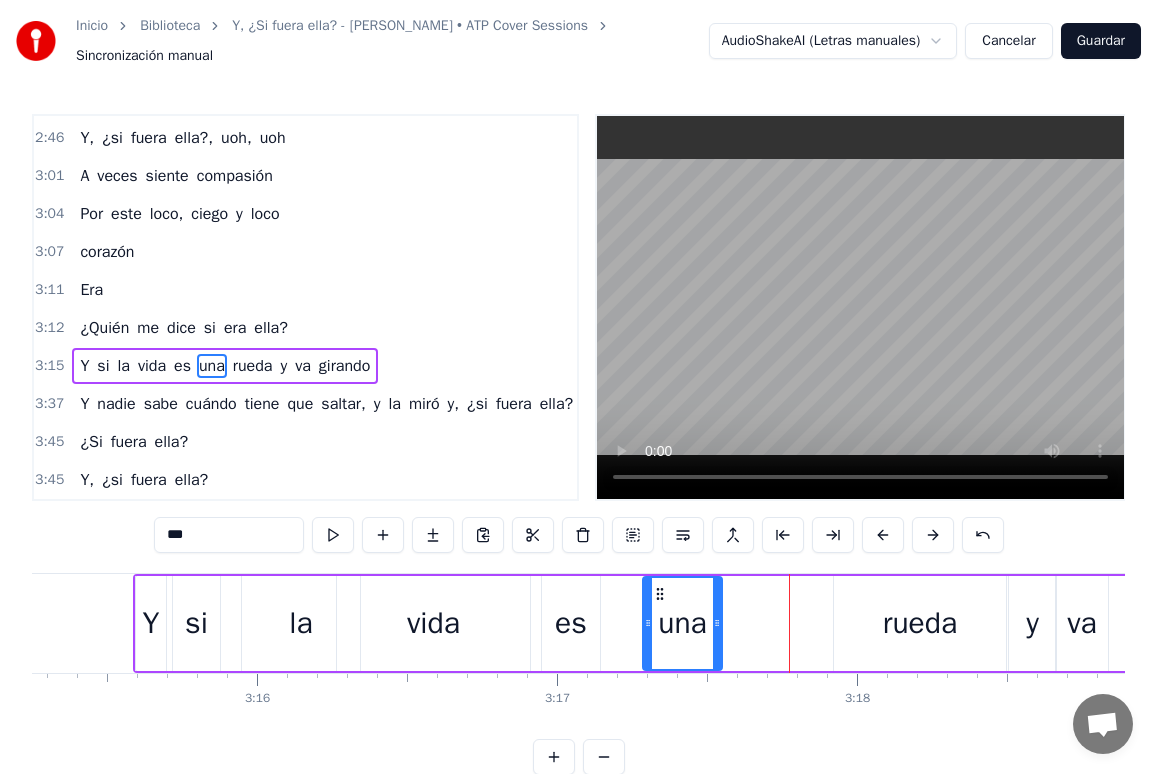 click on "rueda" at bounding box center (920, 623) 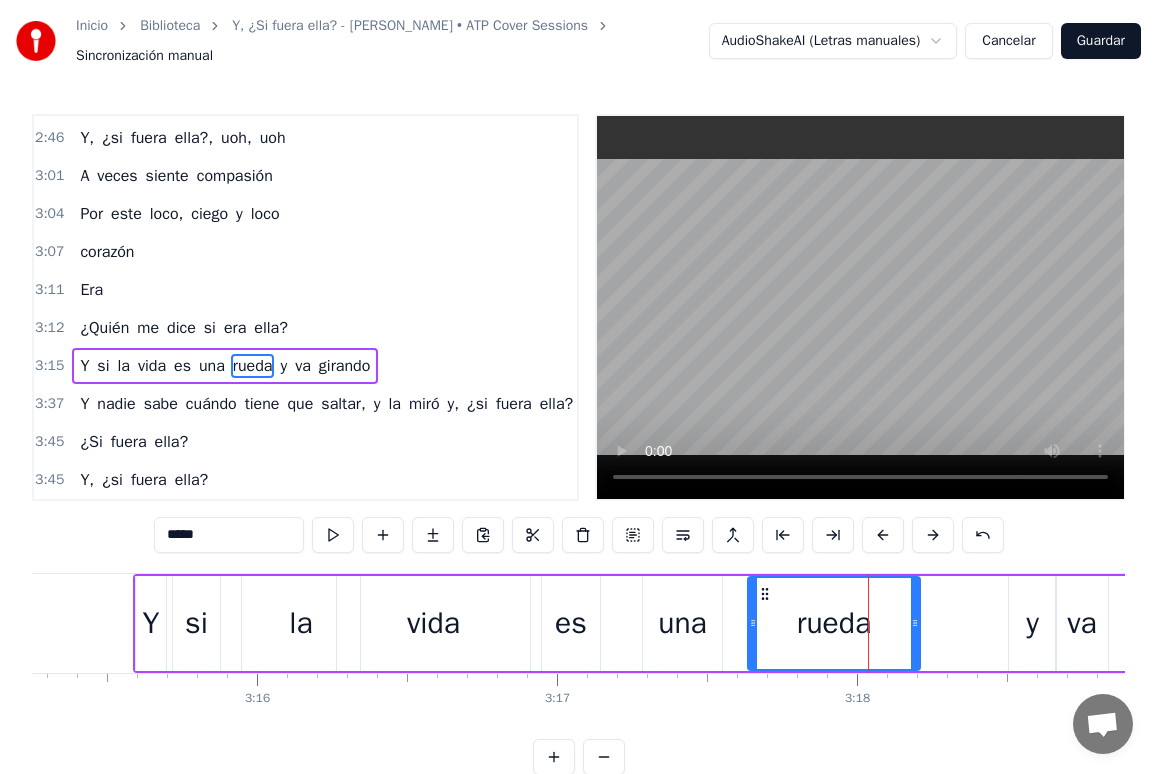 drag, startPoint x: 853, startPoint y: 588, endPoint x: 767, endPoint y: 593, distance: 86.145226 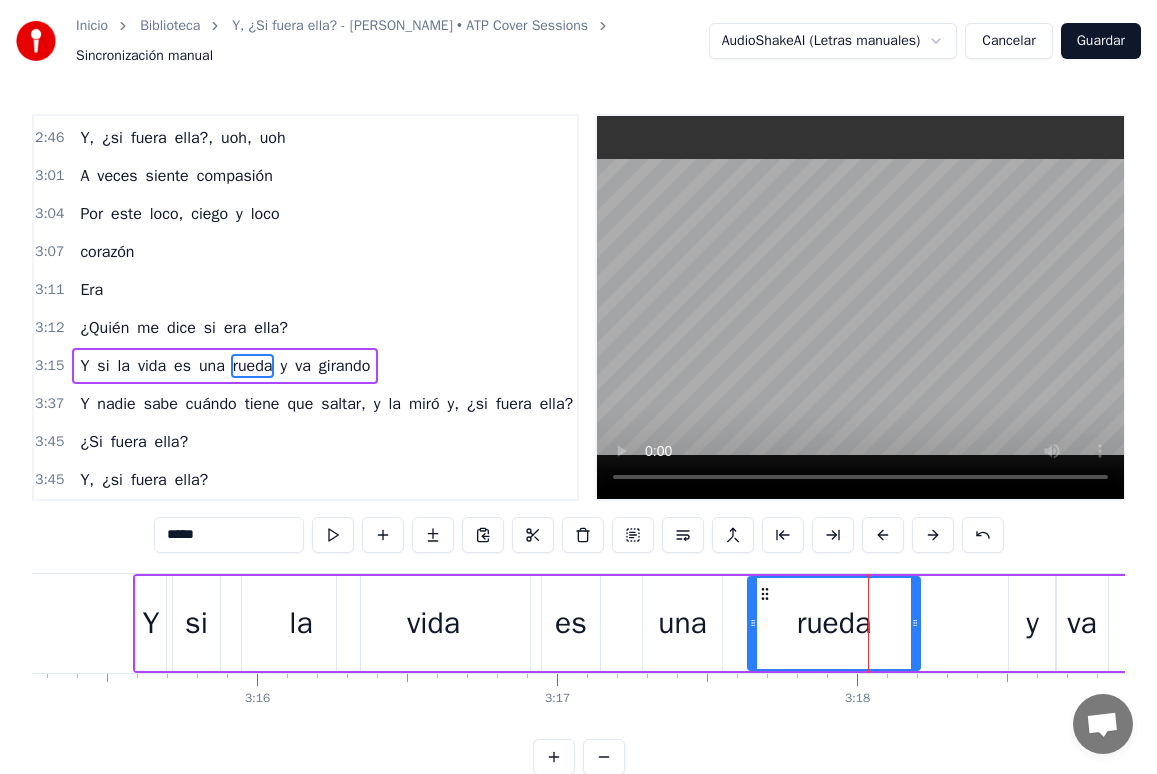 click on "una" at bounding box center (682, 623) 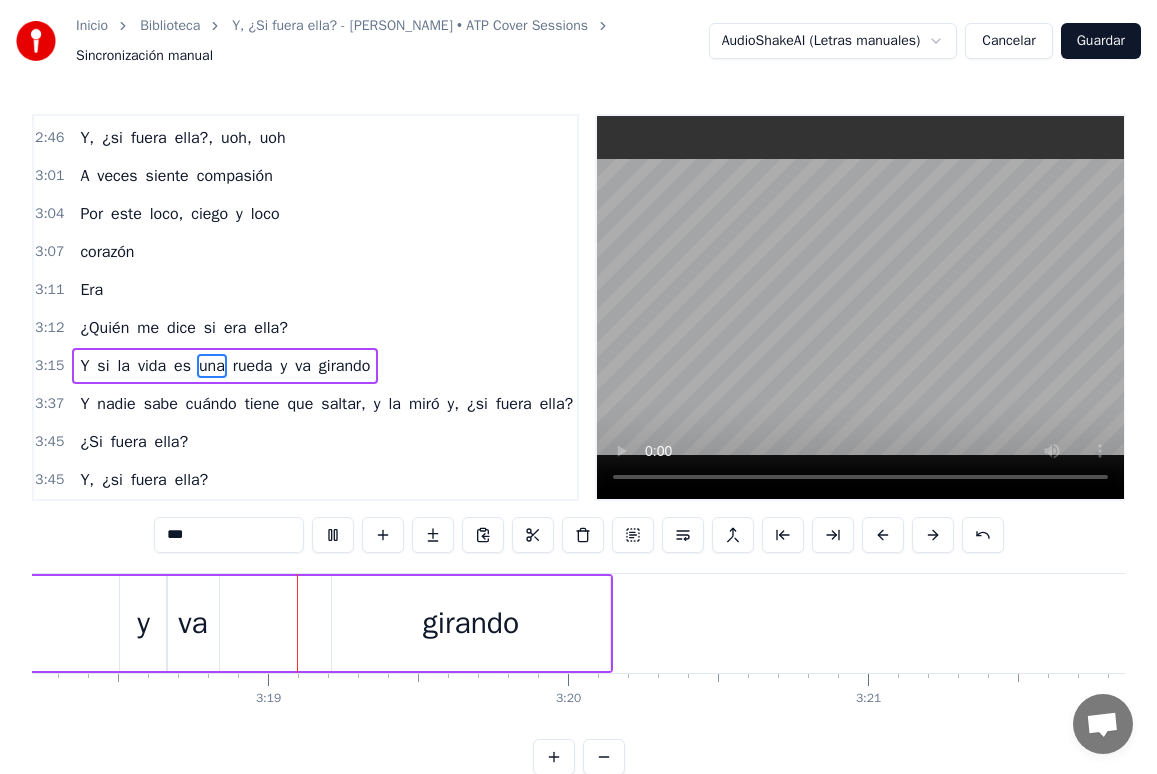 scroll, scrollTop: 0, scrollLeft: 59504, axis: horizontal 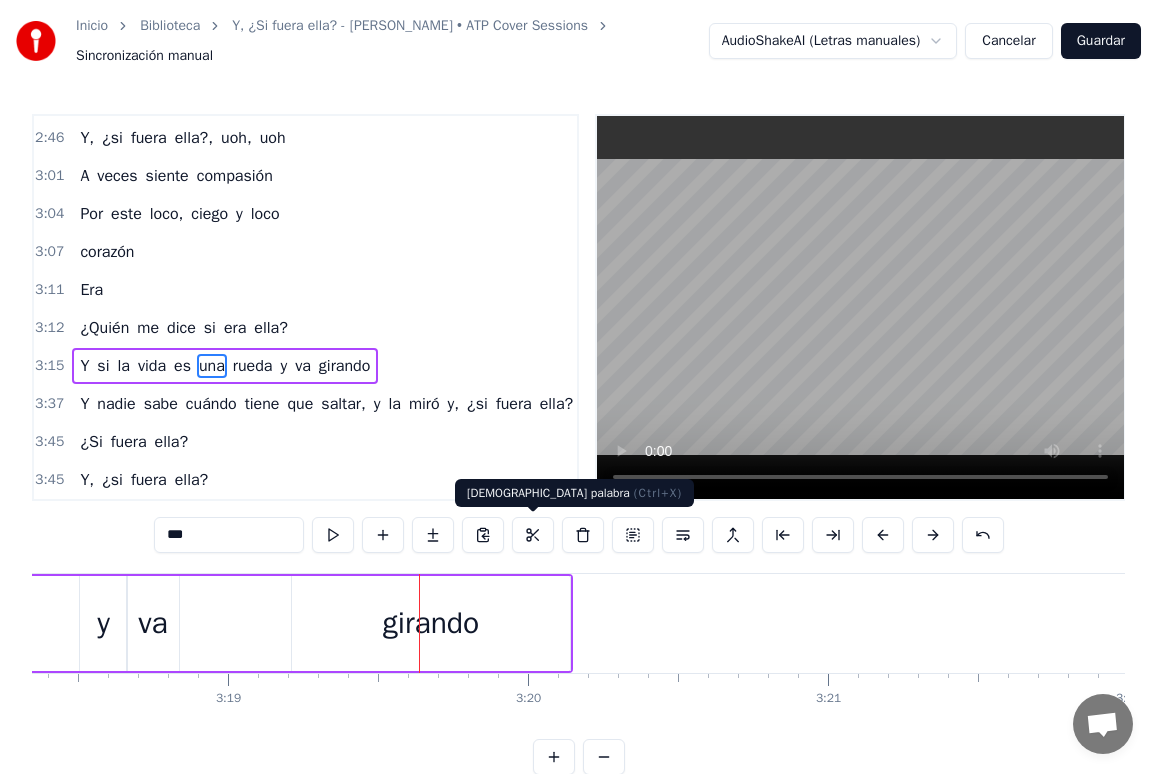 click at bounding box center (419, 623) 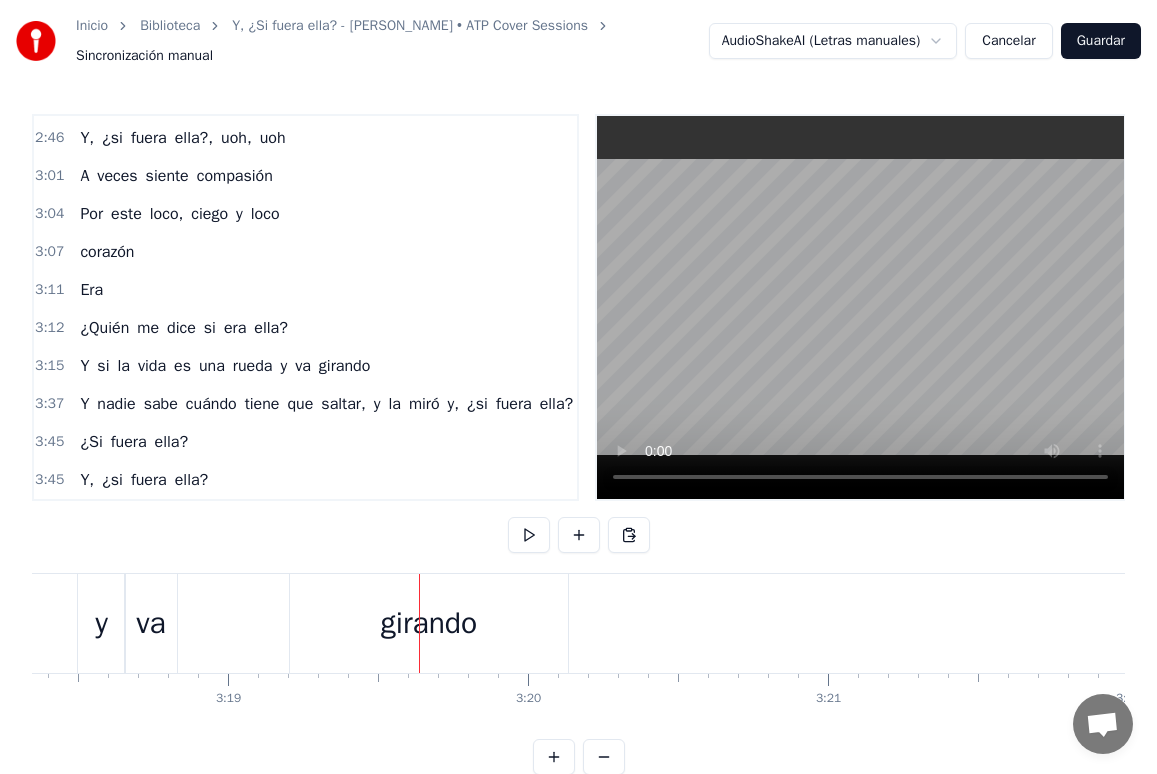 click on "girando" at bounding box center (429, 623) 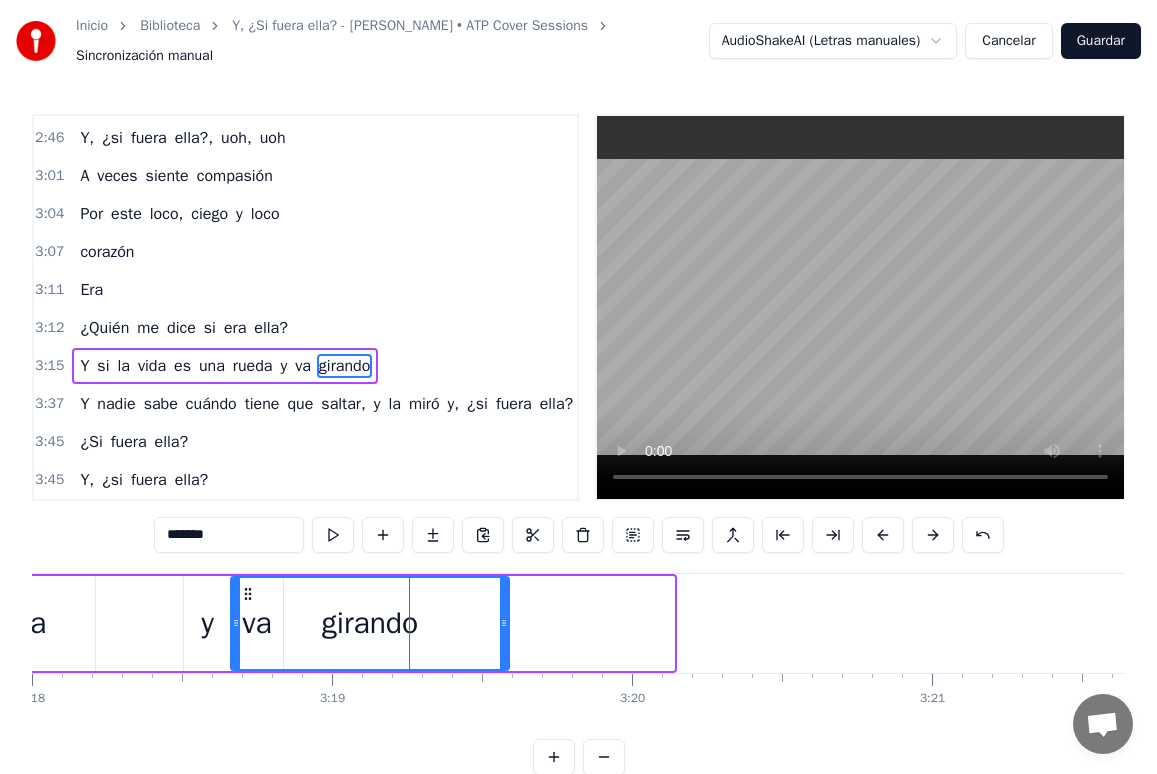 scroll, scrollTop: 0, scrollLeft: 59392, axis: horizontal 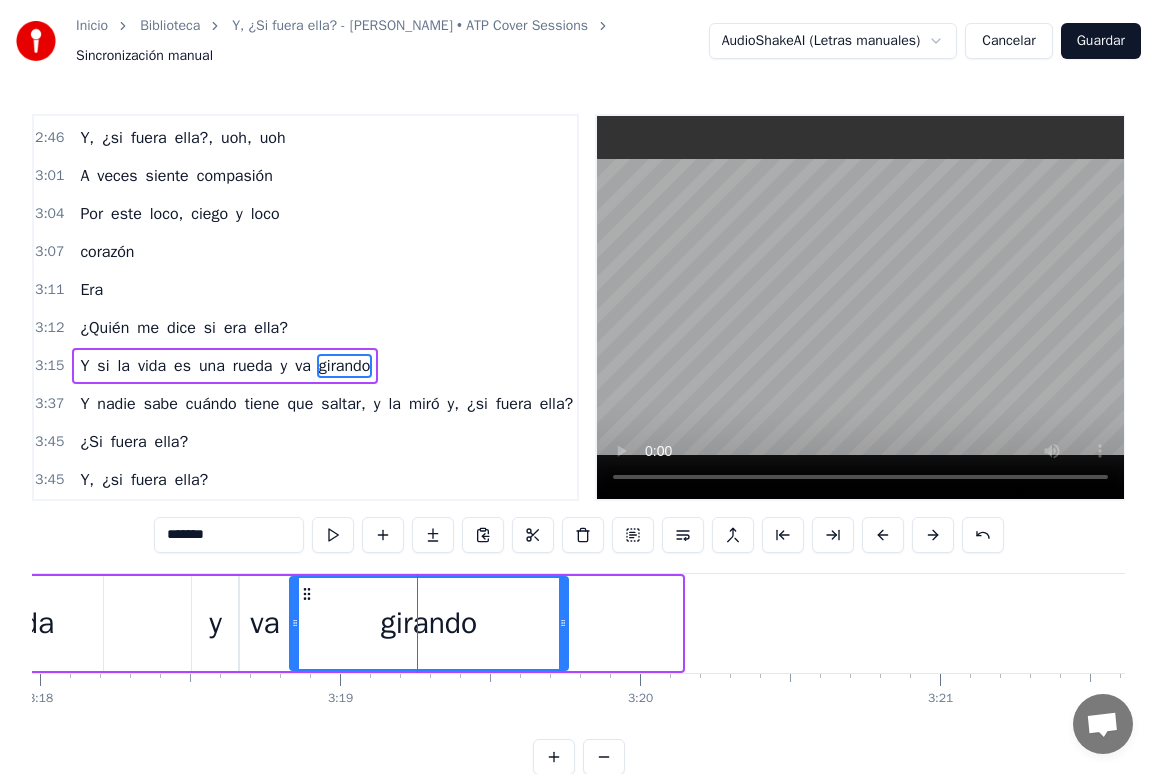 click 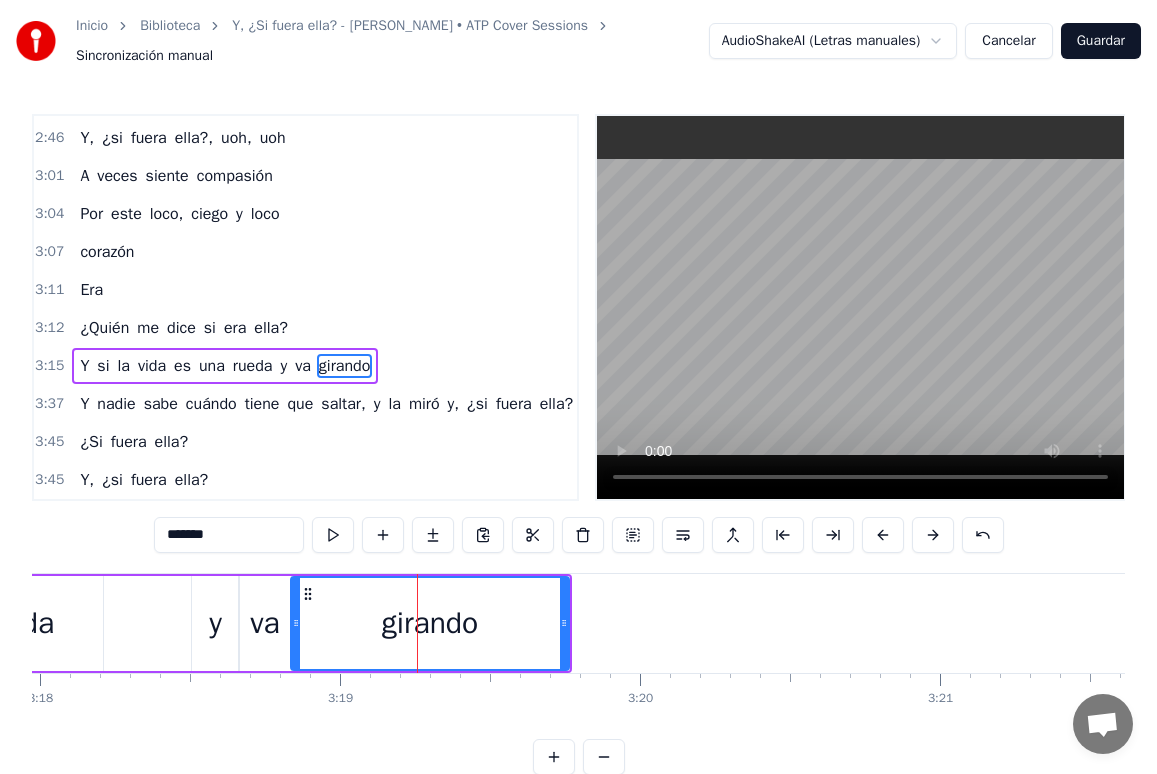 click on "Y si la vida es una rueda y va girando" at bounding box center (-56, 623) 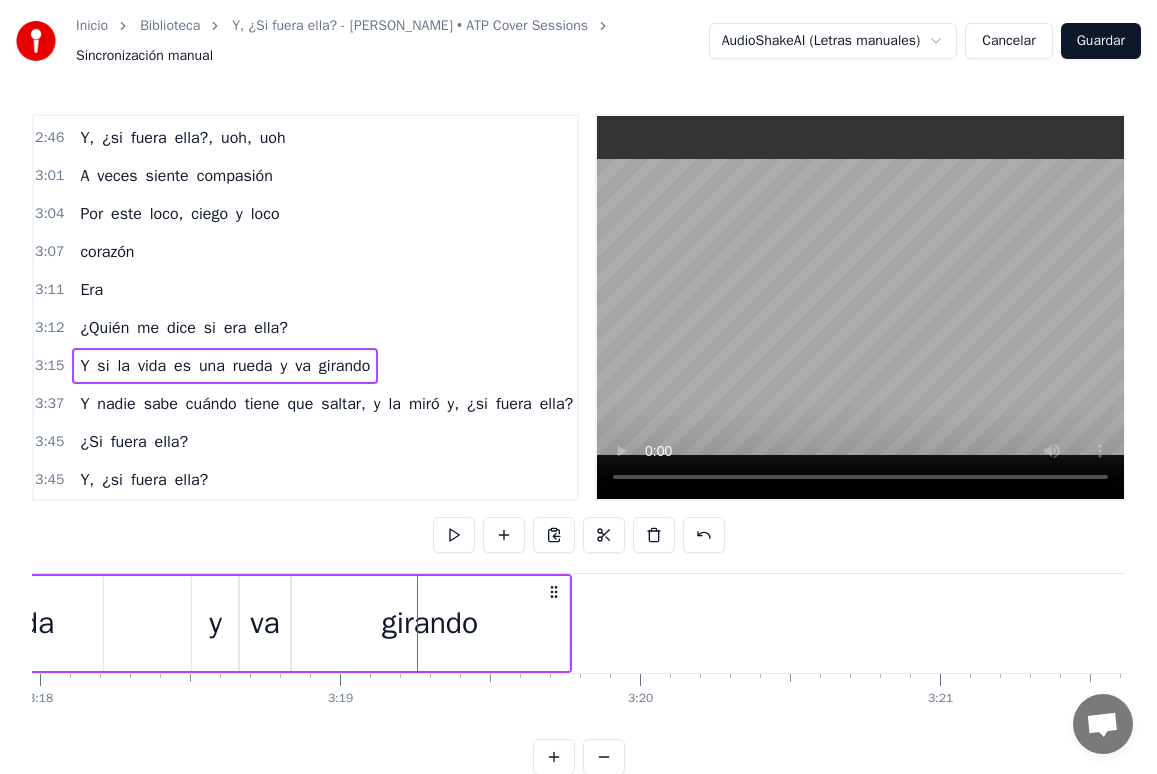 click on "y" at bounding box center (215, 623) 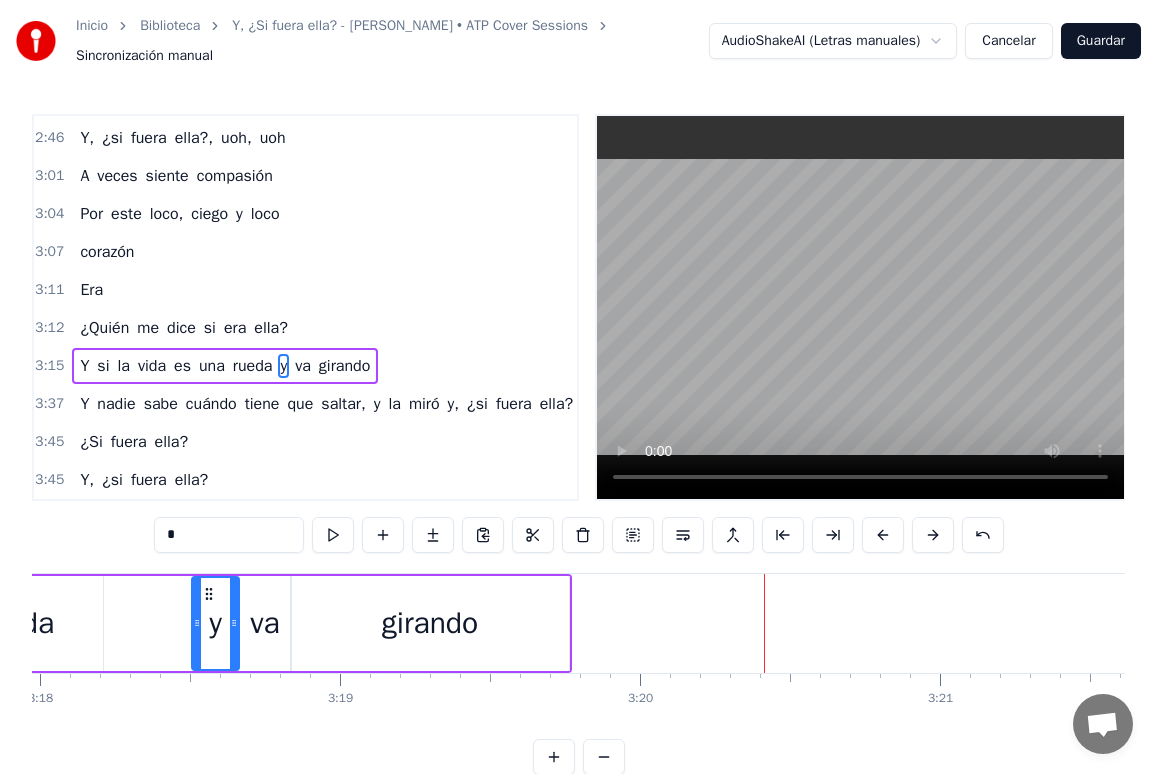 click on "Y" at bounding box center [84, 404] 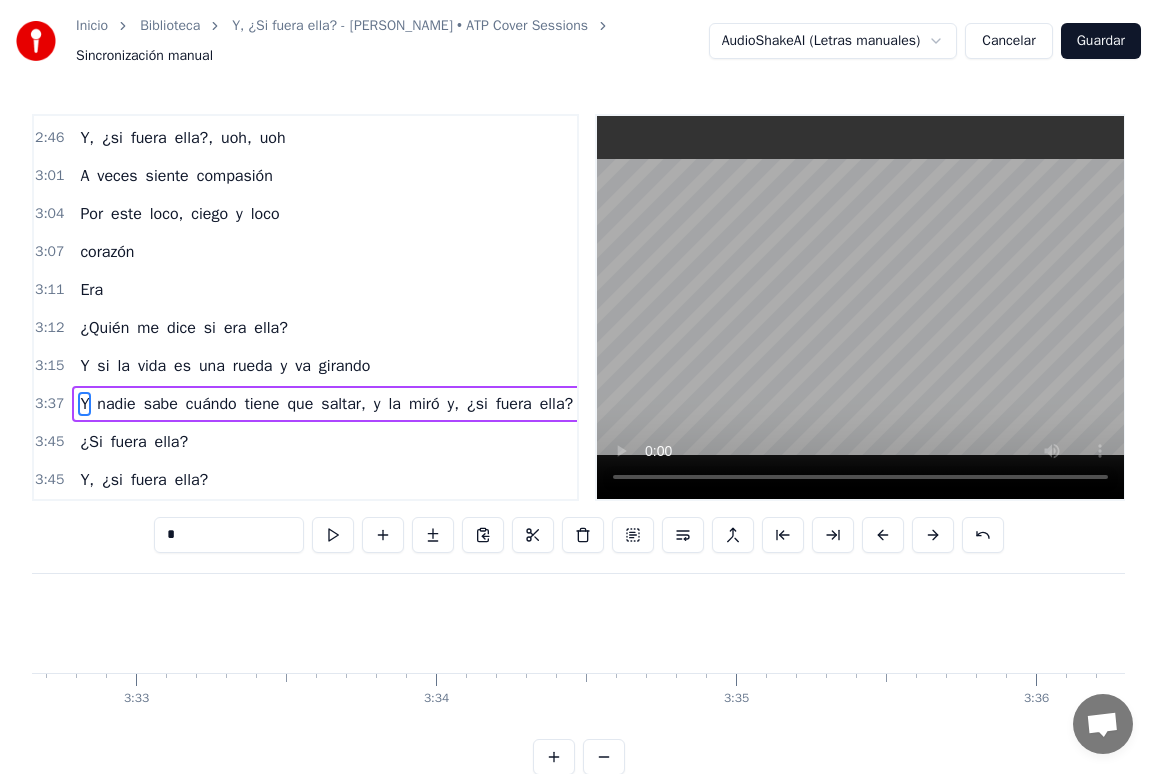 scroll, scrollTop: 0, scrollLeft: 65124, axis: horizontal 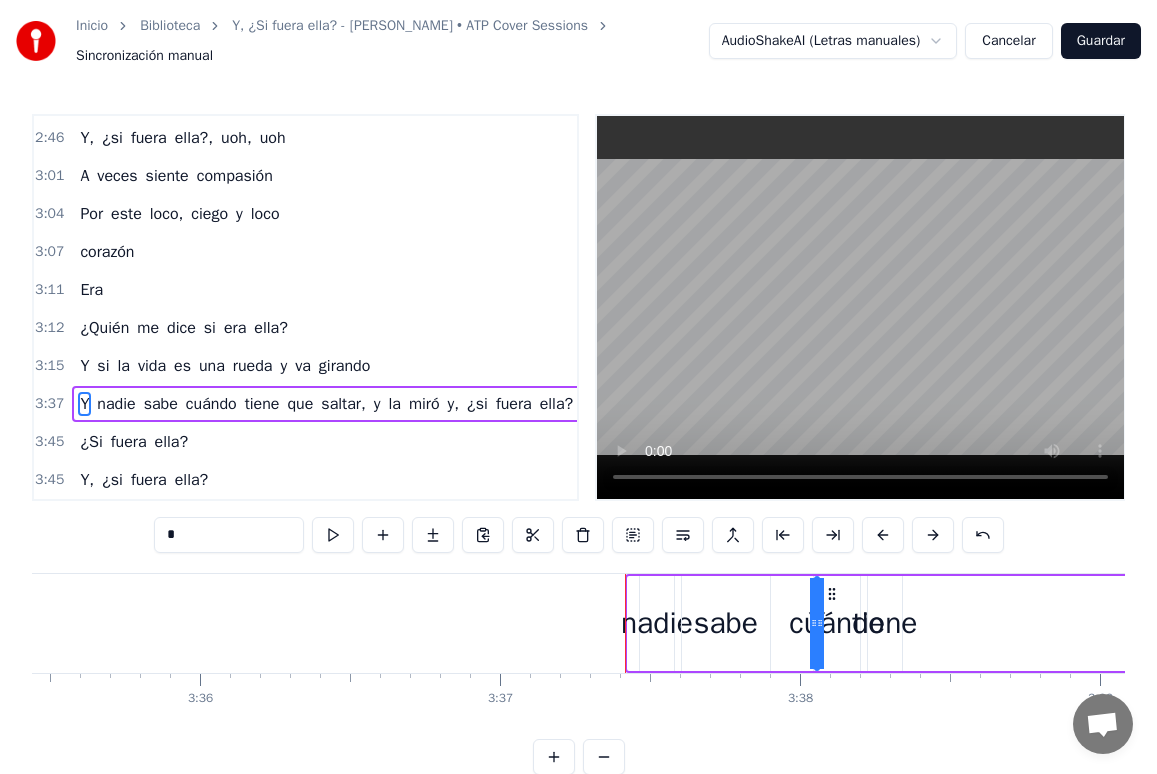 drag, startPoint x: 151, startPoint y: 591, endPoint x: 758, endPoint y: 603, distance: 607.1186 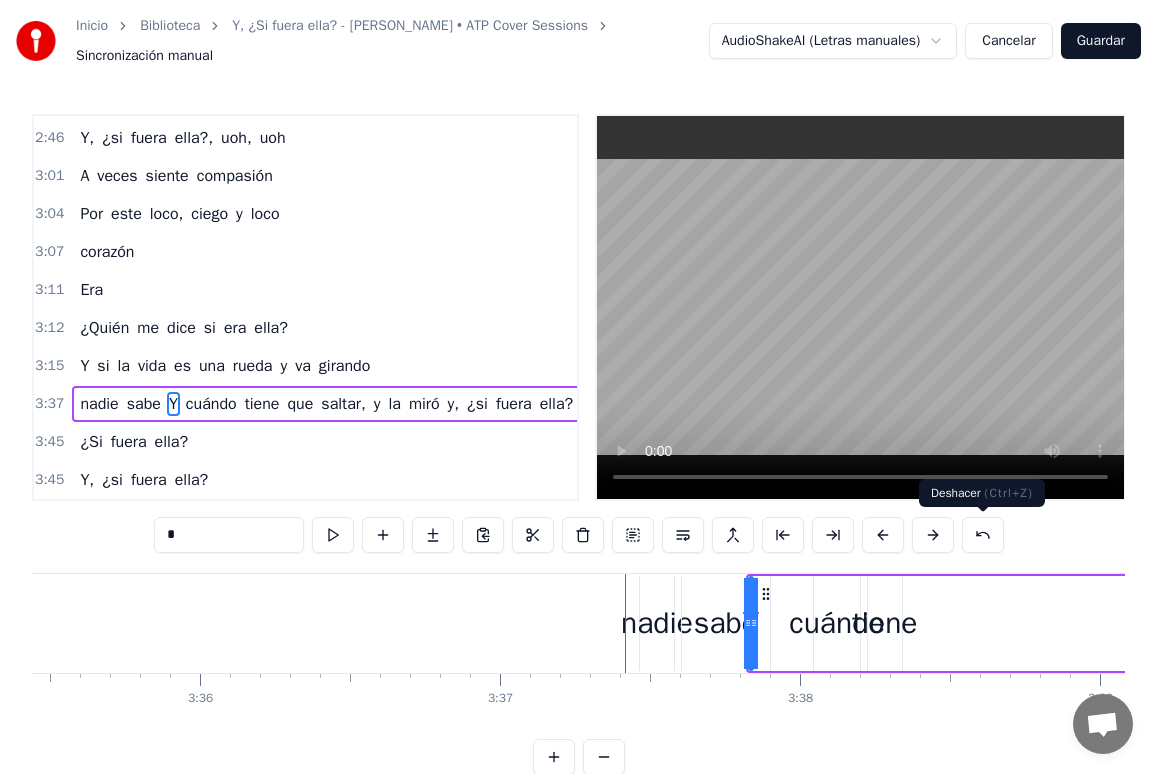click at bounding box center [983, 535] 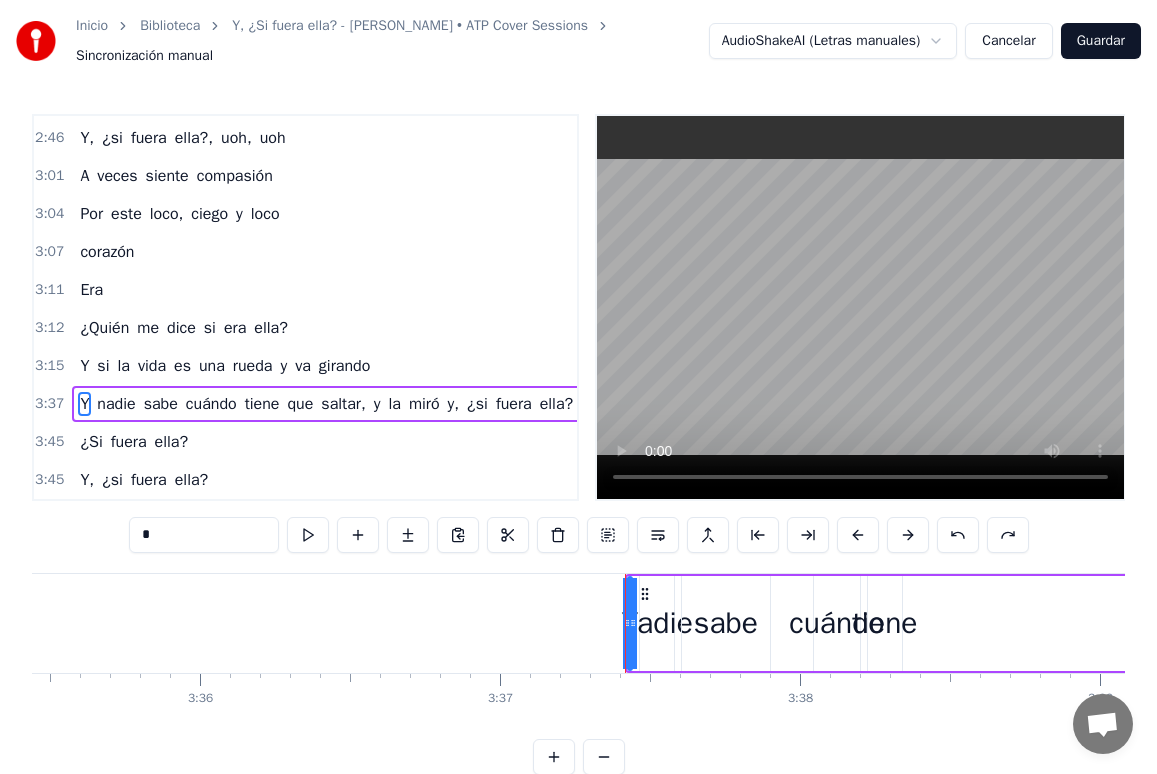 click on "Y nadie sabe cuándo tiene que saltar, y la [PERSON_NAME] y, ¿si fuera ella?" at bounding box center (326, 404) 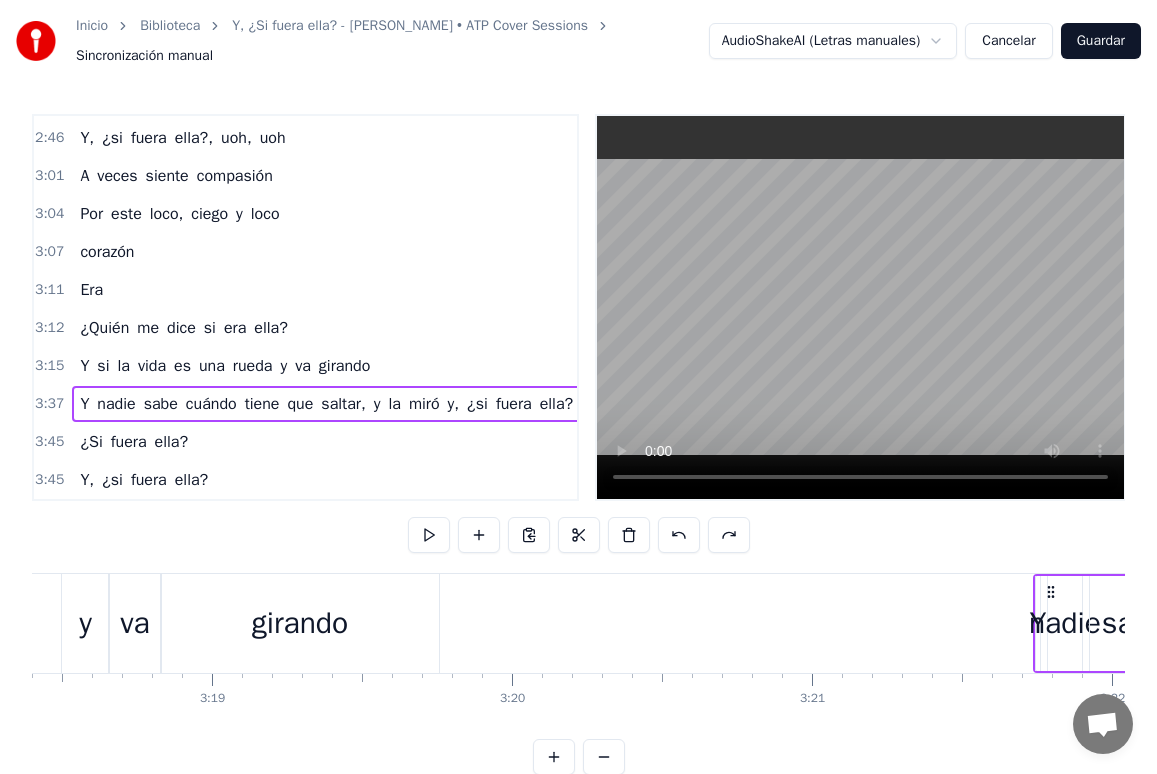 scroll, scrollTop: 0, scrollLeft: 59561, axis: horizontal 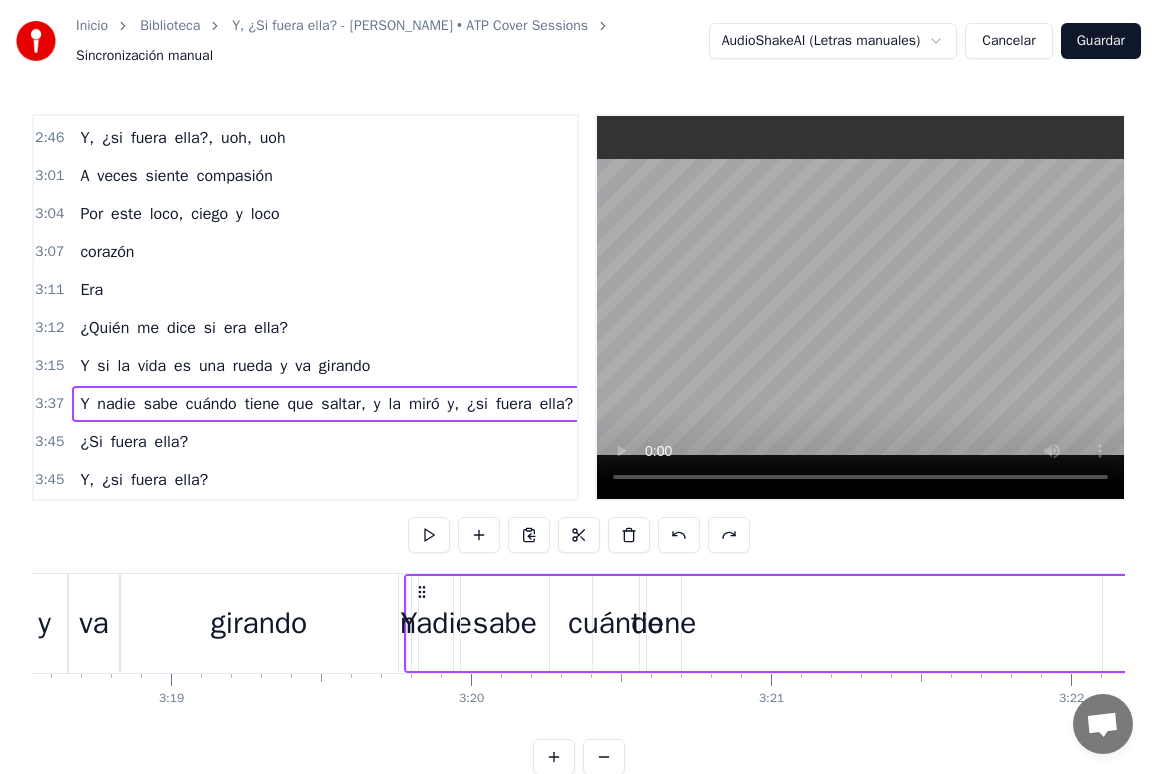 drag, startPoint x: 645, startPoint y: 590, endPoint x: 425, endPoint y: 596, distance: 220.0818 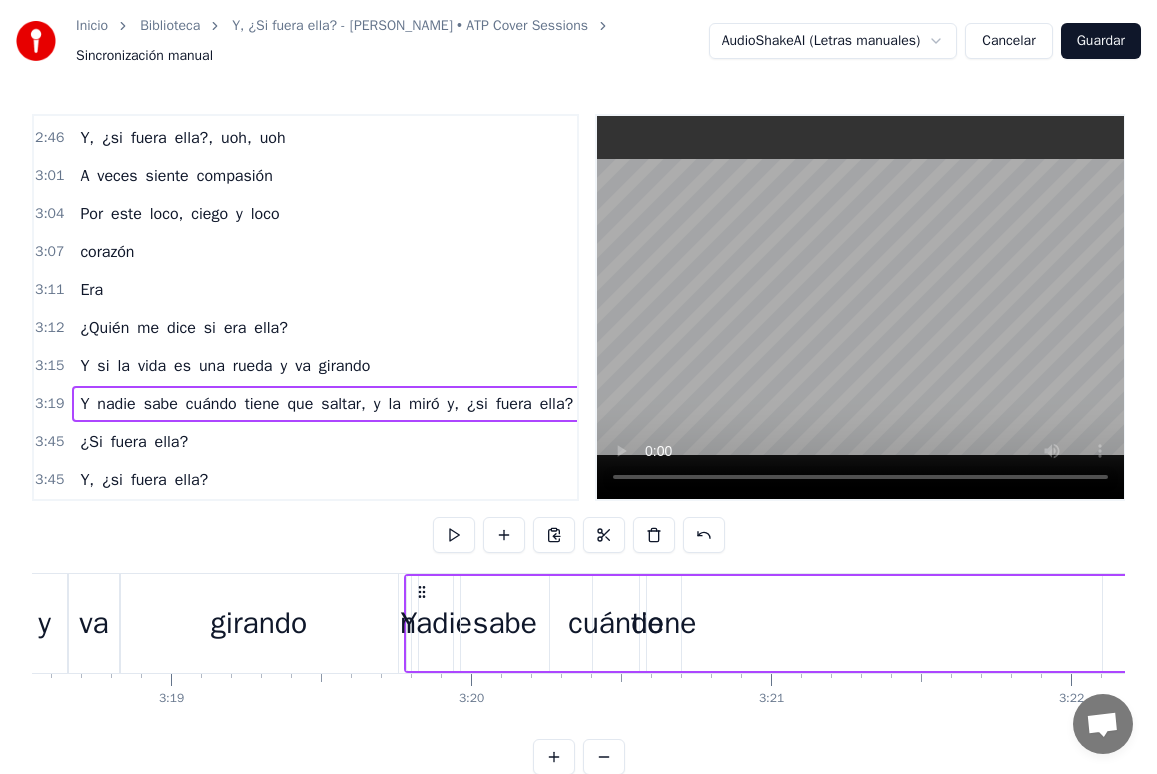 click on "nadie" at bounding box center (436, 623) 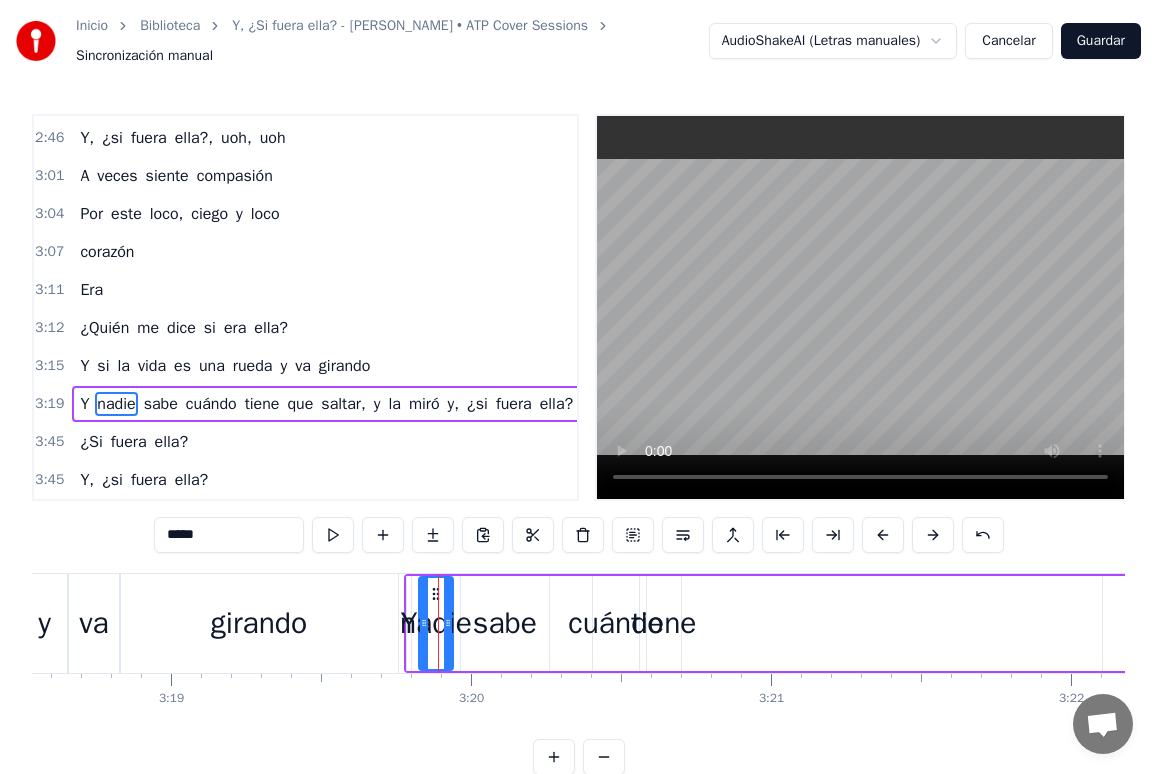 click on "cuándo" at bounding box center (615, 623) 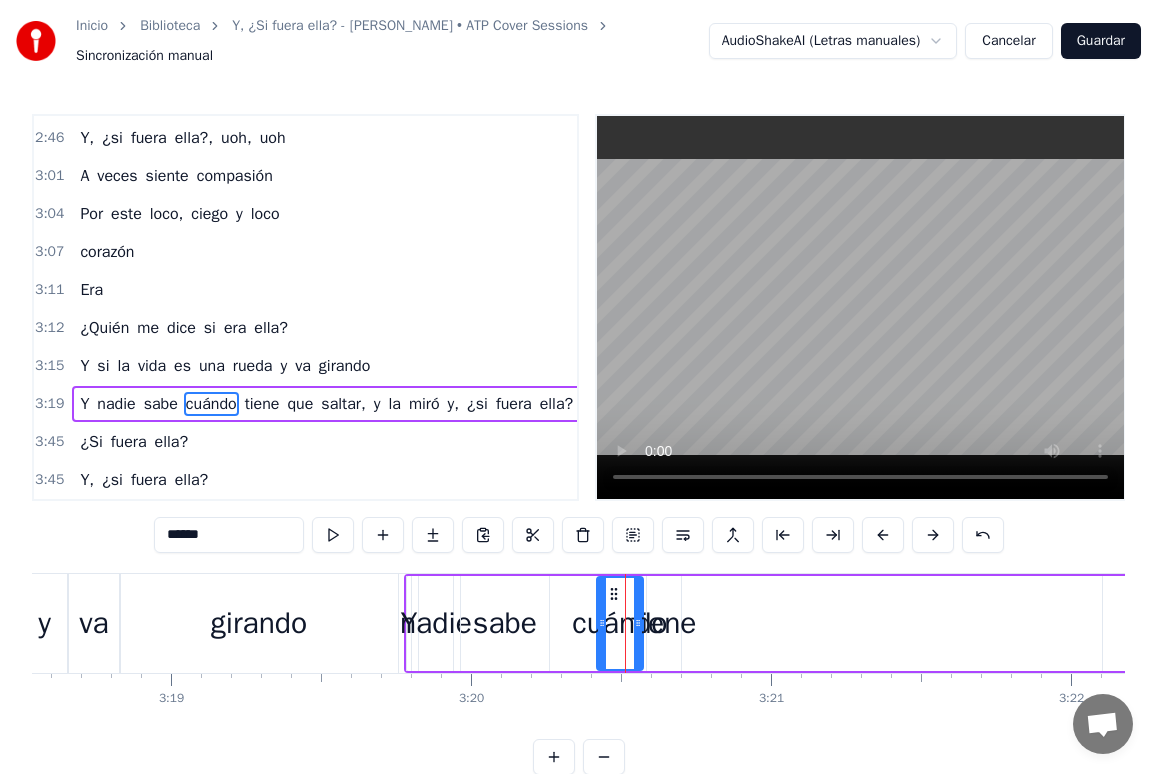 click 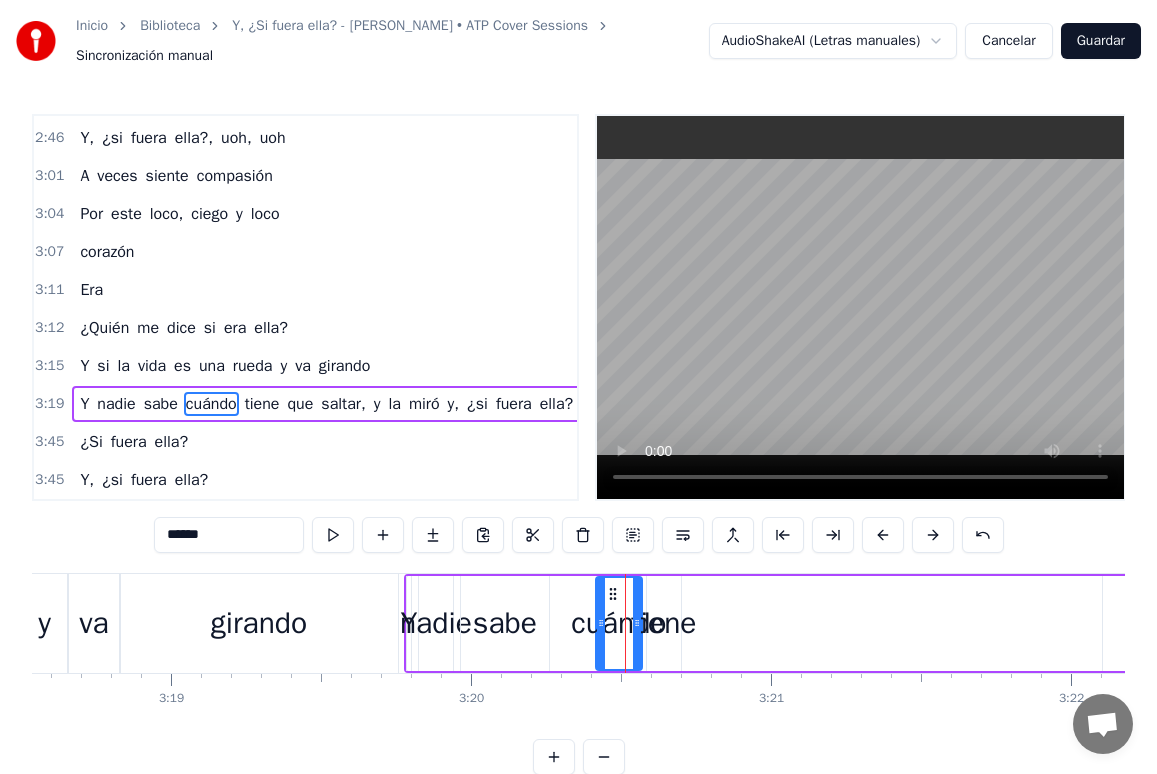 click on "tiene" at bounding box center (663, 623) 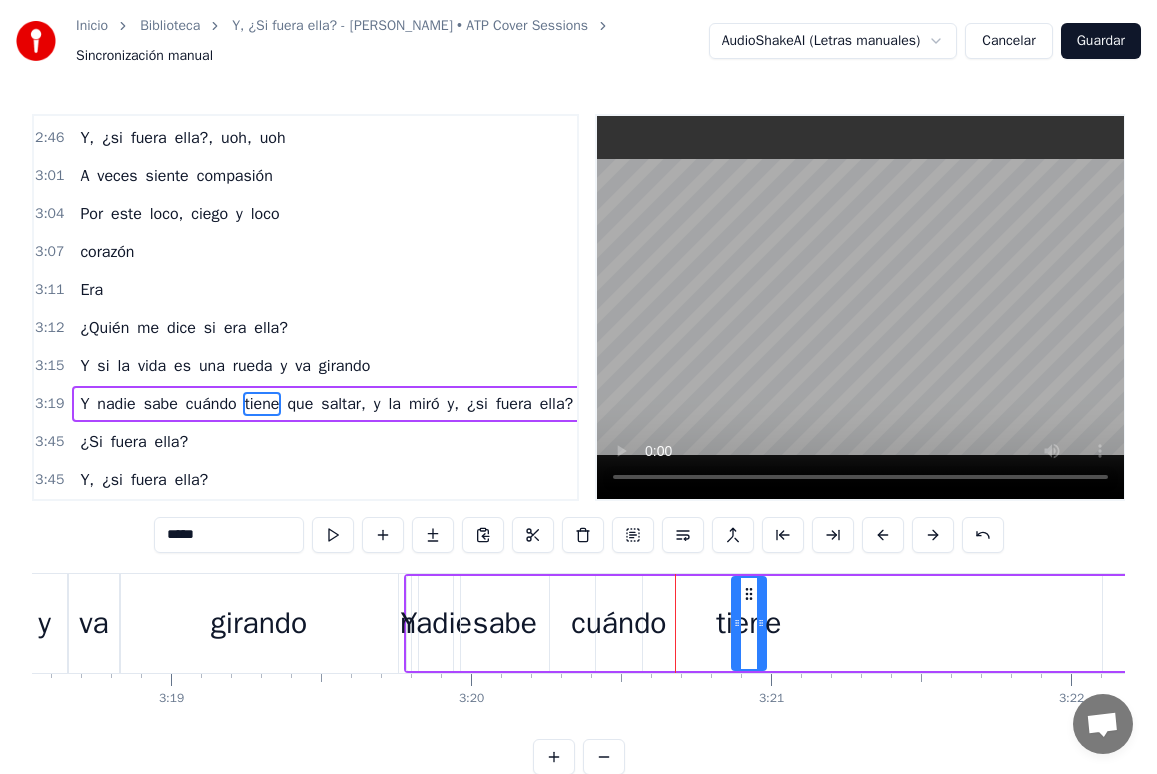 drag, startPoint x: 659, startPoint y: 592, endPoint x: 712, endPoint y: 594, distance: 53.037724 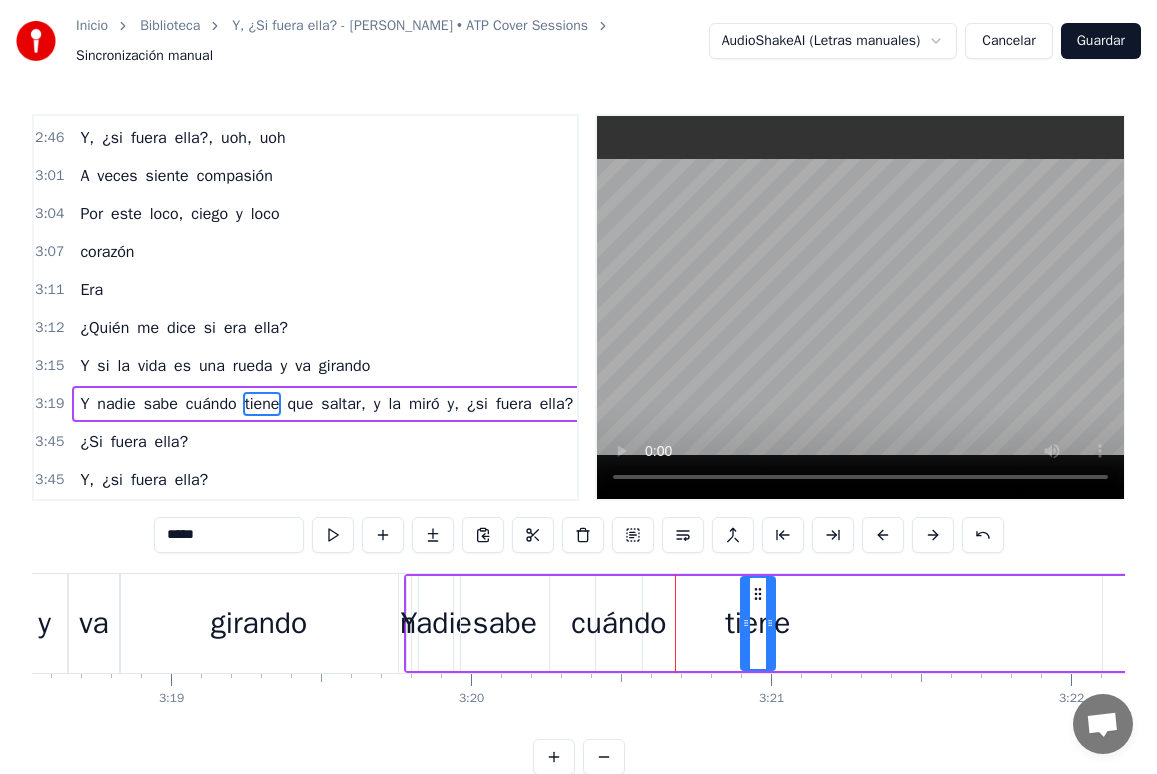 click on "cuándo" at bounding box center [619, 623] 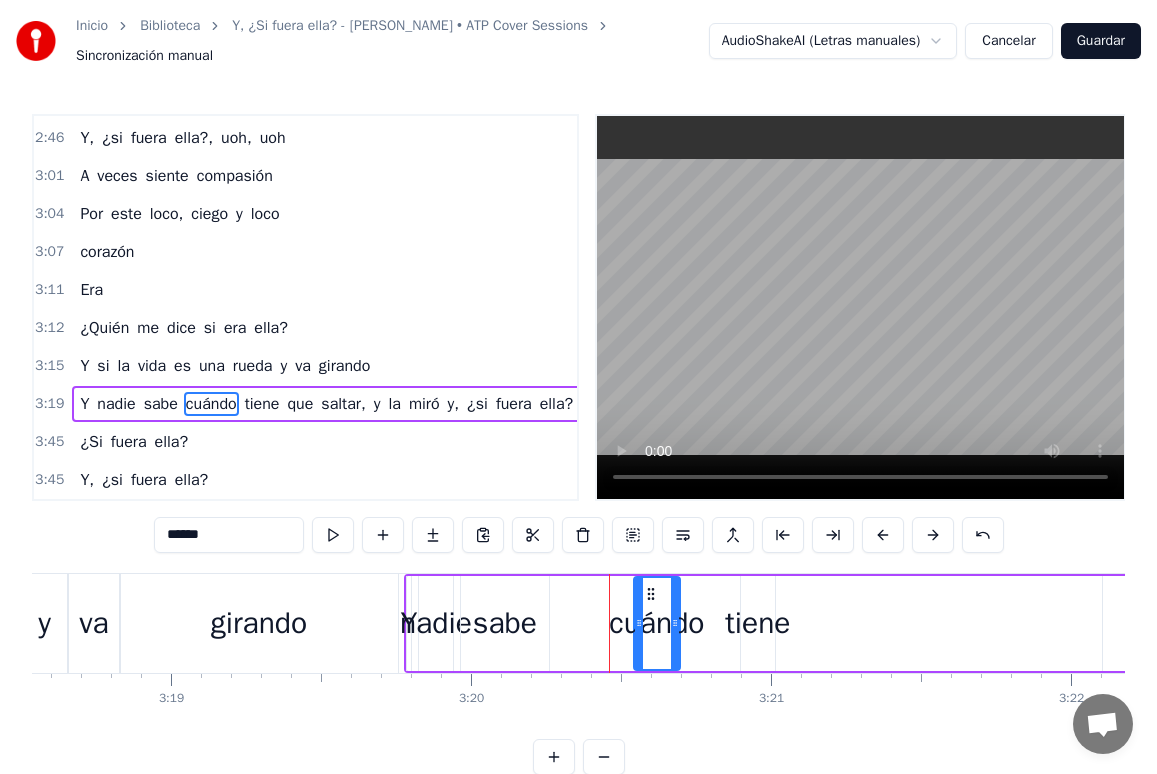 drag, startPoint x: 608, startPoint y: 590, endPoint x: 654, endPoint y: 594, distance: 46.173584 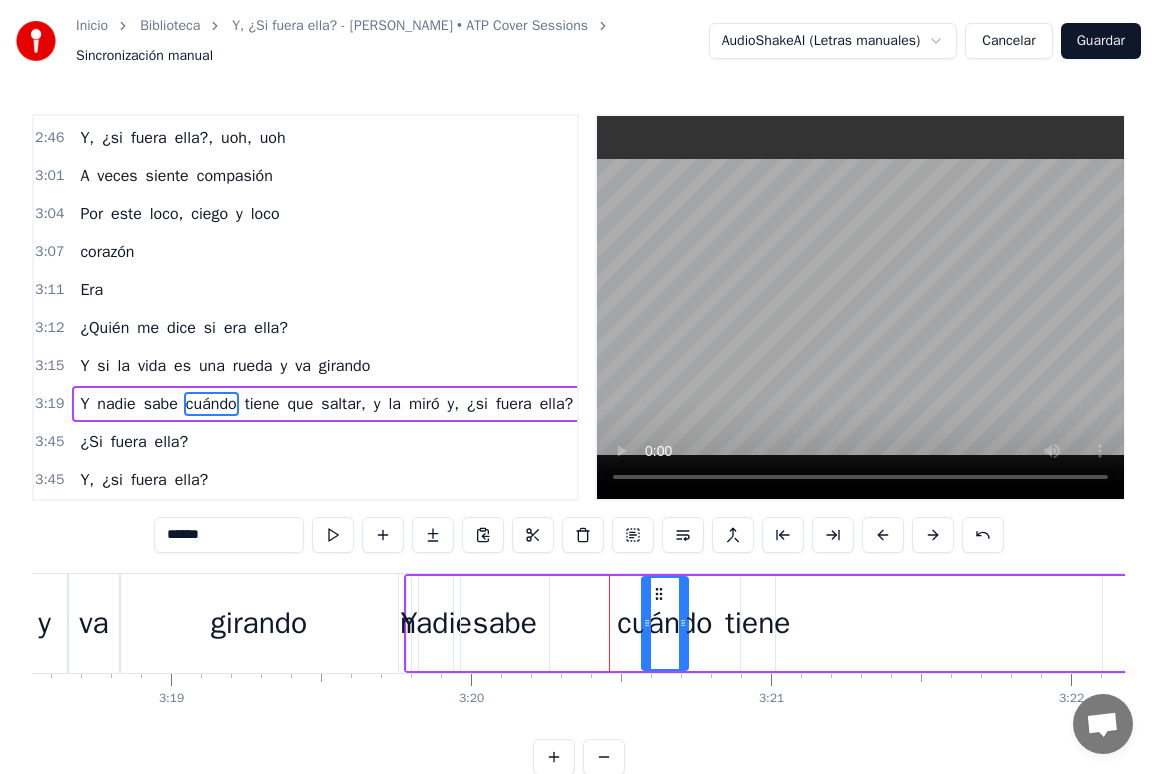 click on "sabe" at bounding box center (505, 623) 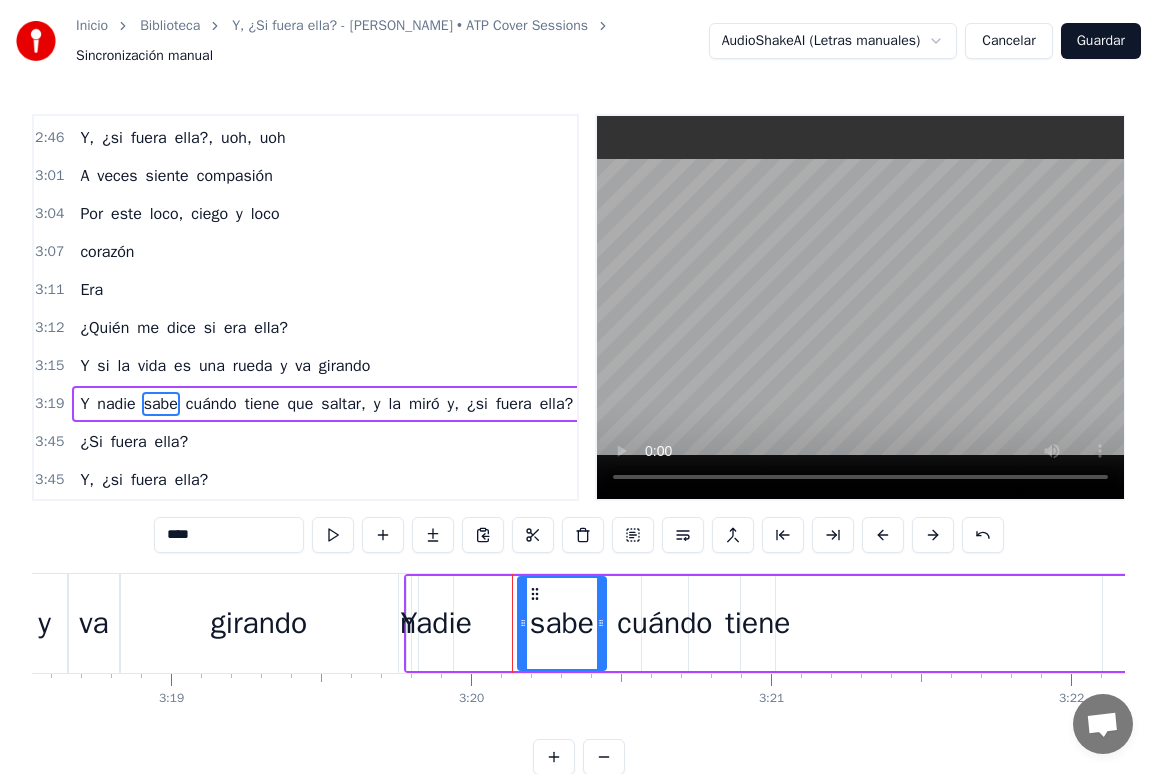 drag, startPoint x: 482, startPoint y: 594, endPoint x: 528, endPoint y: 593, distance: 46.010868 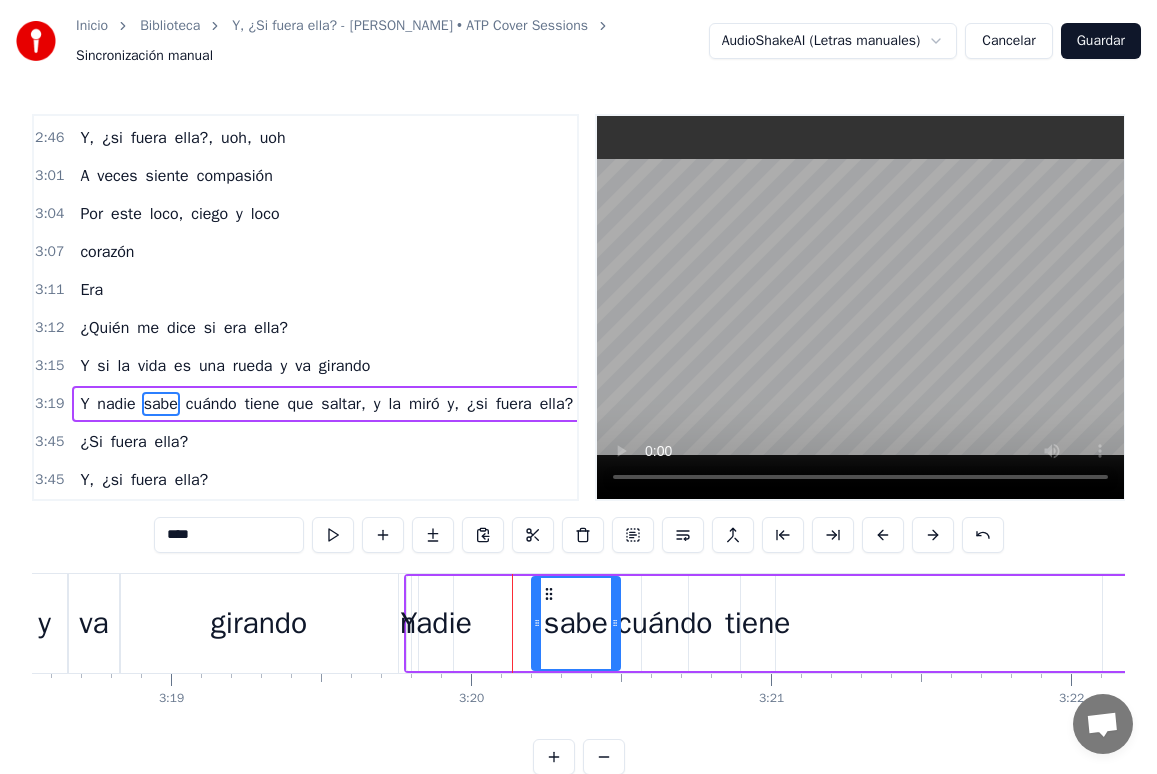 click on "nadie" at bounding box center [436, 623] 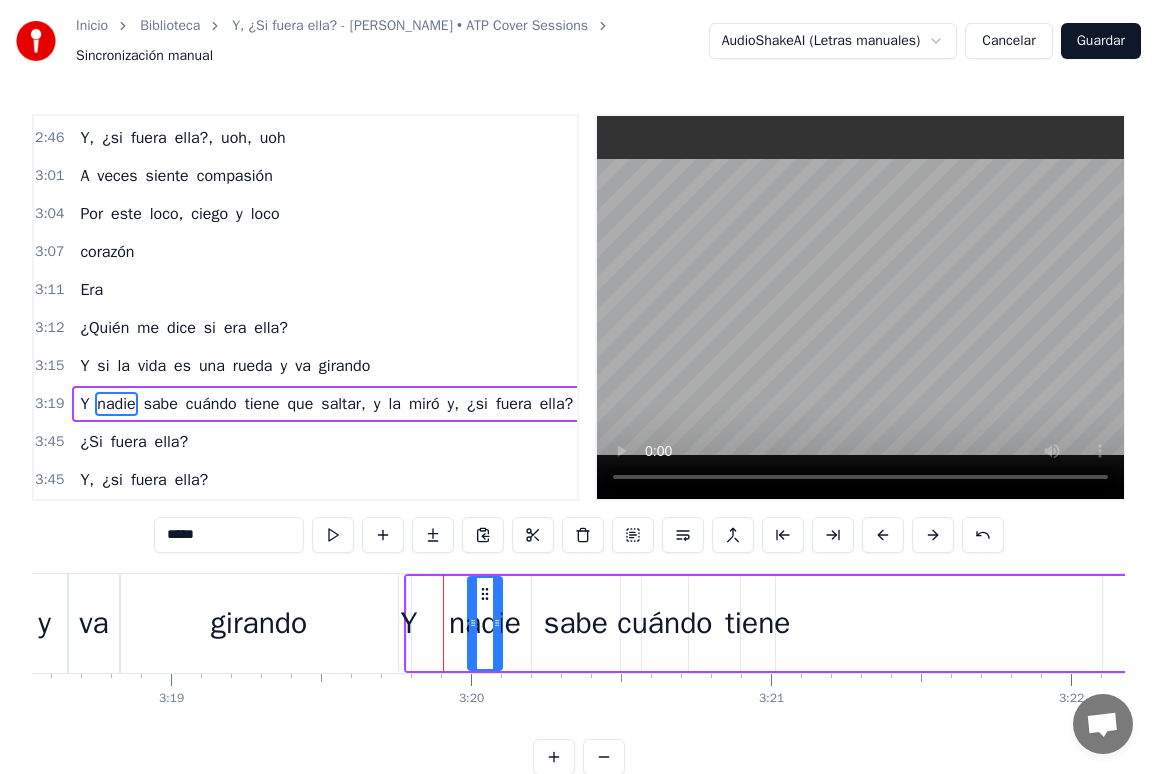 drag, startPoint x: 438, startPoint y: 588, endPoint x: 484, endPoint y: 590, distance: 46.043457 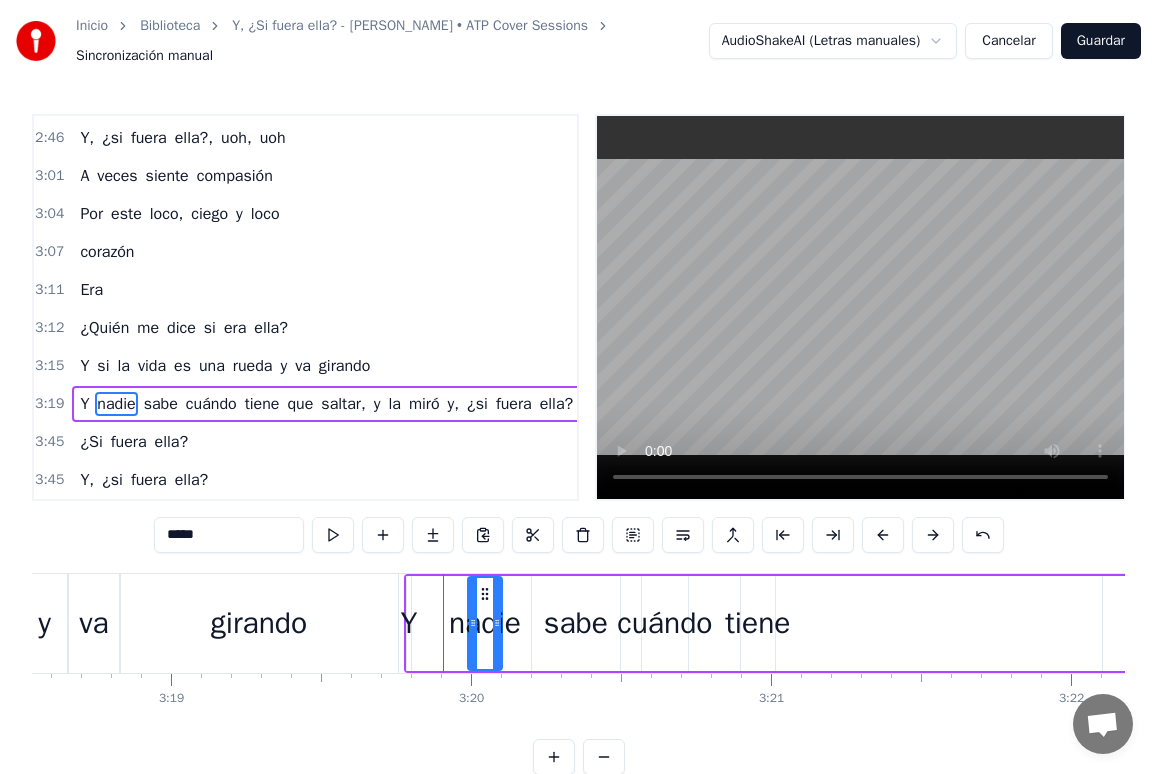 click on "nadie" at bounding box center [116, 404] 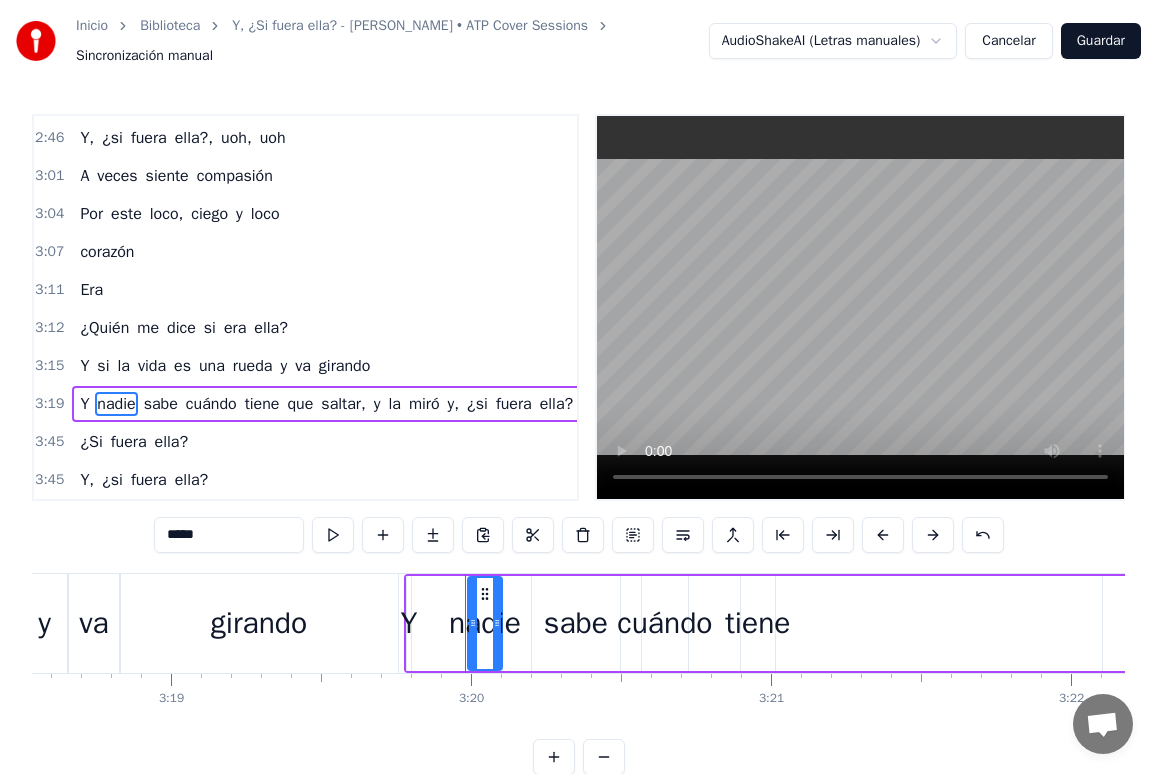click on "Y" at bounding box center [84, 404] 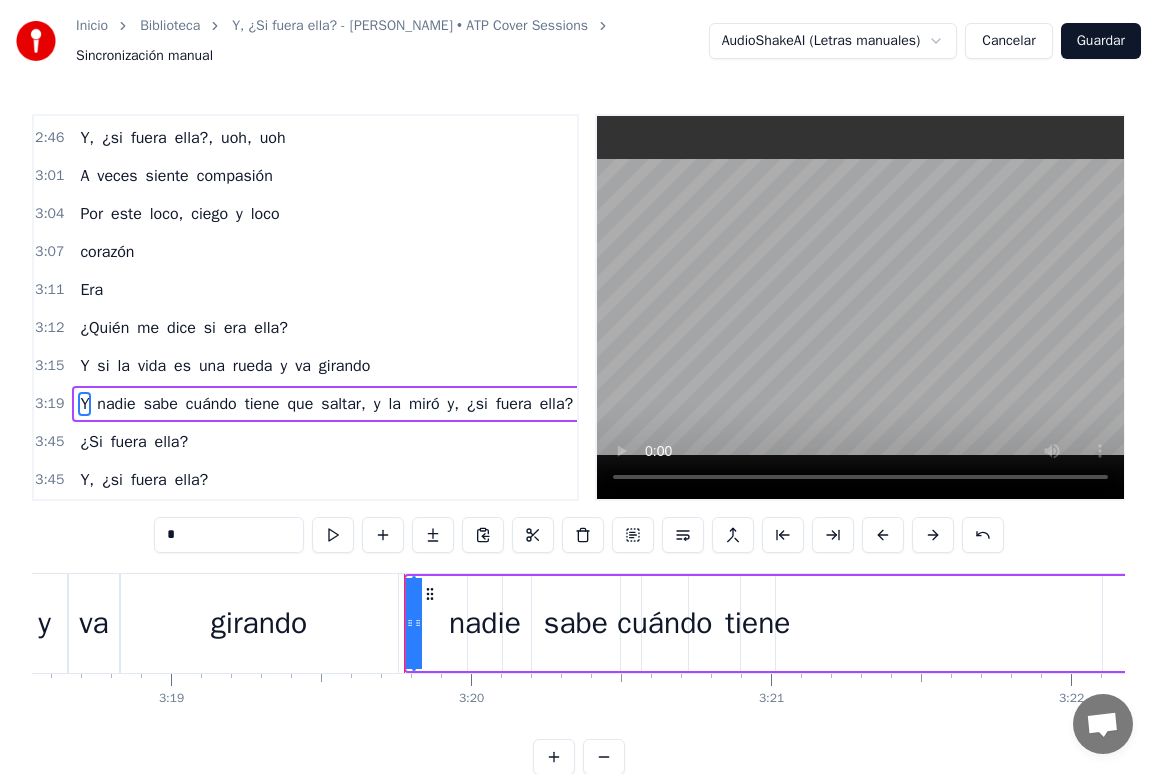 click on "Y nadie sabe cuándo tiene que saltar, y la [PERSON_NAME] y, ¿si fuera ella?" at bounding box center [1582, 623] 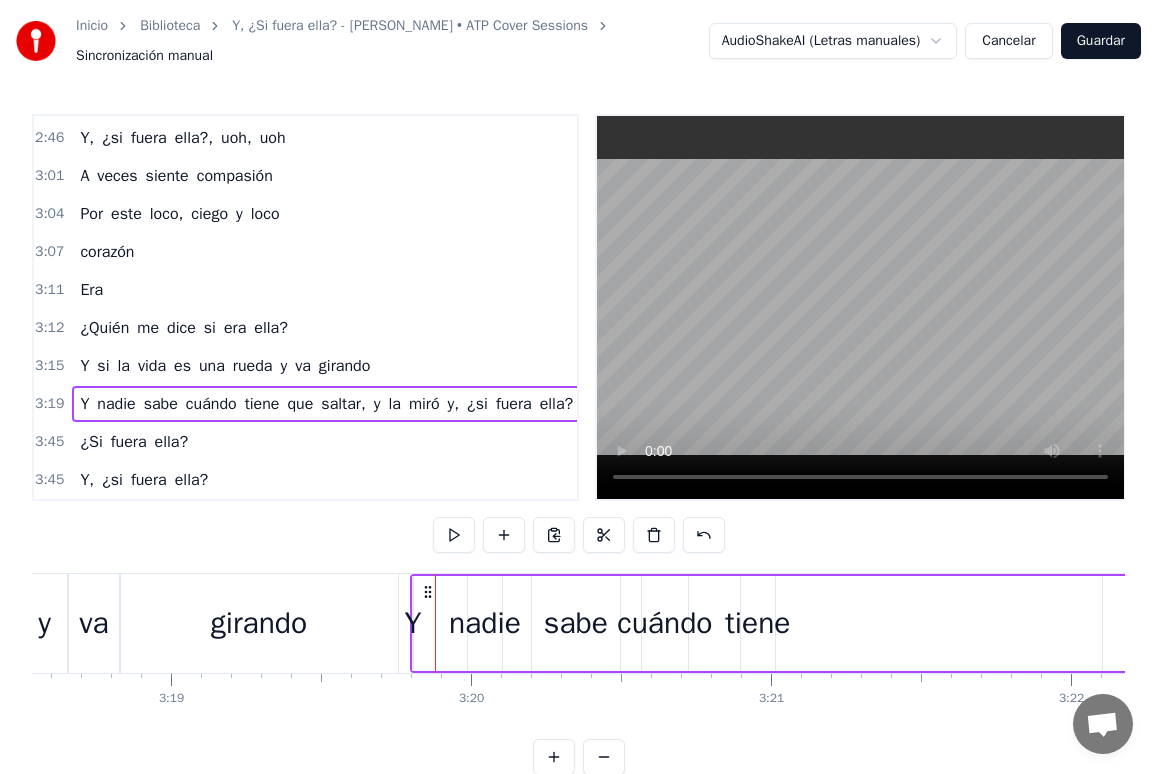 click on "Y" at bounding box center (413, 623) 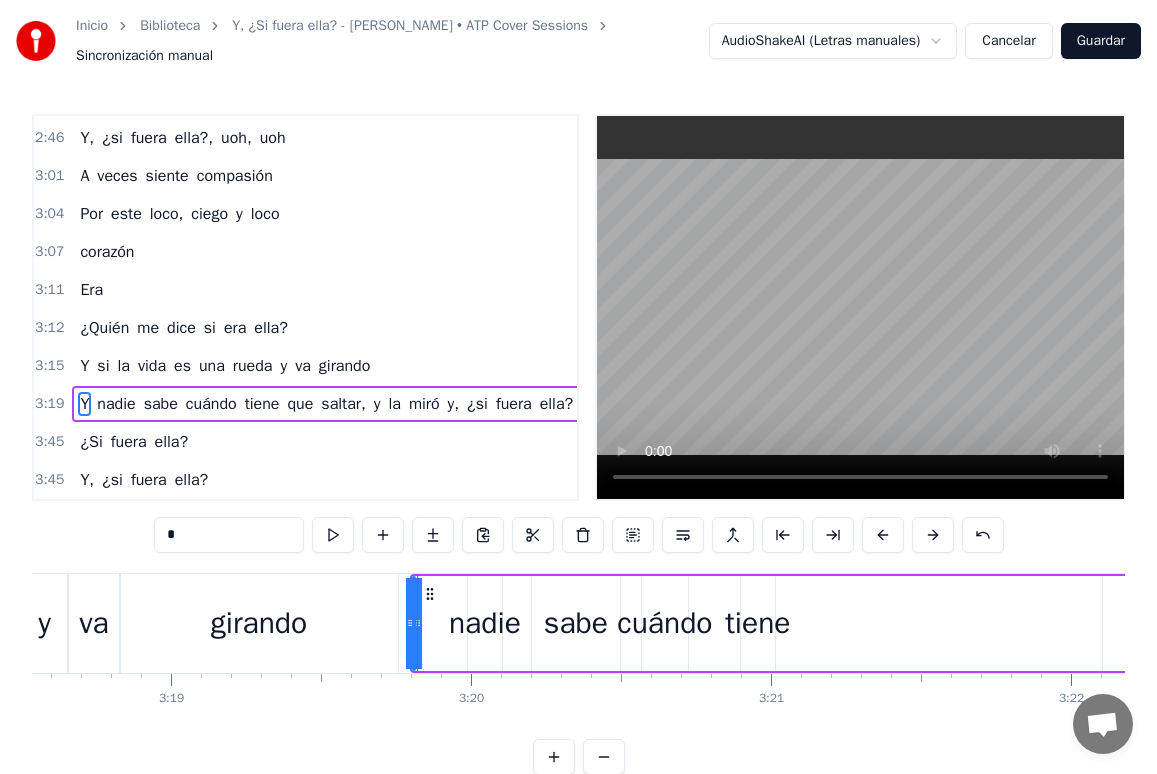 click on "nadie" at bounding box center (116, 404) 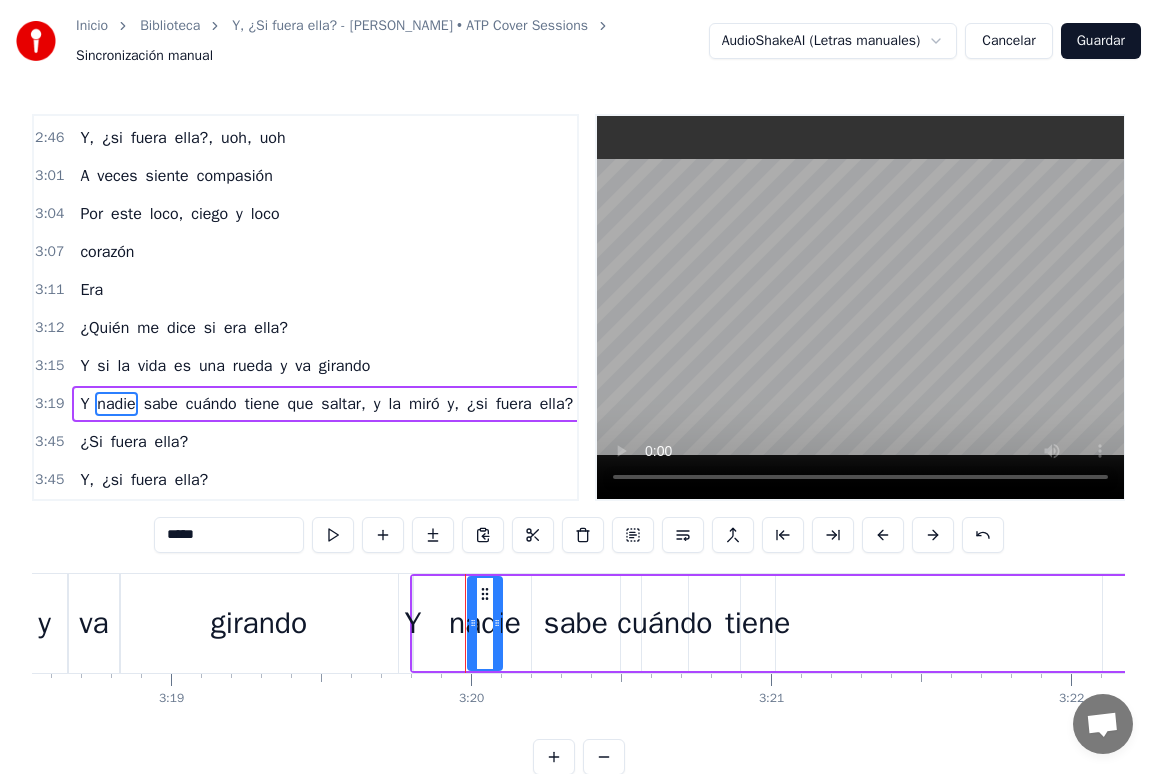 click on "Y nadie sabe cuándo tiene que saltar, y la [PERSON_NAME] y, ¿si fuera ella?" at bounding box center [326, 404] 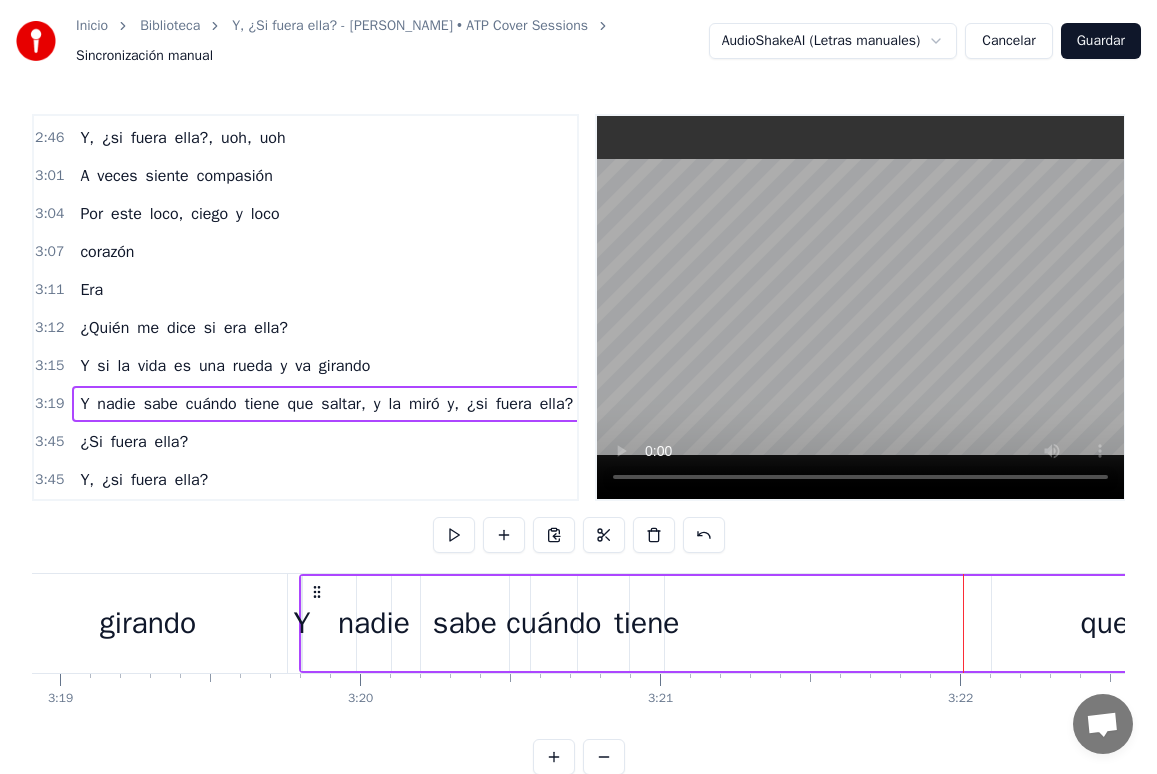 scroll, scrollTop: 0, scrollLeft: 59662, axis: horizontal 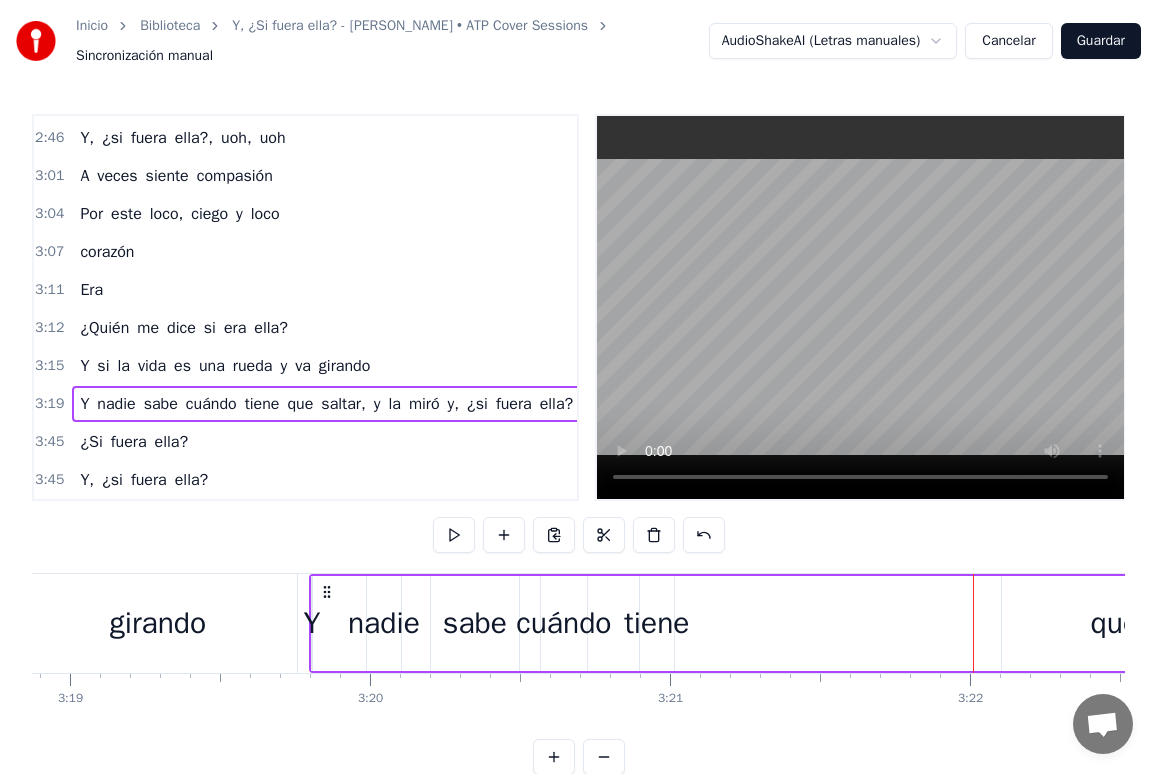 click on "tiene" at bounding box center [656, 623] 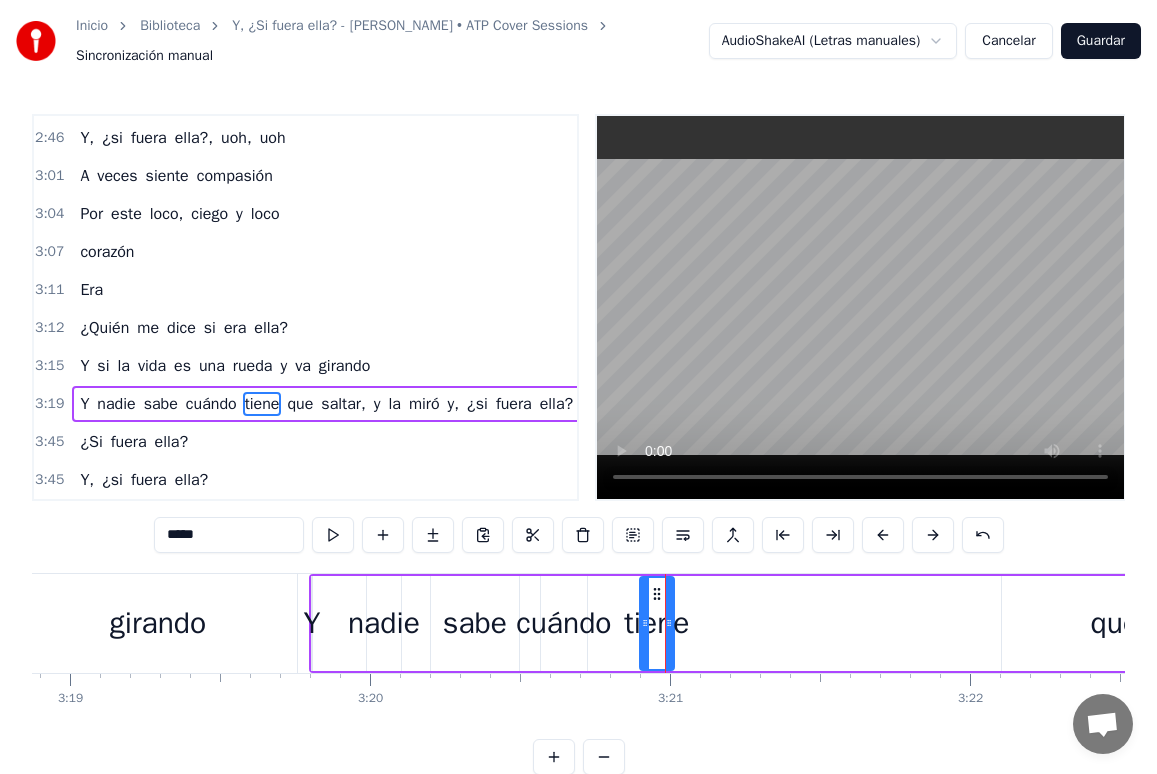 click on "tiene" at bounding box center [656, 623] 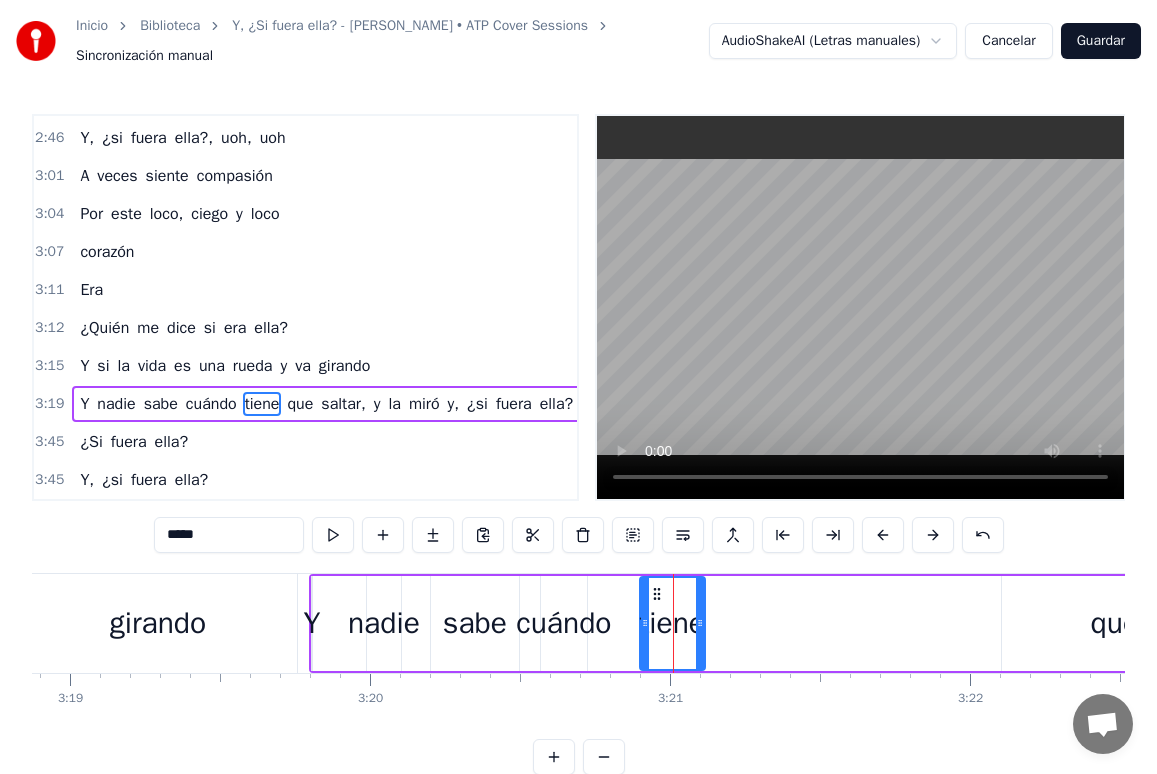 drag, startPoint x: 674, startPoint y: 624, endPoint x: 731, endPoint y: 624, distance: 57 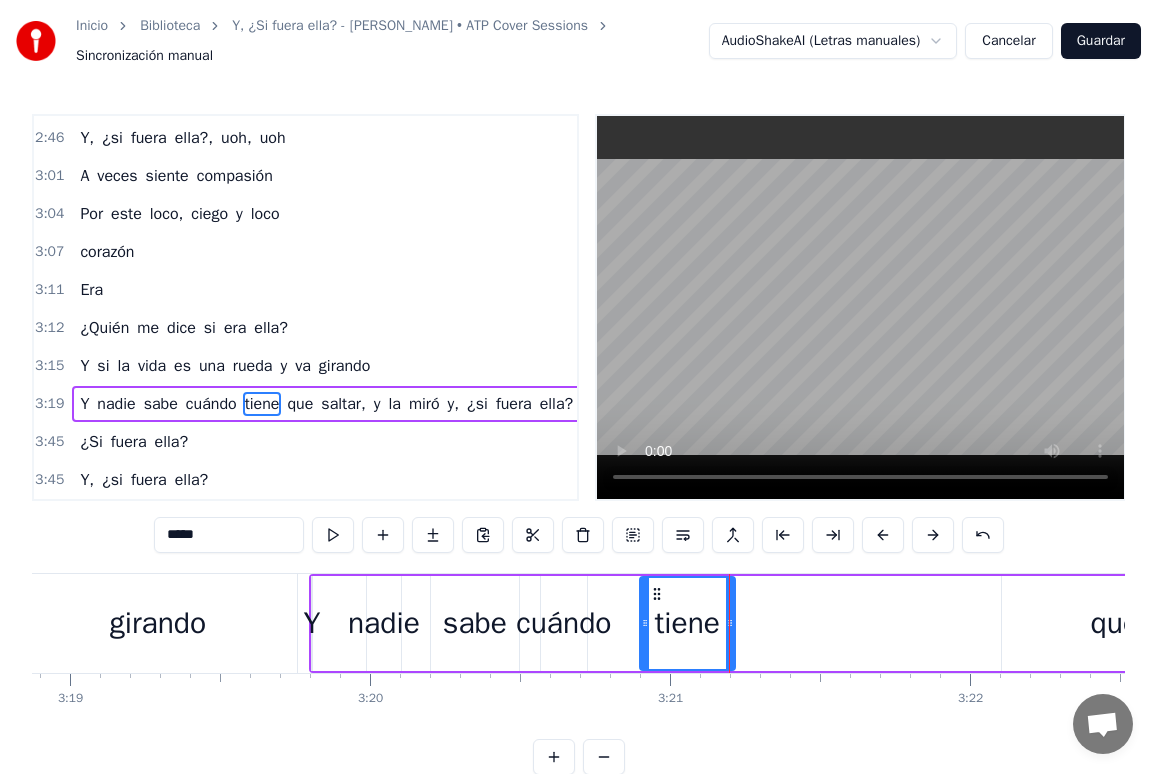 click on "Y nadie sabe cuándo tiene que saltar, y la [PERSON_NAME] y, ¿si fuera ella?" at bounding box center (1484, 623) 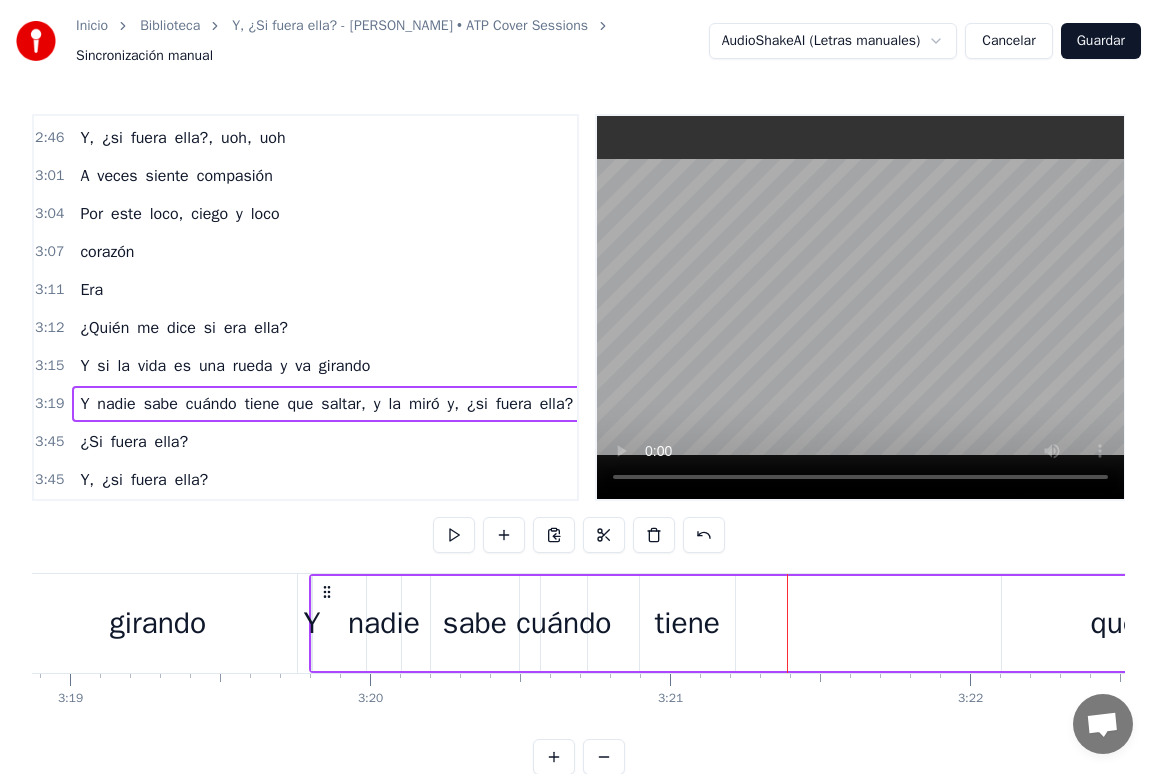 click on "cuándo" at bounding box center (564, 623) 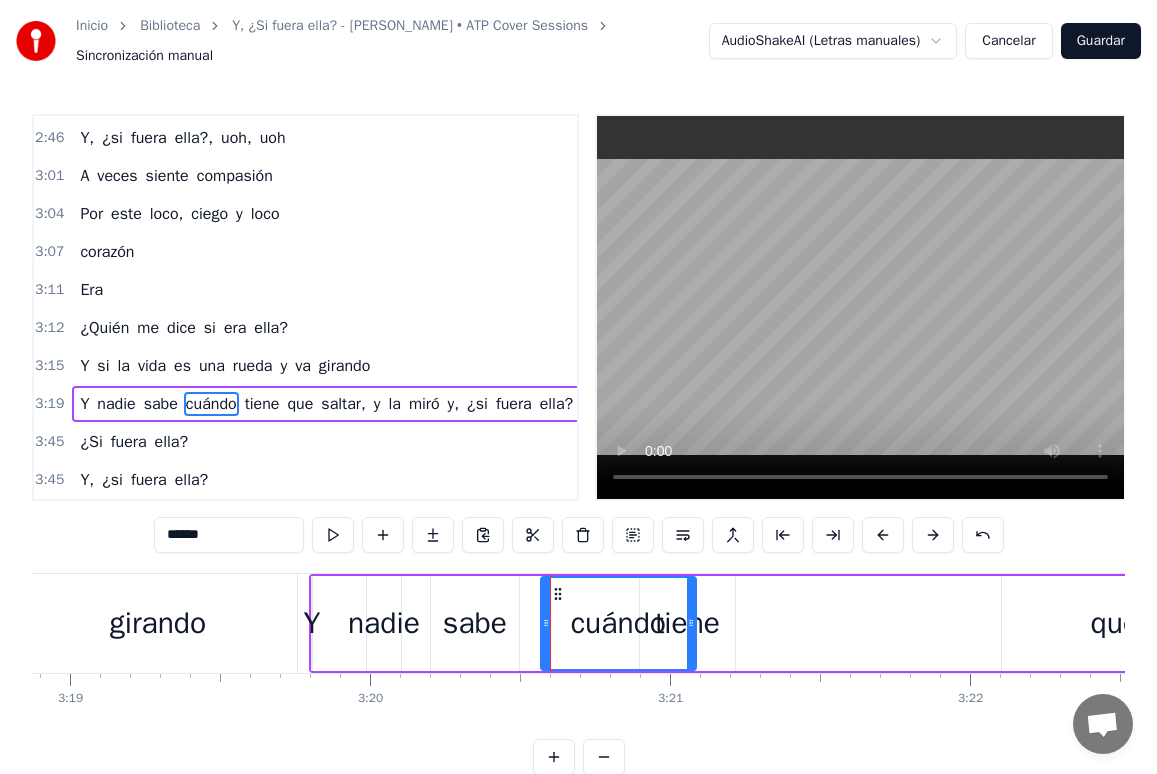 drag, startPoint x: 583, startPoint y: 614, endPoint x: 692, endPoint y: 622, distance: 109.29318 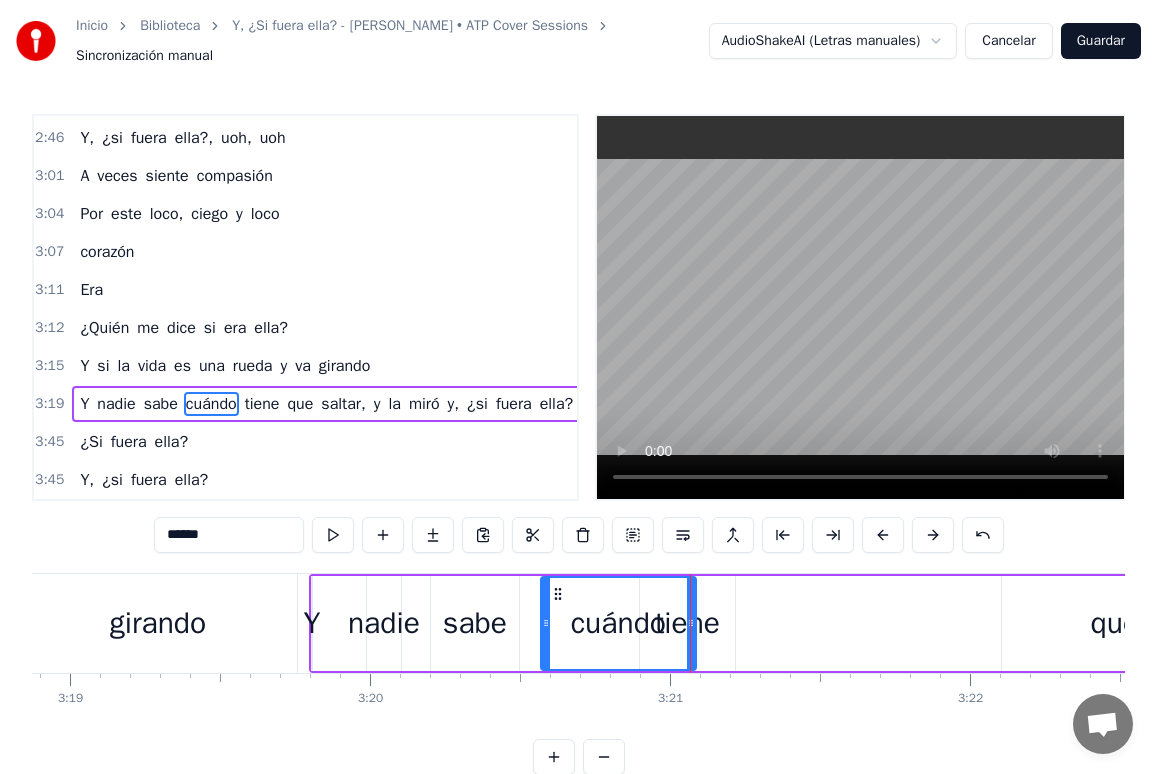 click on "tiene" at bounding box center [687, 623] 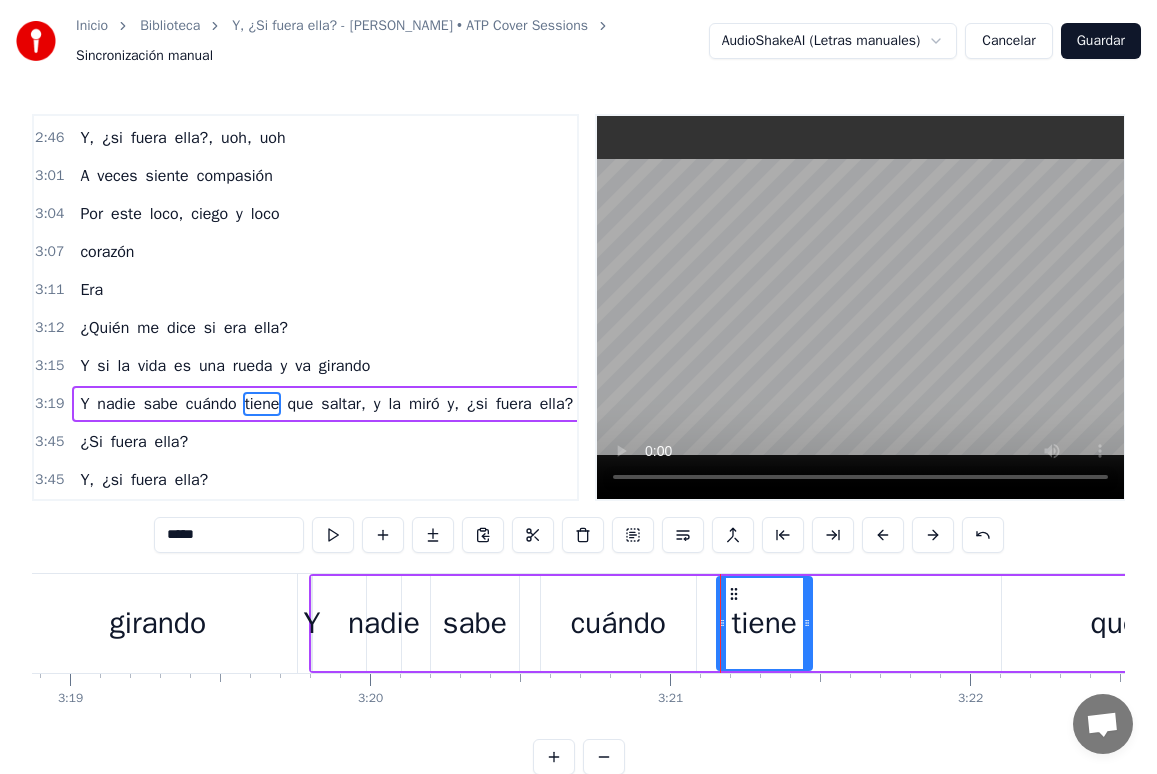 drag, startPoint x: 656, startPoint y: 588, endPoint x: 732, endPoint y: 590, distance: 76.02631 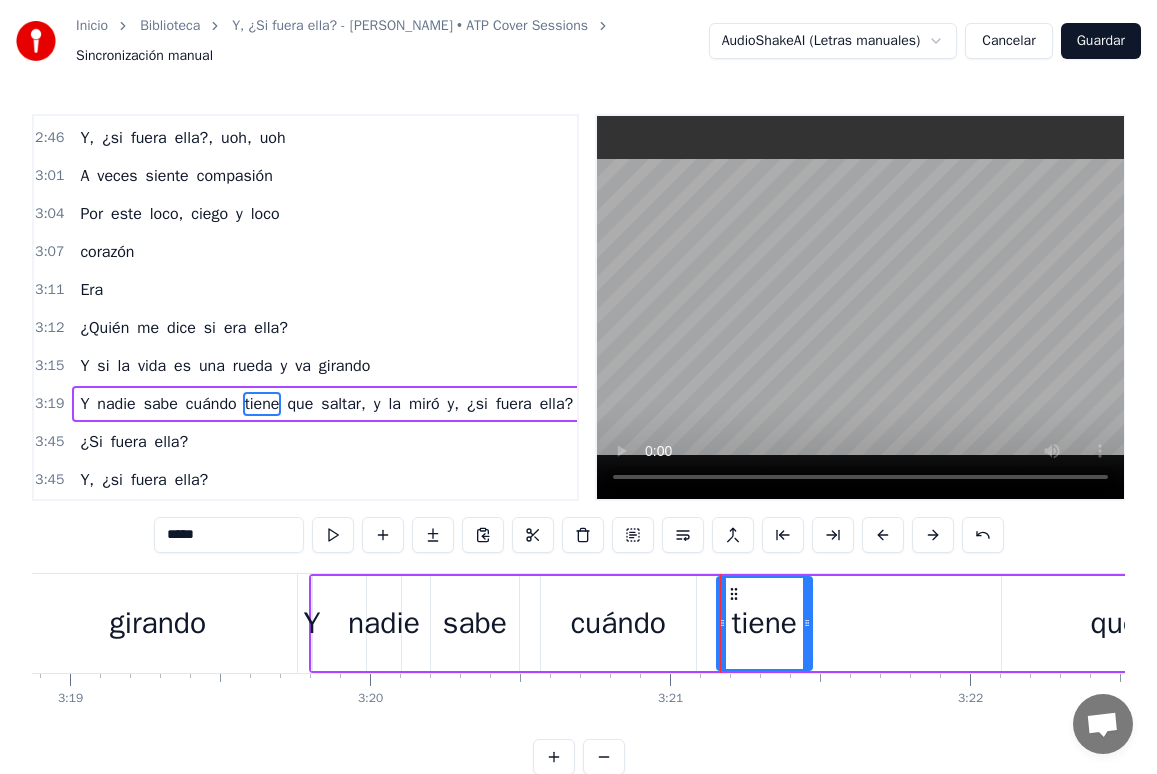 click on "Y nadie sabe cuándo tiene que saltar, y la [PERSON_NAME] y, ¿si fuera ella?" at bounding box center (1484, 623) 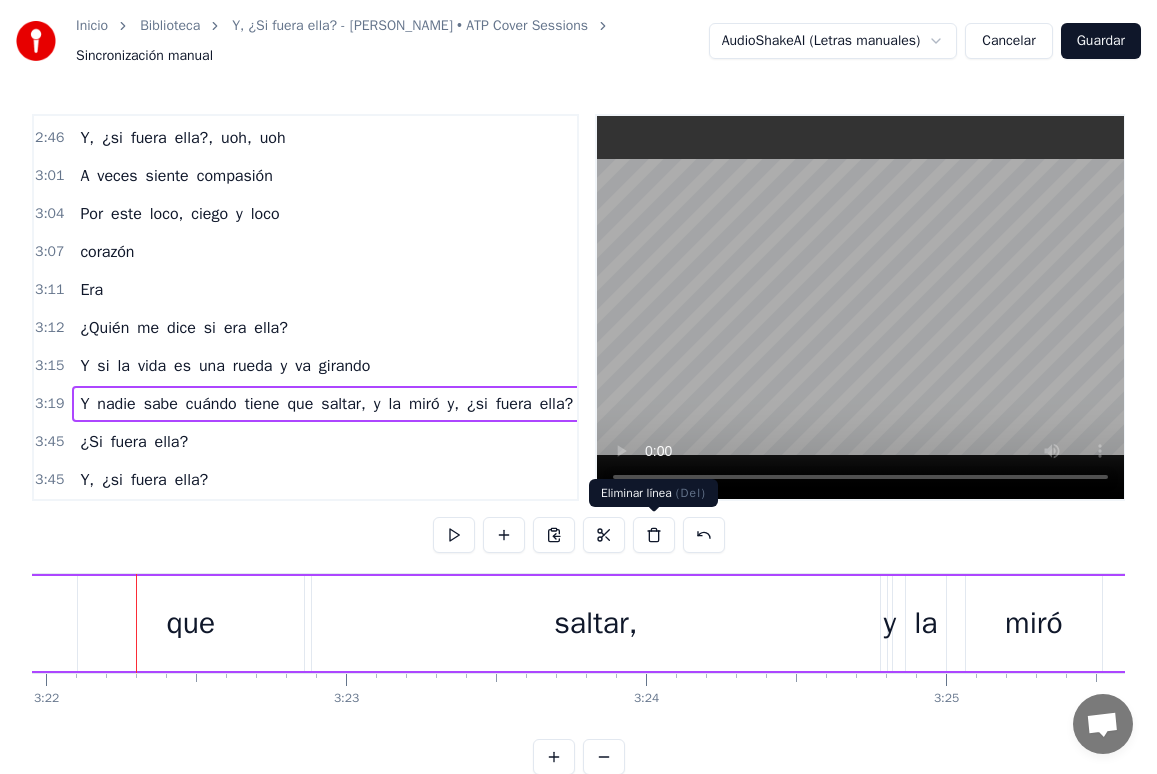 scroll, scrollTop: 0, scrollLeft: 60590, axis: horizontal 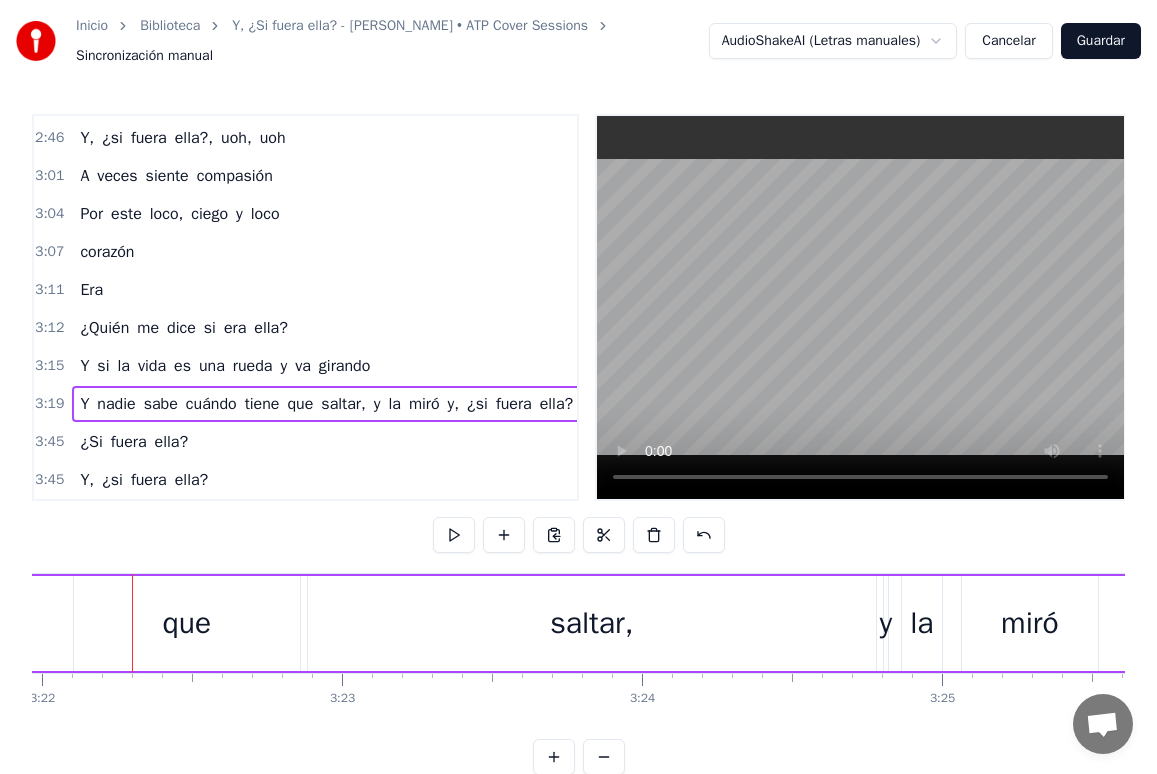 click on "que" at bounding box center [187, 623] 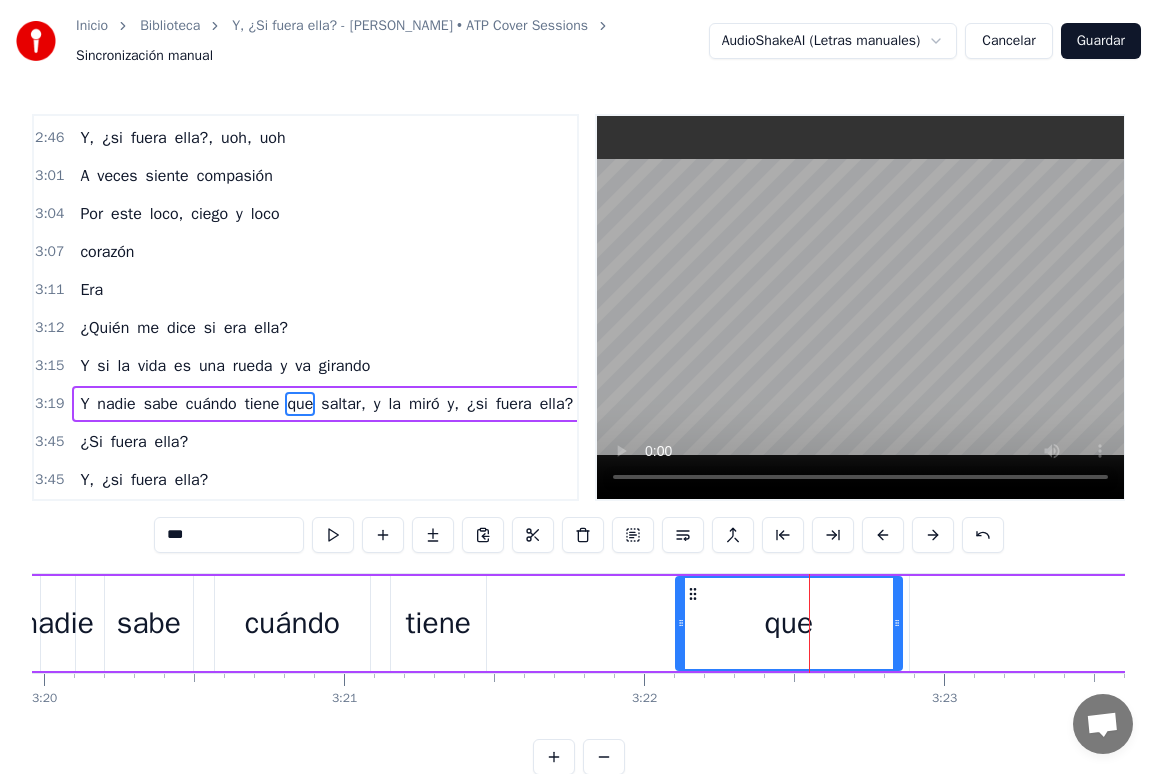 scroll, scrollTop: 0, scrollLeft: 59950, axis: horizontal 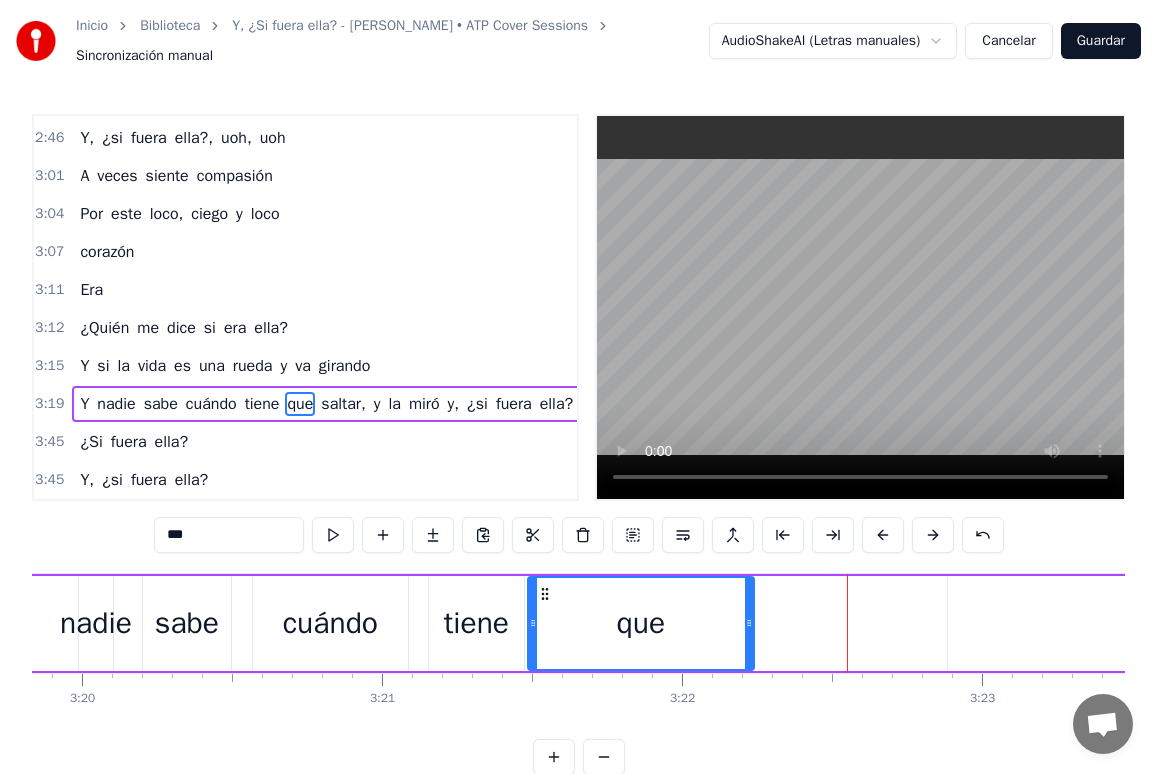 drag, startPoint x: 731, startPoint y: 595, endPoint x: 701, endPoint y: 619, distance: 38.418747 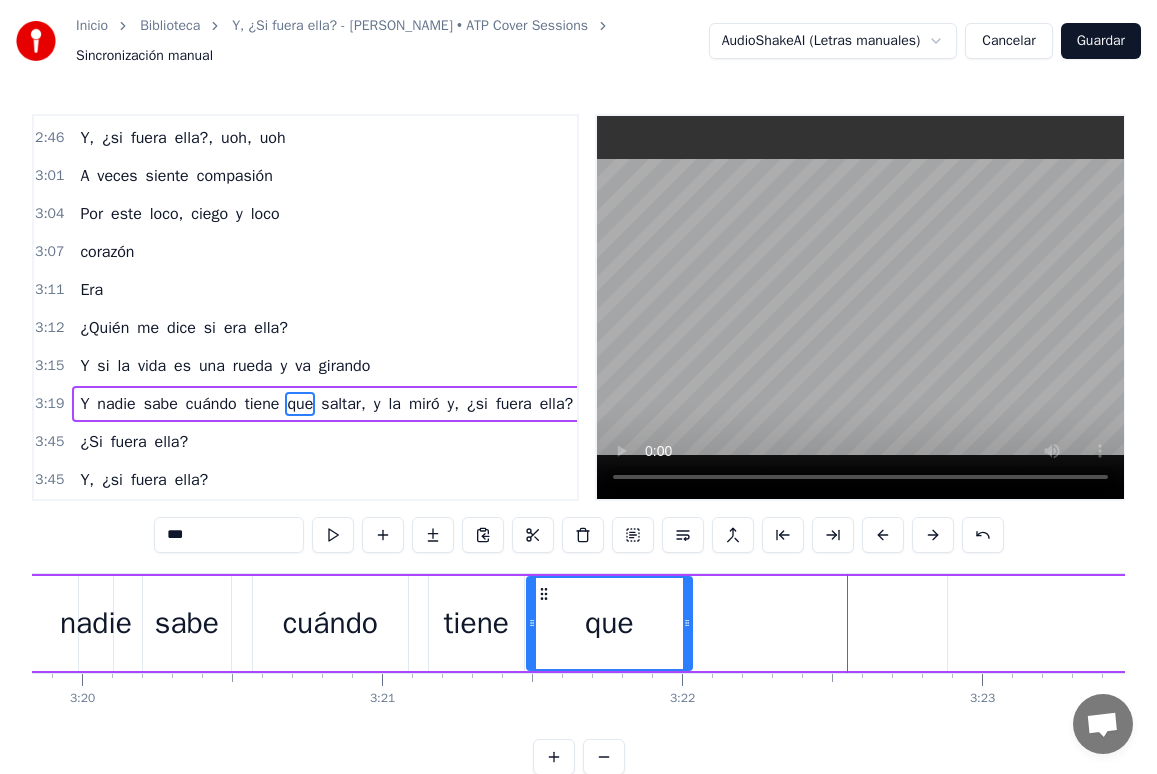 drag, startPoint x: 749, startPoint y: 622, endPoint x: 677, endPoint y: 652, distance: 78 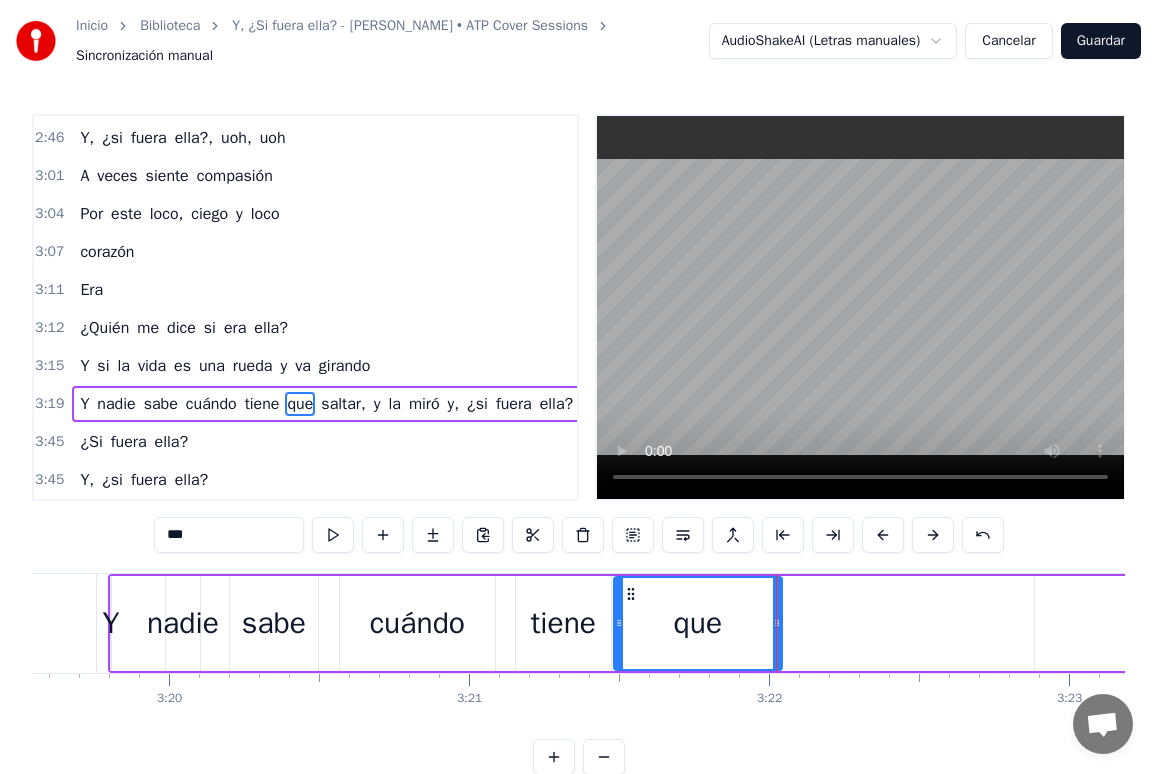 scroll, scrollTop: 0, scrollLeft: 59931, axis: horizontal 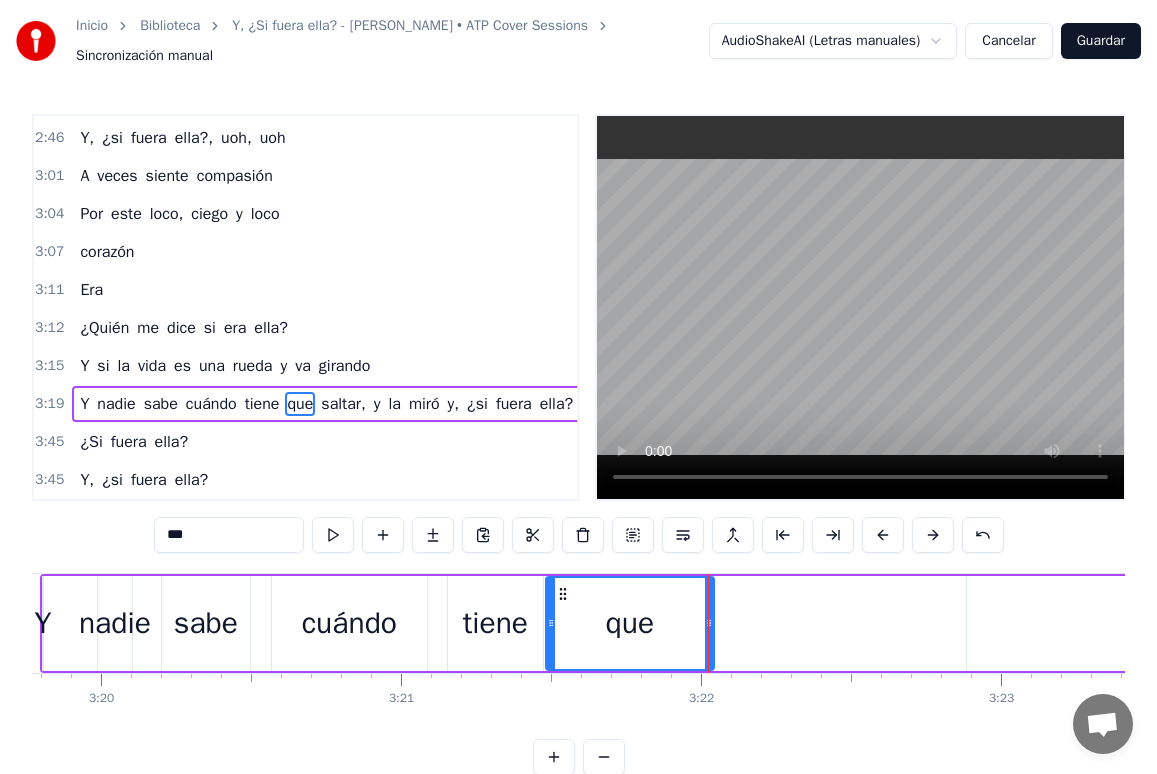 click on "Y nadie sabe cuándo tiene que saltar, y la [PERSON_NAME] y, ¿si fuera ella?" at bounding box center [1215, 623] 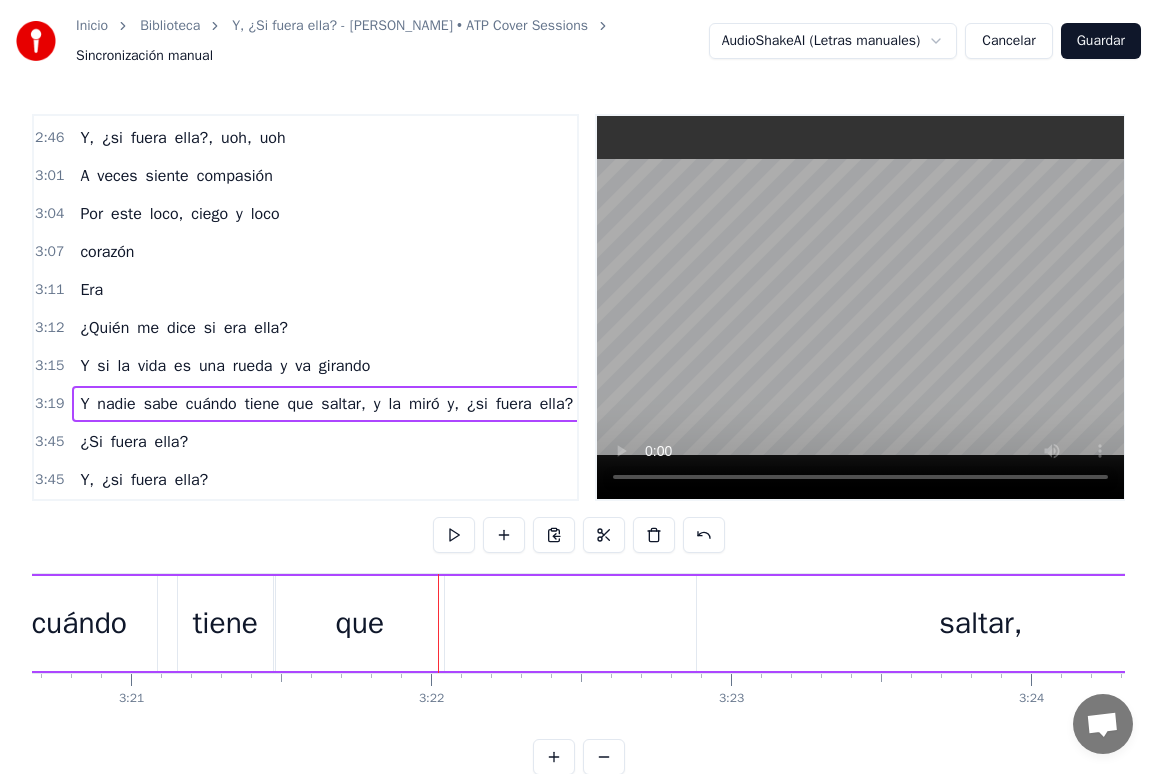 scroll, scrollTop: 0, scrollLeft: 60133, axis: horizontal 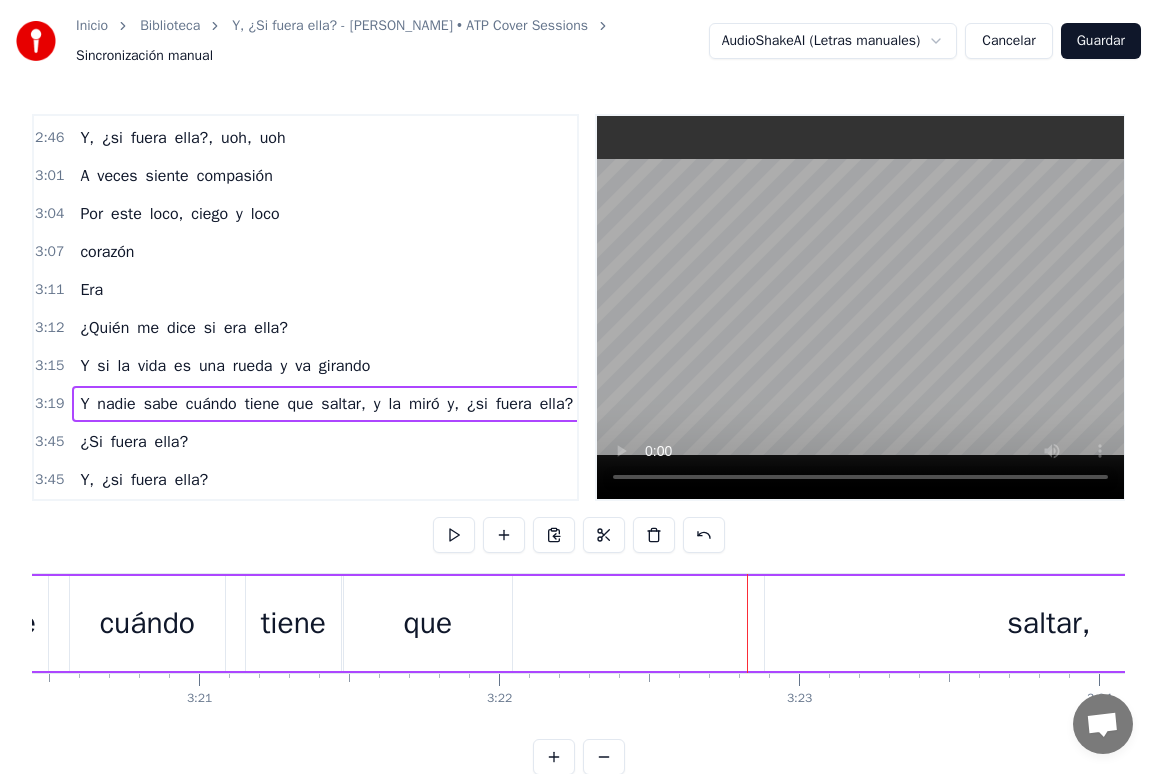 click on "saltar," at bounding box center [1048, 623] 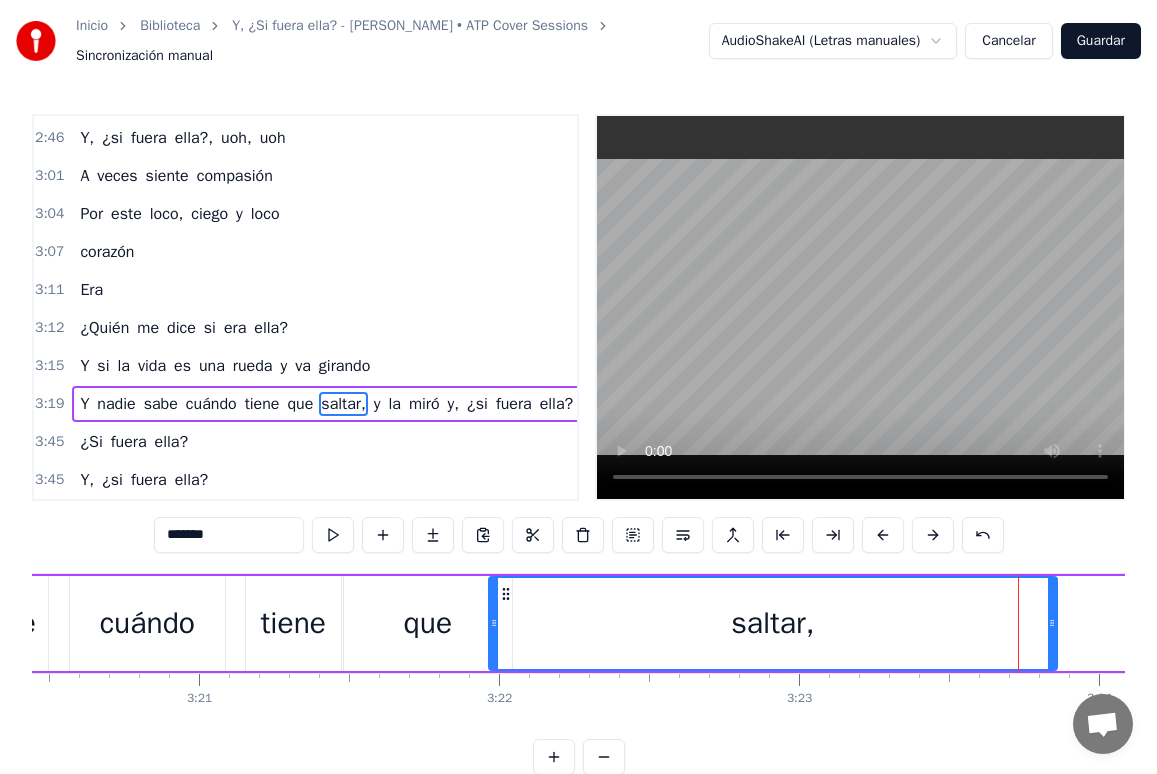 drag, startPoint x: 785, startPoint y: 593, endPoint x: 557, endPoint y: 597, distance: 228.03508 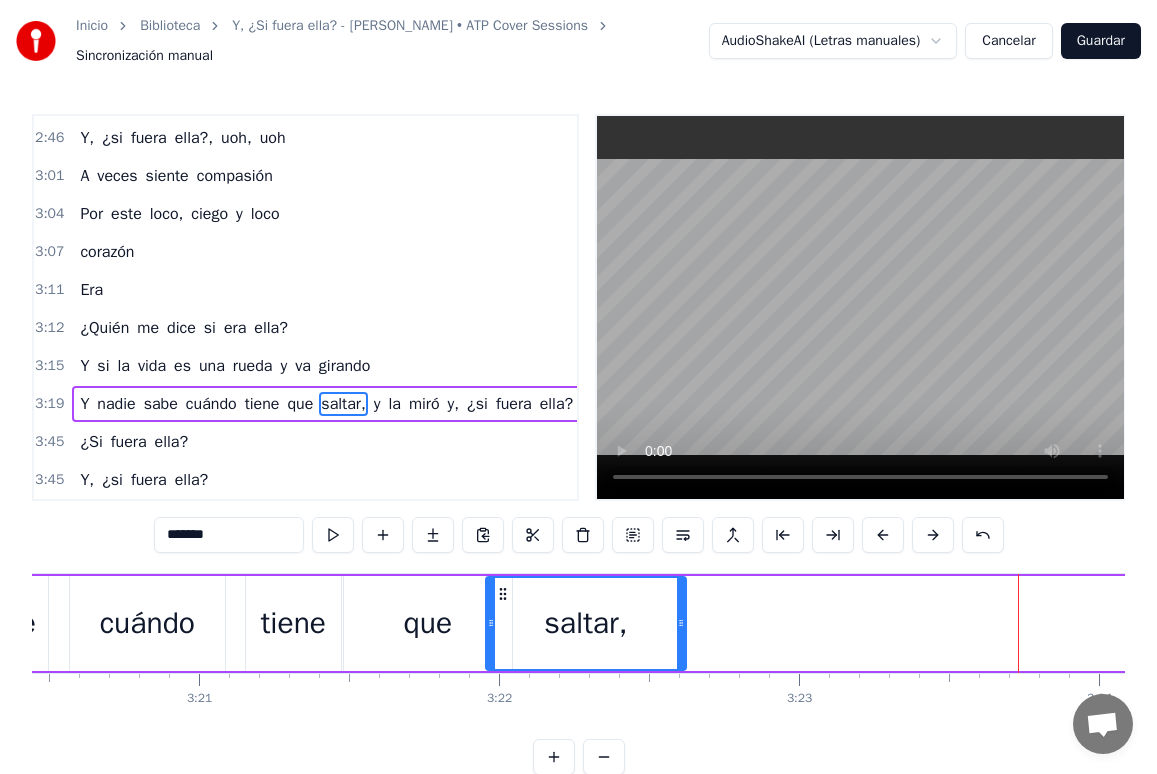 drag, startPoint x: 1048, startPoint y: 624, endPoint x: 652, endPoint y: 631, distance: 396.06186 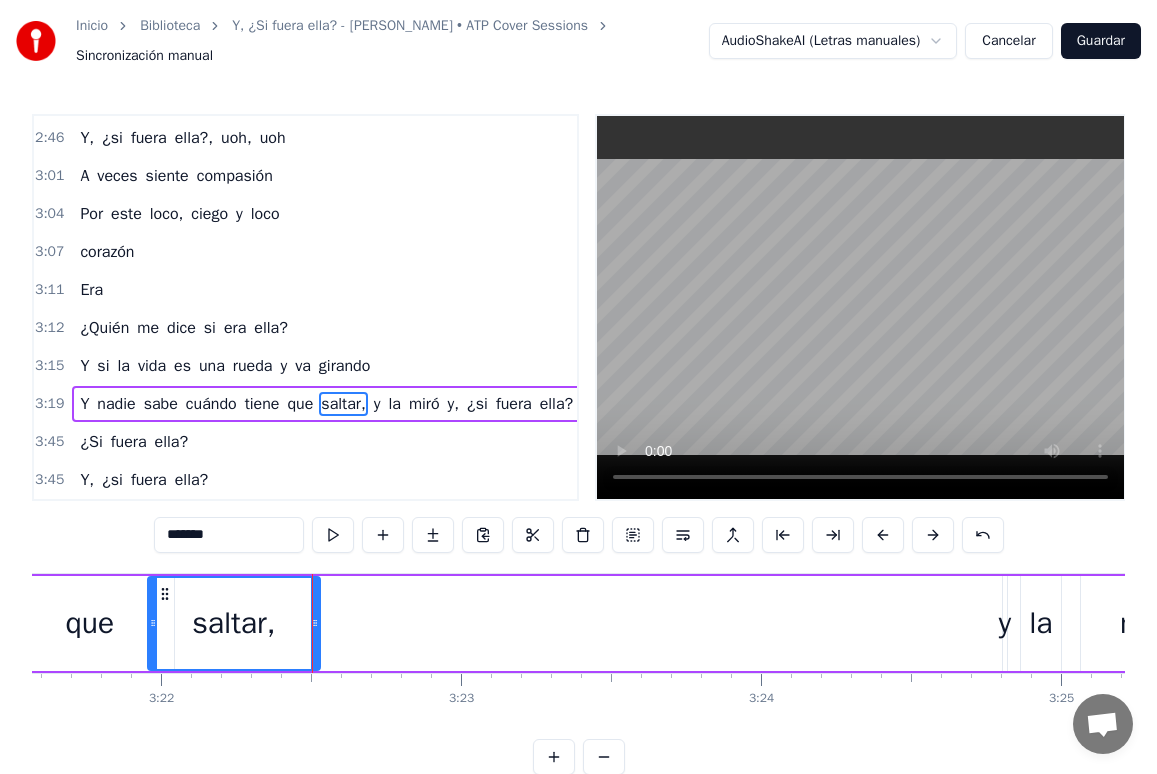 scroll, scrollTop: 0, scrollLeft: 60403, axis: horizontal 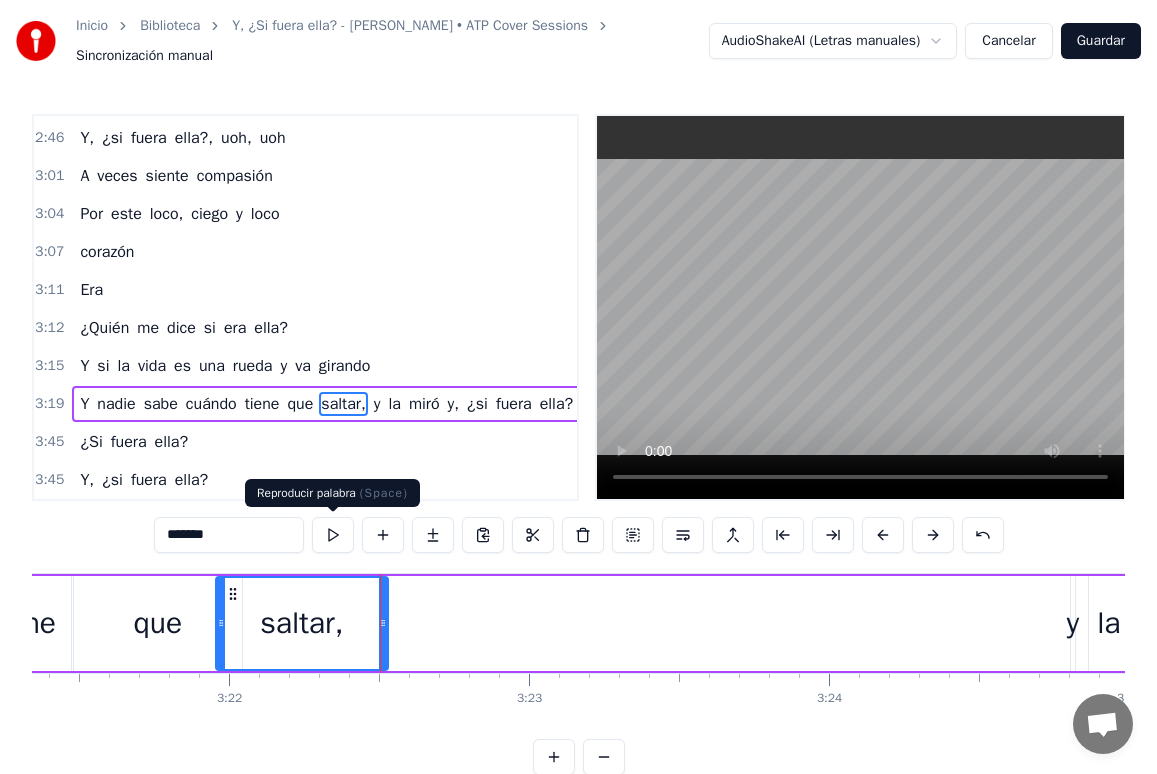 click at bounding box center [333, 535] 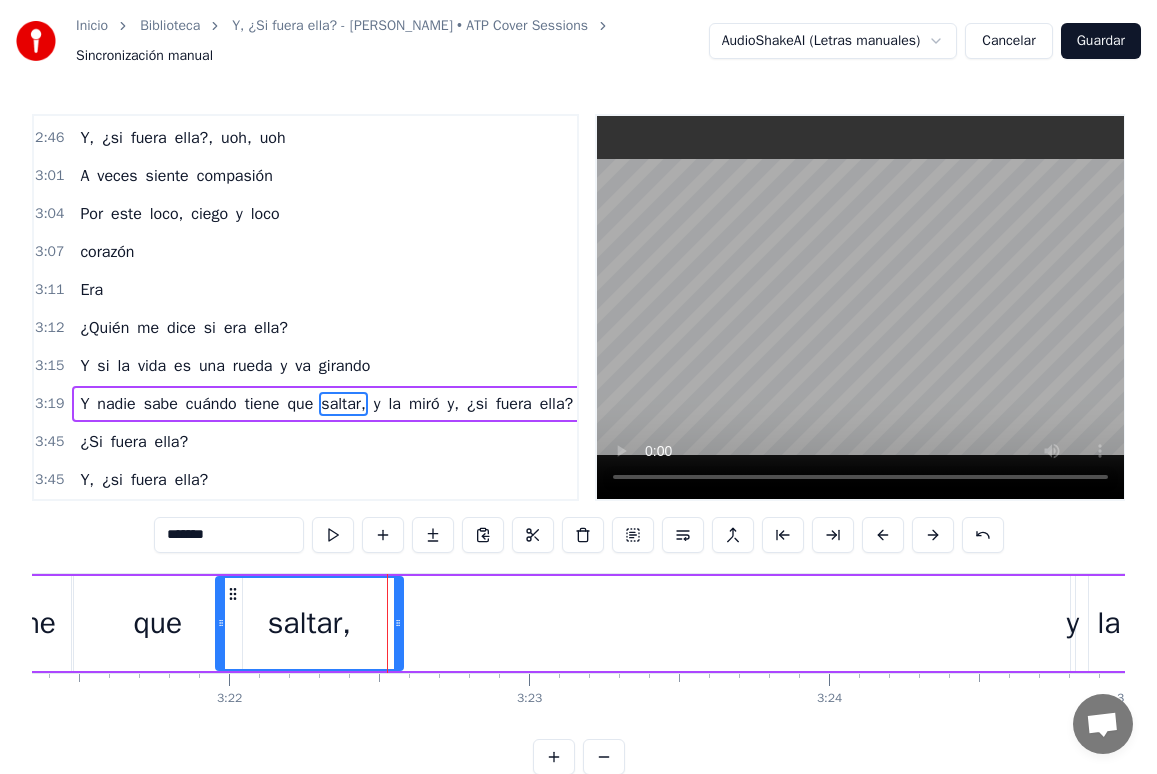 drag, startPoint x: 382, startPoint y: 624, endPoint x: 399, endPoint y: 628, distance: 17.464249 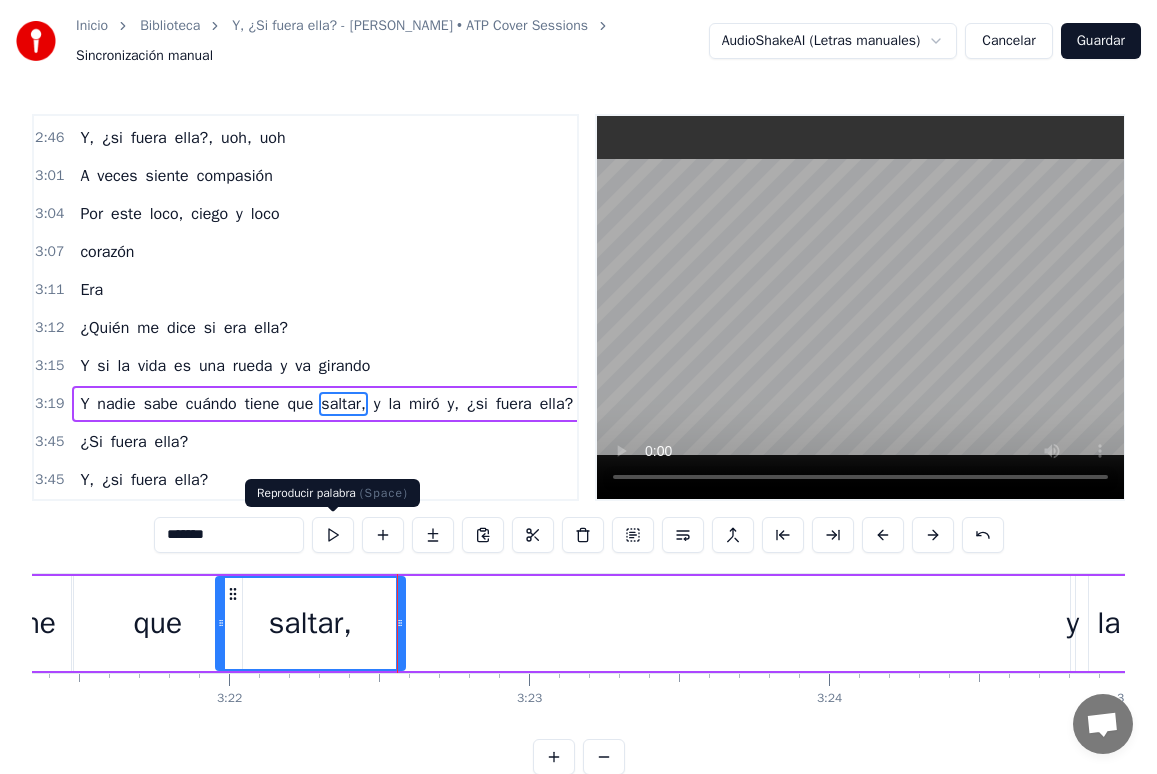 click at bounding box center [333, 535] 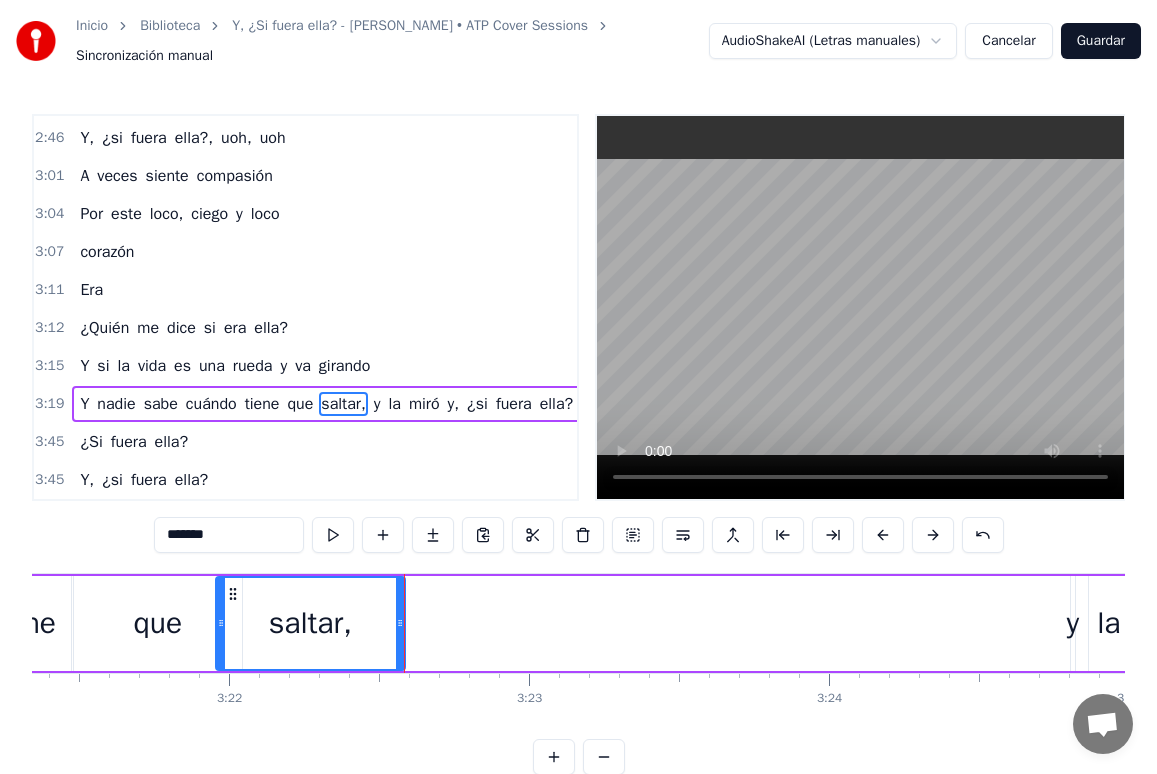 click at bounding box center [333, 535] 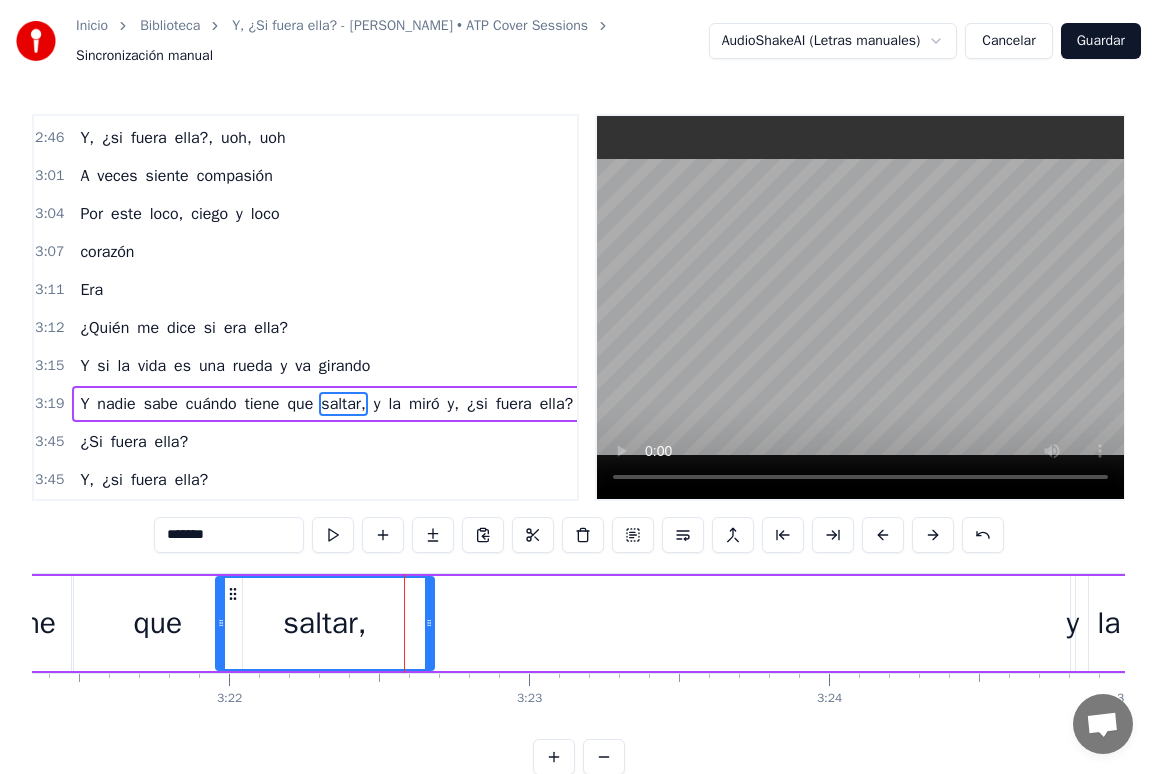 drag, startPoint x: 398, startPoint y: 613, endPoint x: 427, endPoint y: 618, distance: 29.427877 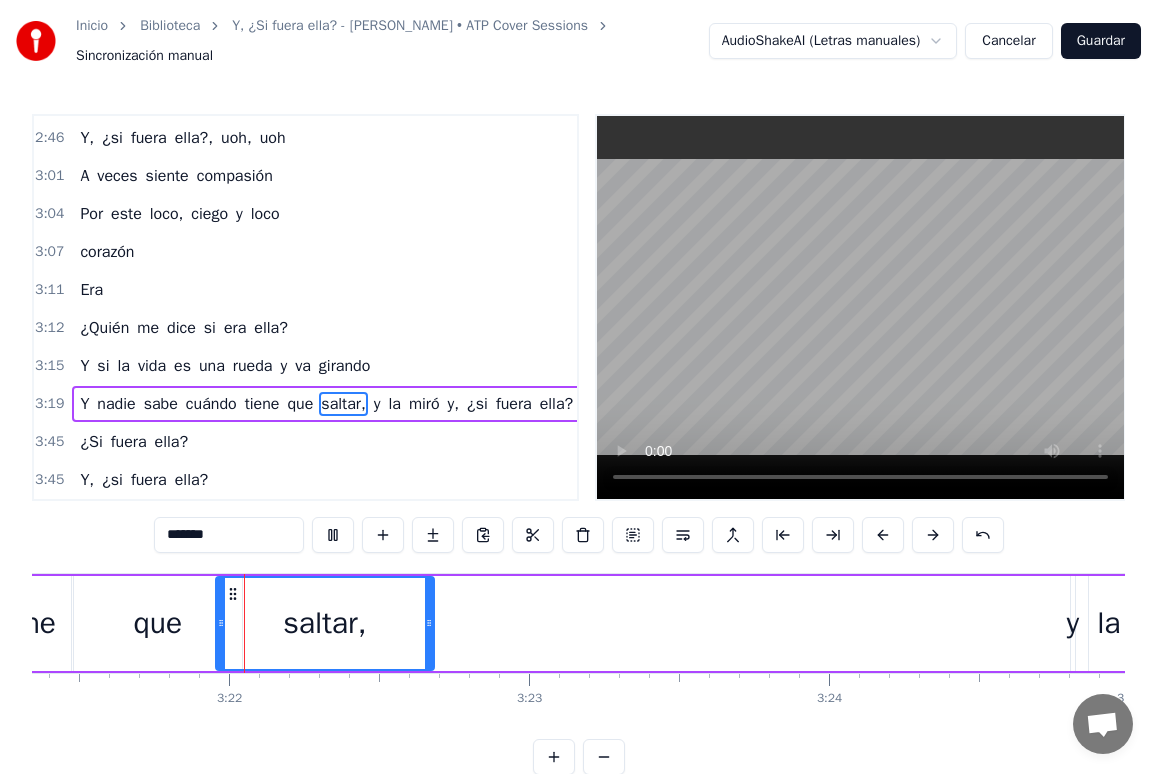 click at bounding box center [333, 535] 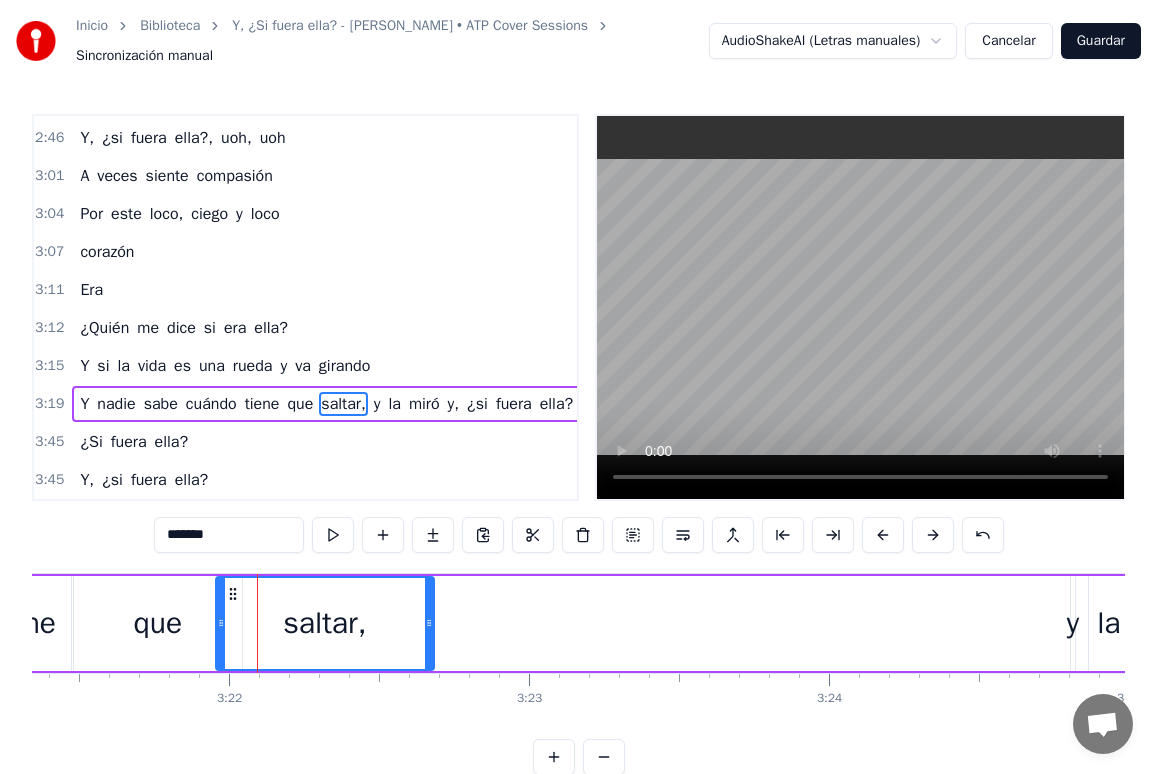 click at bounding box center [333, 535] 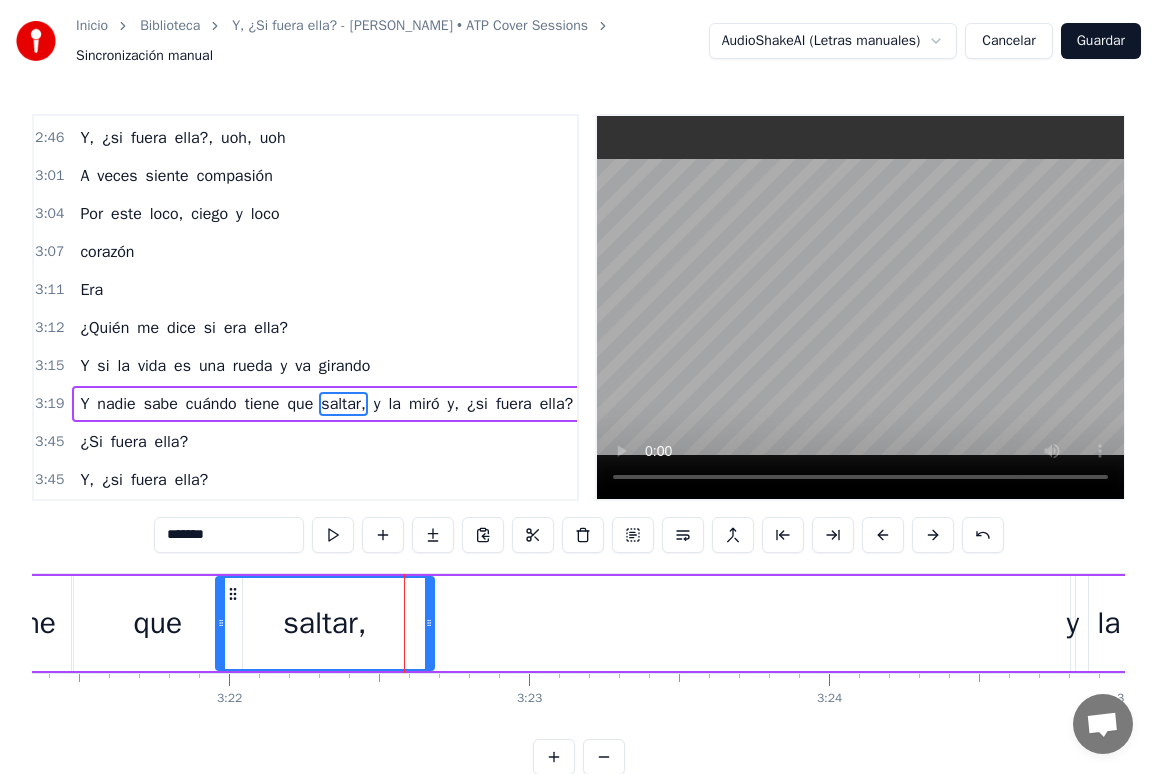 click at bounding box center [333, 535] 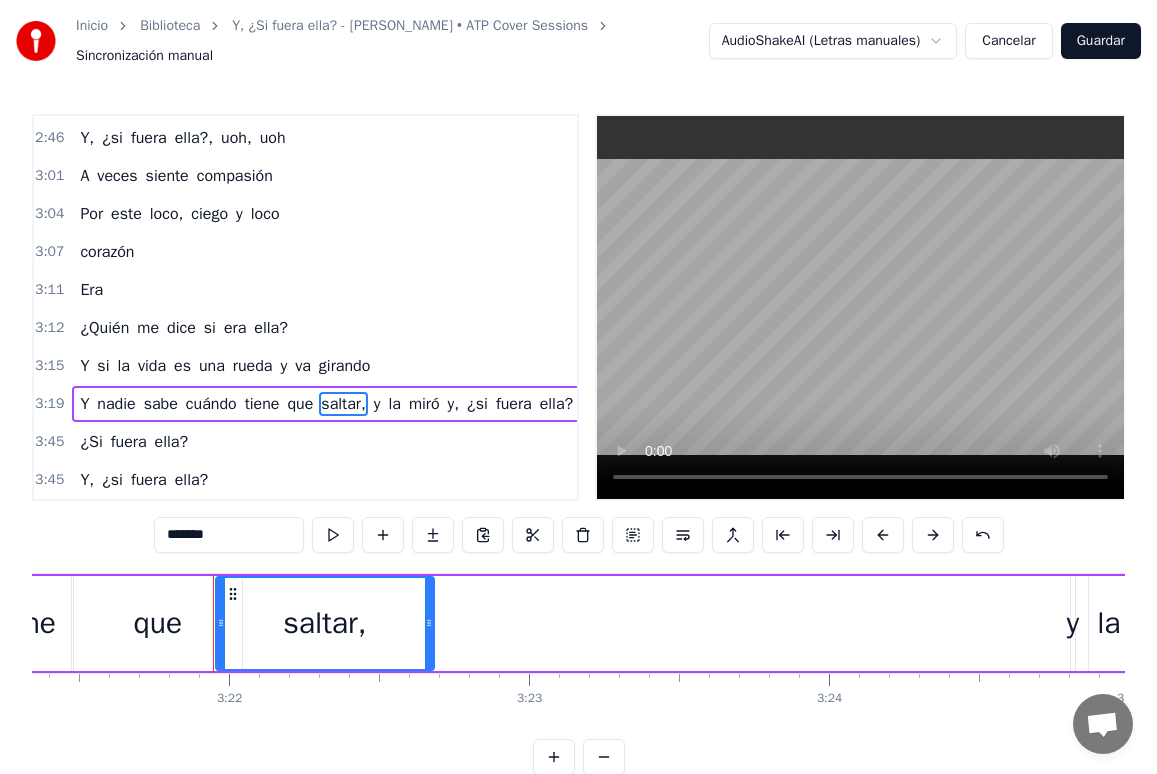 click on "Y nadie sabe cuándo tiene que saltar, y la [PERSON_NAME] y, ¿si fuera ella?" at bounding box center (743, 623) 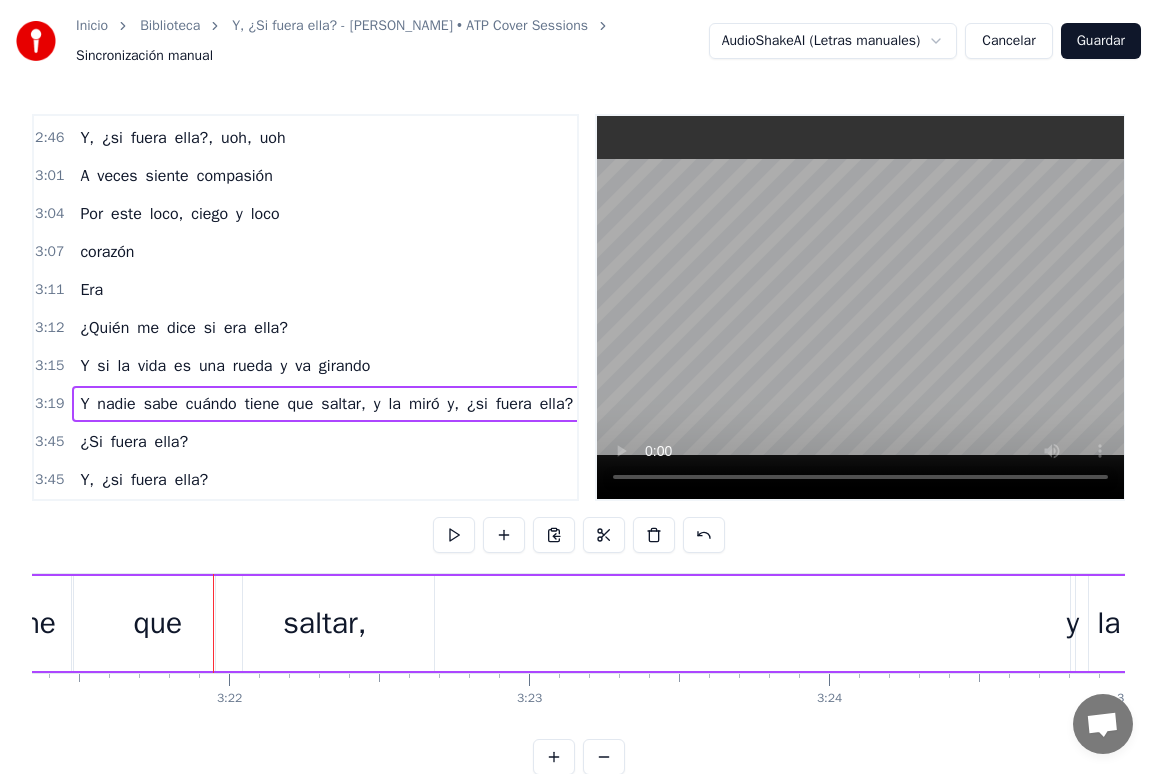 click on "saltar," at bounding box center [325, 623] 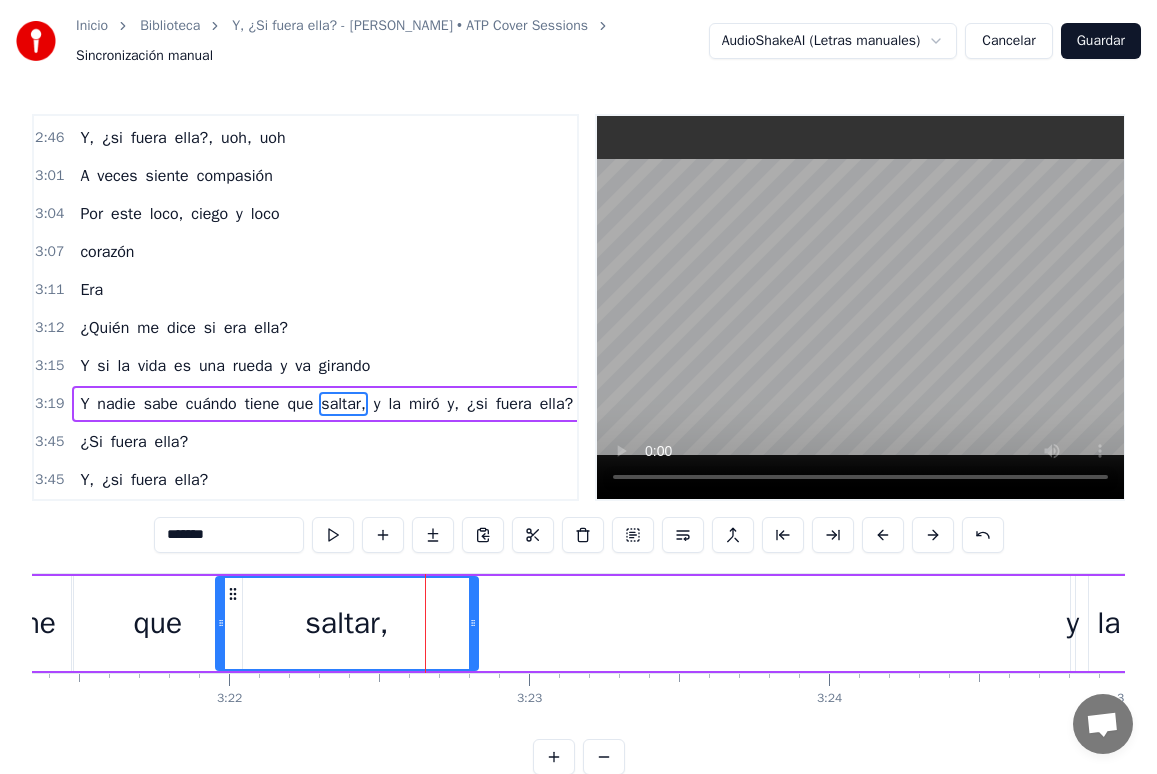 drag, startPoint x: 427, startPoint y: 620, endPoint x: 474, endPoint y: 627, distance: 47.518417 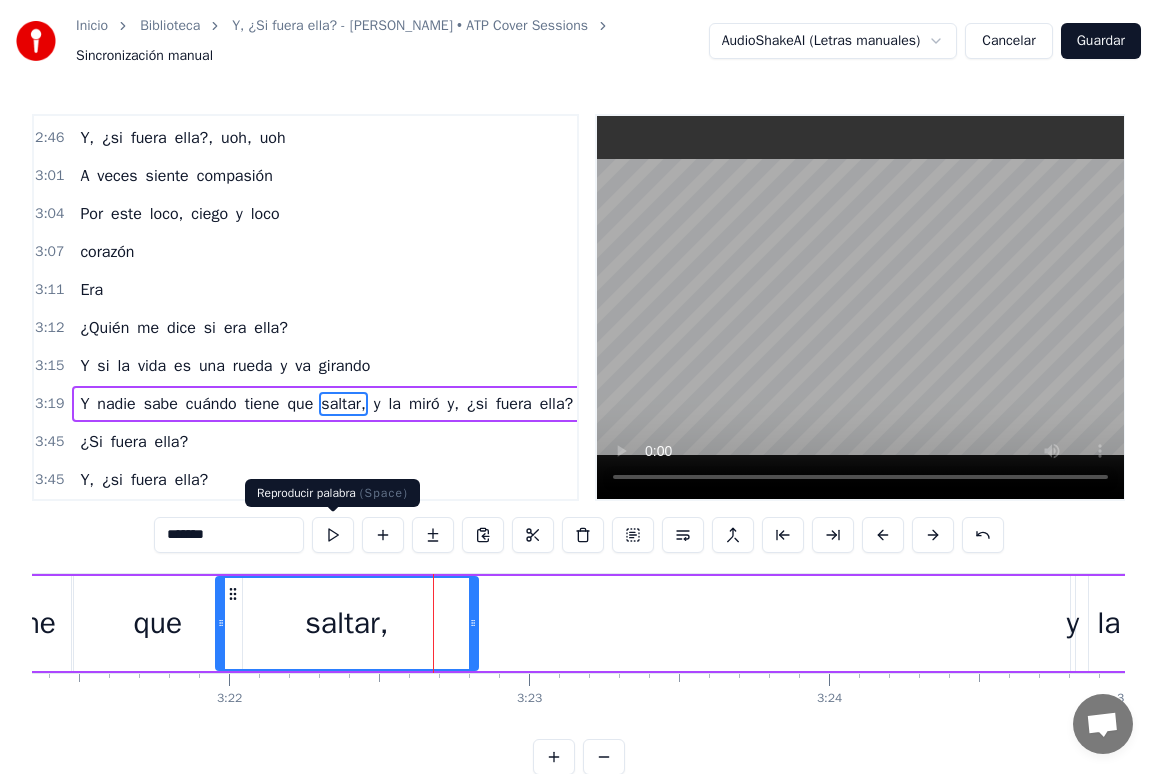 click at bounding box center (333, 535) 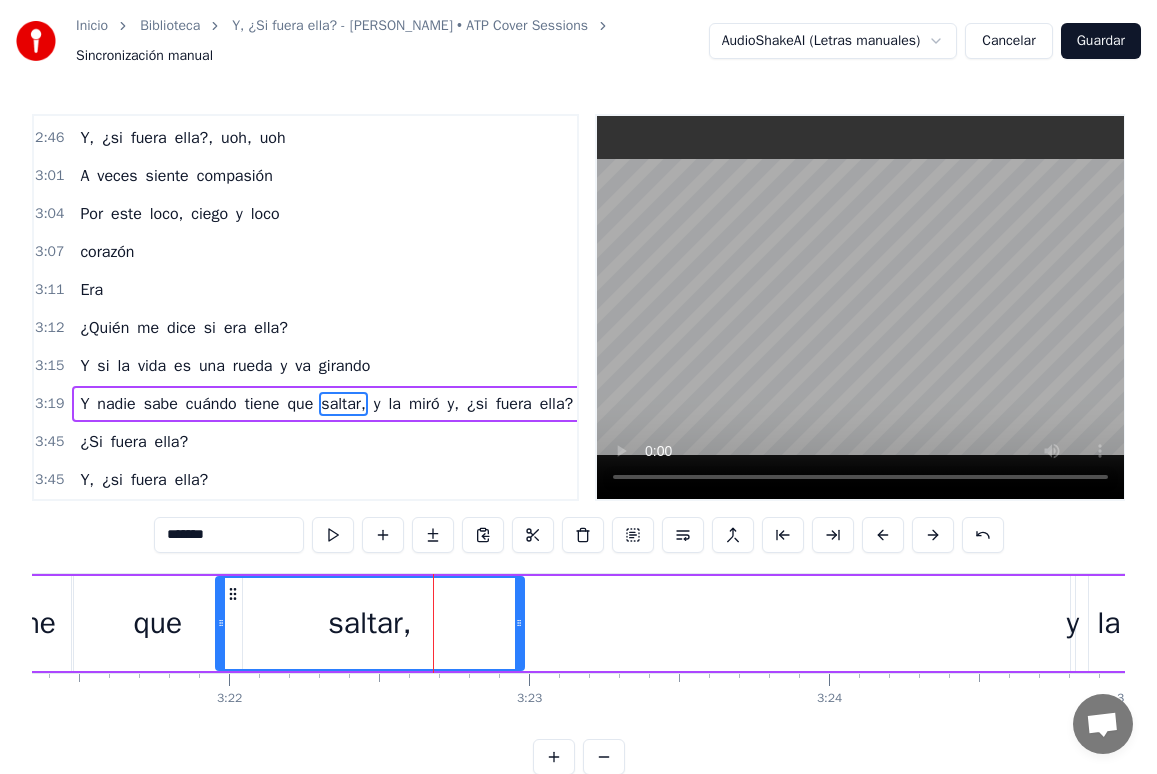 drag, startPoint x: 473, startPoint y: 610, endPoint x: 568, endPoint y: 592, distance: 96.69022 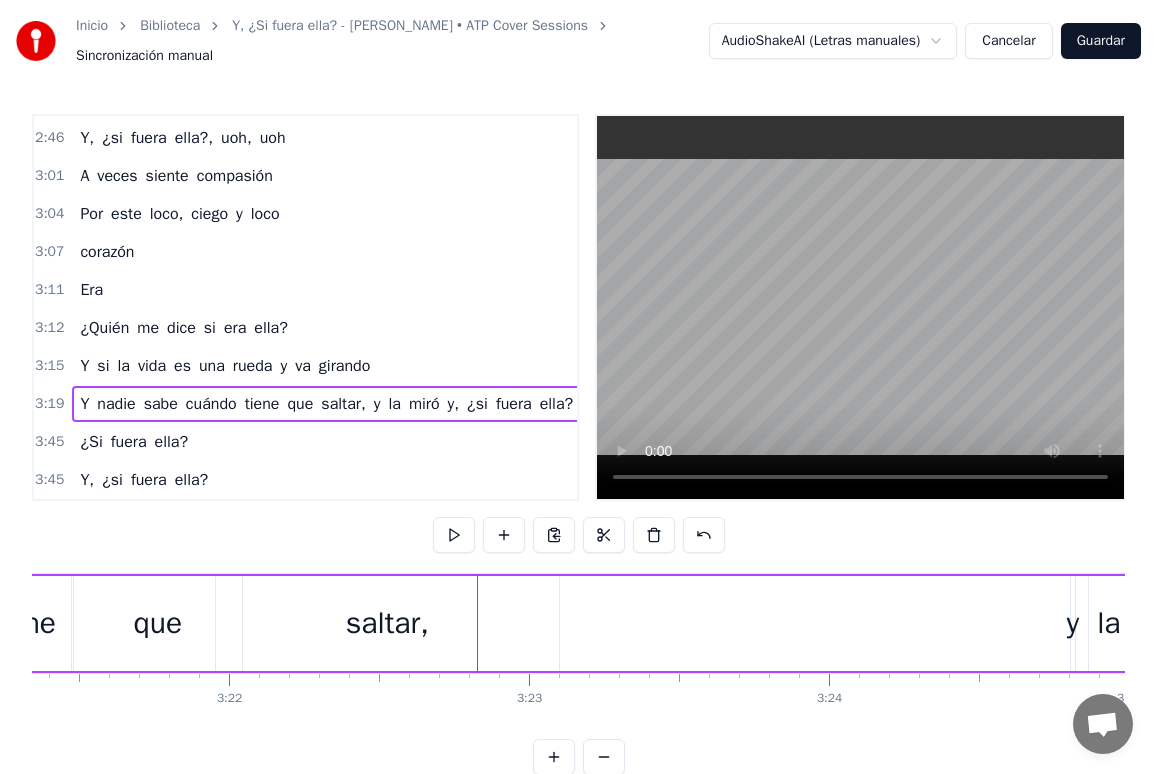 click on "saltar," at bounding box center [387, 623] 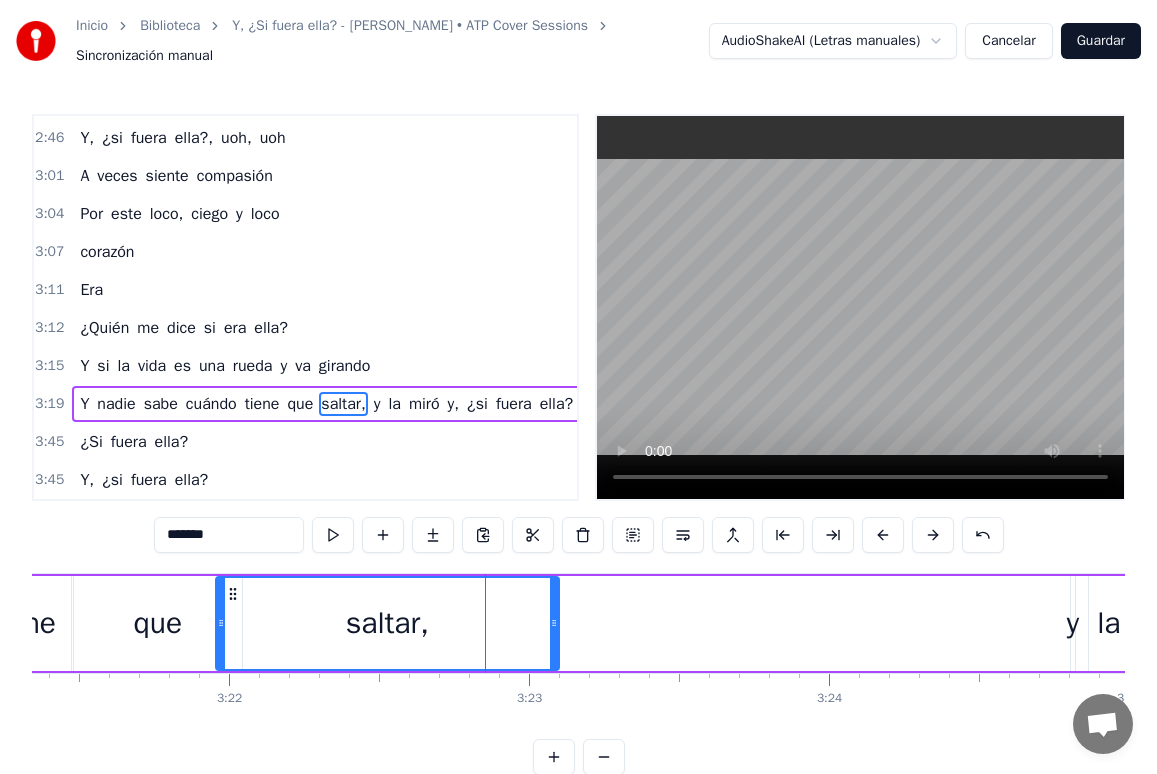 drag, startPoint x: 558, startPoint y: 624, endPoint x: 547, endPoint y: 619, distance: 12.083046 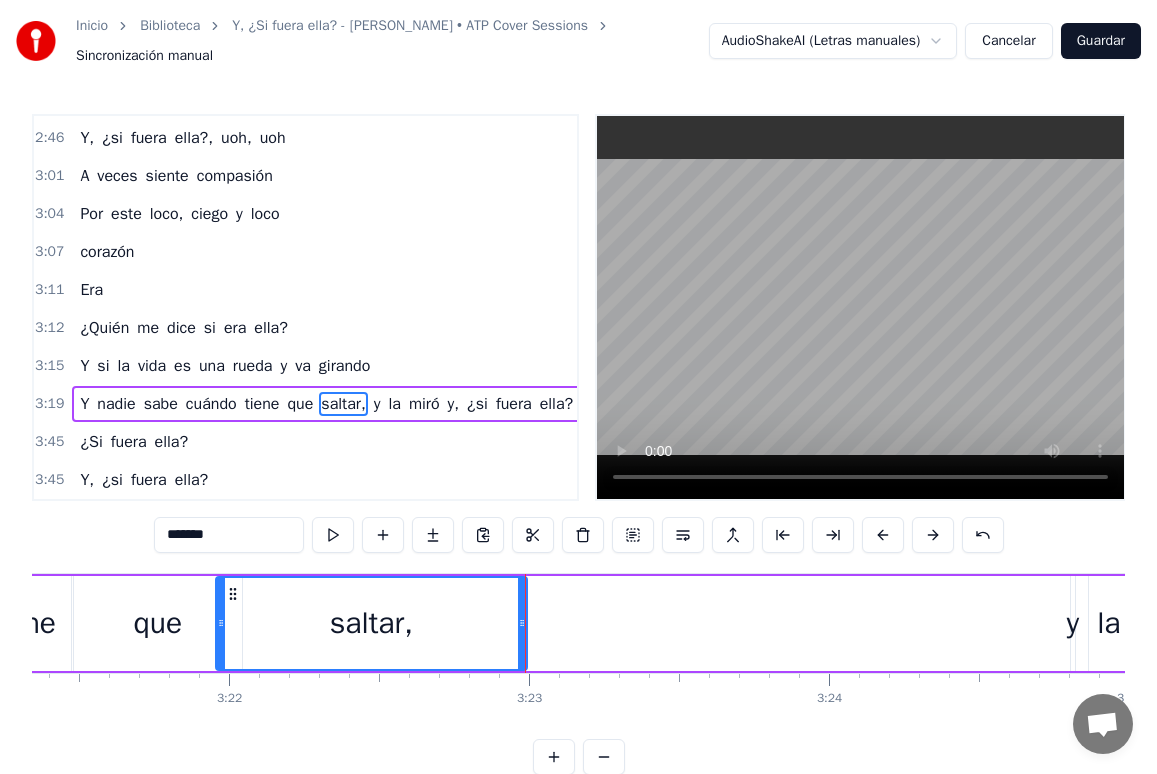 drag, startPoint x: 556, startPoint y: 615, endPoint x: 524, endPoint y: 623, distance: 32.984844 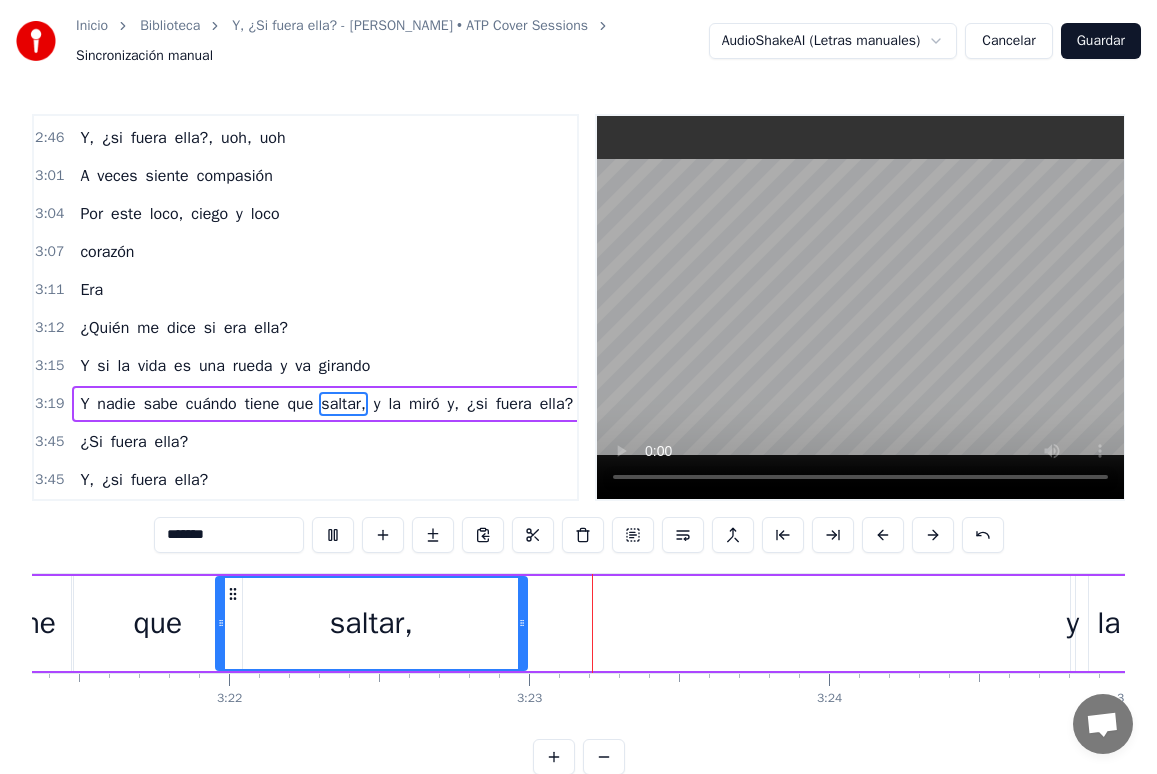 click on "Y nadie sabe cuándo tiene que saltar, y la [PERSON_NAME] y, ¿si fuera ella?" at bounding box center (326, 404) 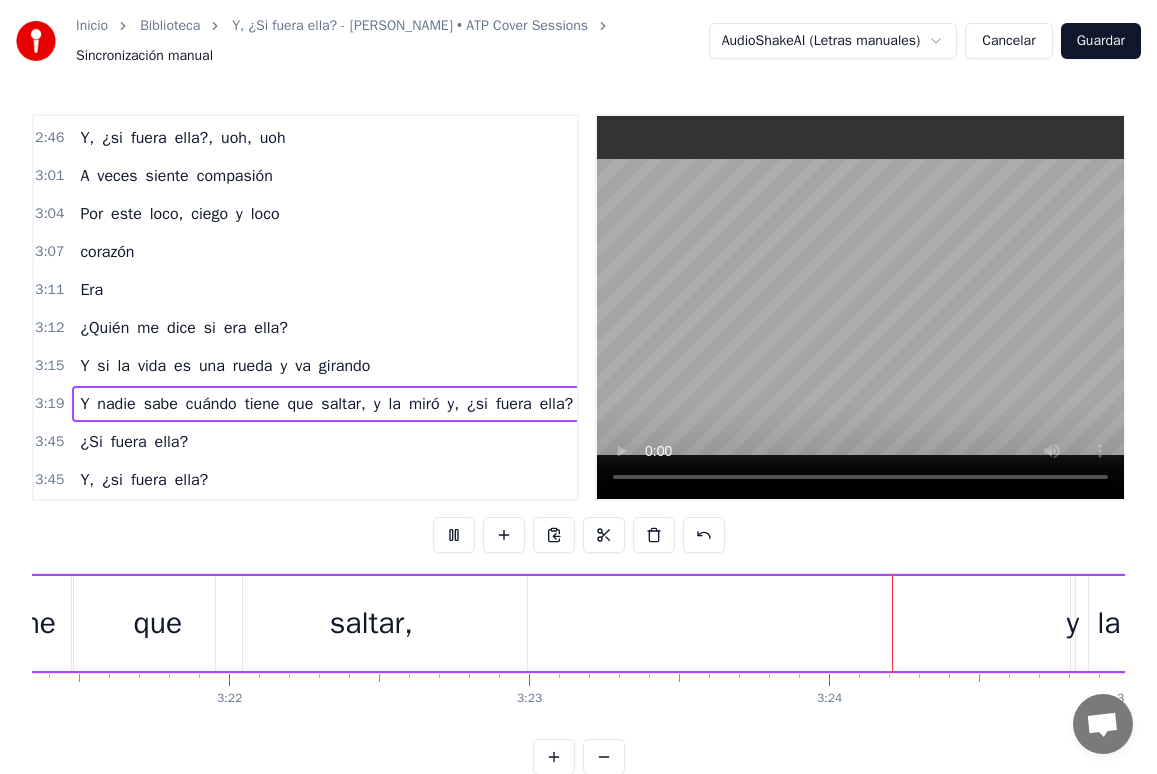 click on "Y nadie sabe cuándo tiene que saltar, y la [PERSON_NAME] y, ¿si fuera ella?" at bounding box center [326, 404] 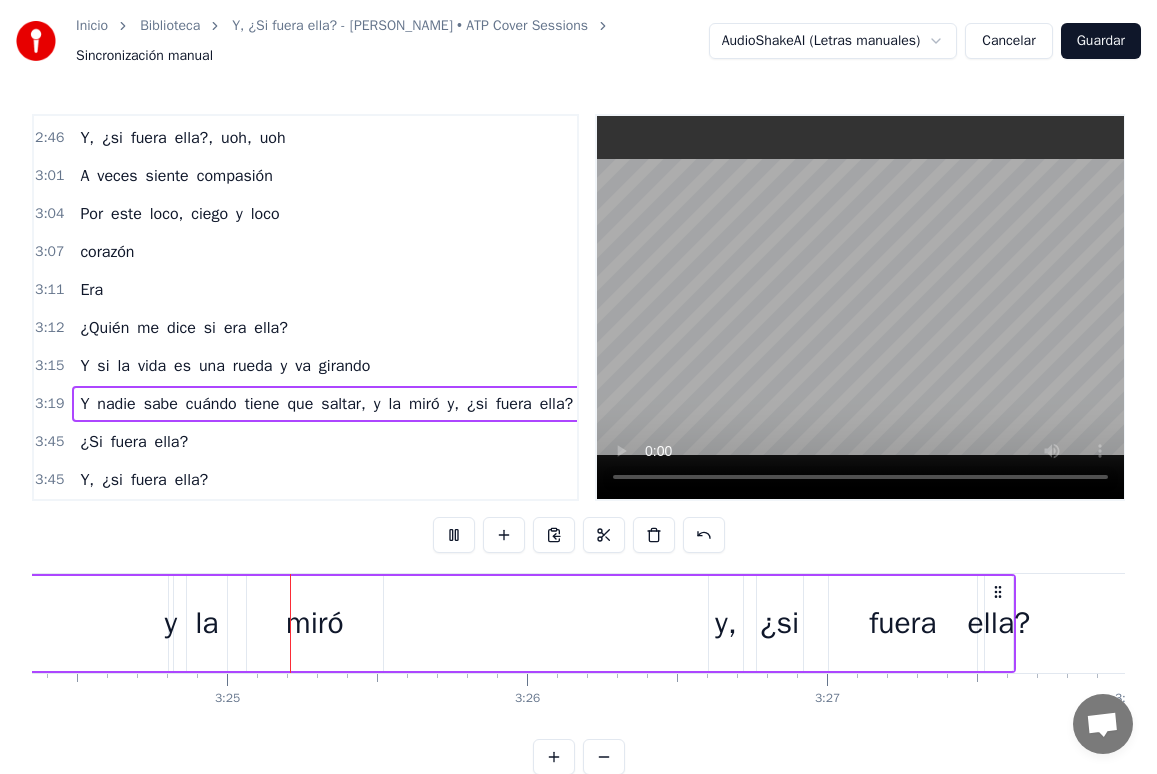 click on "Inicio Biblioteca Y, ¿Si fuera ella? - [PERSON_NAME] • ATP Cover Sessions Sincronización manual AudioShakeAI (Letras manuales) Cancelar Guardar 0:26 Ella se desliza y me atropella 0:30 Y aunque a veces no me importe 0:33 Sé que el día que la pierda volveré a sufrir 0:38 Por ella 0:40 Que aparece y que se esconde 0:43 Que se marcha y que se queda 0:46 Que es pregunta y es respuesta, que es mi oscuridad 0:51 Mi estrella 1:04 Ella me peina el alma y me la enreda 1:08 Va conmigo, pero no sé dónde va 1:11 Mi rival, mi compañera 1:14 Que está tan dentro de mi vida y a la vez está tan fuera 1:18 Sé que volveré a perderme 1:21 Y la encontraré de nuevo 1:24 Pero con otro rostro y otro nombre diferente 1:29 Y otro cuerpo 1:30 Pero sigue siendo ella 1:33 Que otra vez me lleva 1:36 Nunca me responde 1:40 Si al girar la rueda 1:45 [PERSON_NAME] se hace fría y se hace eterna 1:49 Un suspiro en la tormenta, la que tantas veces le cambió la voz 1:56 Gente que va y que viene, y siempre es ella 1:59 Que me miente y me" at bounding box center (578, 387) 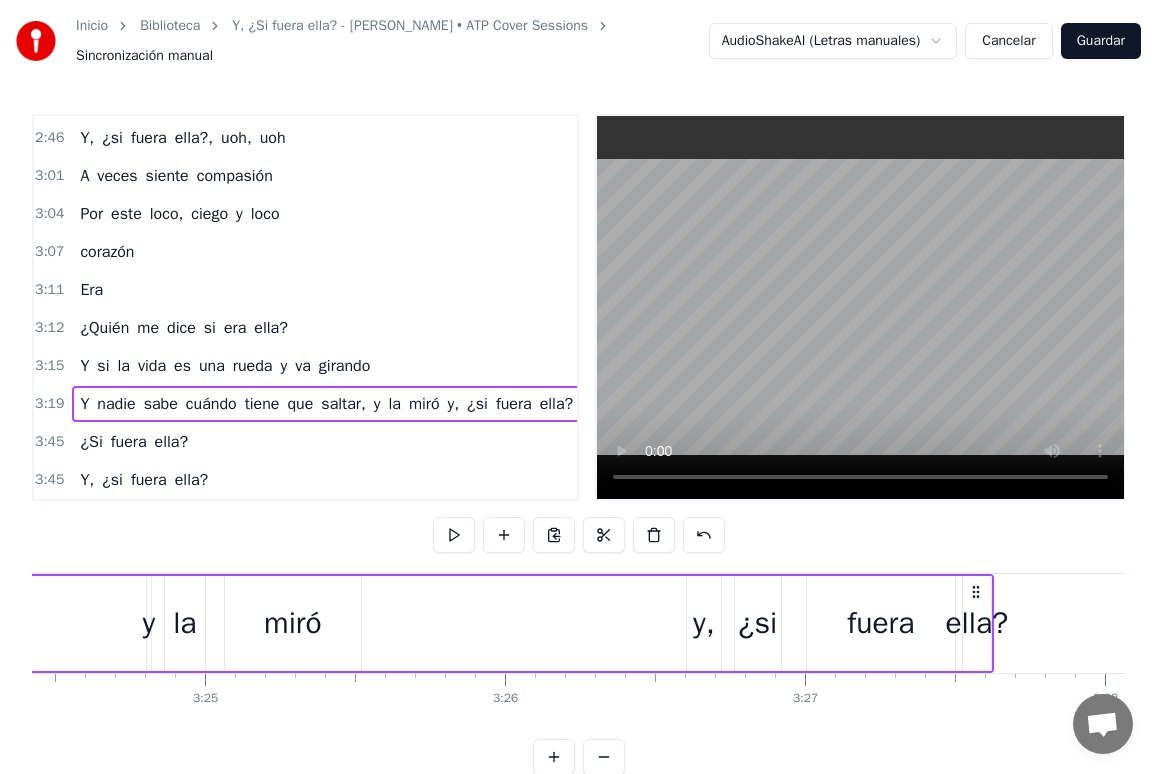 scroll, scrollTop: 0, scrollLeft: 61325, axis: horizontal 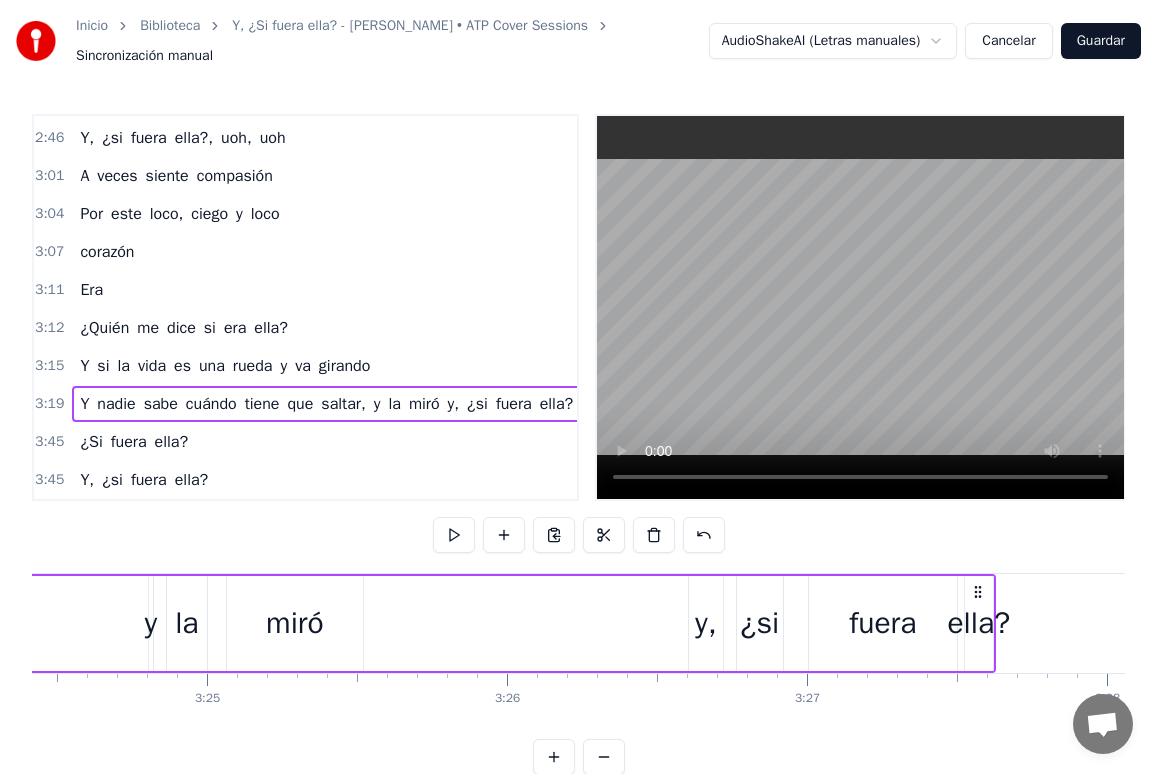 click on "y," at bounding box center (706, 623) 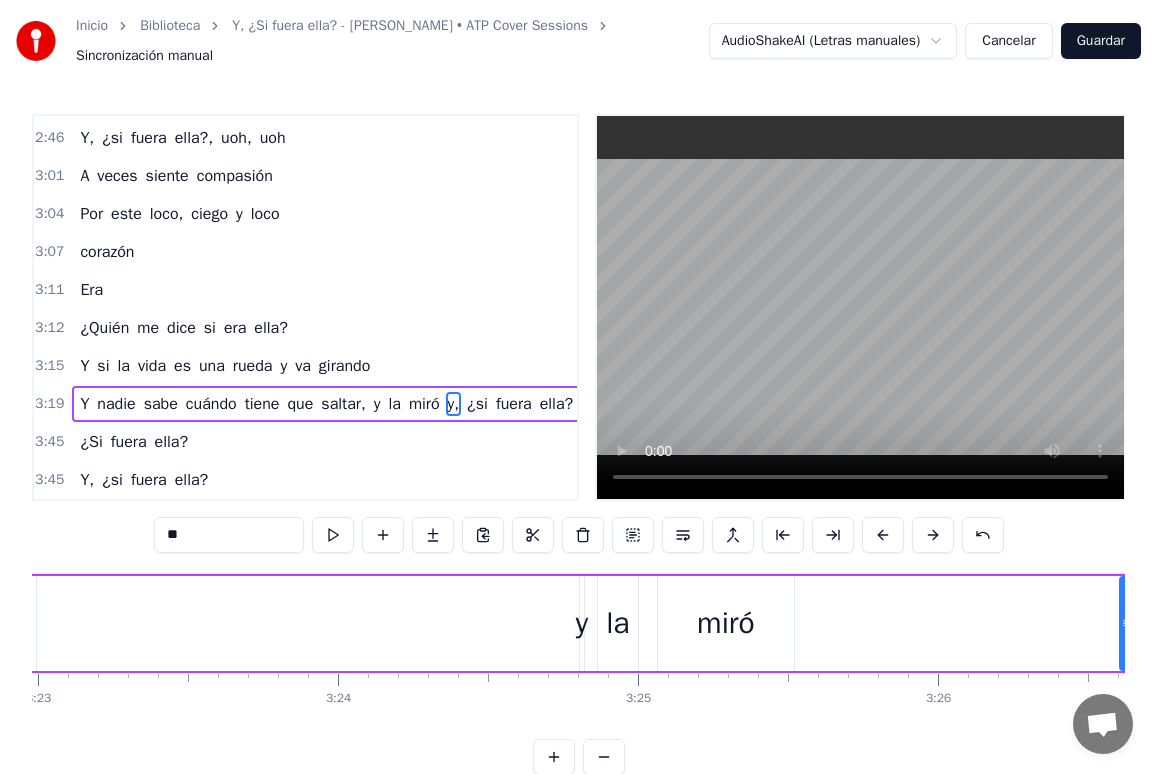 scroll, scrollTop: 0, scrollLeft: 60885, axis: horizontal 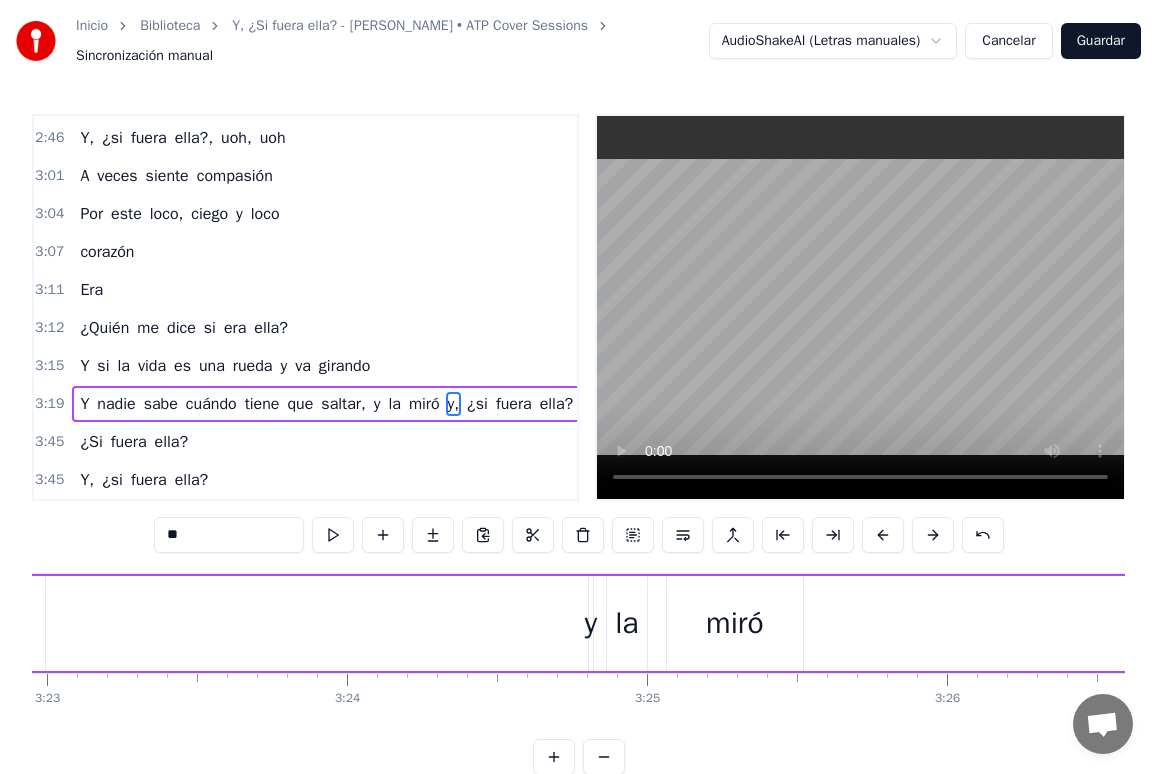 click on "la" at bounding box center [627, 623] 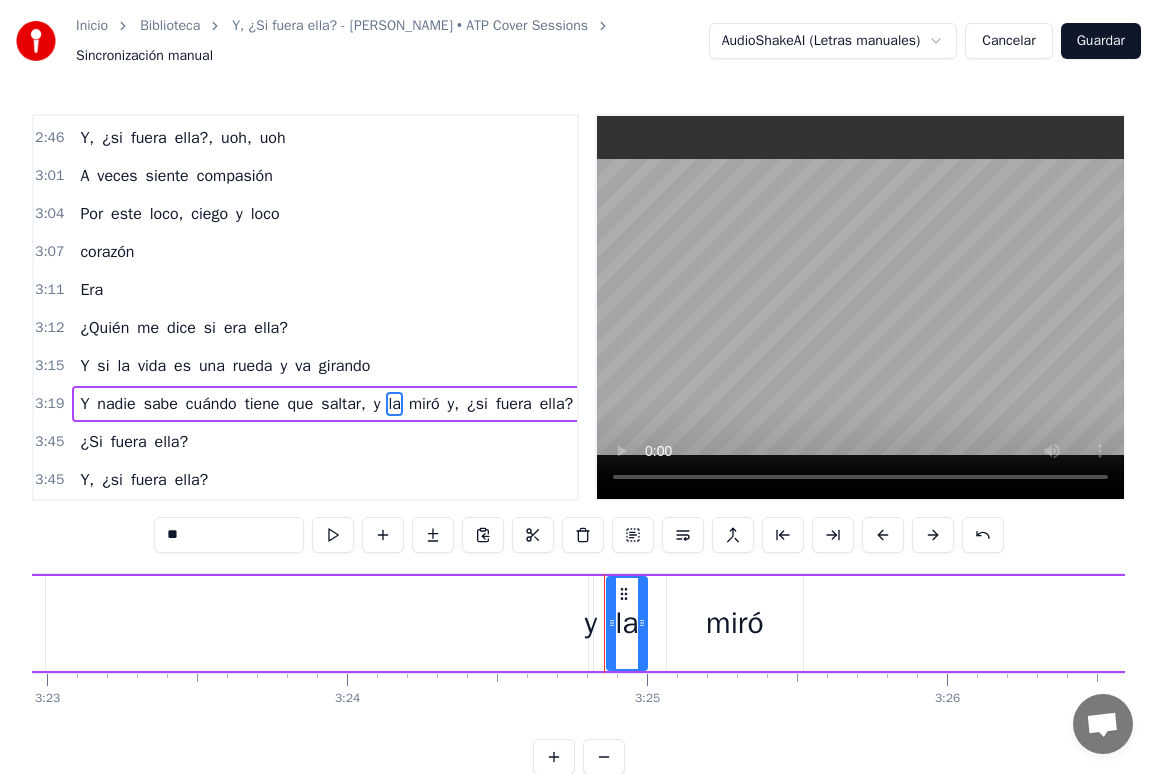 click on "y" at bounding box center (591, 623) 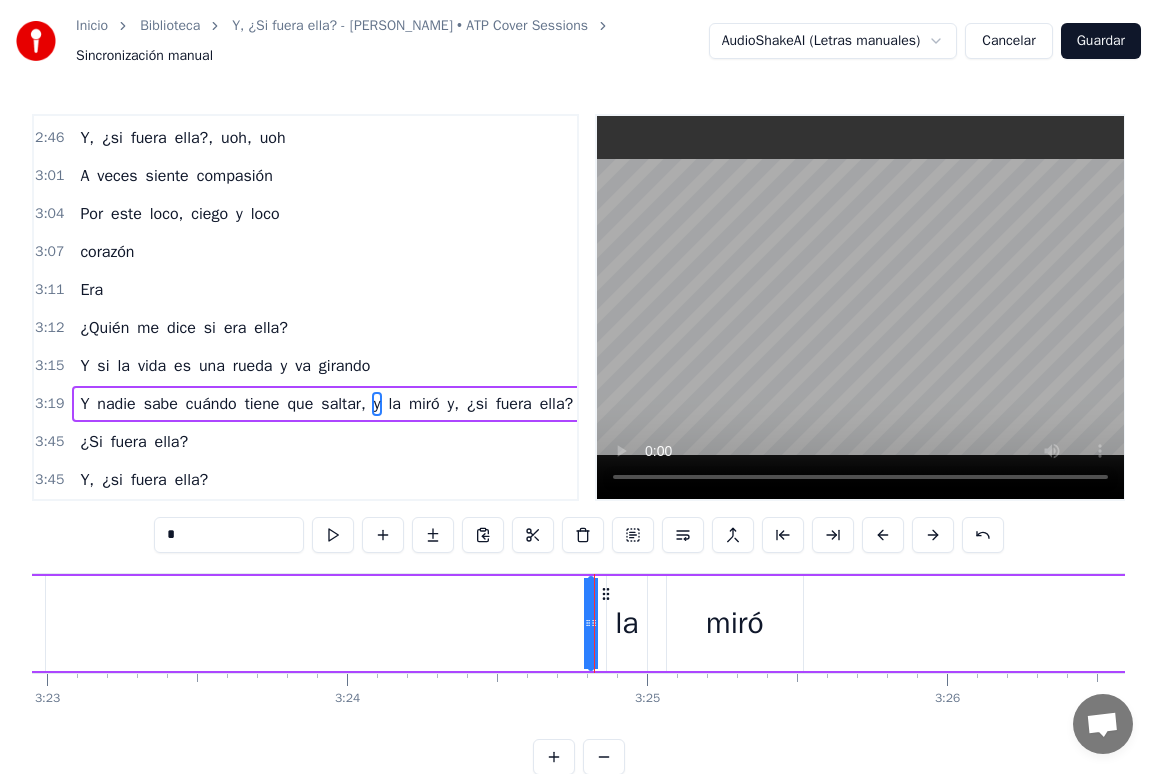 click on "[PERSON_NAME] se desliza y me atropella Y aunque a veces no me importe Sé que el día que la pierda volveré a sufrir Por ella Que aparece y que se esconde Que se marcha y que se queda Que es pregunta y es respuesta, que es mi oscuridad Mi estrella Ella me peina el alma y me la enreda Va conmigo, pero no sé dónde va Mi rival, mi compañera Que está tan dentro de mi vida y a la vez está tan fuera Sé que volveré a perderme Y la encontraré de nuevo Pero con otro rostro y otro nombre diferente Y otro cuerpo Pero sigue siendo ella Que otra vez me lleva [PERSON_NAME] me responde Si al girar la rueda [PERSON_NAME] se hace fría y se hace eterna Un suspiro en la tormenta, la que tantas veces le cambió la voz Gente que va y que viene, y siempre es ella Que me miente y me lo niega Que me olvida y me recuerda Pero si mi boca, se equivoca Pero si mi boca se equivoca Y al llamarla nombró a otra A veces siente compasión Por este loco, ciego y loco corazón Sea Lo que quiera Dios que sea Mi delito es la torpeza de ignorar, que quien no Y" at bounding box center [-25145, 623] 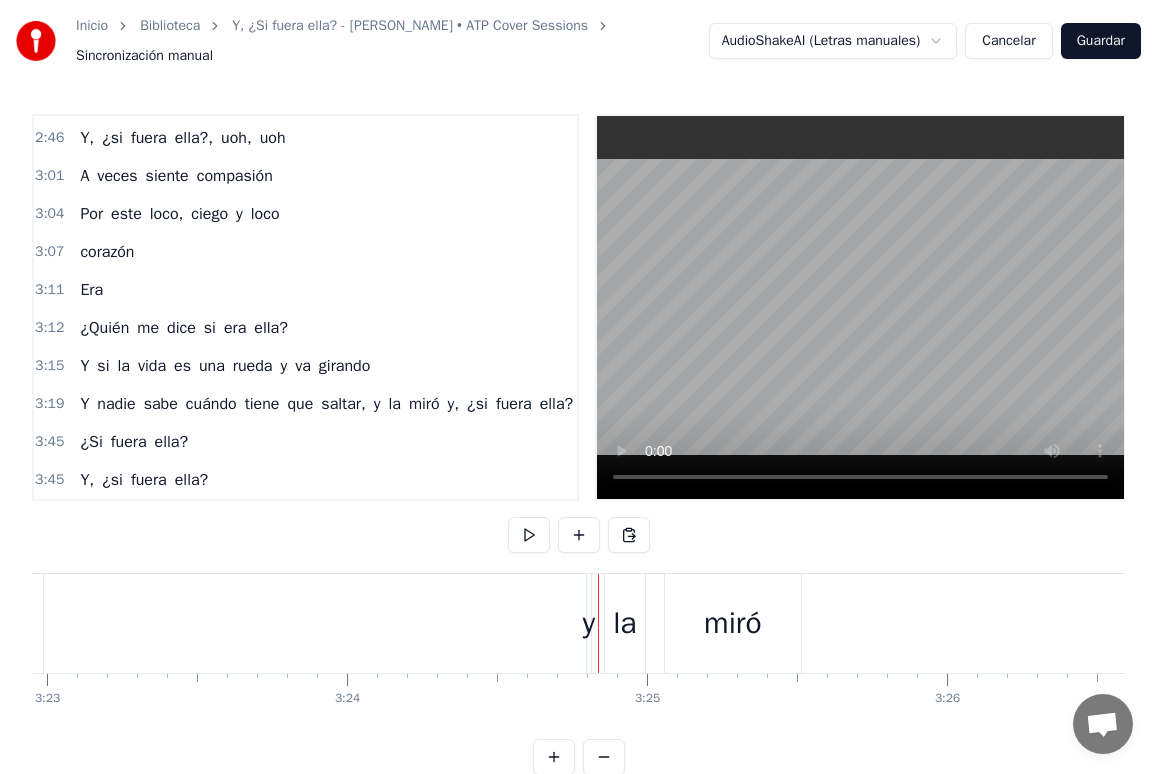 click on "y" at bounding box center [589, 623] 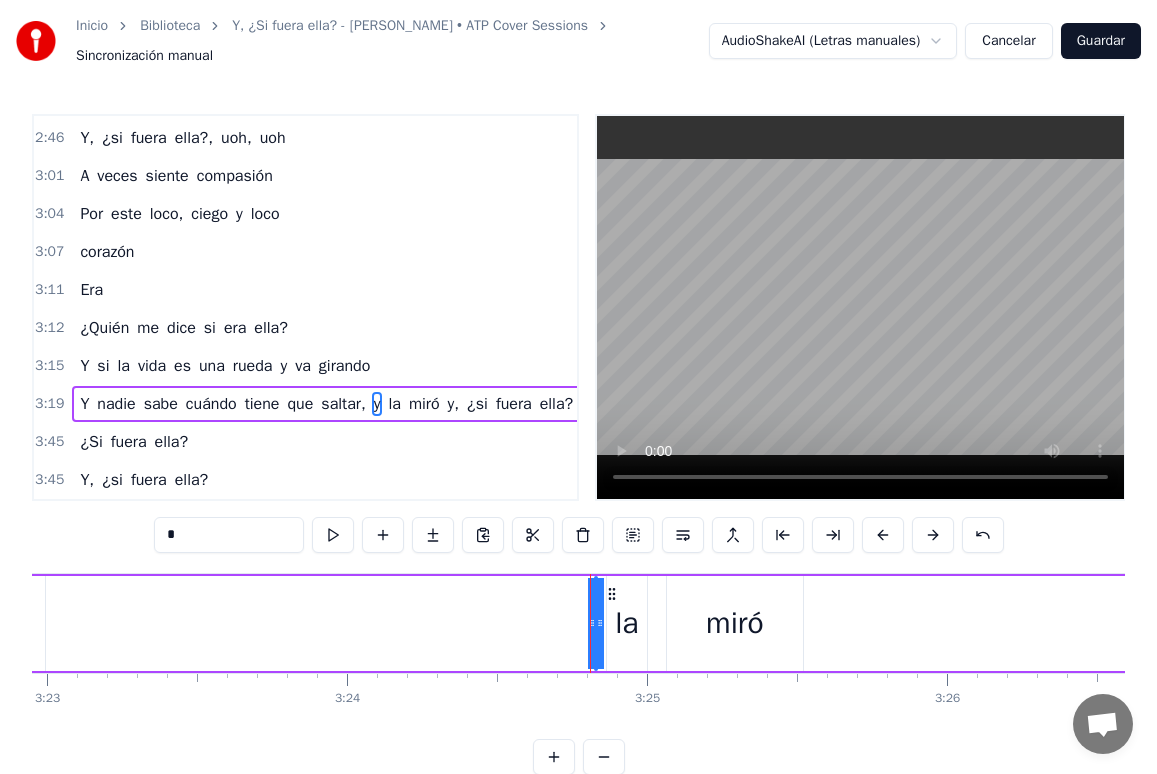 drag, startPoint x: 593, startPoint y: 620, endPoint x: 605, endPoint y: 621, distance: 12.0415945 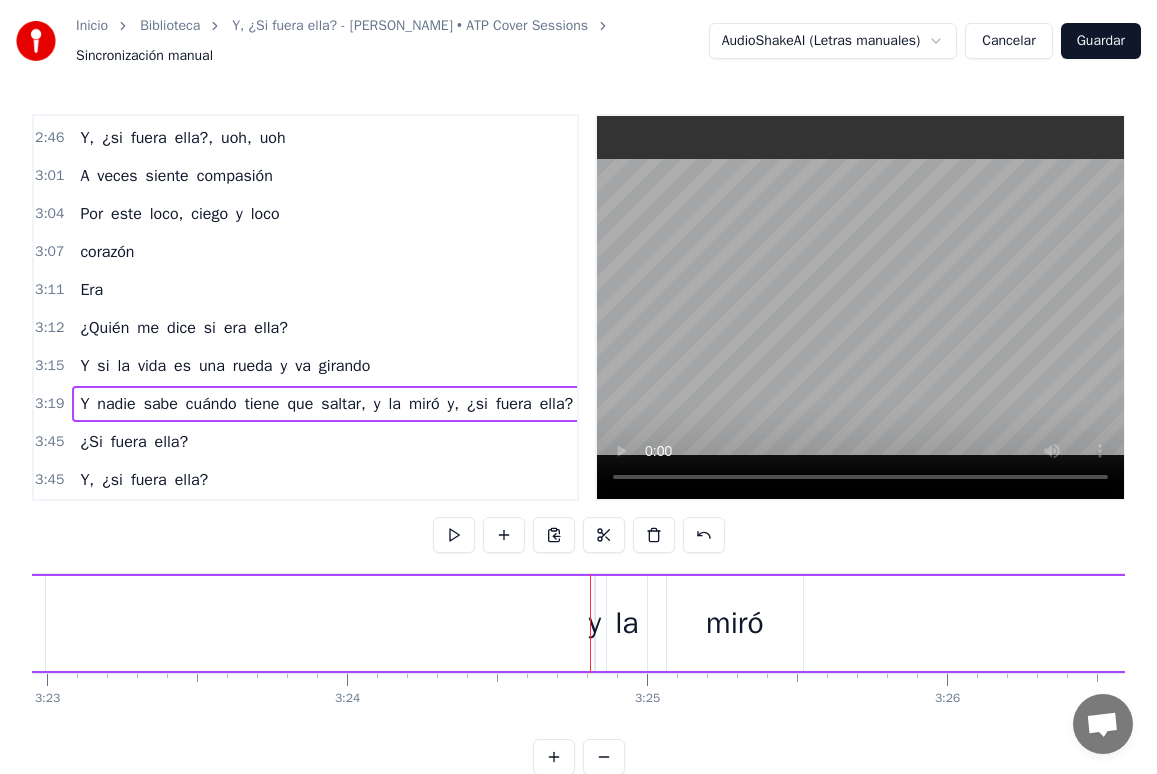 click on "y" at bounding box center [595, 623] 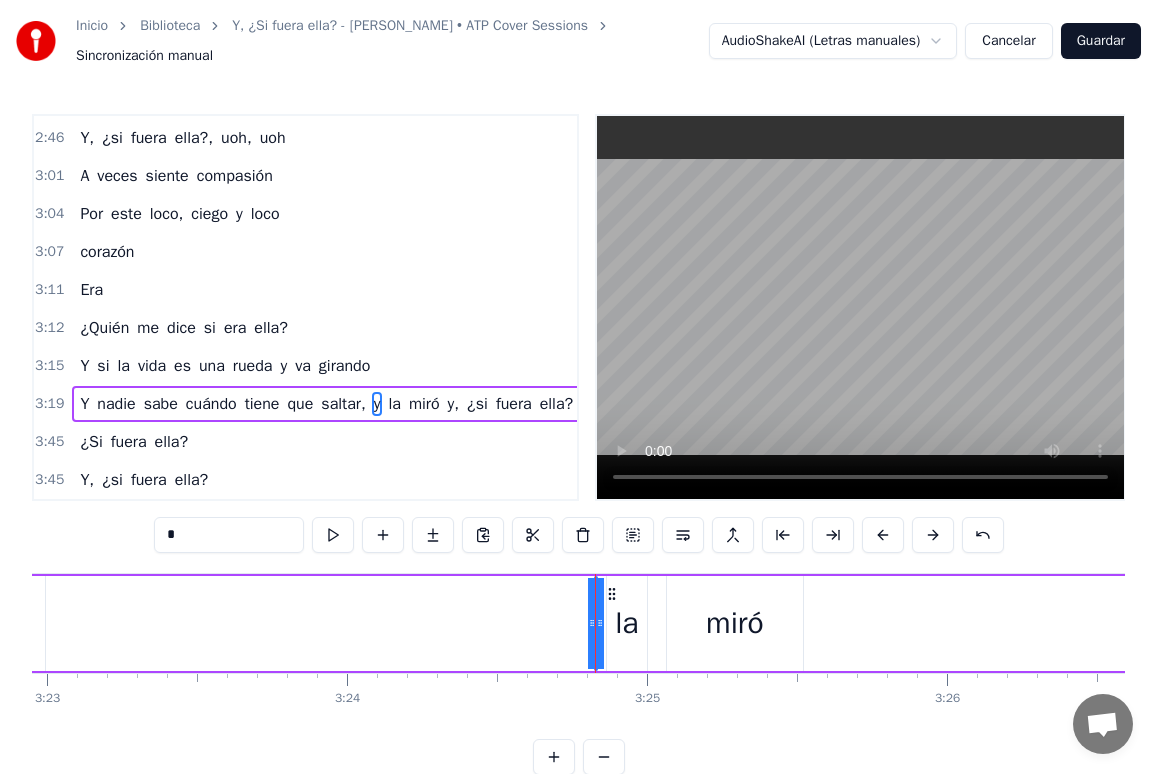 click 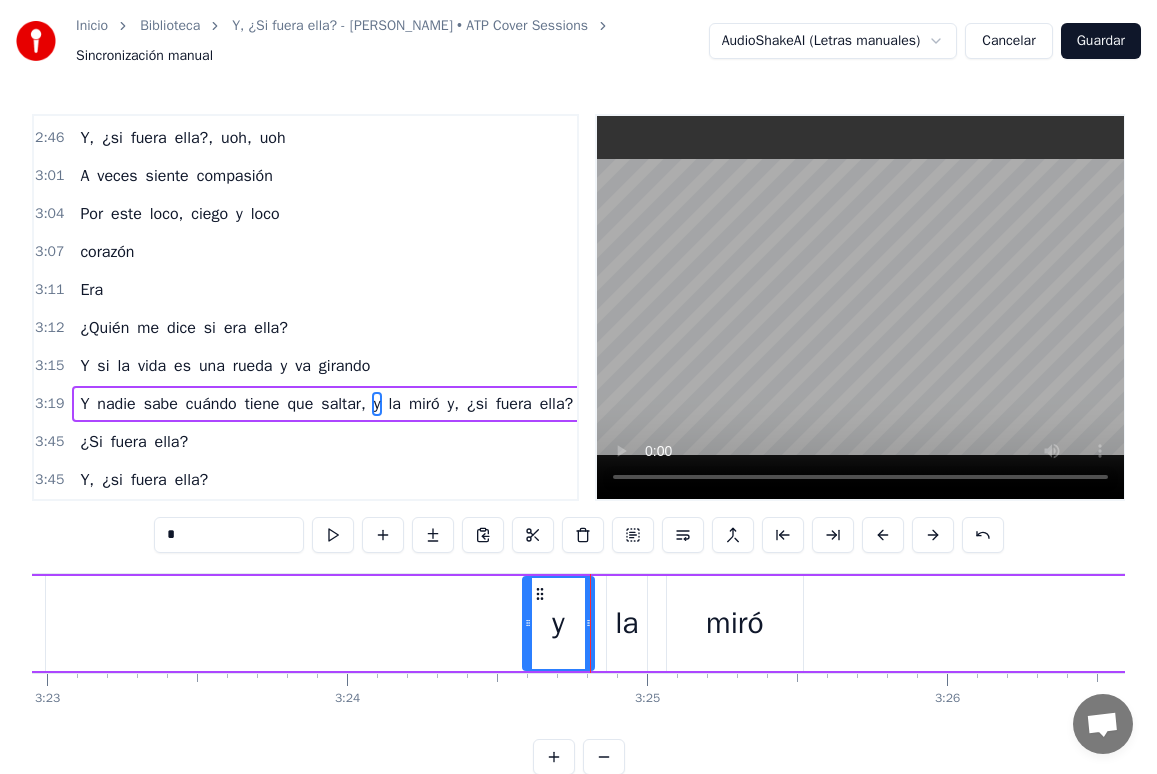drag, startPoint x: 602, startPoint y: 620, endPoint x: 541, endPoint y: 597, distance: 65.192024 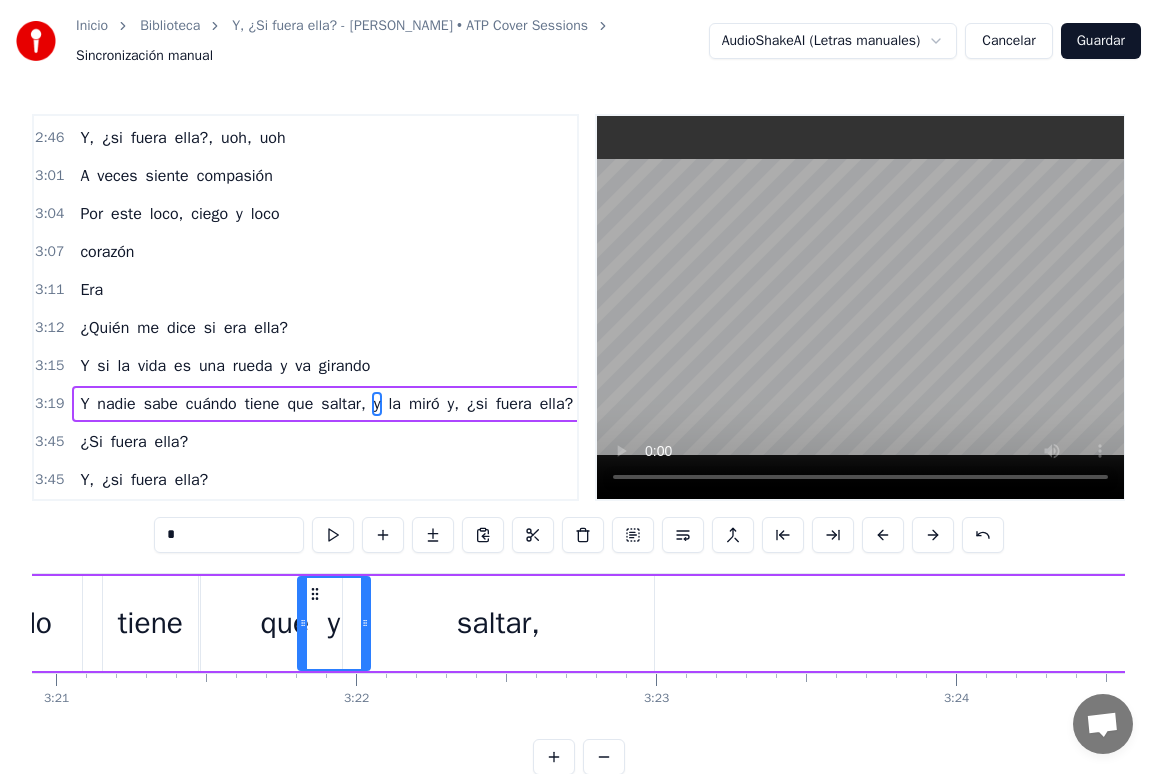 scroll, scrollTop: 0, scrollLeft: 60207, axis: horizontal 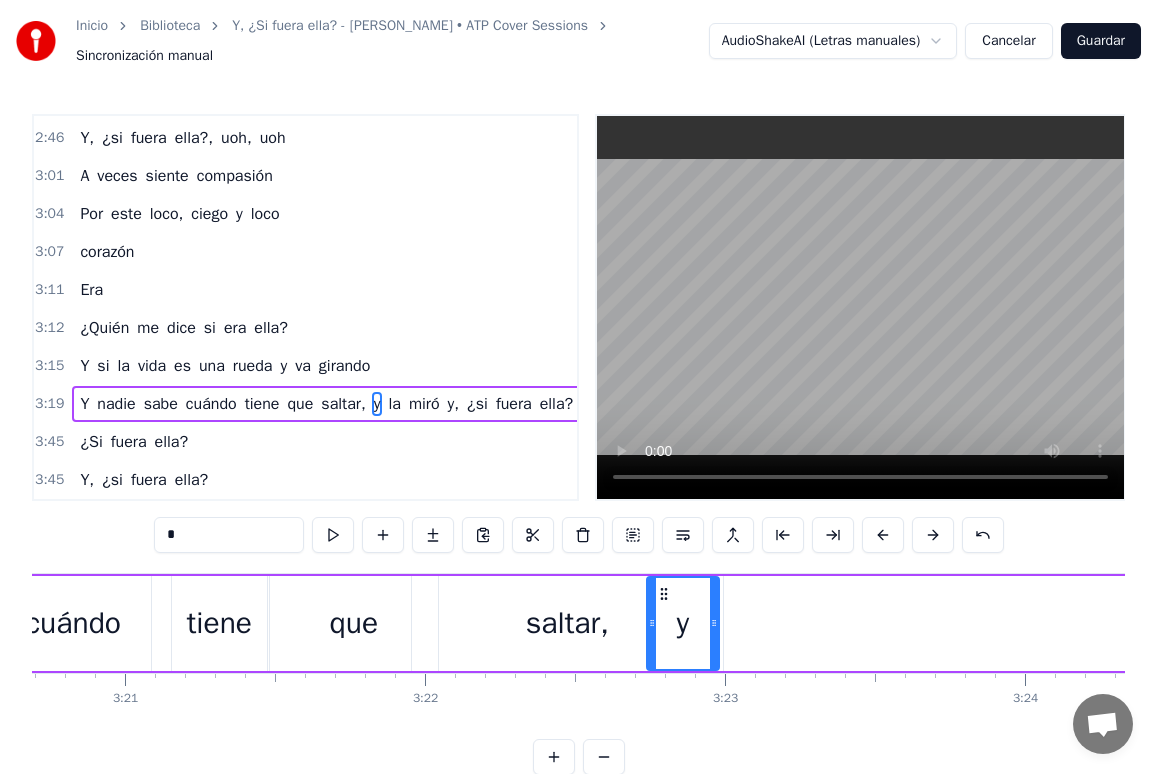 drag, startPoint x: 538, startPoint y: 594, endPoint x: 664, endPoint y: 605, distance: 126.47925 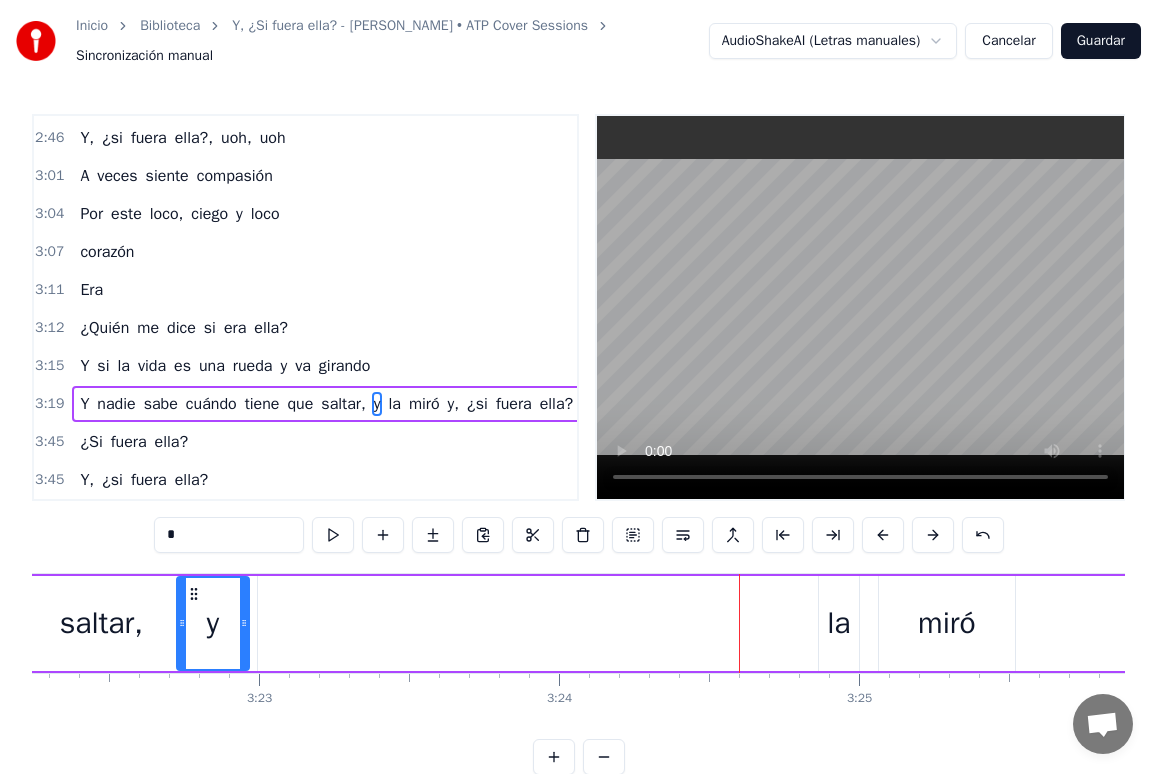 scroll, scrollTop: 0, scrollLeft: 60538, axis: horizontal 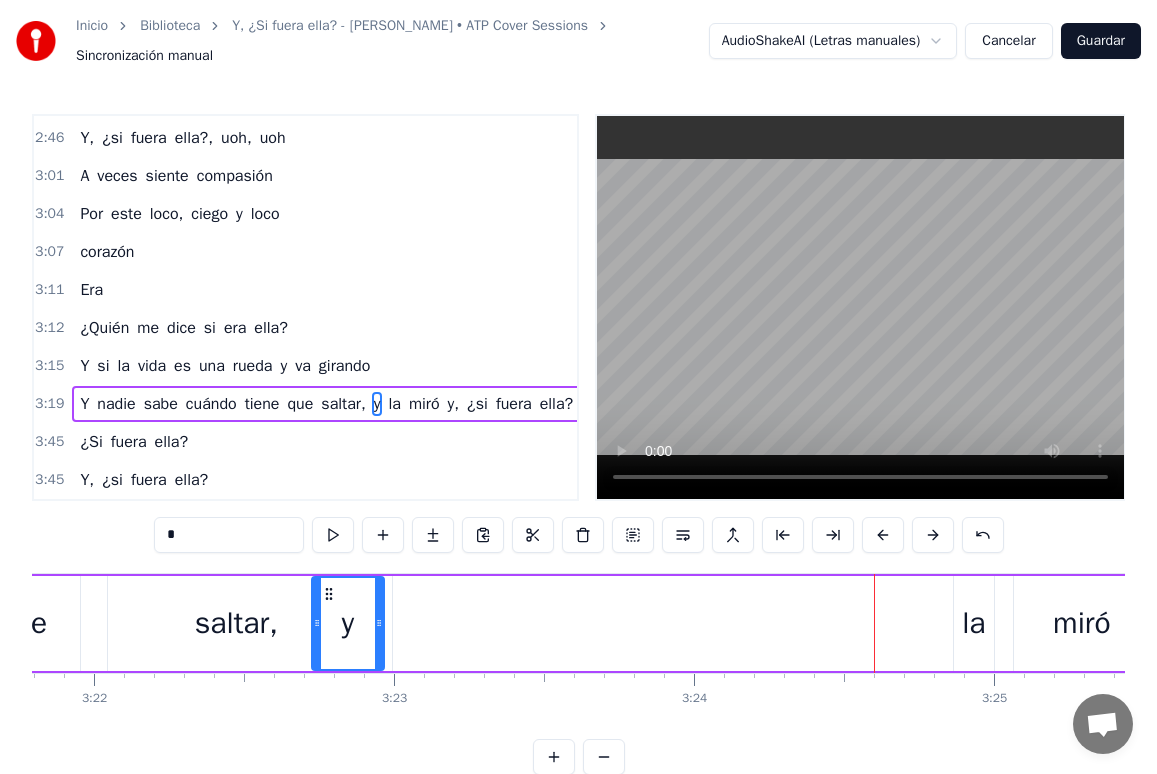 click on "la" at bounding box center [973, 623] 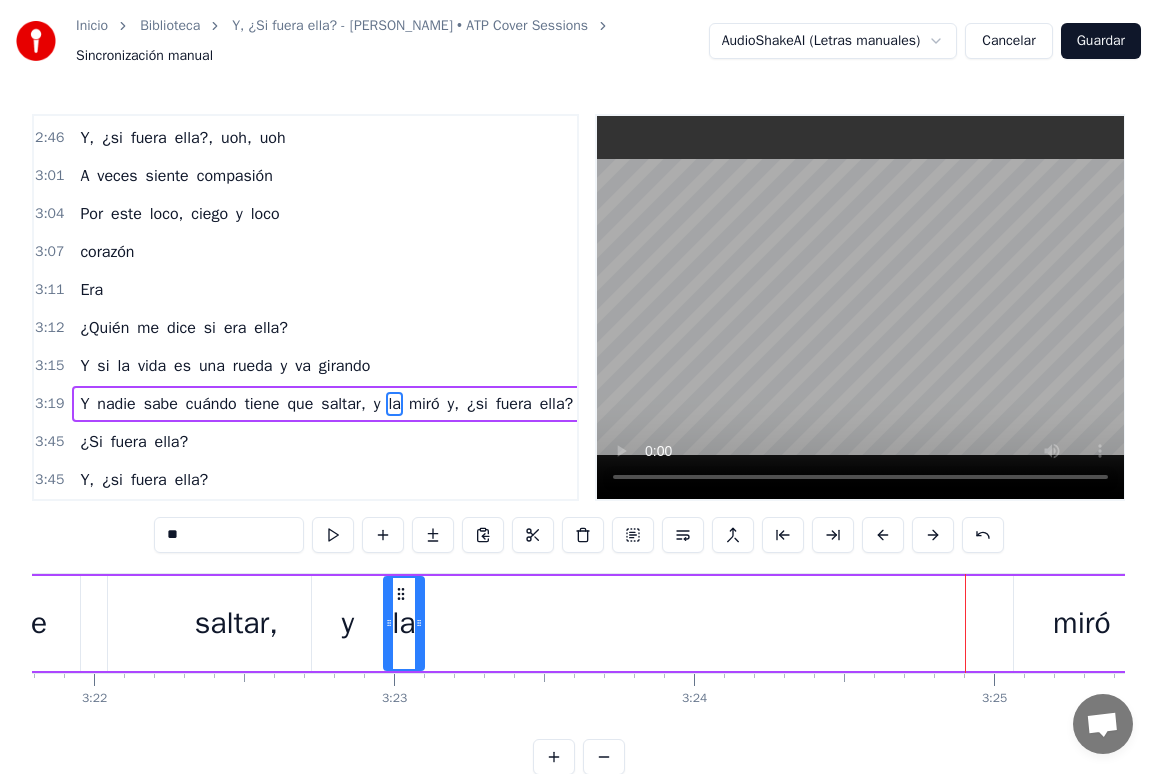 drag, startPoint x: 970, startPoint y: 588, endPoint x: 471, endPoint y: 600, distance: 499.14426 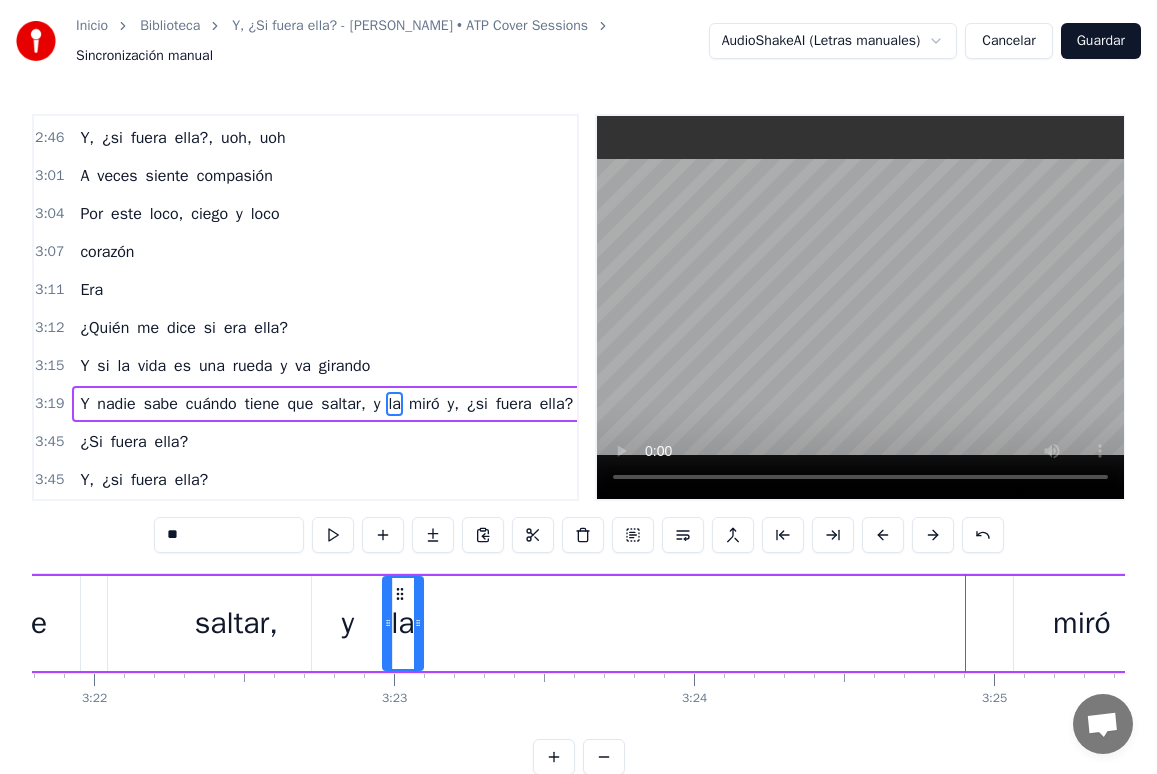 click on "miró" at bounding box center [1082, 623] 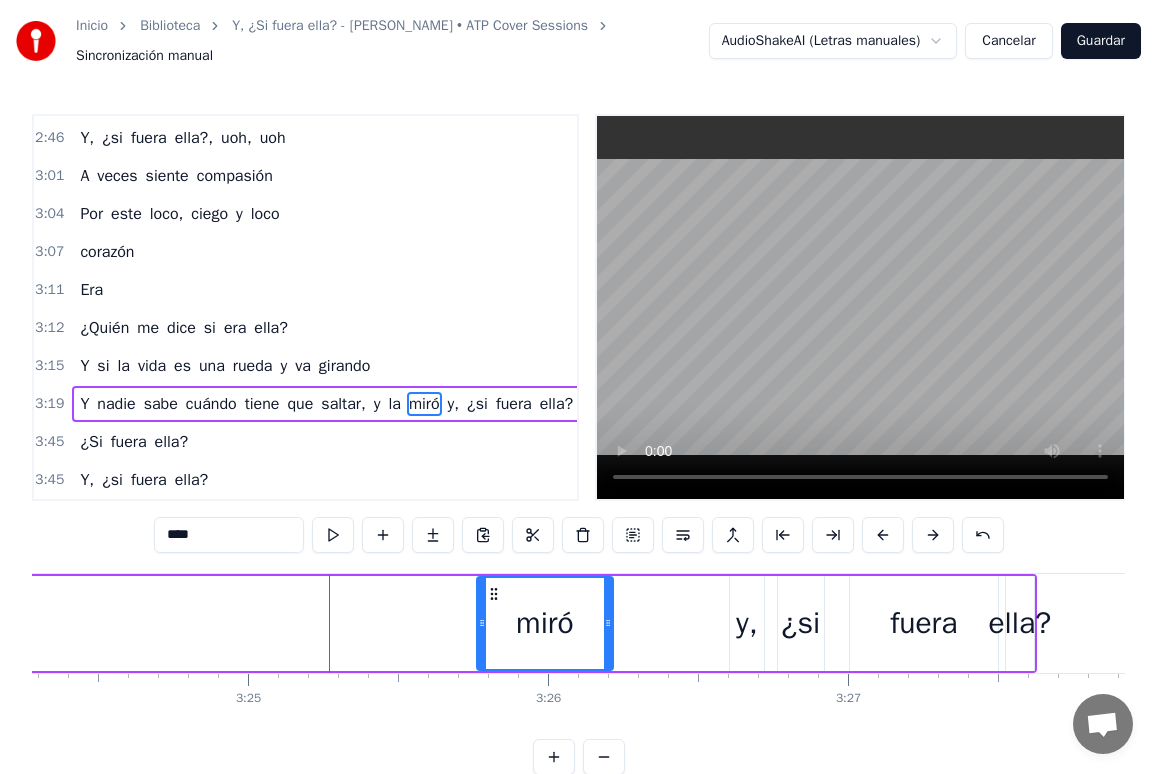 scroll, scrollTop: 0, scrollLeft: 61481, axis: horizontal 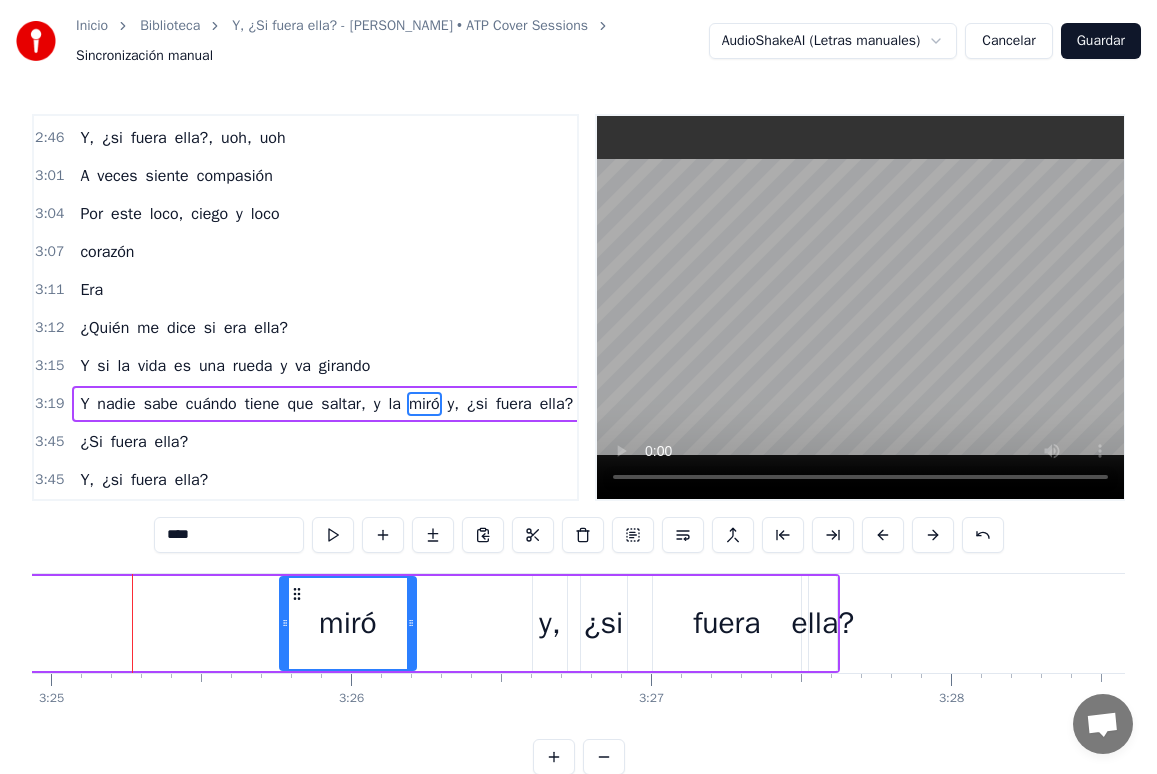 drag, startPoint x: 1029, startPoint y: 587, endPoint x: 355, endPoint y: 593, distance: 674.02673 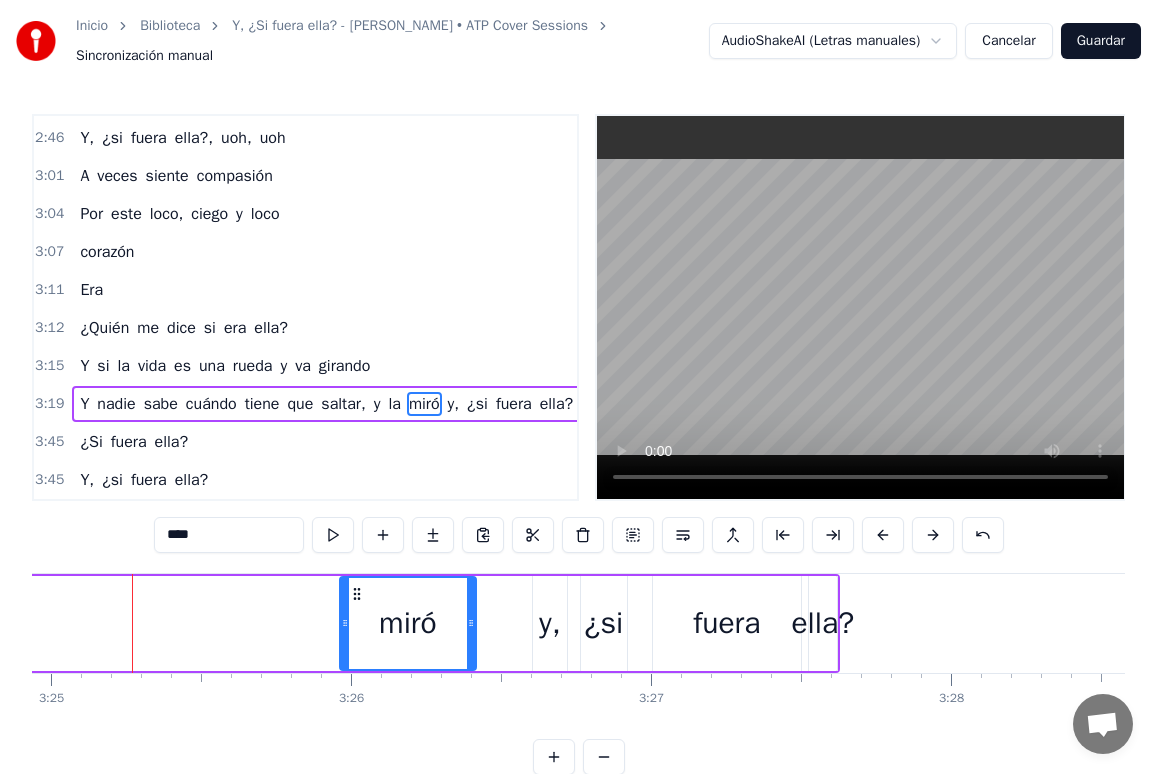 drag, startPoint x: 294, startPoint y: 593, endPoint x: 279, endPoint y: 594, distance: 15.033297 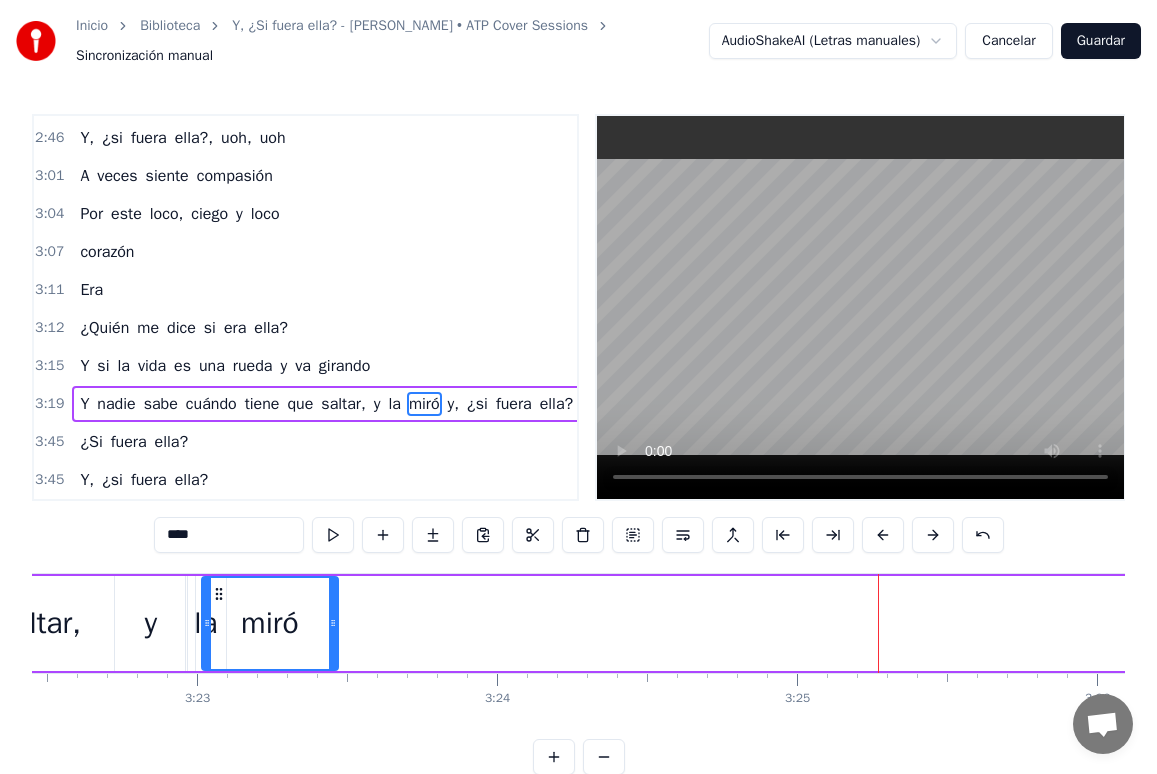 scroll, scrollTop: 0, scrollLeft: 60723, axis: horizontal 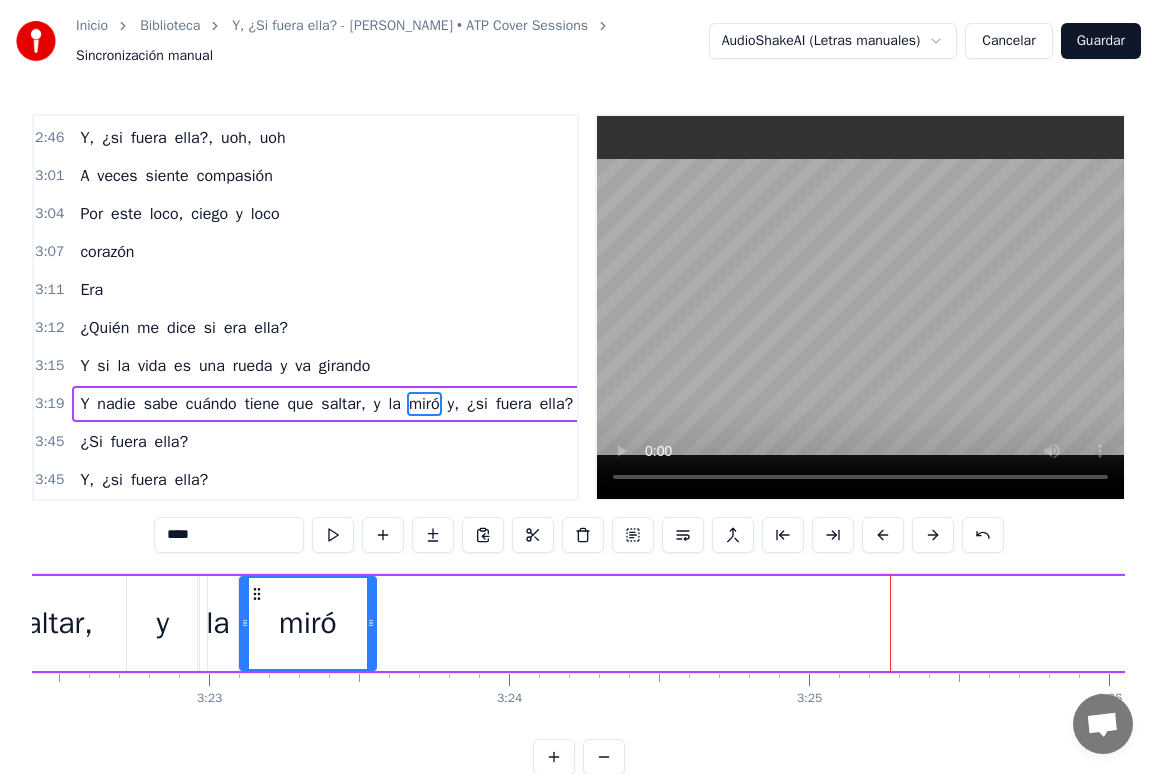drag, startPoint x: 271, startPoint y: 591, endPoint x: 370, endPoint y: 637, distance: 109.165016 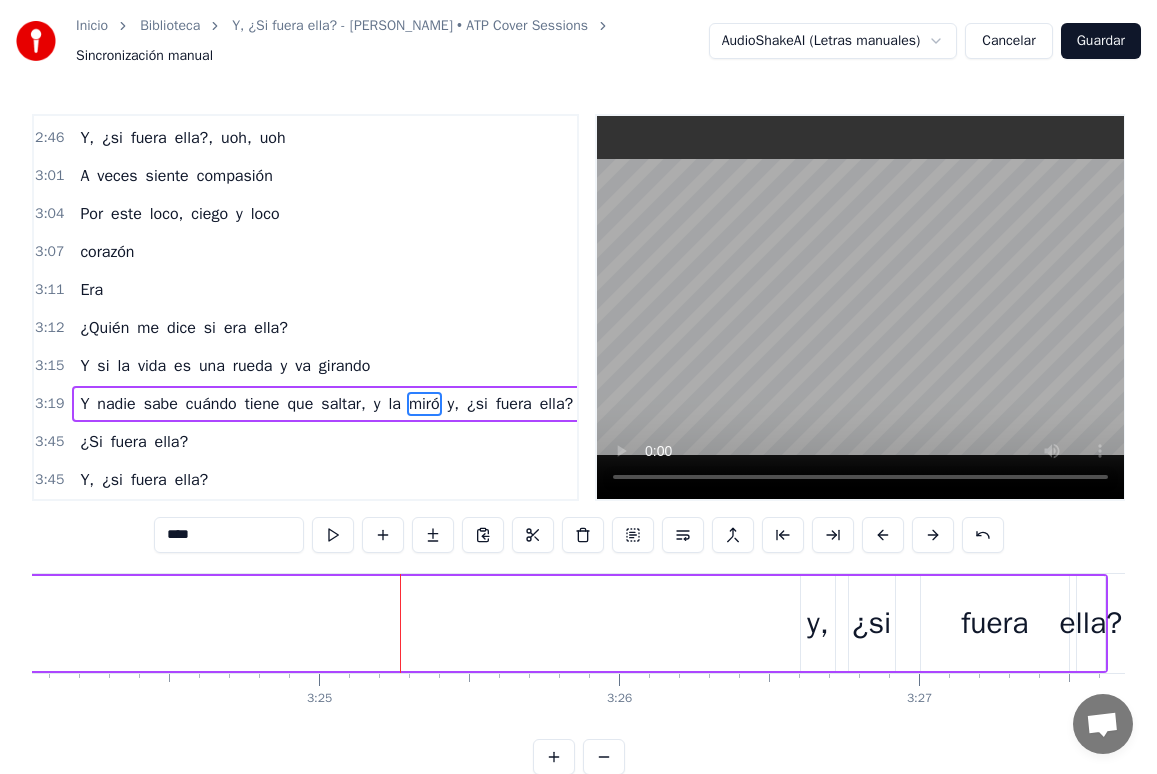 scroll, scrollTop: 0, scrollLeft: 61011, axis: horizontal 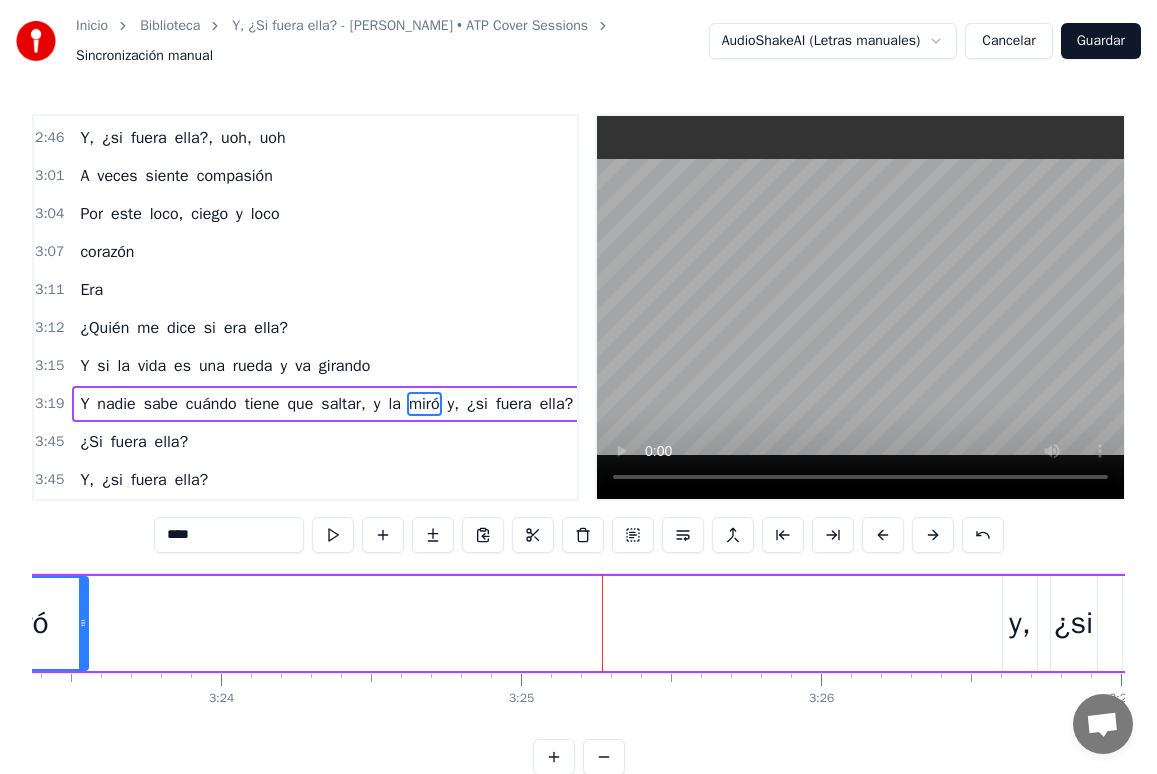 click on "y," at bounding box center [1020, 623] 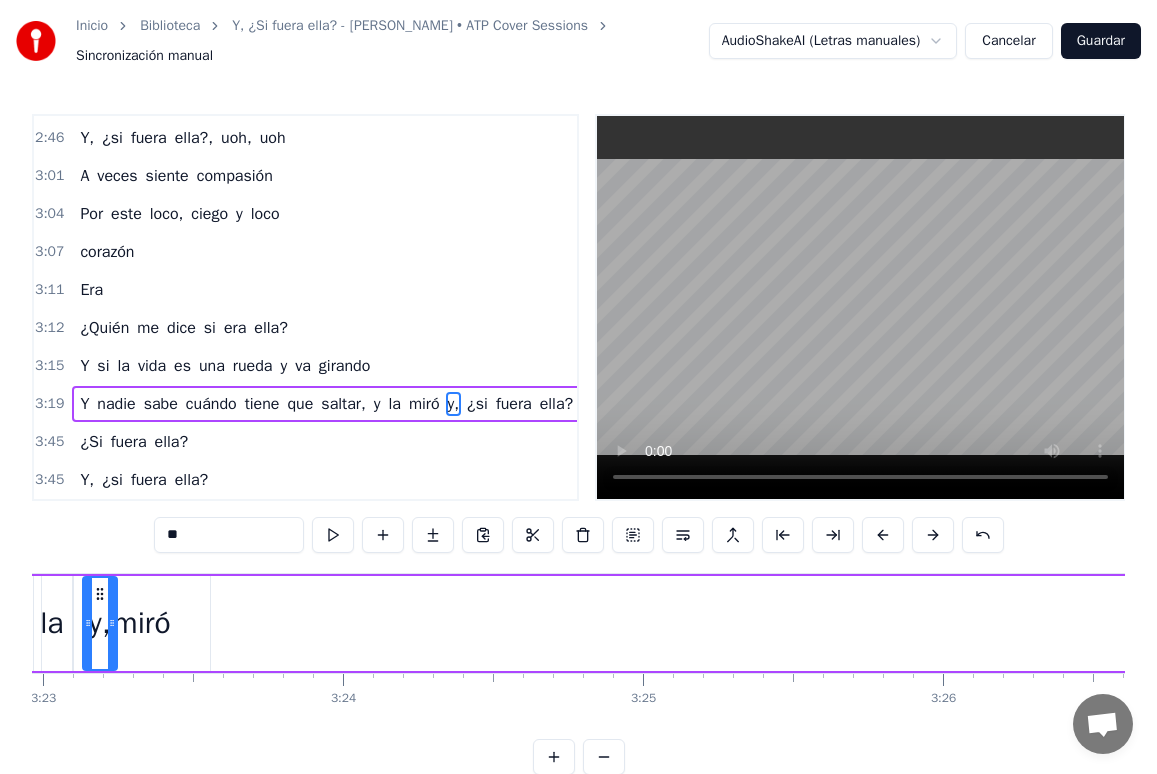scroll, scrollTop: 0, scrollLeft: 60778, axis: horizontal 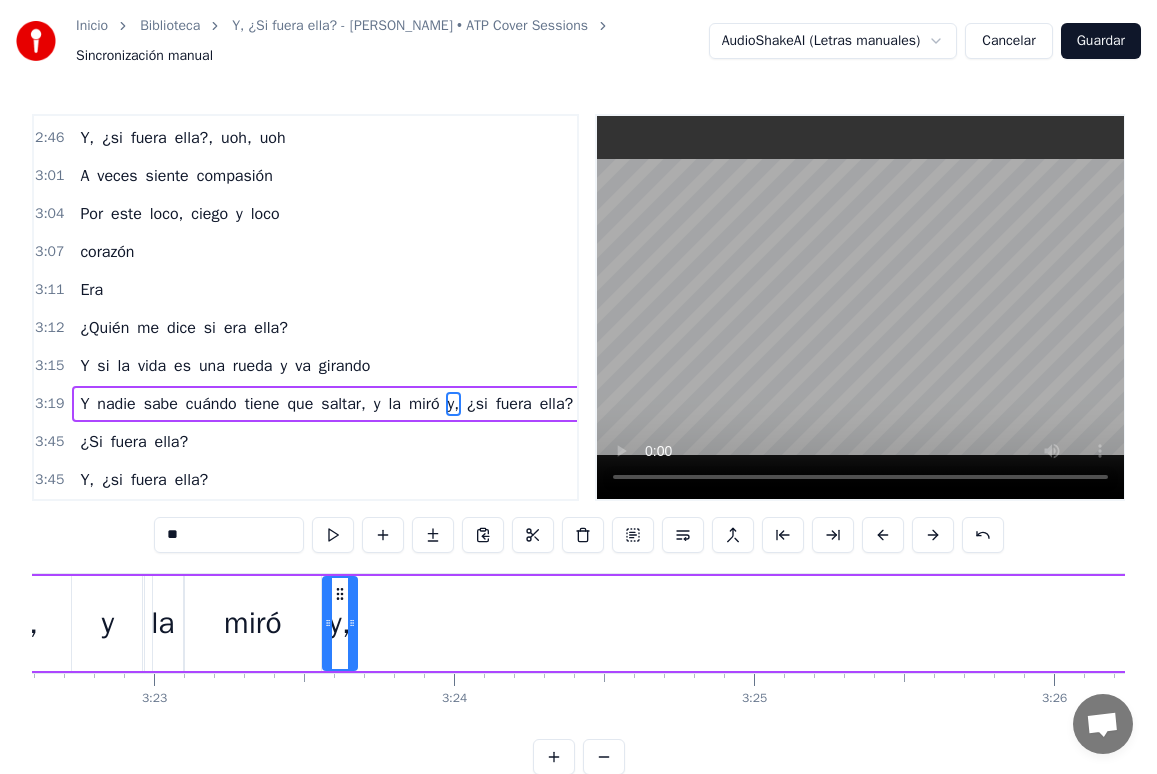 drag, startPoint x: 1008, startPoint y: 593, endPoint x: 417, endPoint y: 609, distance: 591.21655 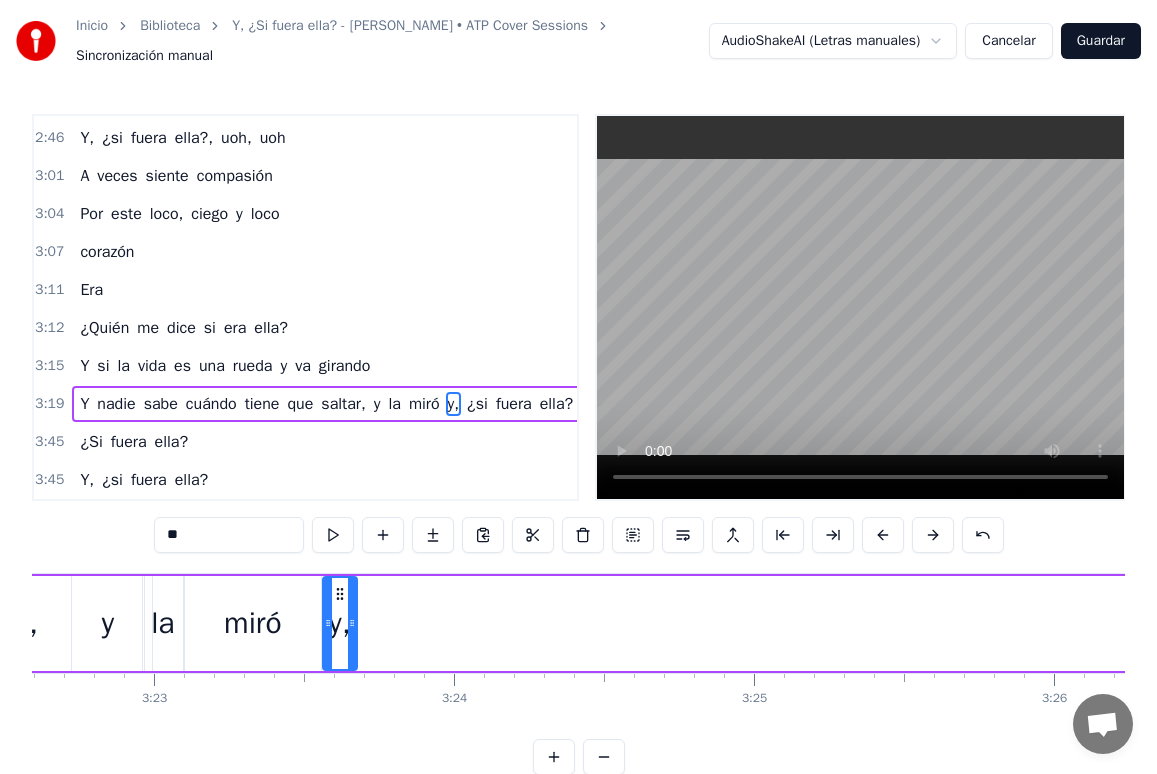 scroll, scrollTop: 0, scrollLeft: 61145, axis: horizontal 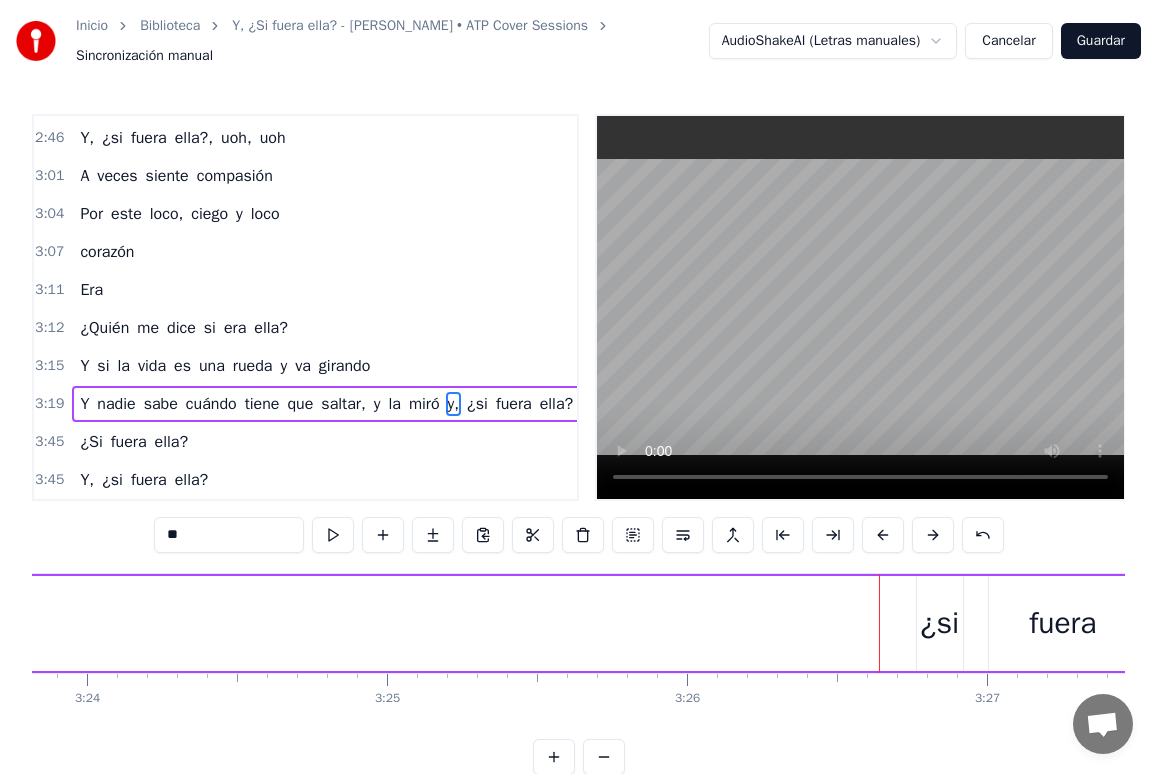 click on "¿si" at bounding box center (939, 623) 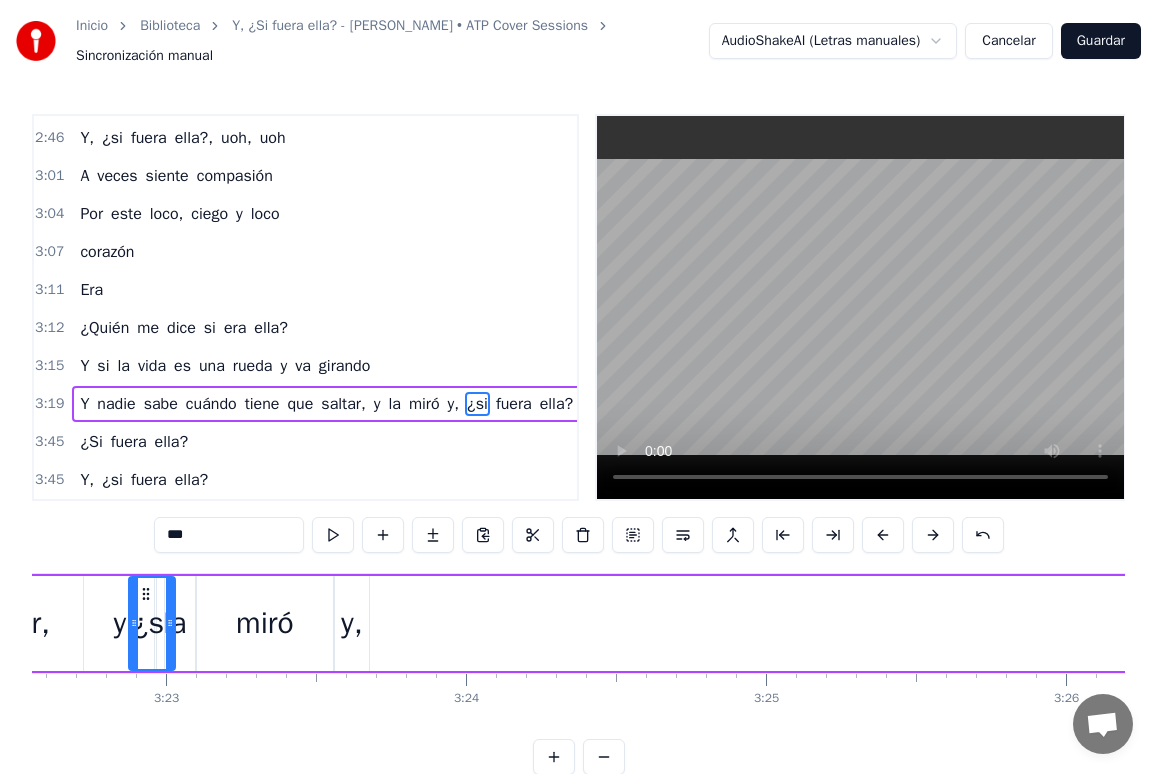 scroll, scrollTop: 0, scrollLeft: 60751, axis: horizontal 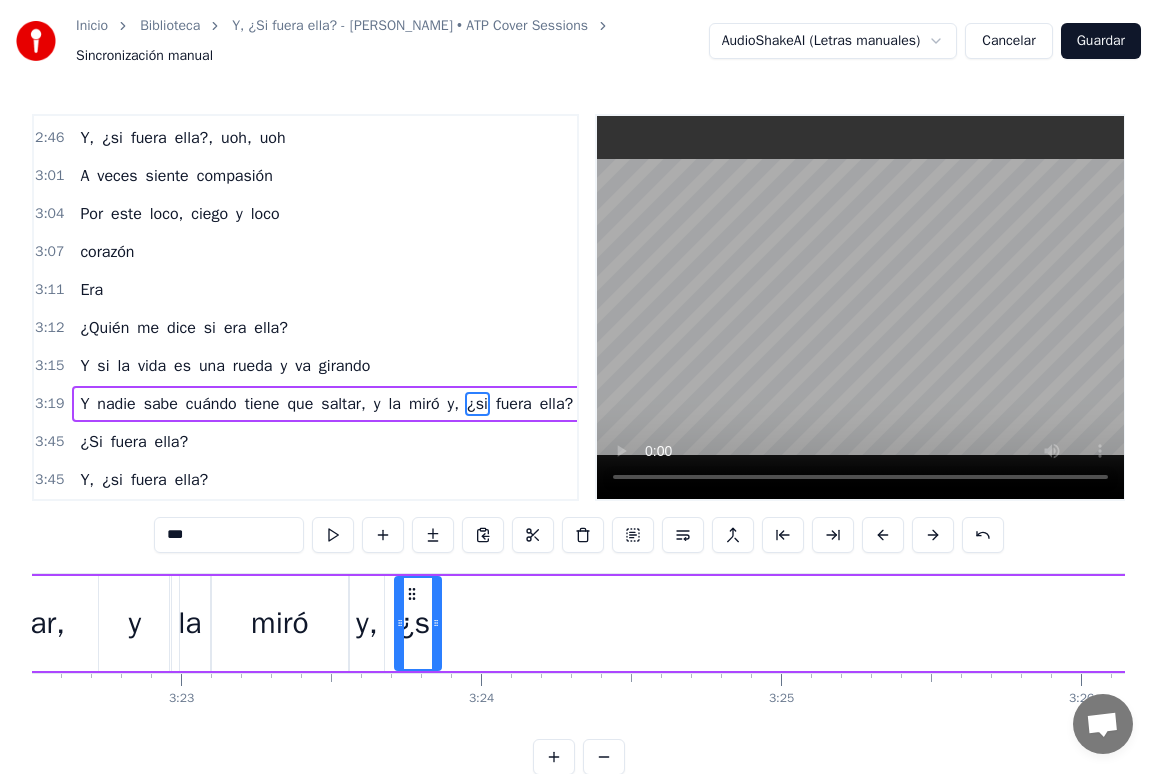 drag, startPoint x: 933, startPoint y: 595, endPoint x: 414, endPoint y: 606, distance: 519.1166 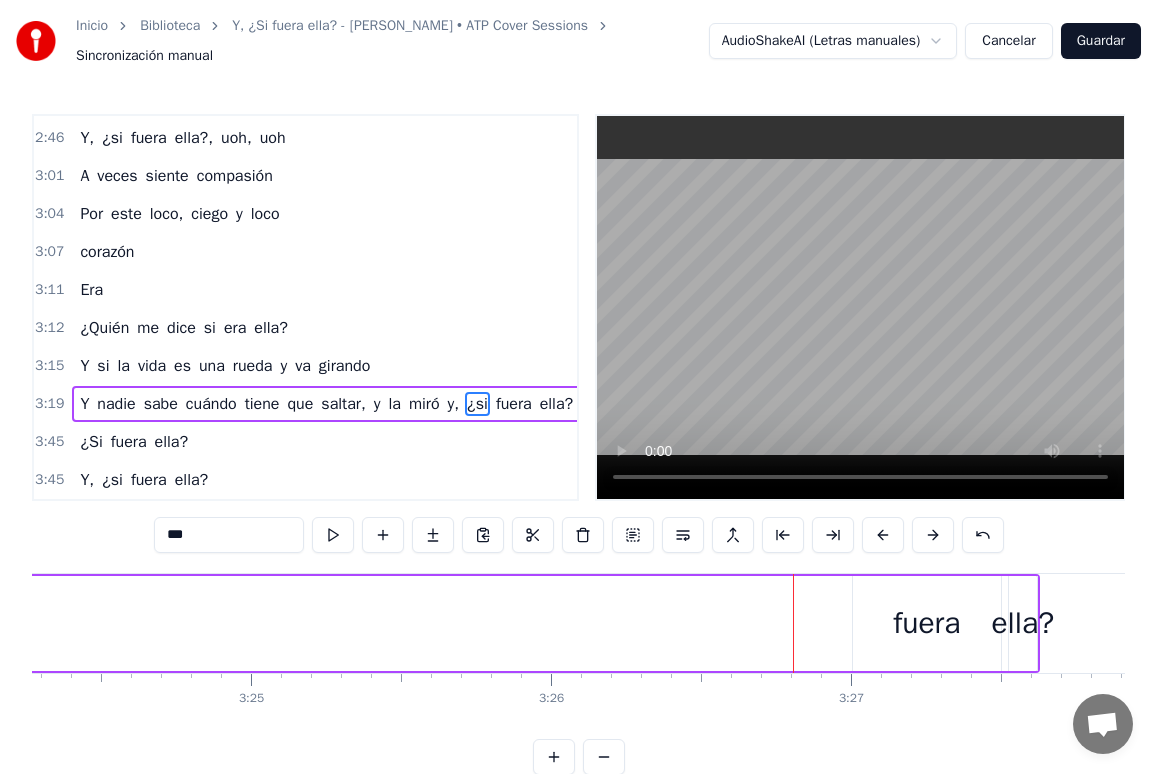 scroll, scrollTop: 0, scrollLeft: 61212, axis: horizontal 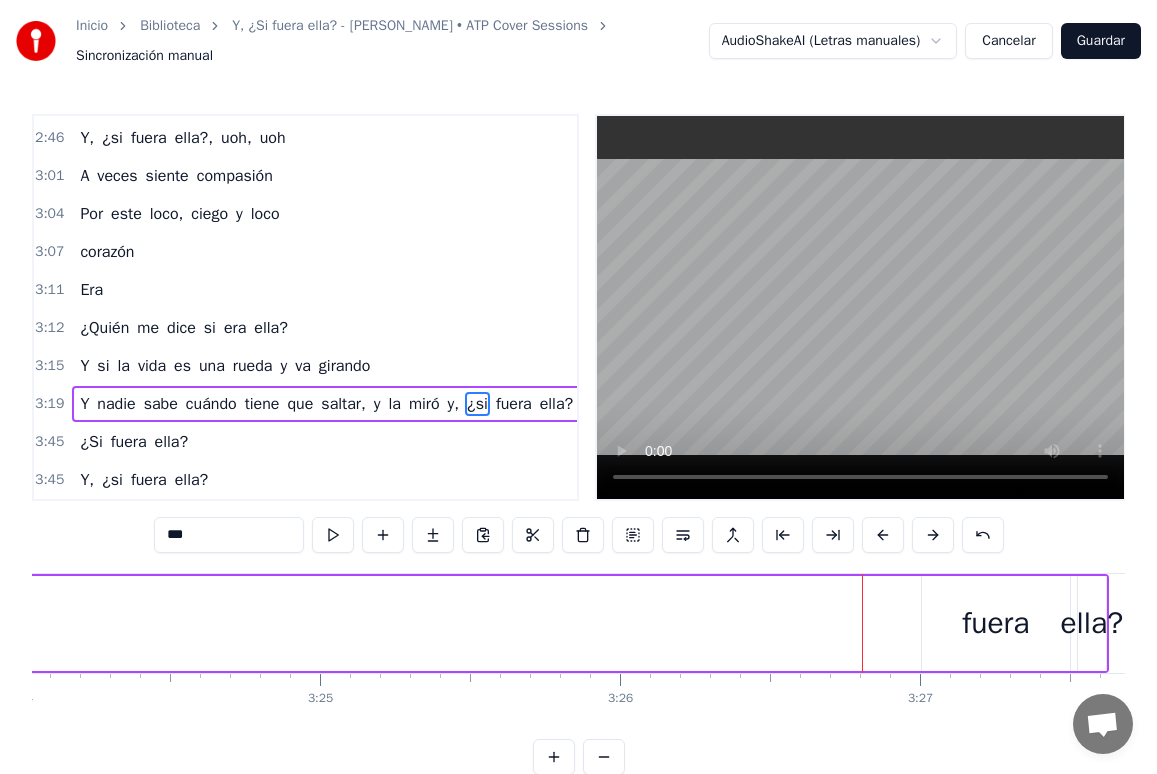 click on "fuera" at bounding box center [995, 623] 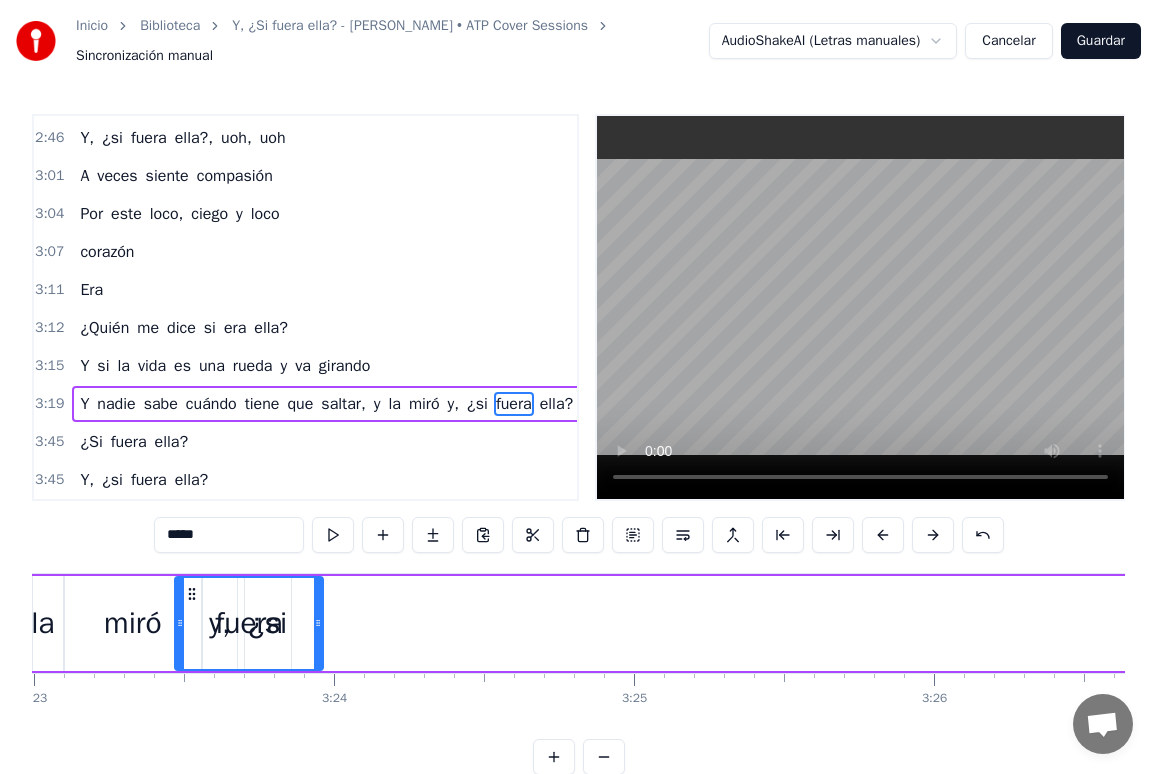 scroll, scrollTop: 0, scrollLeft: 60832, axis: horizontal 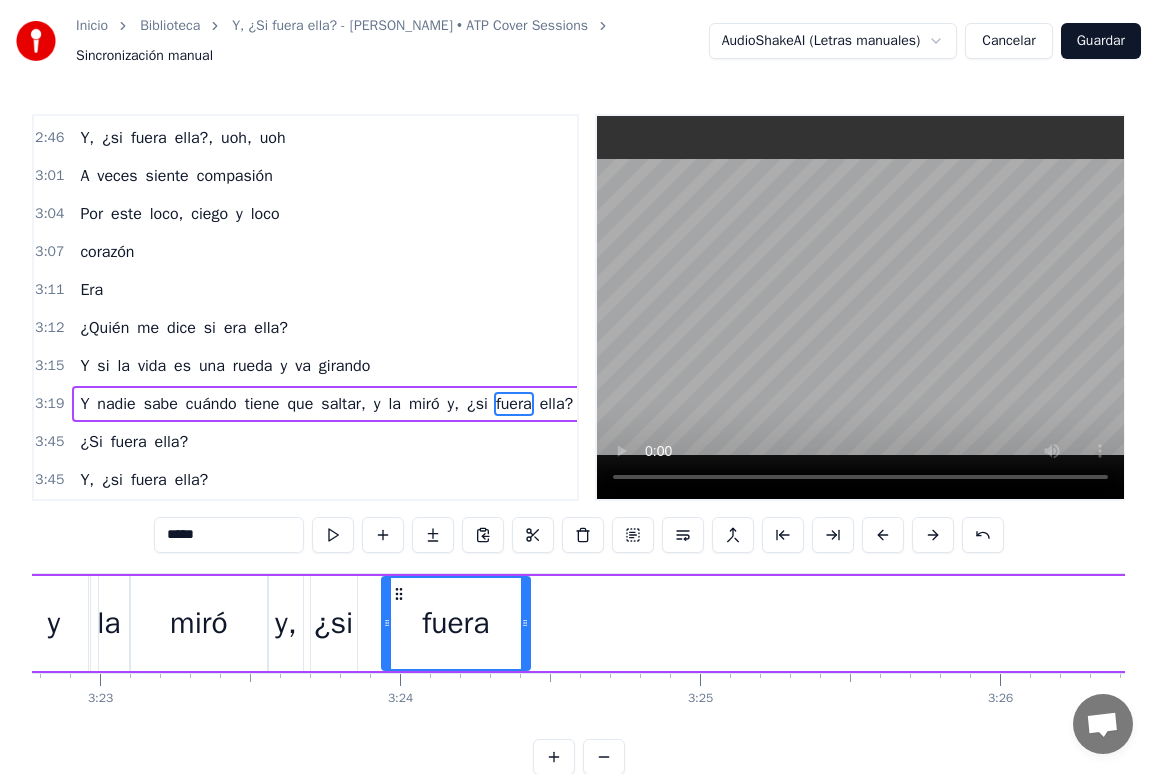 drag, startPoint x: 937, startPoint y: 587, endPoint x: 399, endPoint y: 595, distance: 538.05945 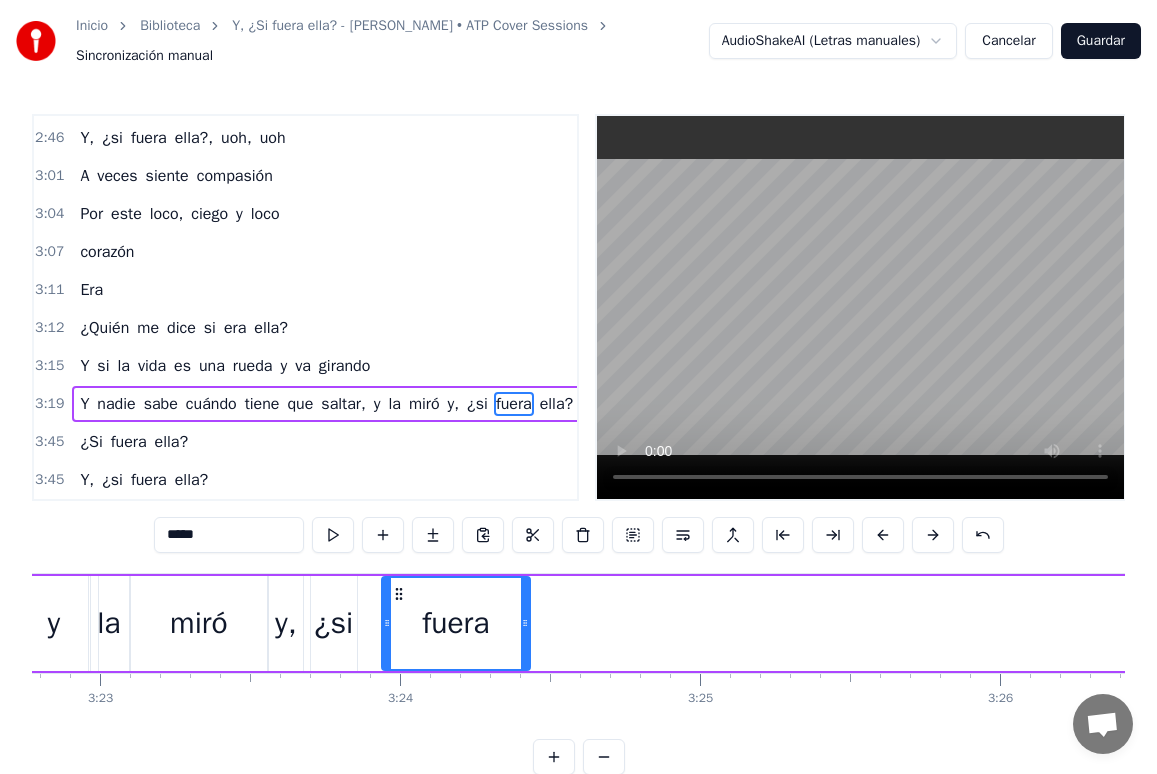 scroll, scrollTop: 0, scrollLeft: 61280, axis: horizontal 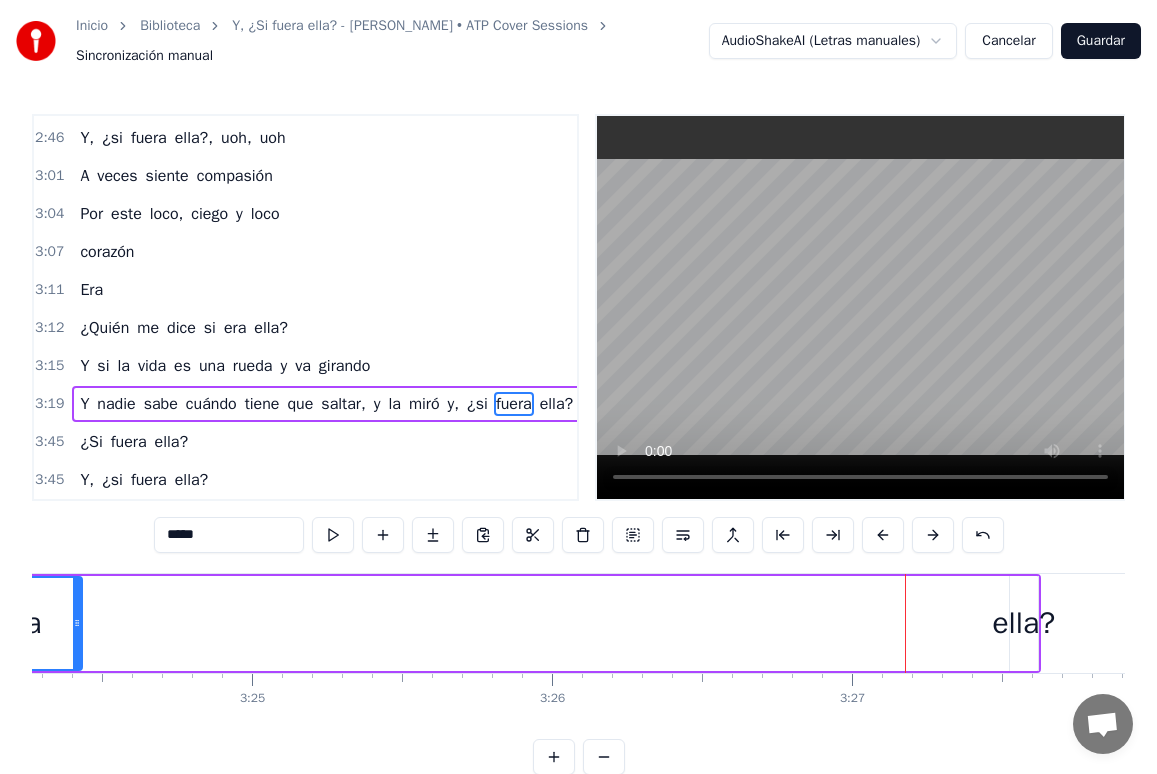 click on "ella?" at bounding box center (1023, 623) 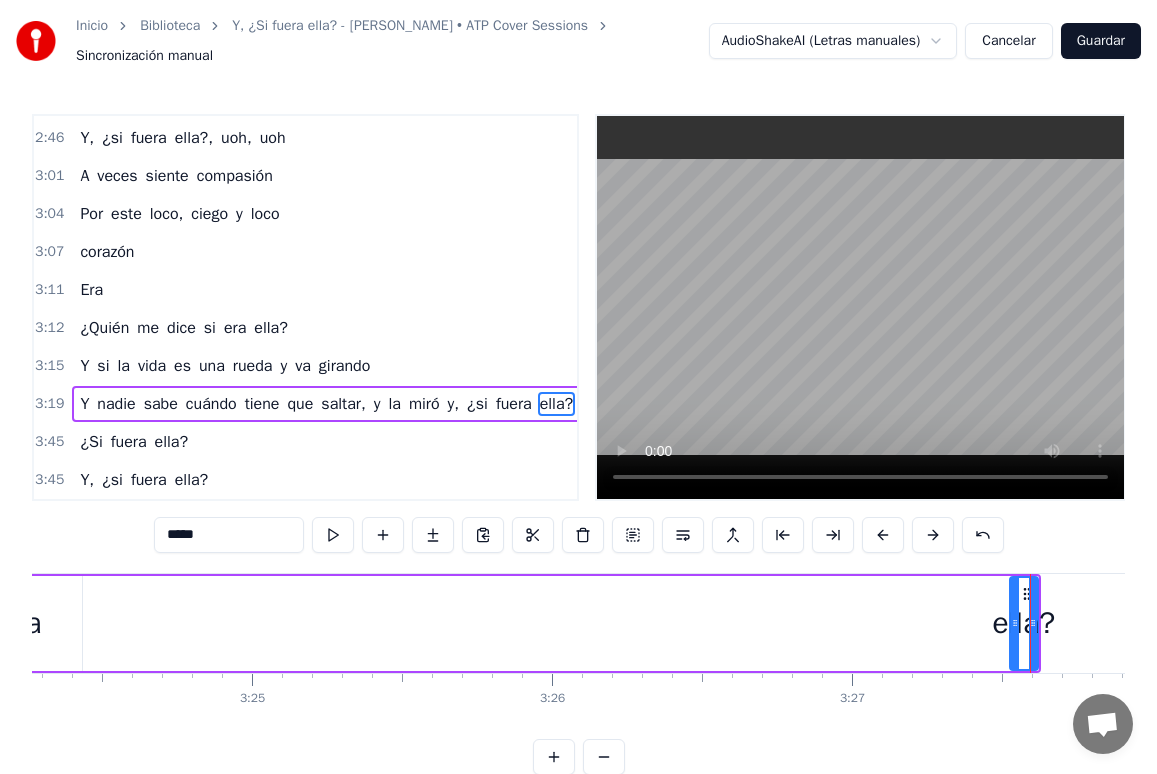 scroll, scrollTop: 1306, scrollLeft: 8, axis: both 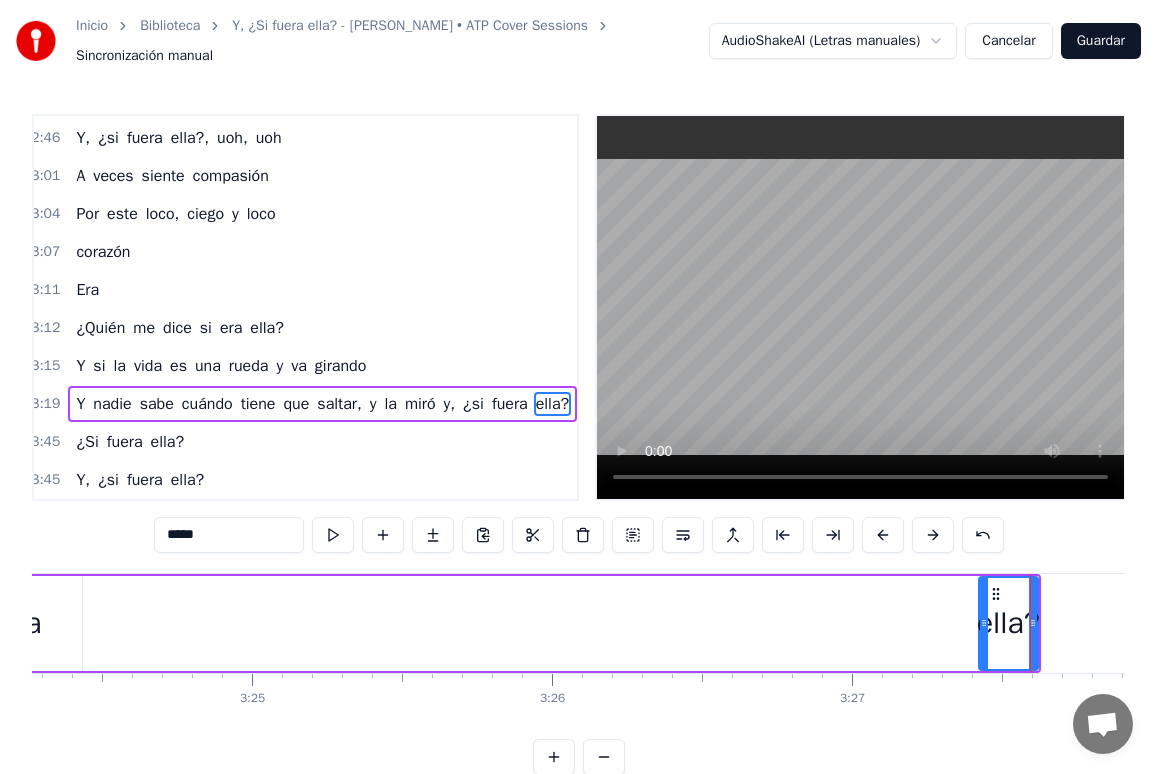 drag, startPoint x: 1006, startPoint y: 621, endPoint x: 965, endPoint y: 622, distance: 41.01219 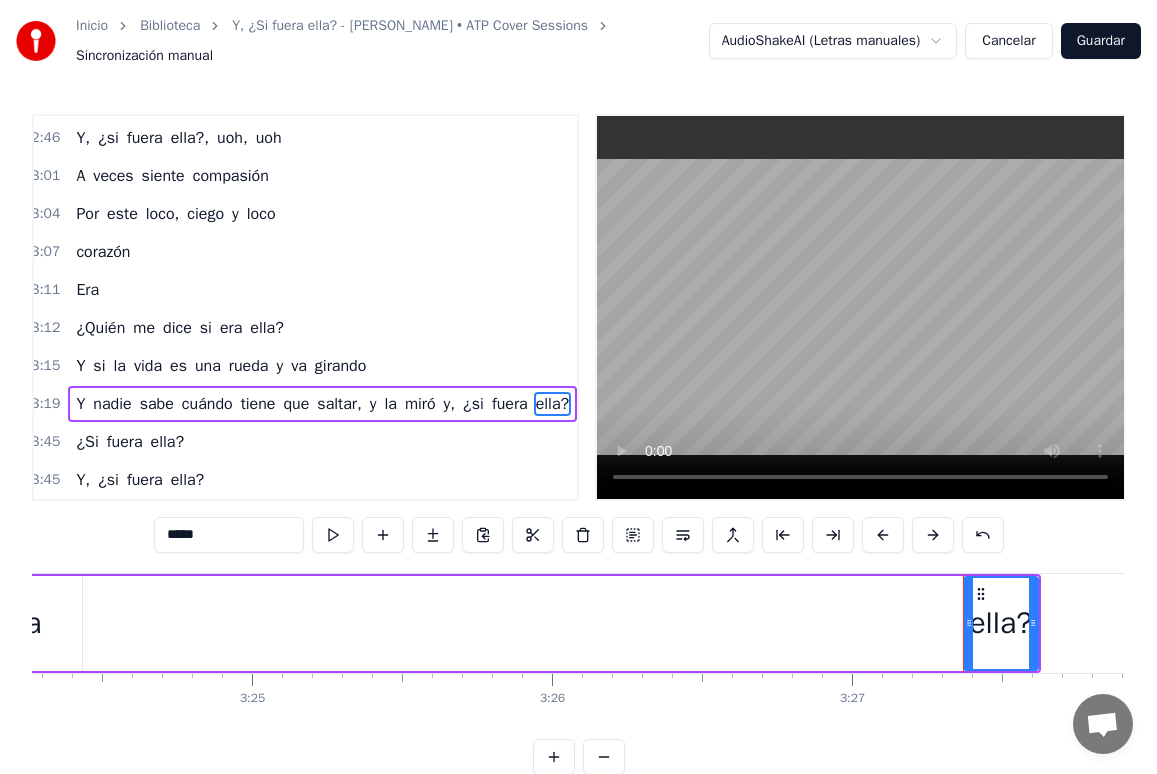 drag, startPoint x: 1037, startPoint y: 615, endPoint x: 920, endPoint y: 628, distance: 117.72001 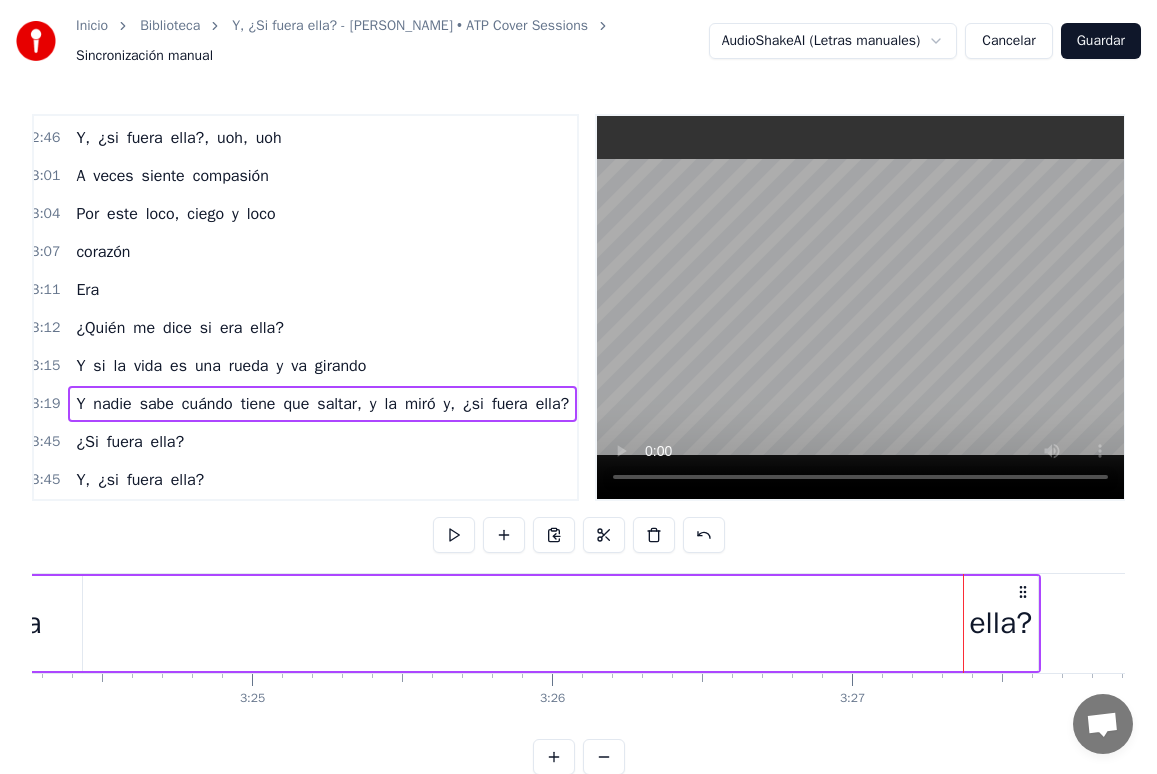 click on "ella?" at bounding box center [1001, 623] 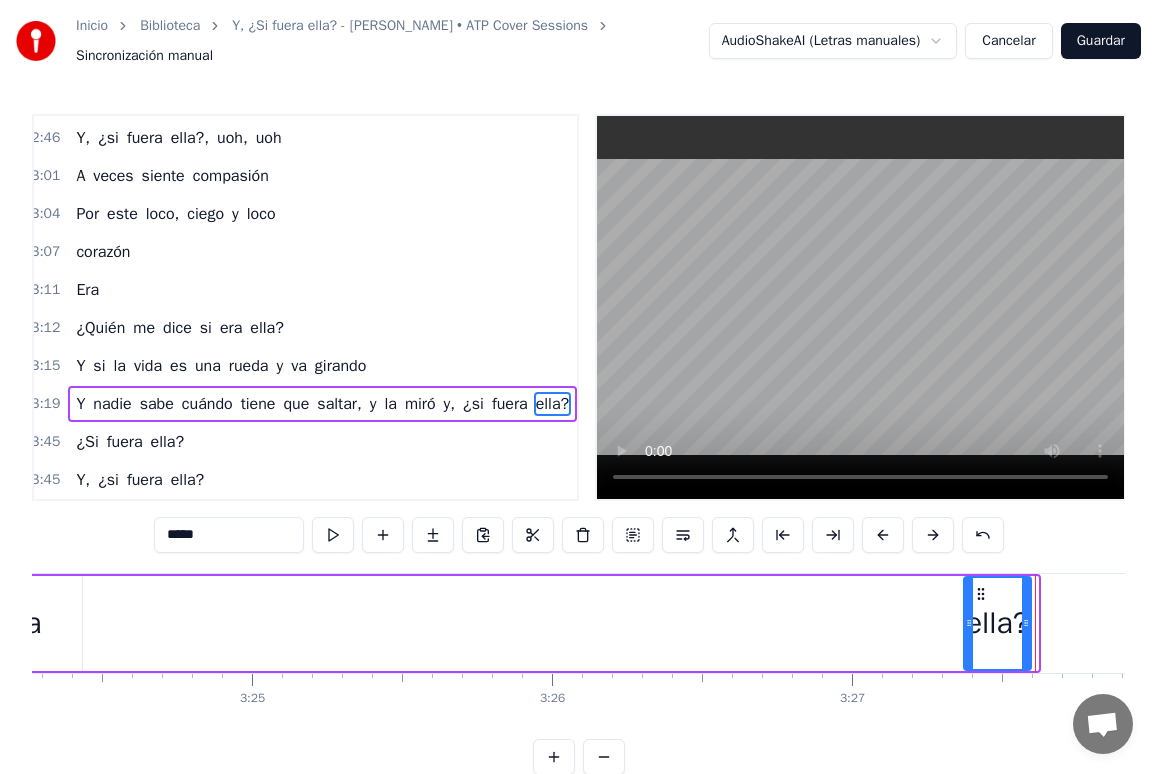 click 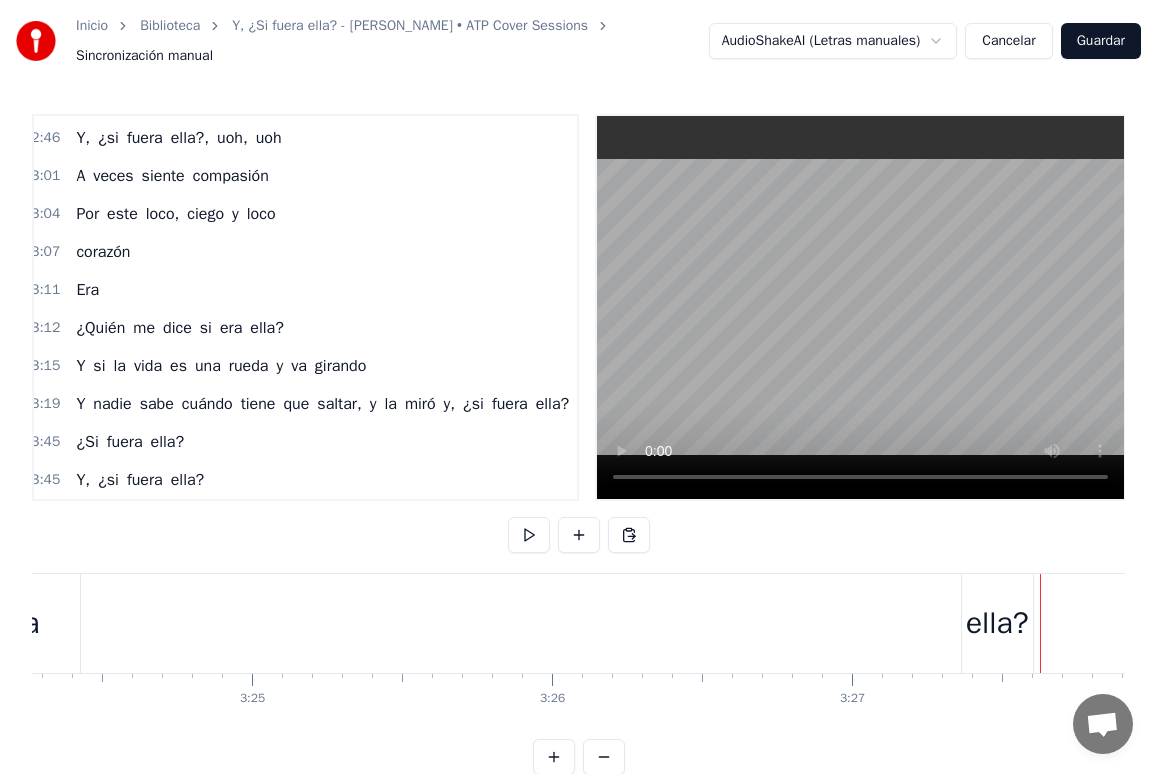click on "Y nadie sabe cuándo tiene que saltar, y la [PERSON_NAME] y, ¿si fuera ella?" at bounding box center (-136, 623) 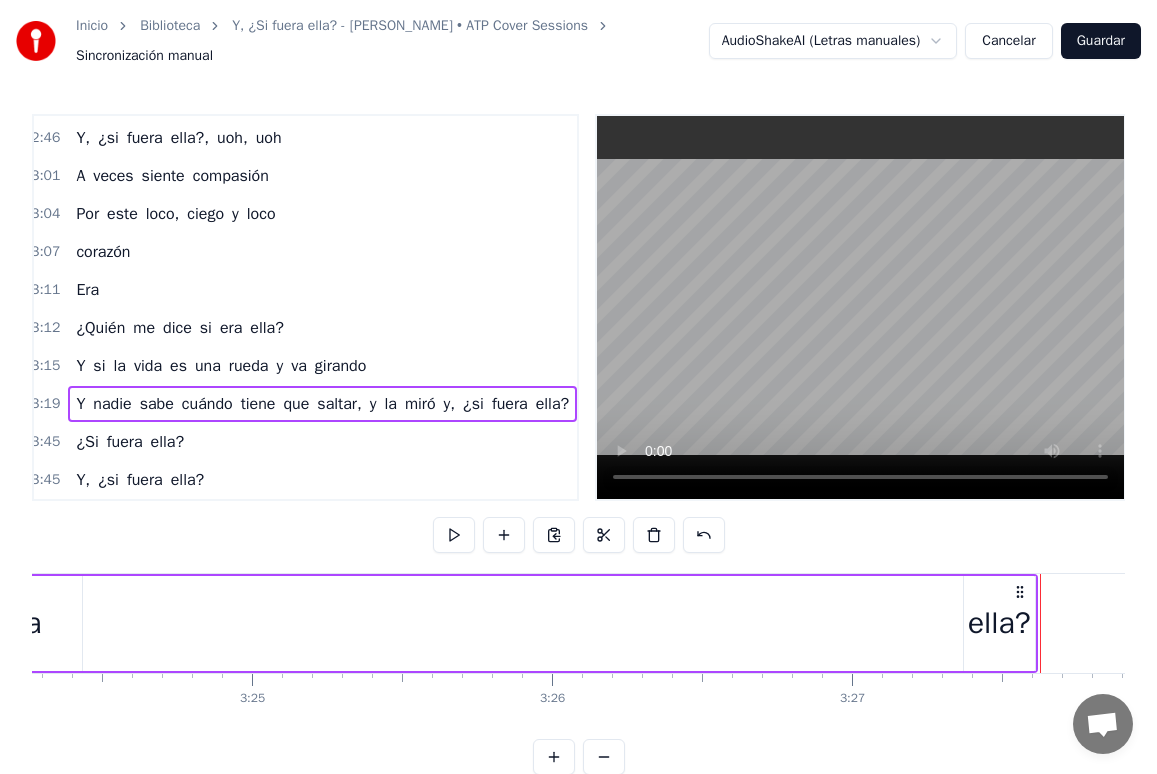 click on "ella?" at bounding box center [999, 623] 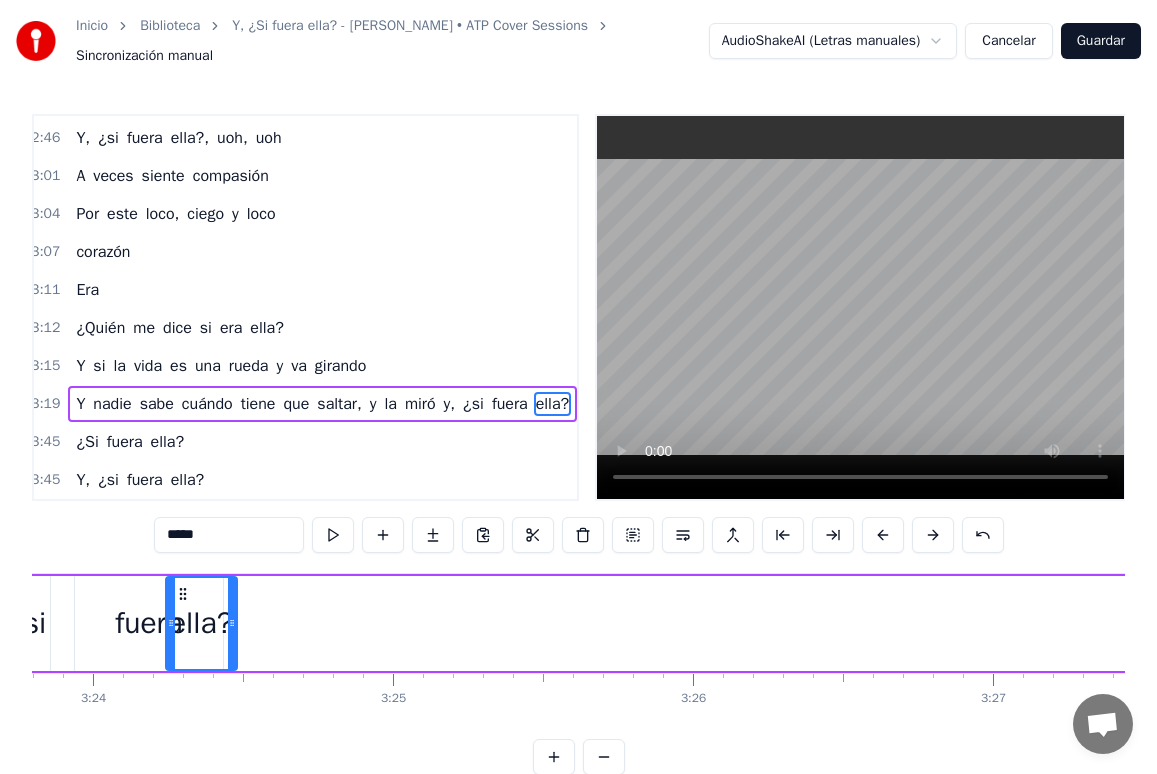 scroll, scrollTop: 0, scrollLeft: 61073, axis: horizontal 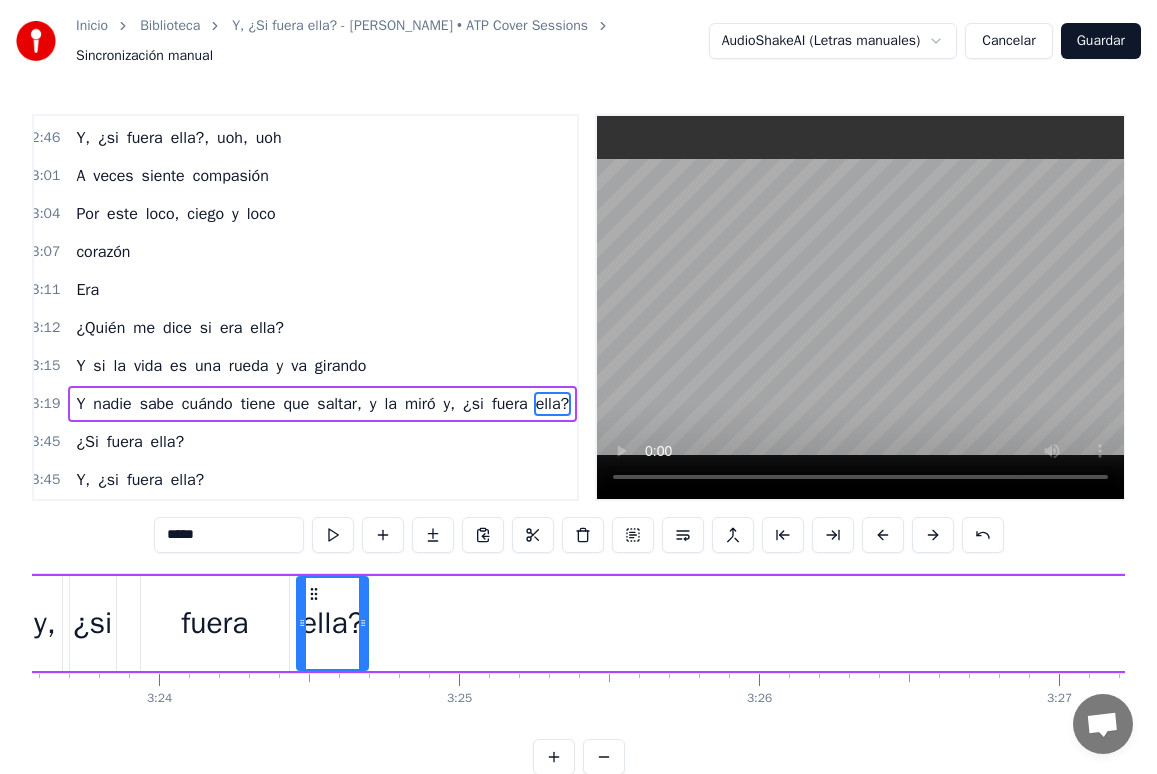 drag, startPoint x: 979, startPoint y: 590, endPoint x: 332, endPoint y: 607, distance: 647.2233 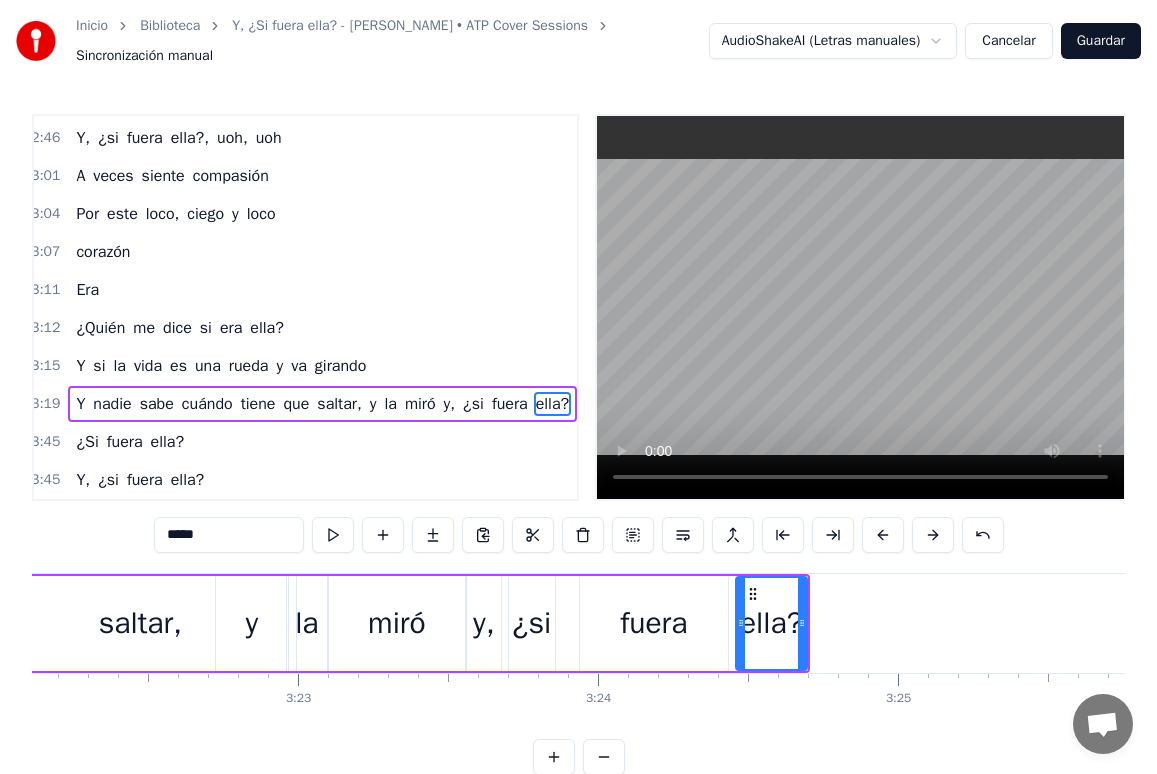 scroll, scrollTop: 0, scrollLeft: 60633, axis: horizontal 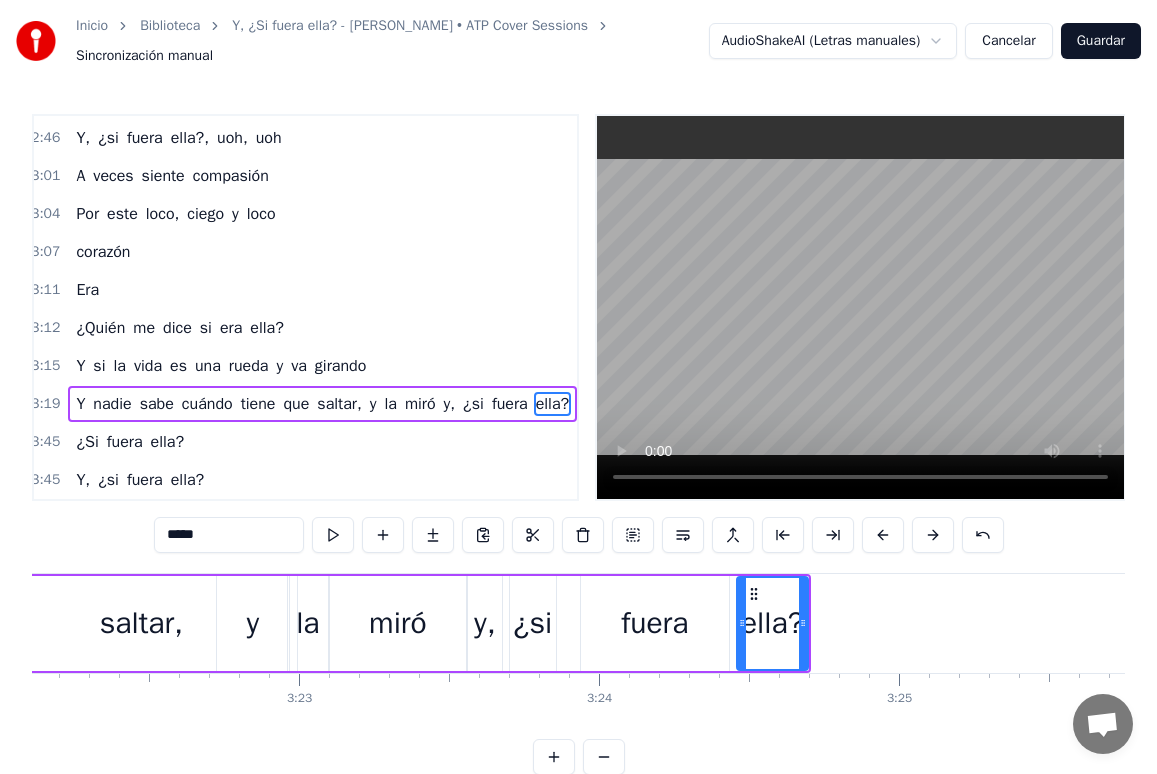 click on "Y" at bounding box center (80, 404) 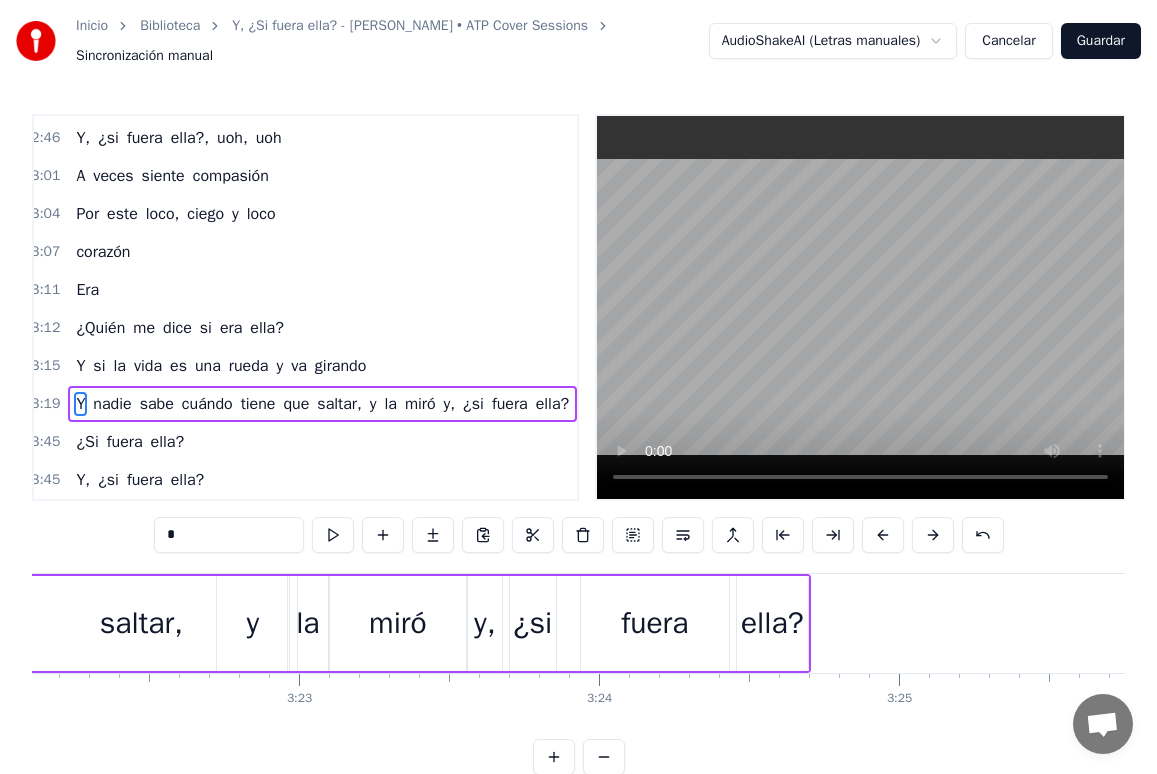 click on "Y nadie sabe cuándo tiene que saltar, y la [PERSON_NAME] y, ¿si fuera ella?" at bounding box center [322, 404] 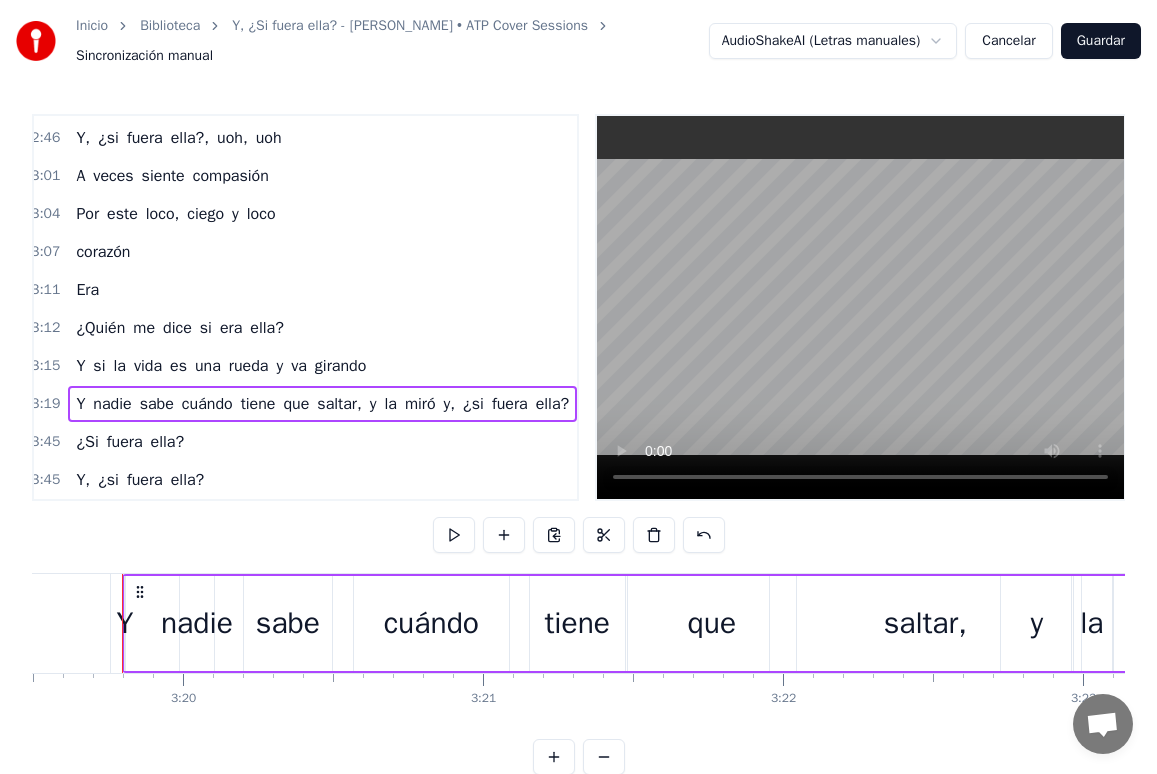 scroll, scrollTop: 0, scrollLeft: 59838, axis: horizontal 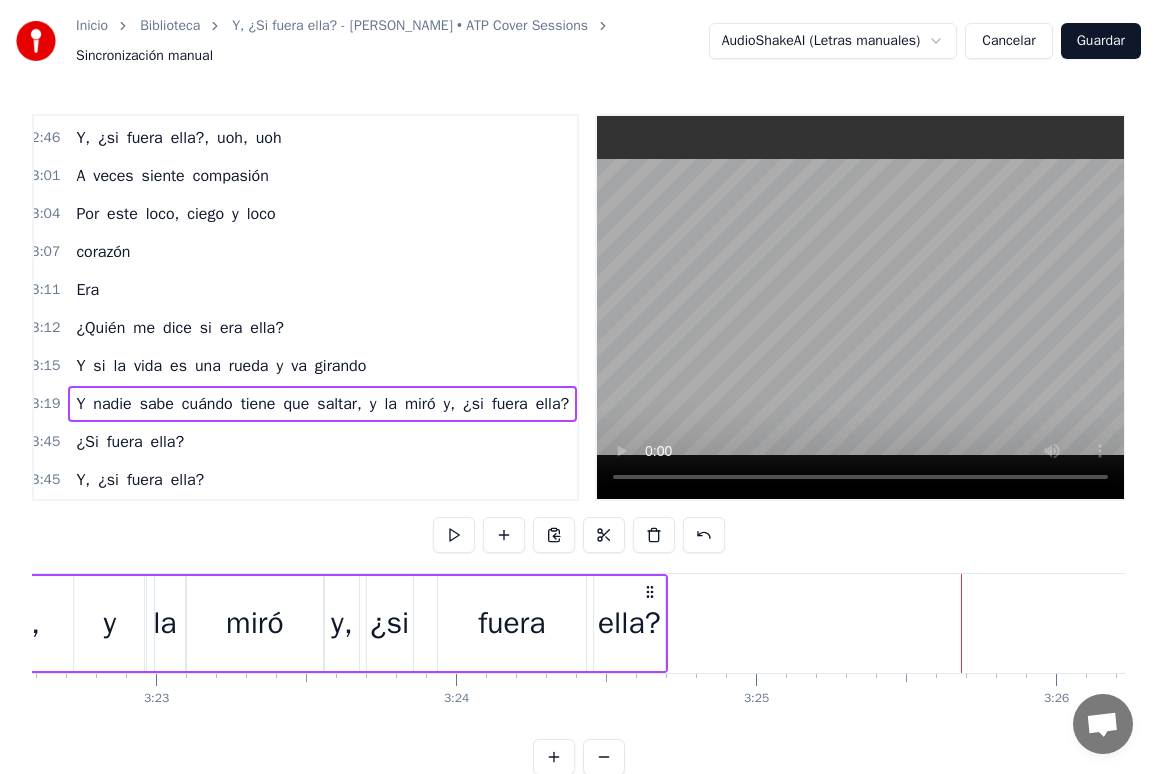 click on "fuera" at bounding box center (512, 623) 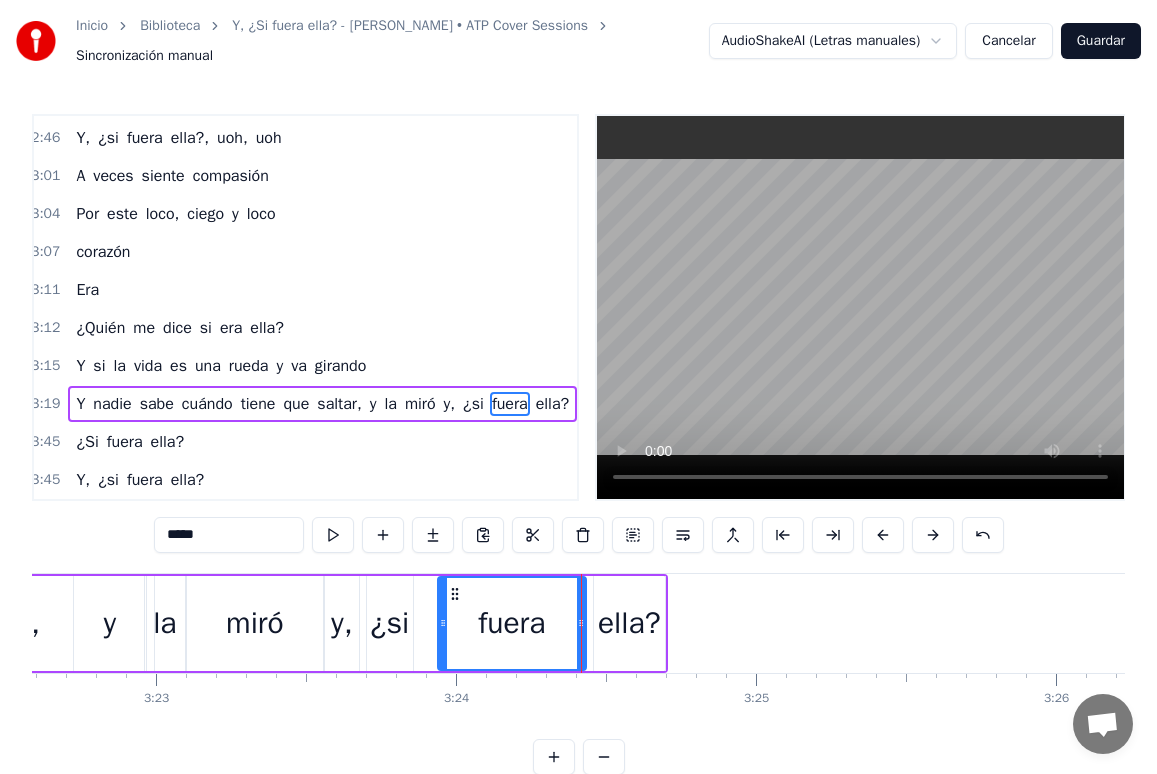 click on "ella?" at bounding box center [629, 623] 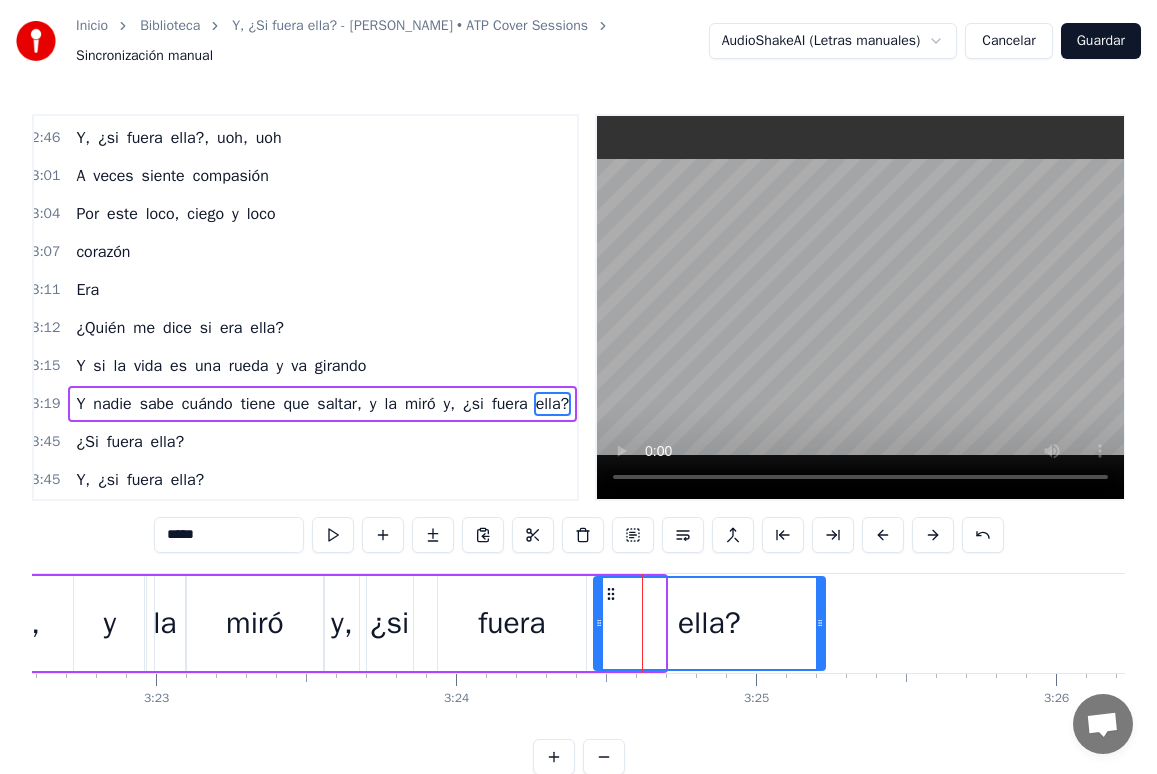 drag, startPoint x: 667, startPoint y: 624, endPoint x: 827, endPoint y: 621, distance: 160.02812 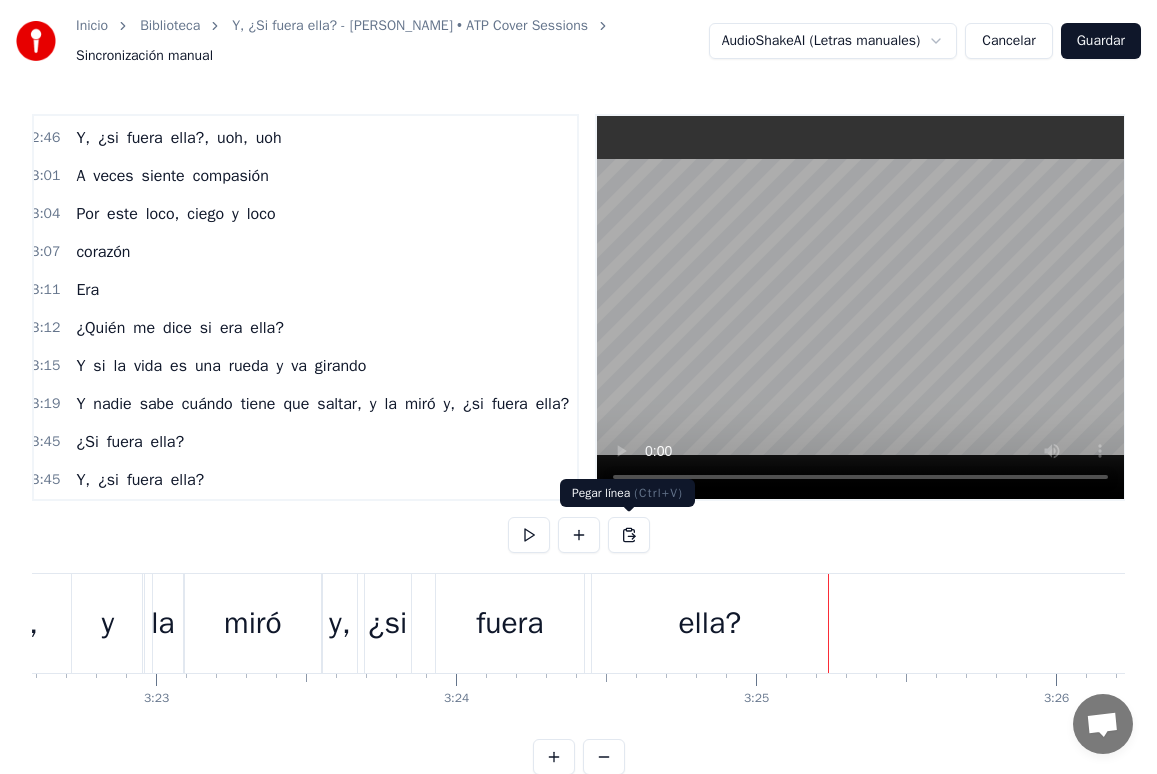 click on "ella?" at bounding box center (710, 623) 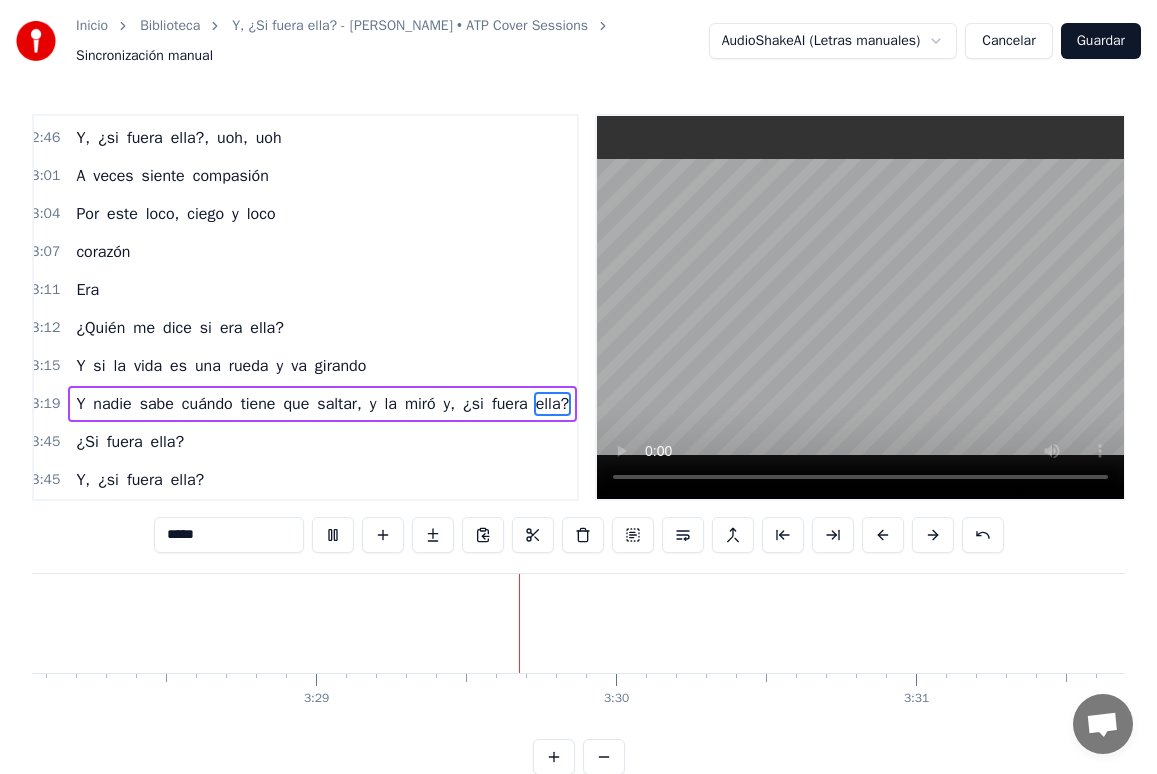 scroll, scrollTop: 0, scrollLeft: 62669, axis: horizontal 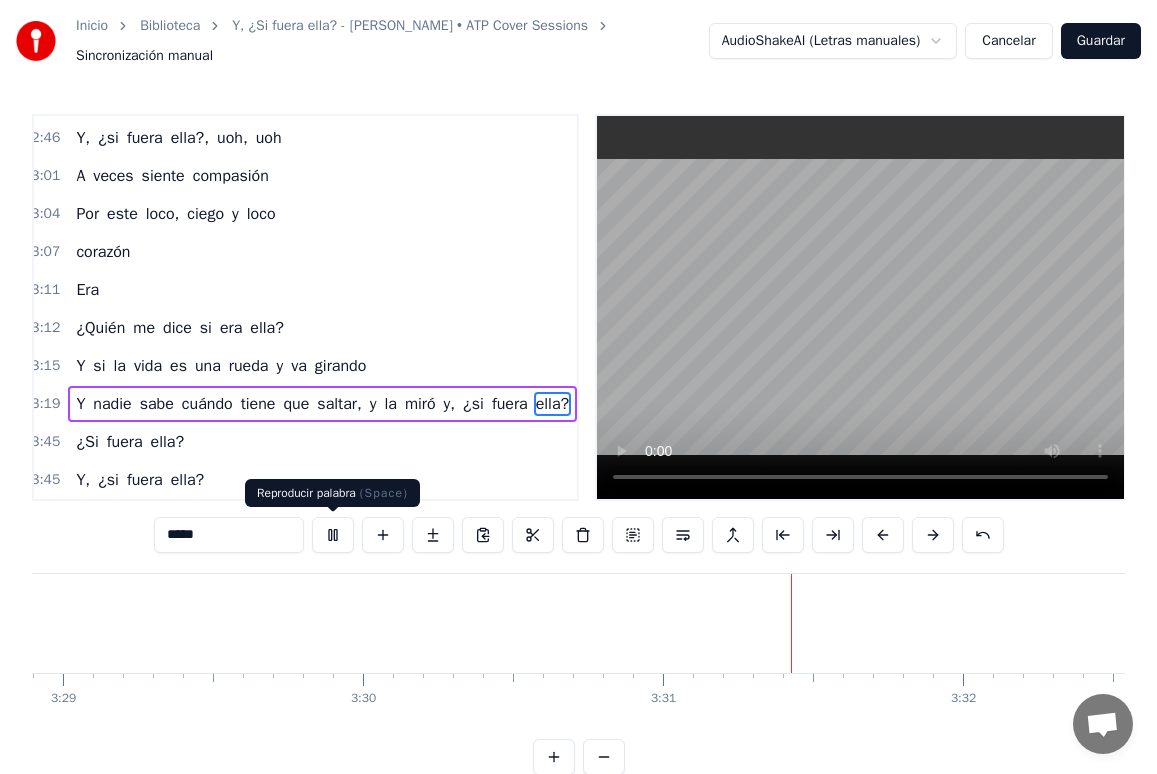 click at bounding box center (333, 535) 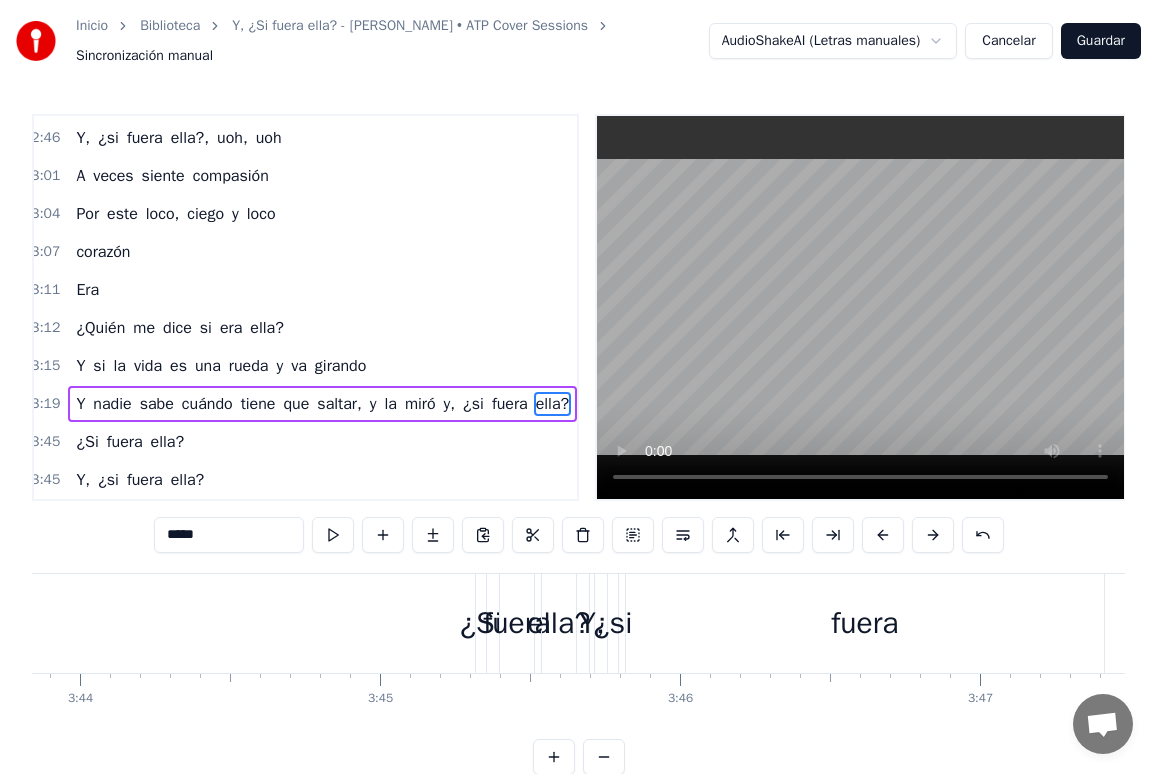 scroll, scrollTop: 0, scrollLeft: 67084, axis: horizontal 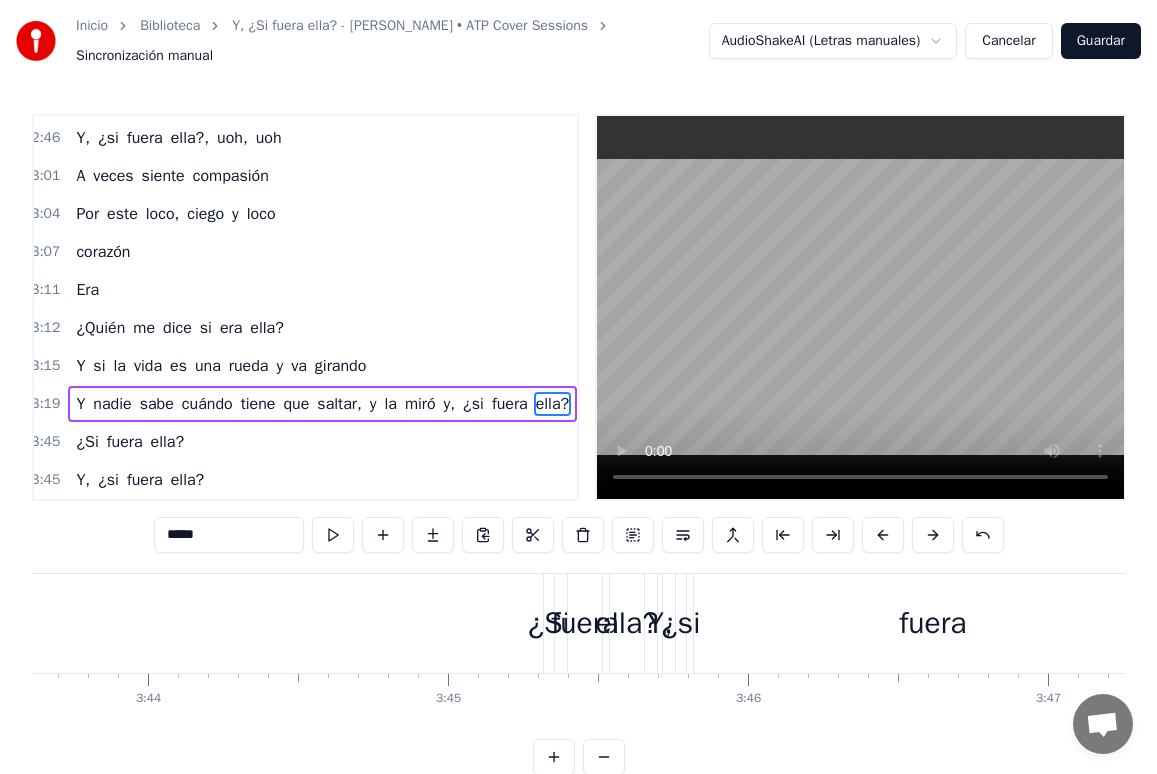 click on "¿Si" at bounding box center [87, 442] 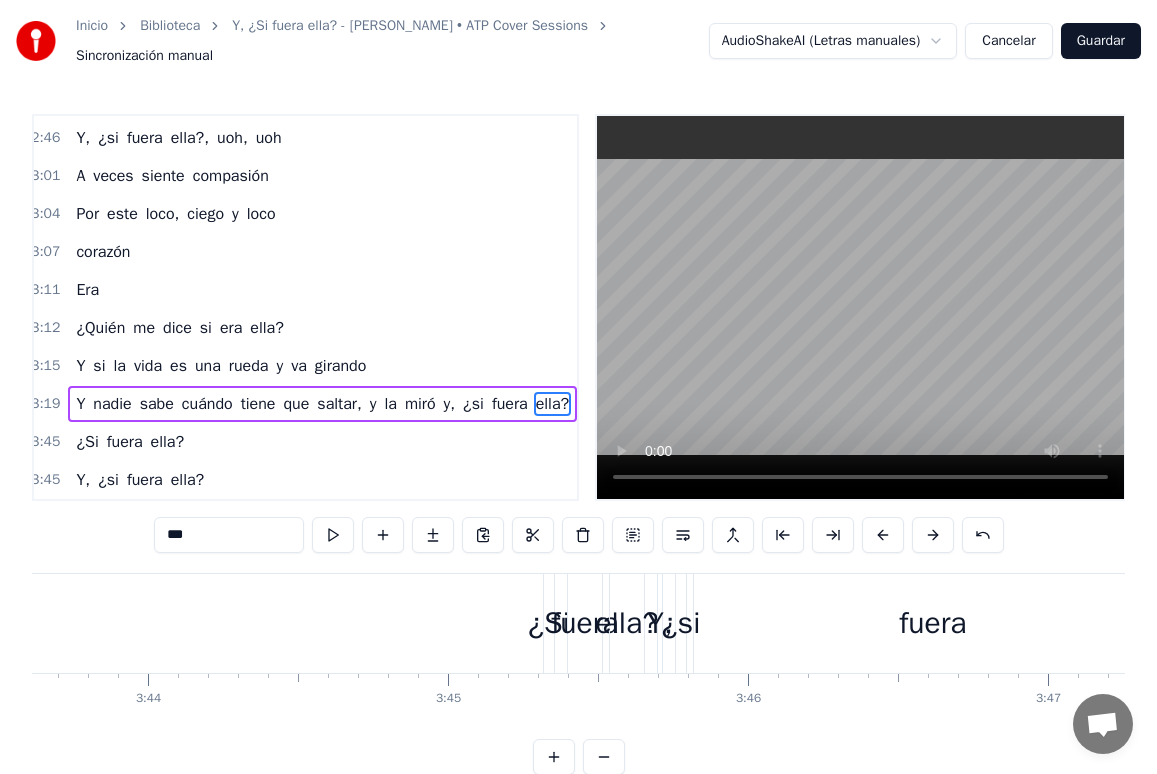 scroll, scrollTop: 37, scrollLeft: 0, axis: vertical 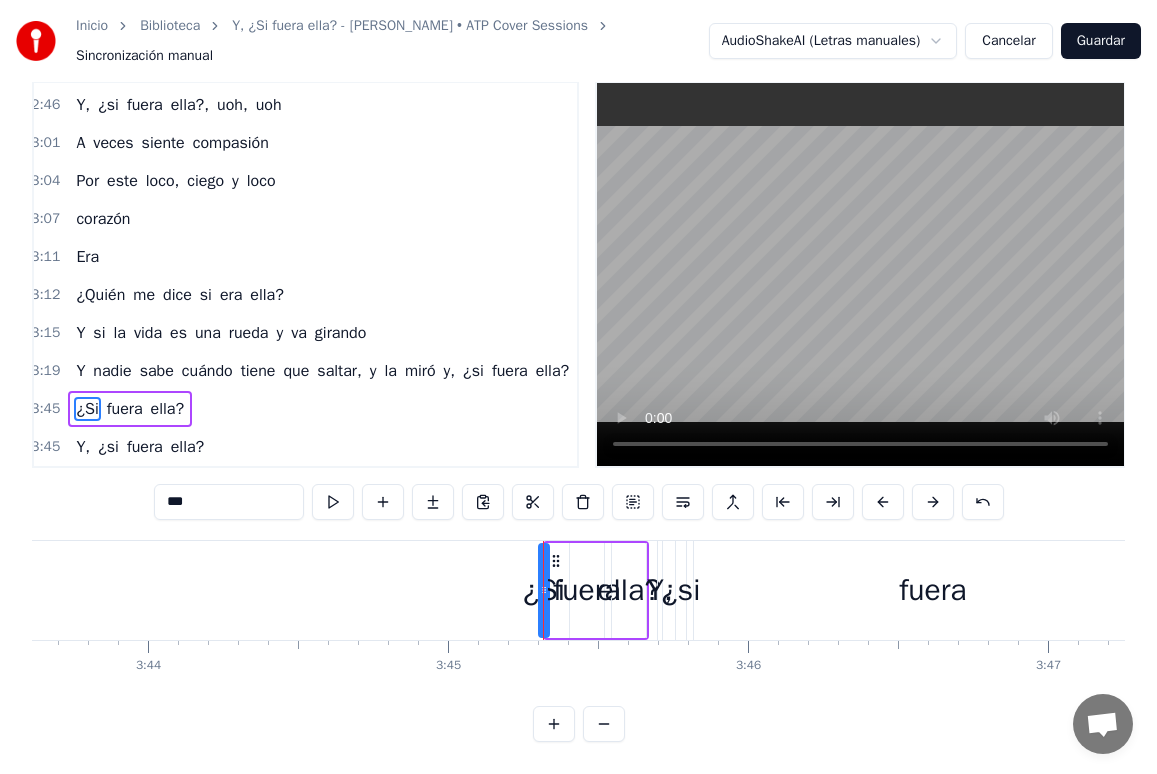 click 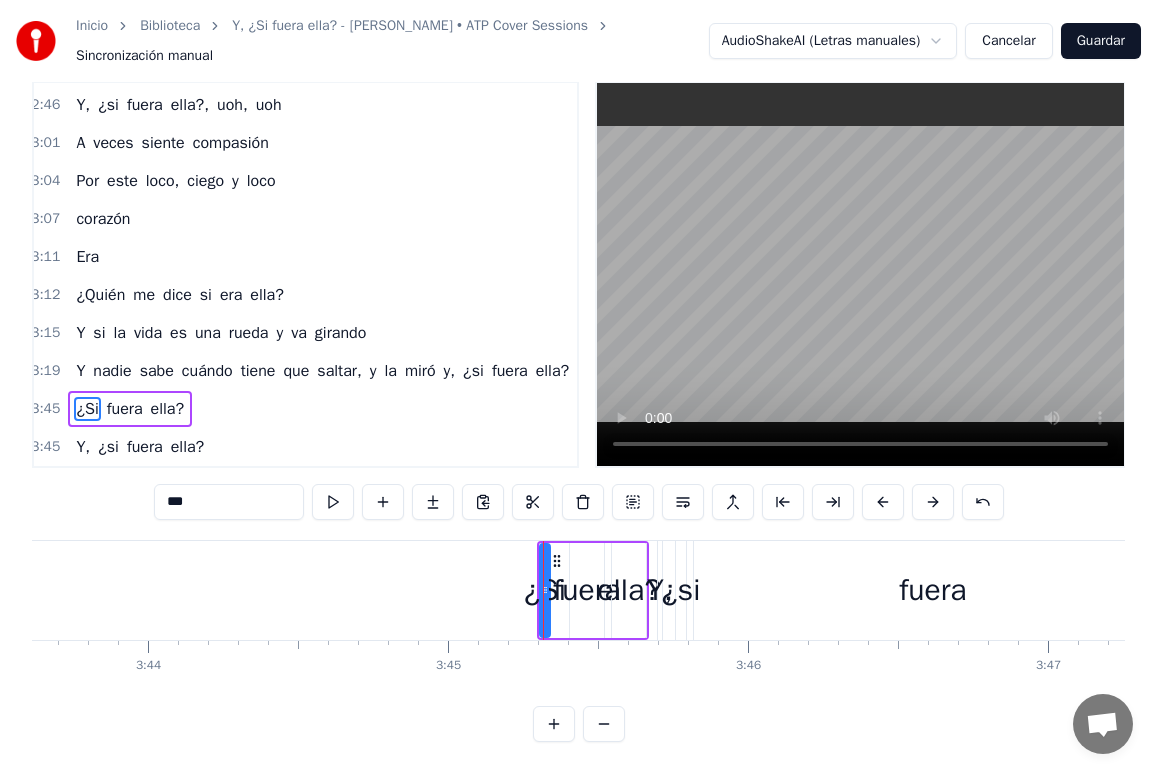 click on "¿Si fuera ella?" at bounding box center [130, 409] 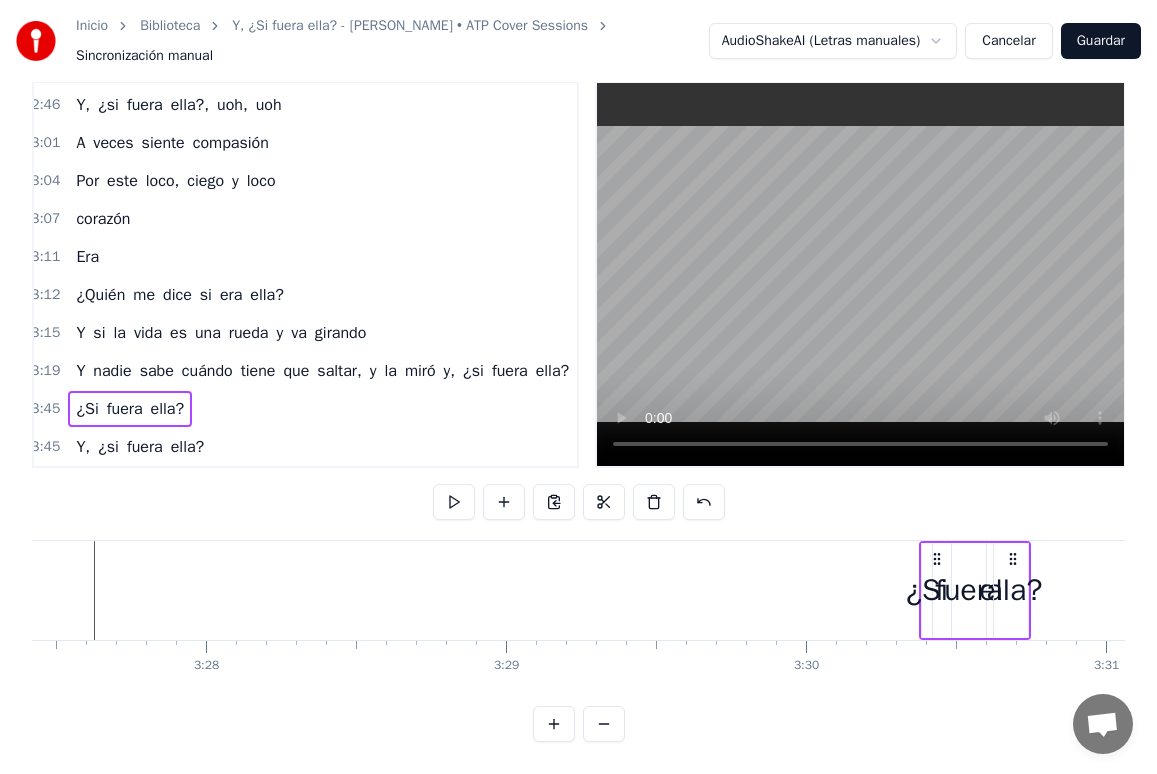 scroll, scrollTop: 0, scrollLeft: 62260, axis: horizontal 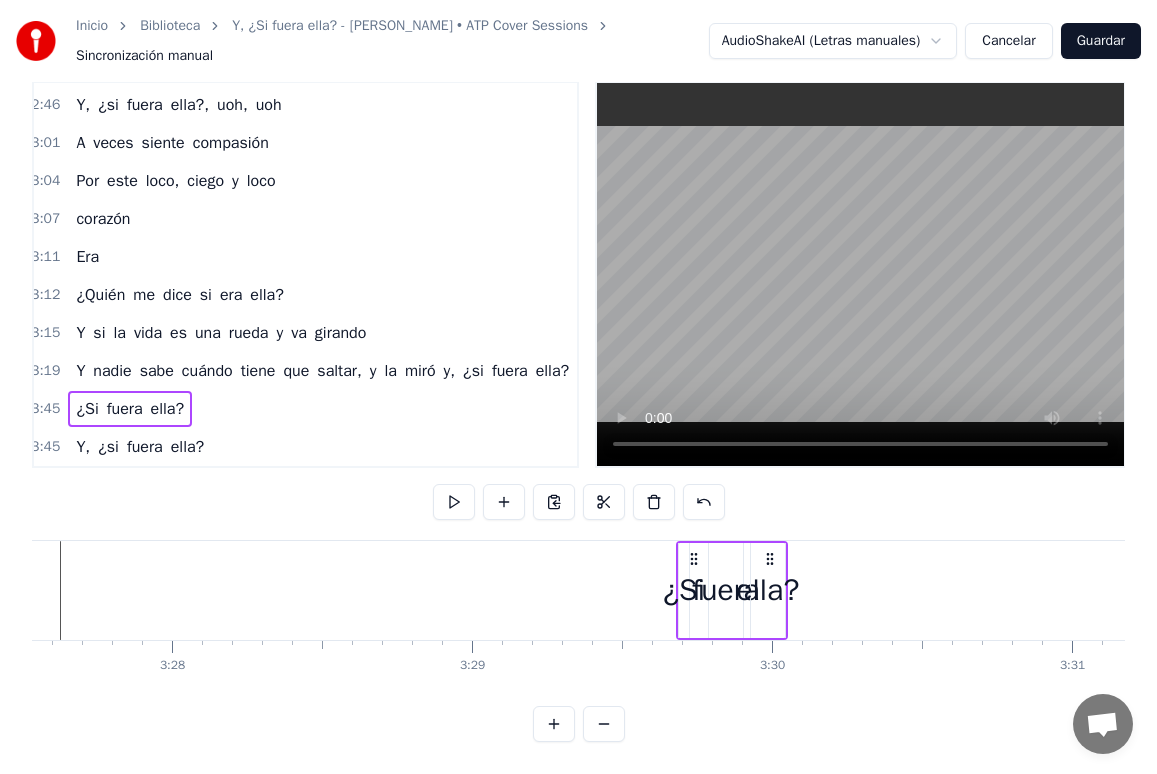 drag, startPoint x: 554, startPoint y: 552, endPoint x: 760, endPoint y: 563, distance: 206.29349 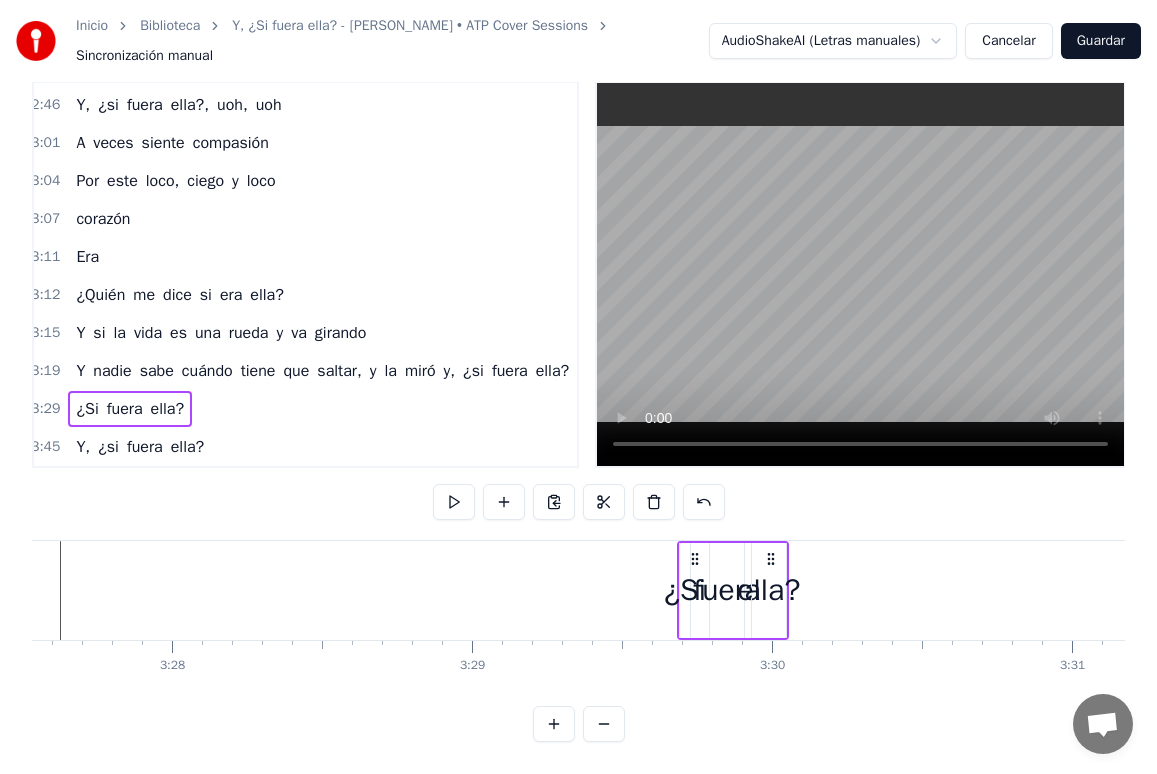 click on "ella?" at bounding box center [768, 590] 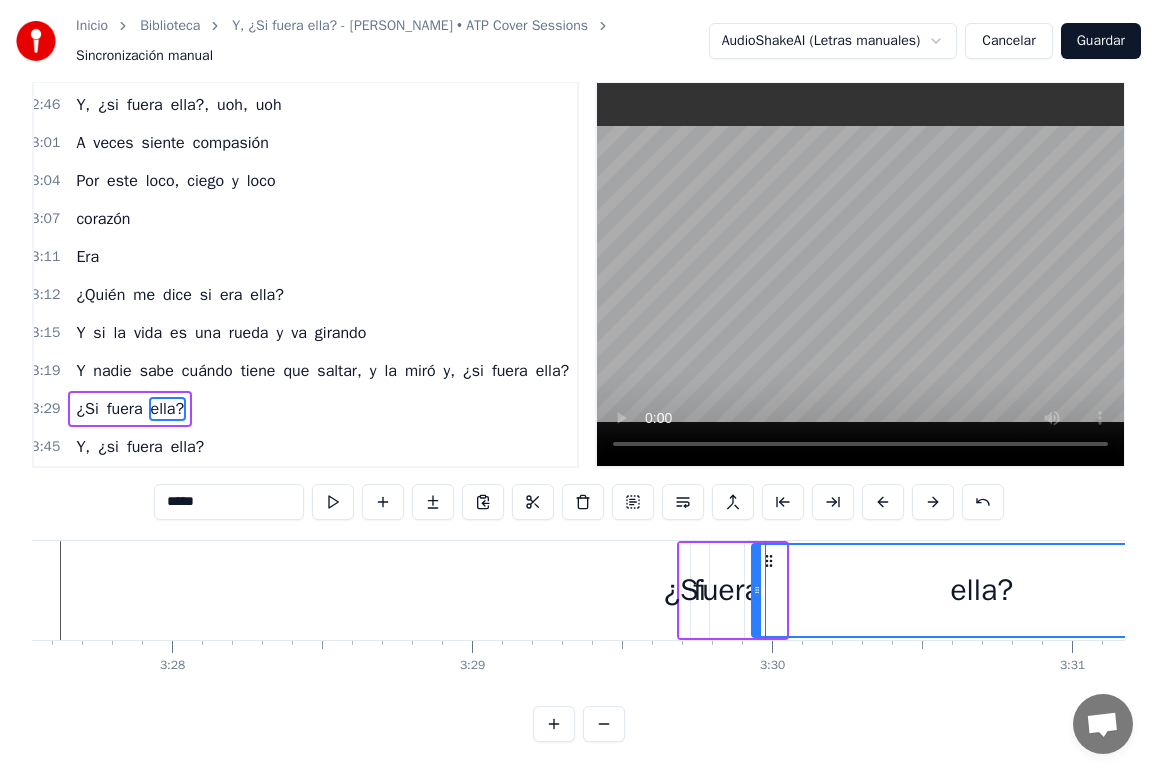 drag, startPoint x: 781, startPoint y: 587, endPoint x: 1019, endPoint y: 579, distance: 238.13441 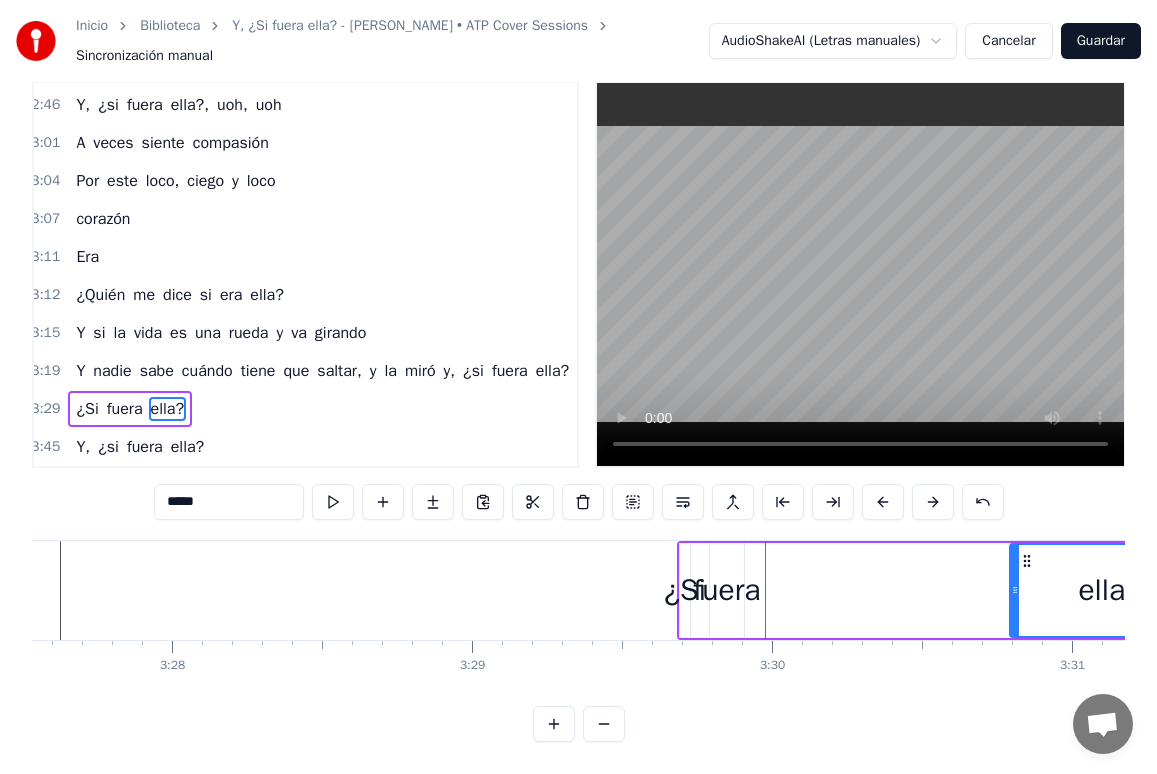 drag, startPoint x: 754, startPoint y: 584, endPoint x: 1012, endPoint y: 585, distance: 258.00195 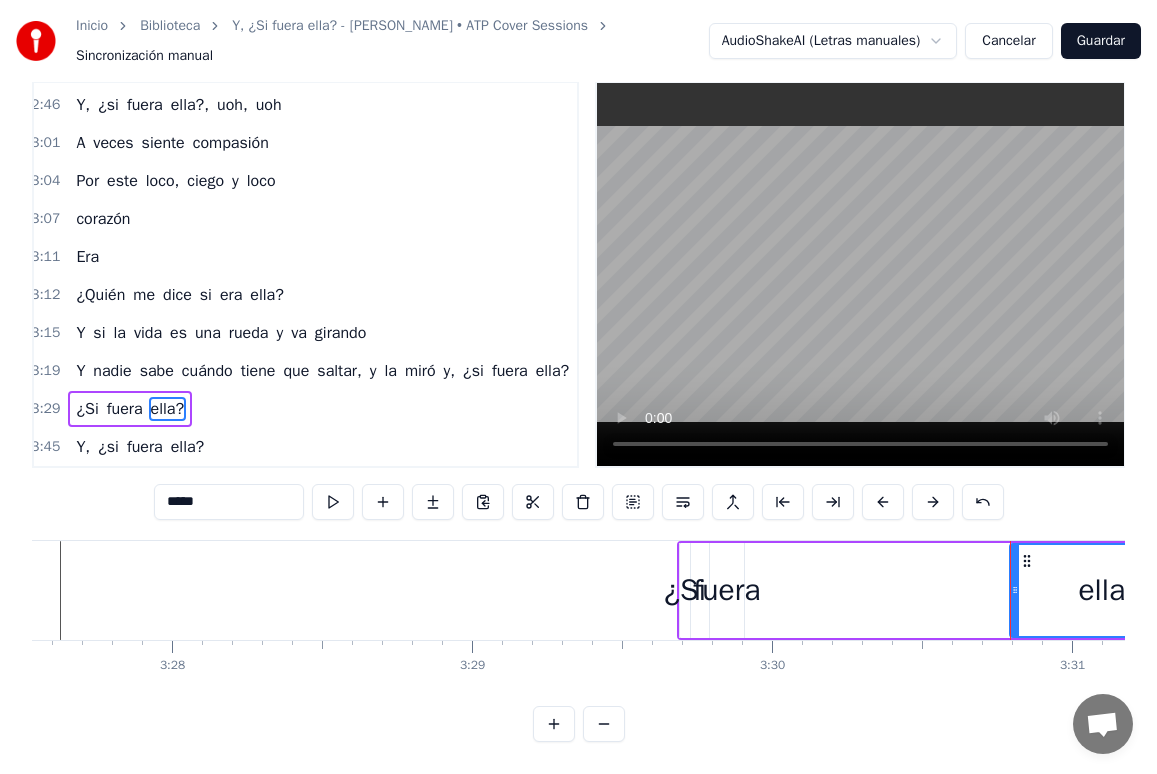 click on "fuera" at bounding box center (726, 590) 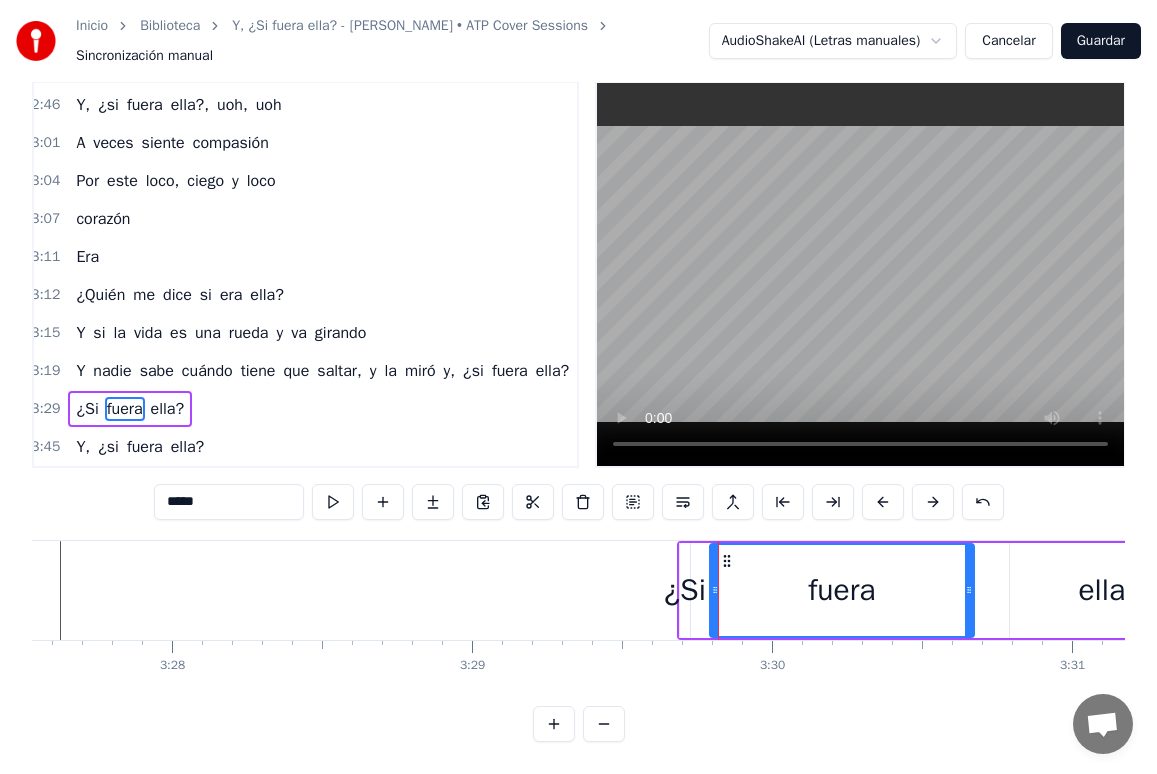 drag, startPoint x: 741, startPoint y: 584, endPoint x: 861, endPoint y: 580, distance: 120.06665 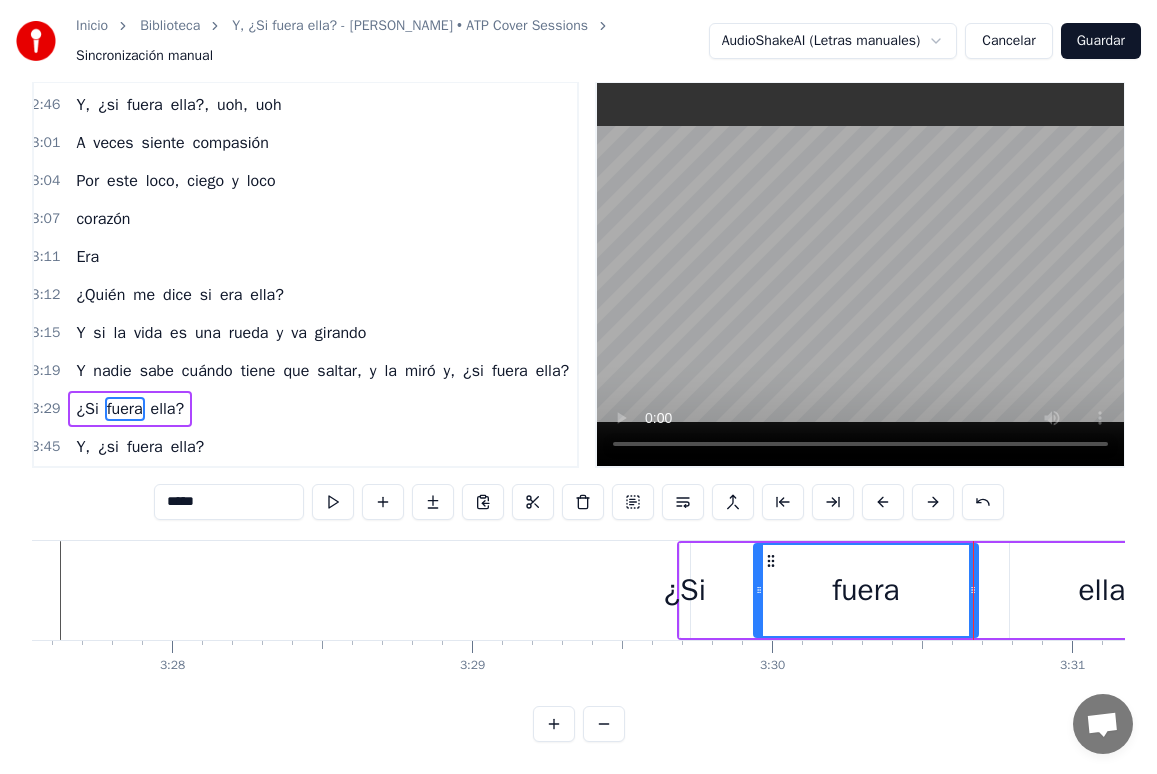 click 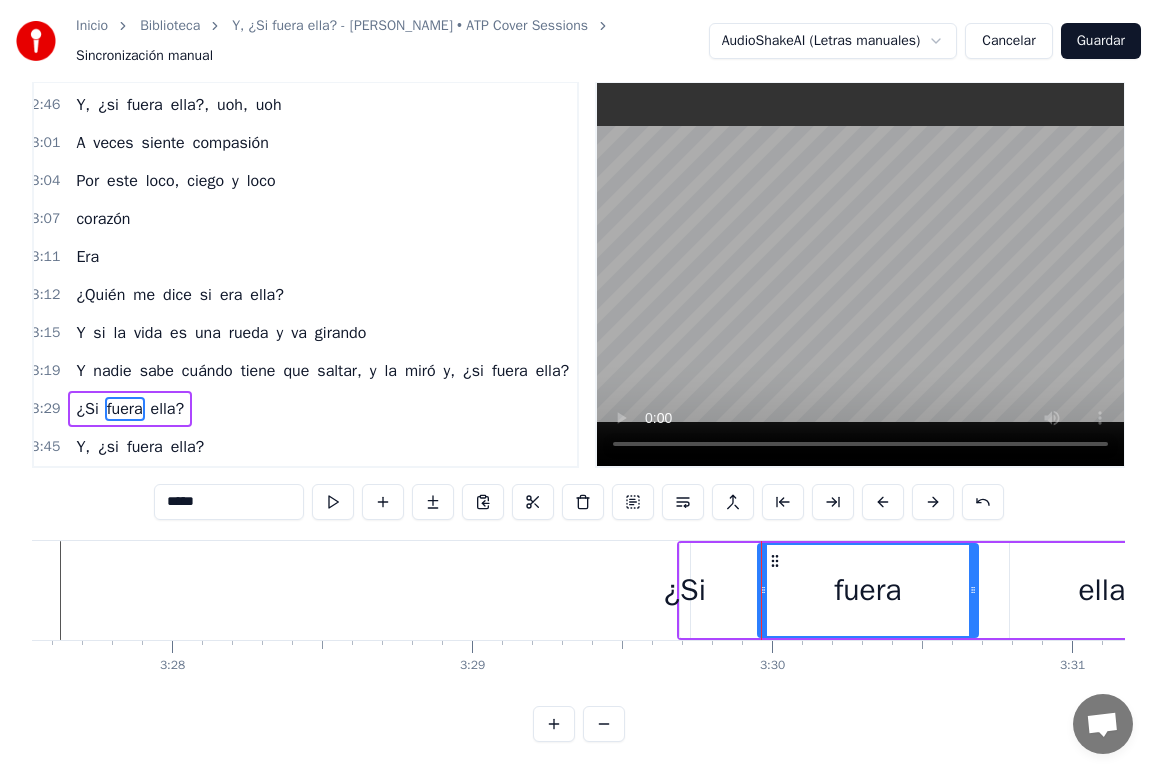 click on "¿Si" at bounding box center (685, 590) 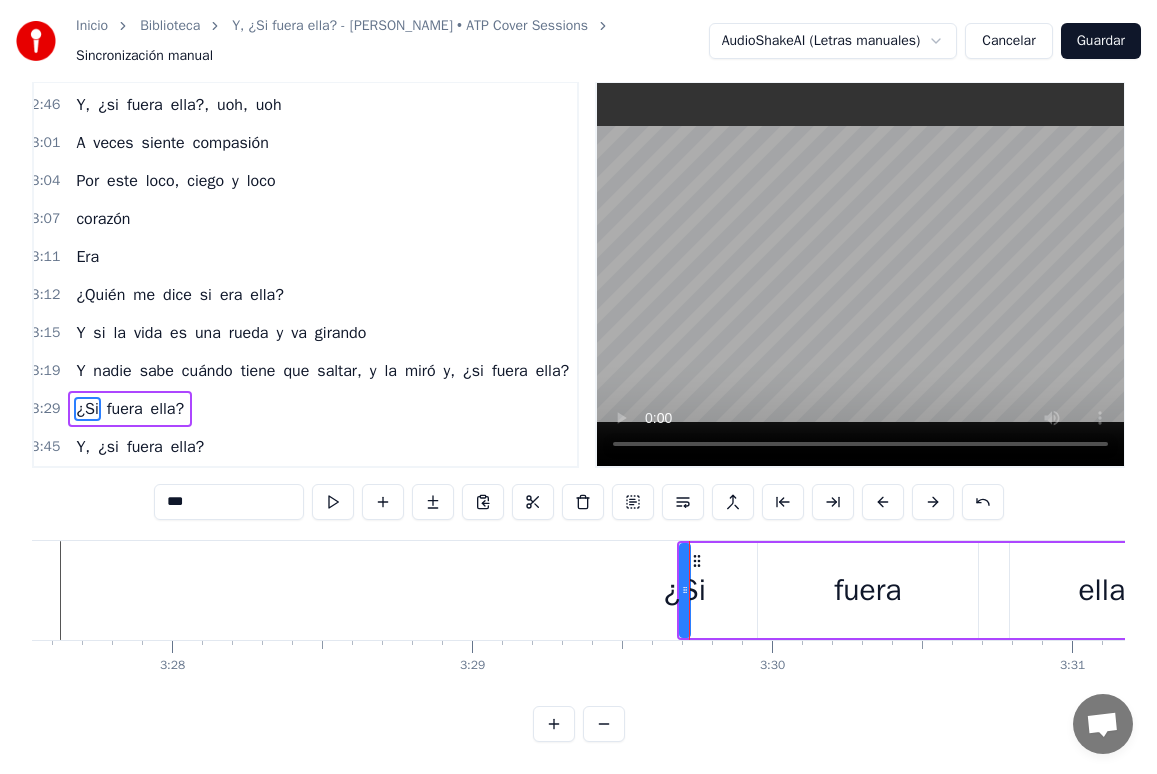 click on "[PERSON_NAME] se desliza y me atropella Y aunque a veces no me importe Sé que el día que la pierda volveré a sufrir Por ella Que aparece y que se esconde Que se marcha y que se queda Que es pregunta y es respuesta, que es mi oscuridad Mi estrella Ella me peina el alma y me la enreda Va conmigo, pero no sé dónde va Mi rival, mi compañera Que está tan dentro de mi vida y a la vez está tan fuera Sé que volveré a perderme Y la encontraré de nuevo Pero con otro rostro y otro nombre diferente Y otro cuerpo Pero sigue siendo ella Que otra vez me lleva [PERSON_NAME] me responde Si al girar la rueda [PERSON_NAME] se hace fría y se hace eterna Un suspiro en la tormenta, la que tantas veces le cambió la voz Gente que va y que viene, y siempre es ella Que me miente y me lo niega Que me olvida y me recuerda Pero si mi boca, se equivoca Pero si mi boca se equivoca Y al llamarla nombró a otra A veces siente compasión Por este loco, ciego y loco corazón Sea Lo que quiera Dios que sea Mi delito es la torpeza de ignorar, que quien no Y" at bounding box center (-26520, 590) 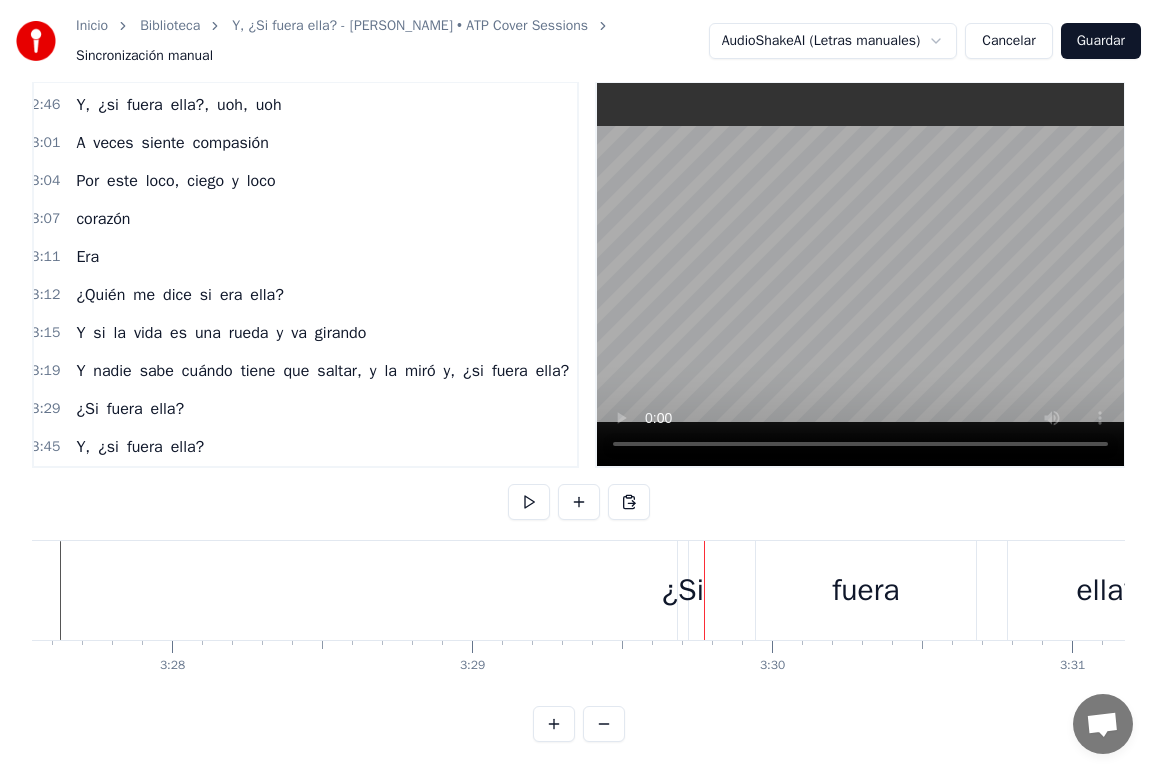 click on "¿Si" at bounding box center (683, 590) 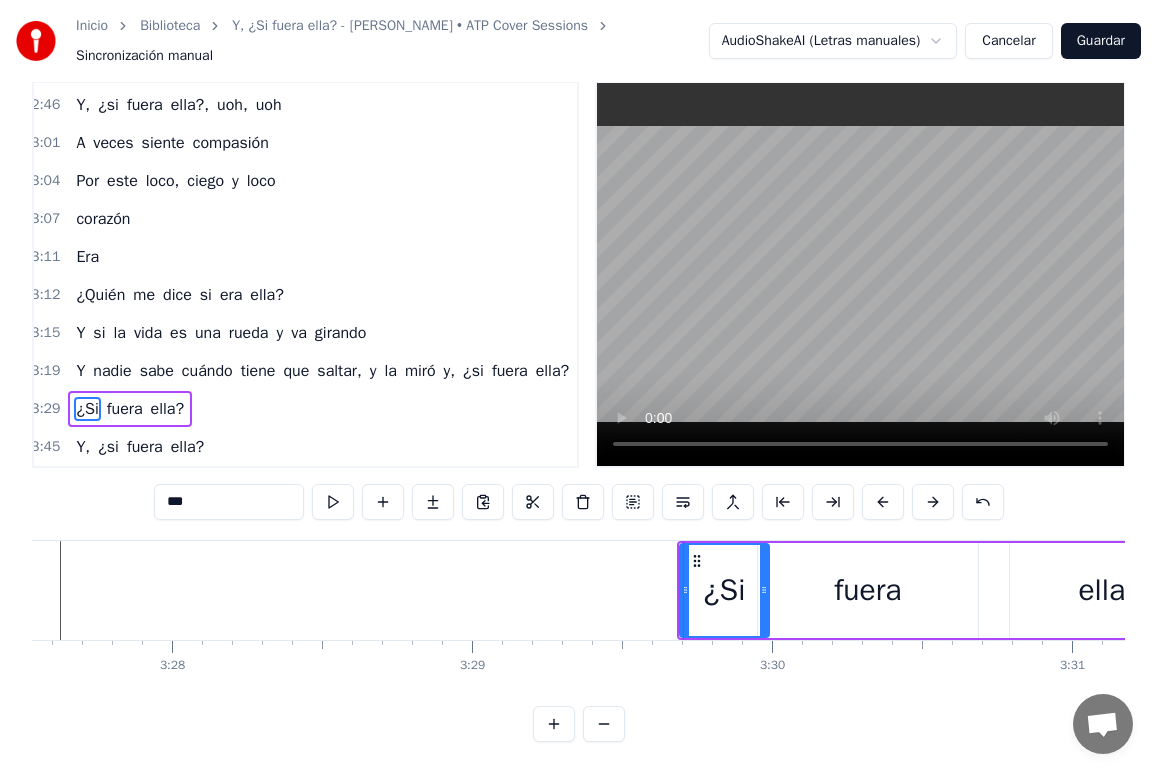 drag, startPoint x: 687, startPoint y: 588, endPoint x: 724, endPoint y: 548, distance: 54.48853 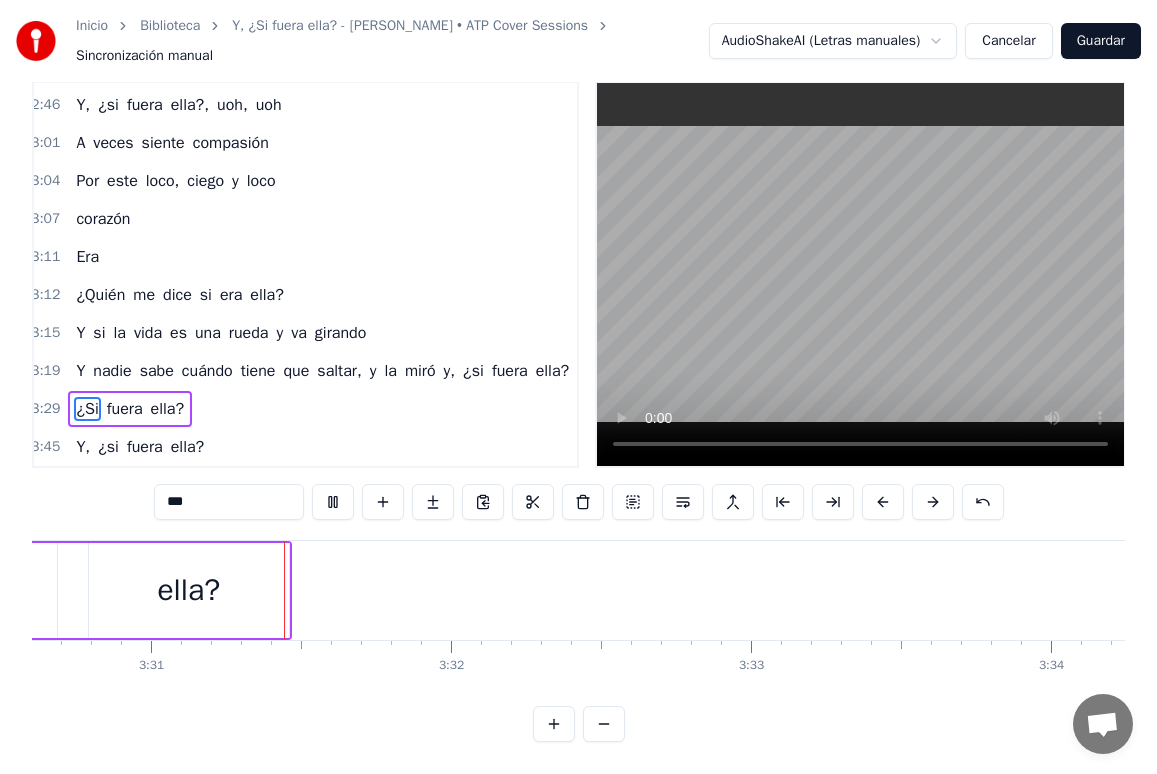 scroll, scrollTop: 0, scrollLeft: 63194, axis: horizontal 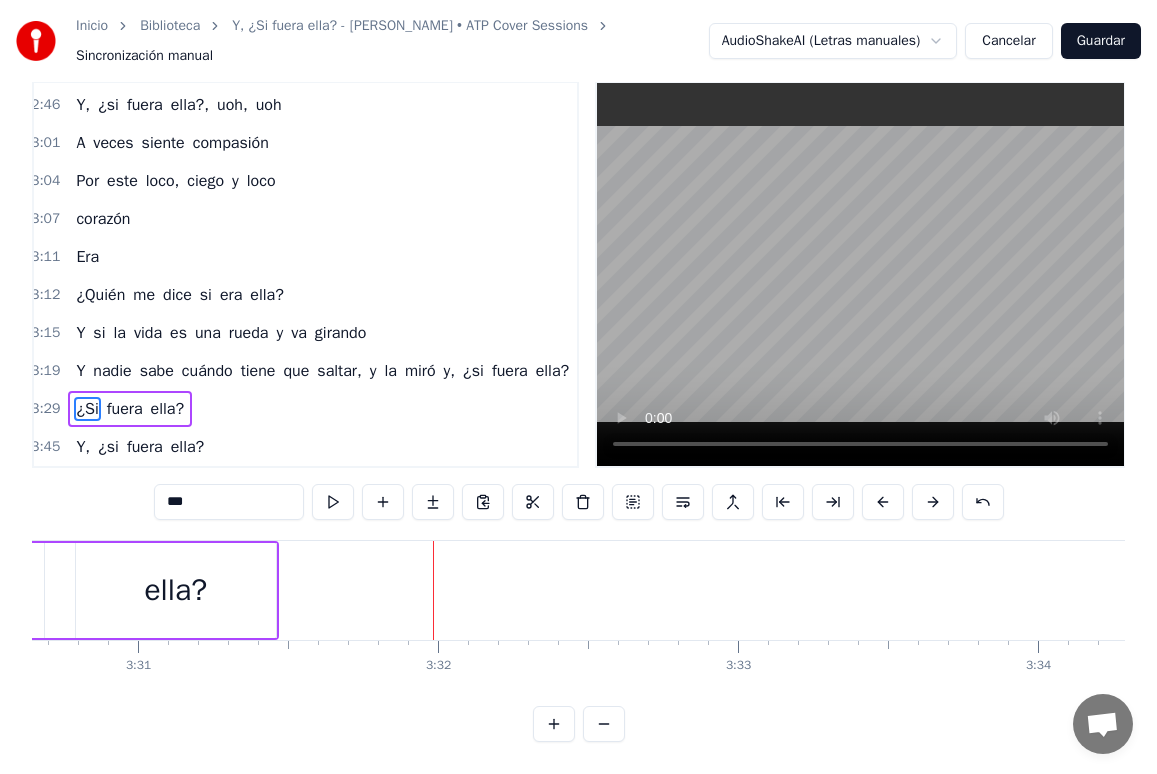 click on "ella?" at bounding box center [176, 590] 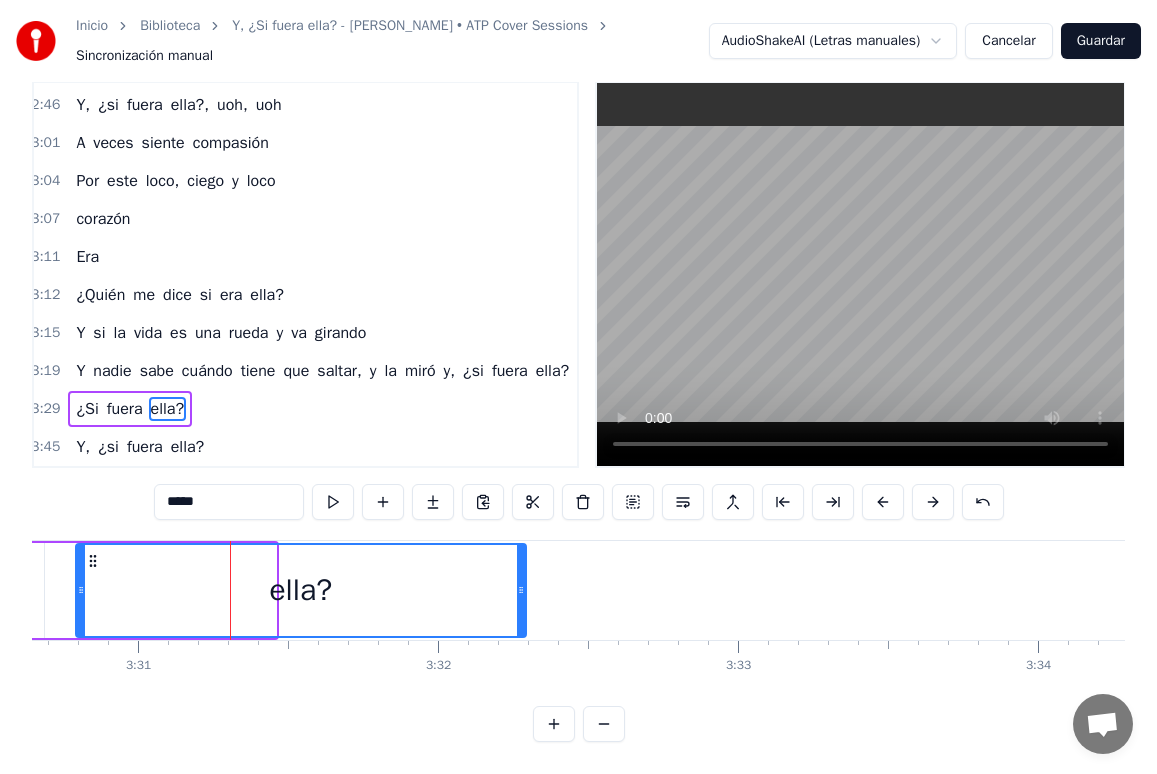 drag, startPoint x: 274, startPoint y: 585, endPoint x: 524, endPoint y: 591, distance: 250.07199 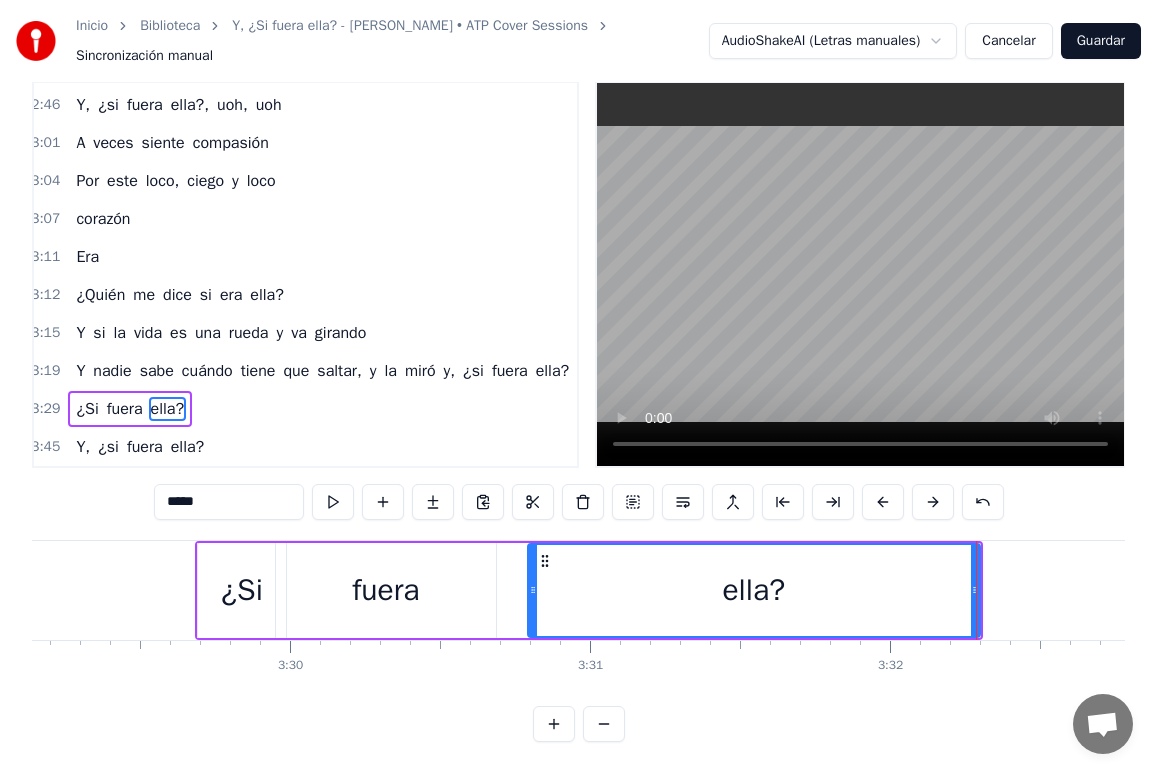 scroll, scrollTop: 0, scrollLeft: 62714, axis: horizontal 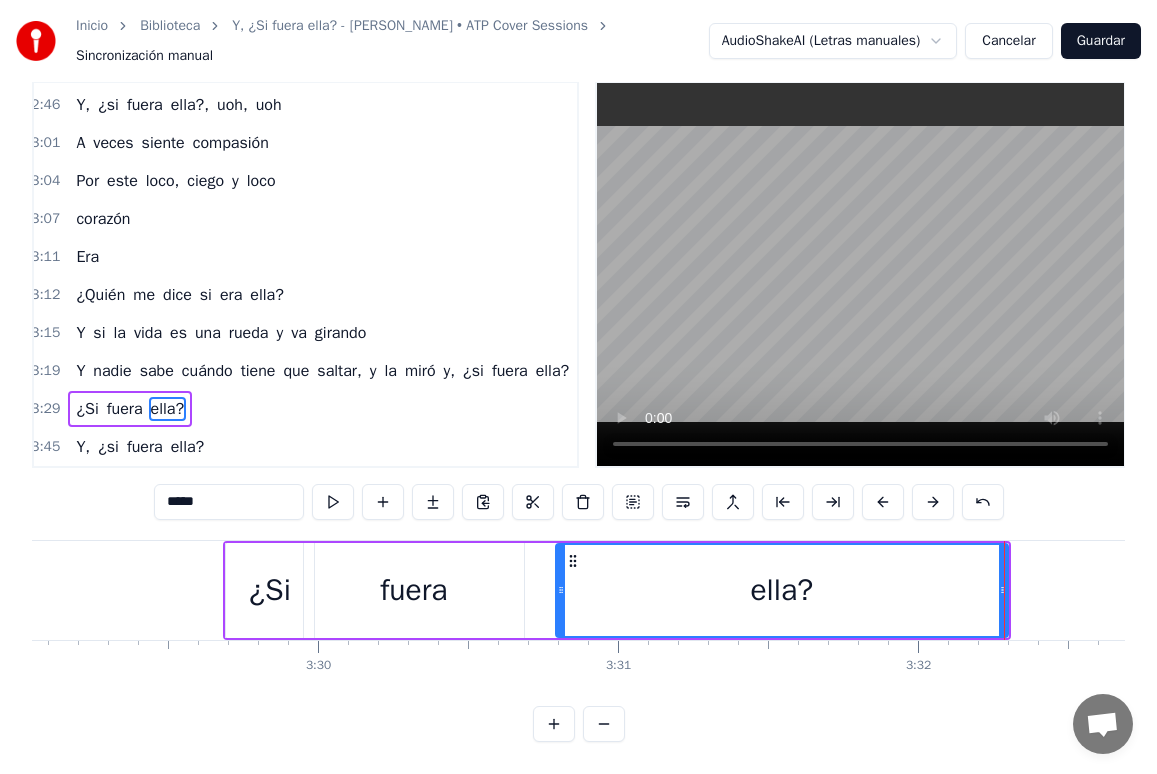 click on "¿Si" at bounding box center (270, 590) 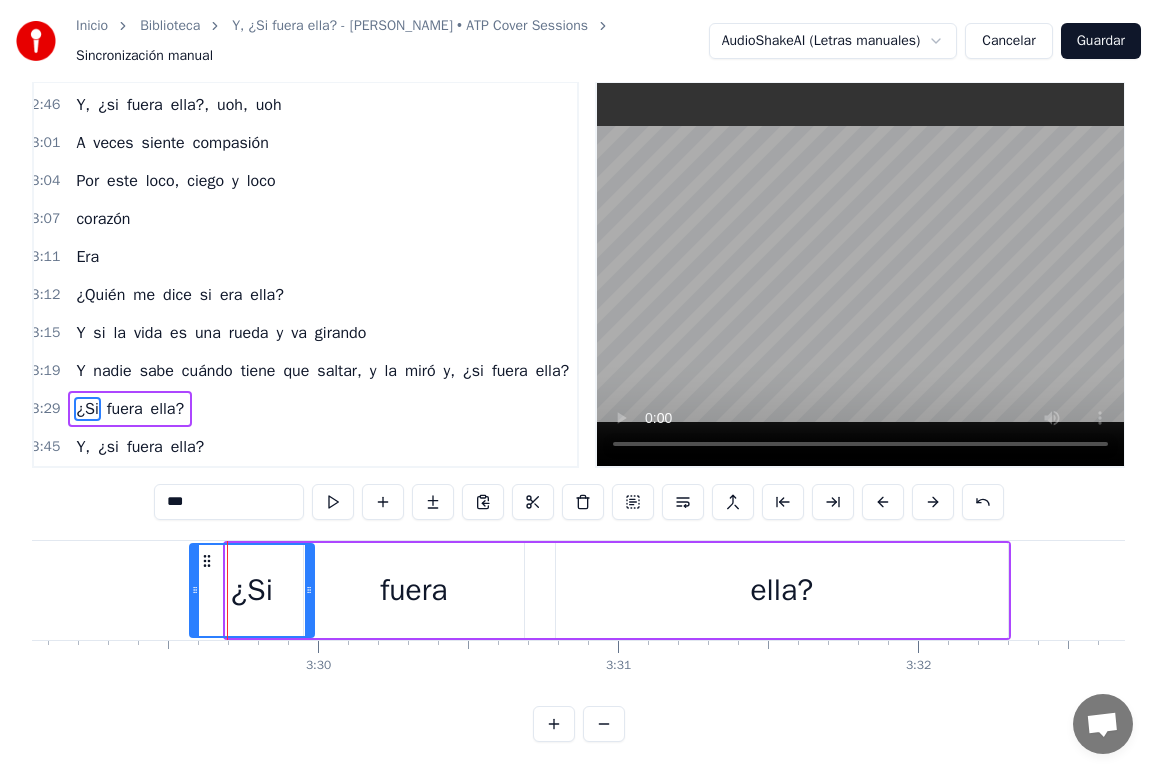 drag, startPoint x: 230, startPoint y: 587, endPoint x: 194, endPoint y: 587, distance: 36 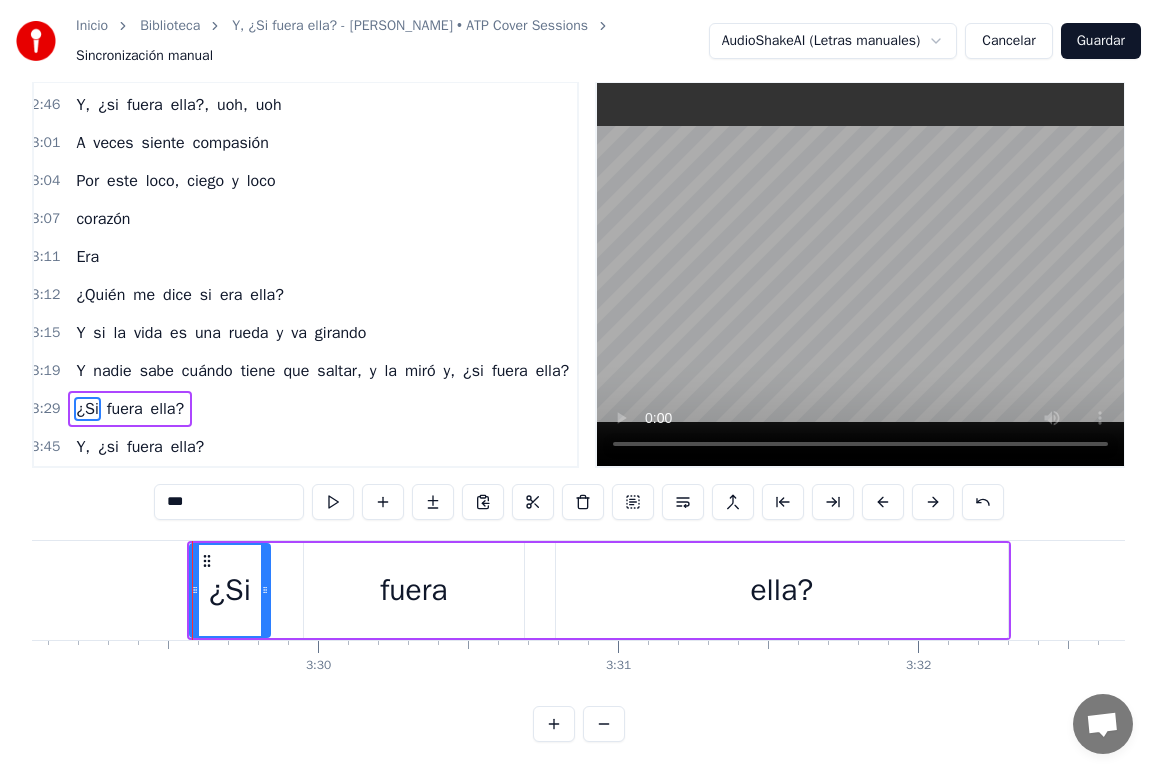 drag, startPoint x: 308, startPoint y: 591, endPoint x: 327, endPoint y: 588, distance: 19.235384 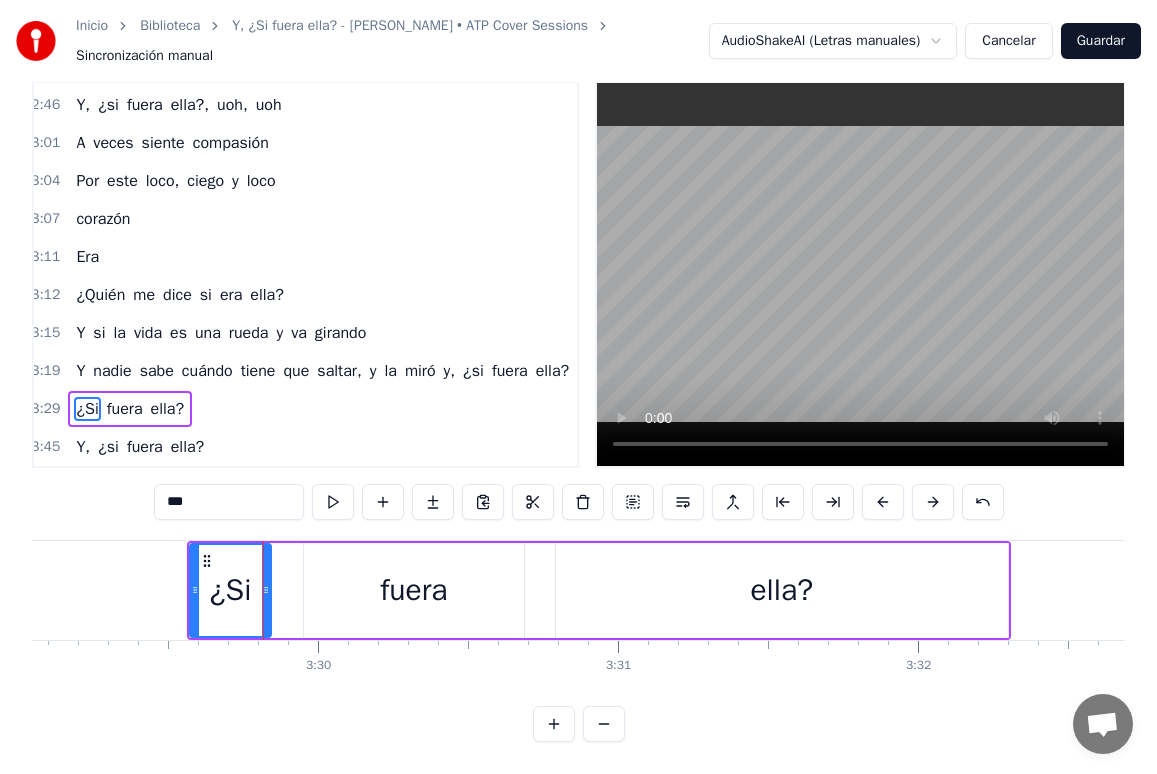 click on "fuera" at bounding box center (414, 590) 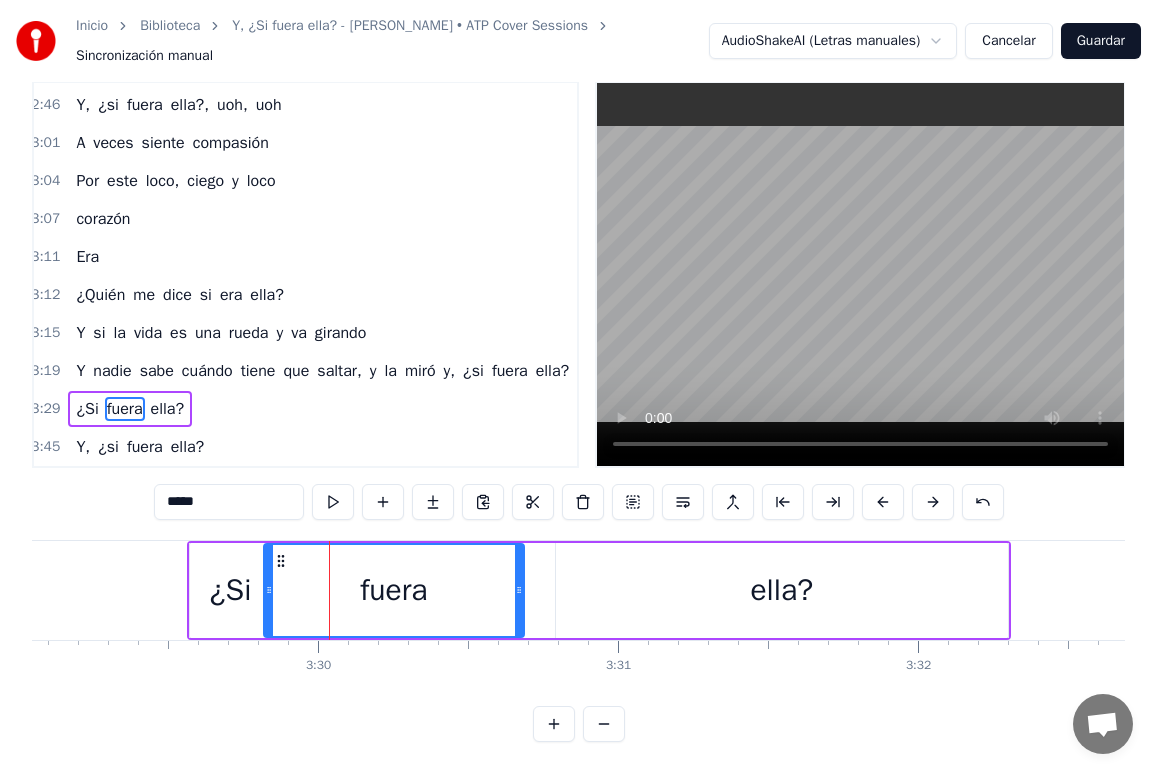 drag, startPoint x: 309, startPoint y: 584, endPoint x: 269, endPoint y: 584, distance: 40 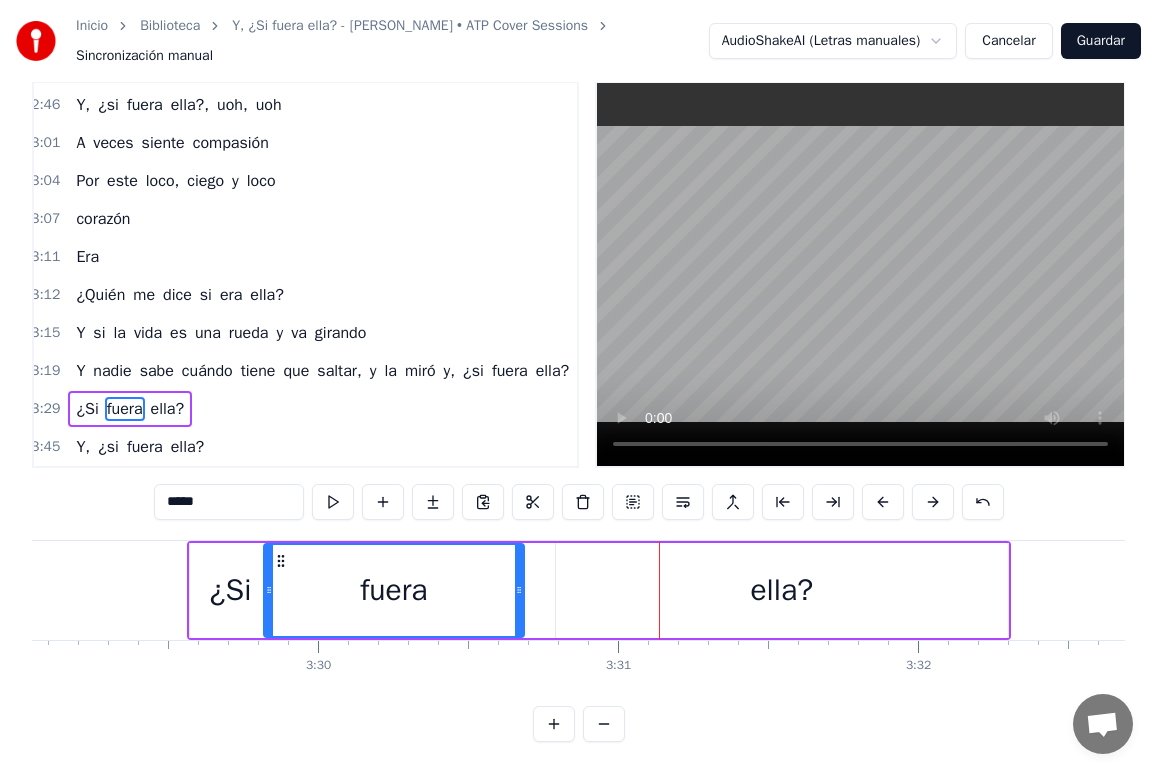 click on "¿Si" at bounding box center [230, 590] 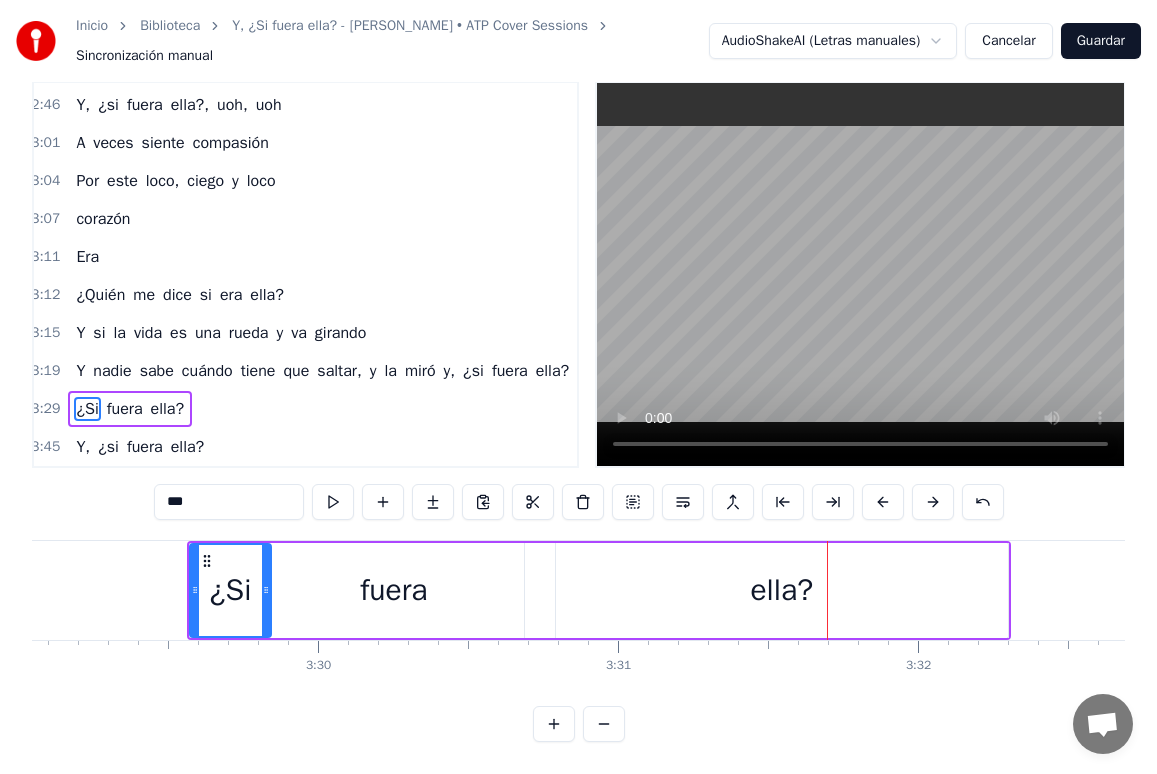 click on "ella?" at bounding box center (782, 590) 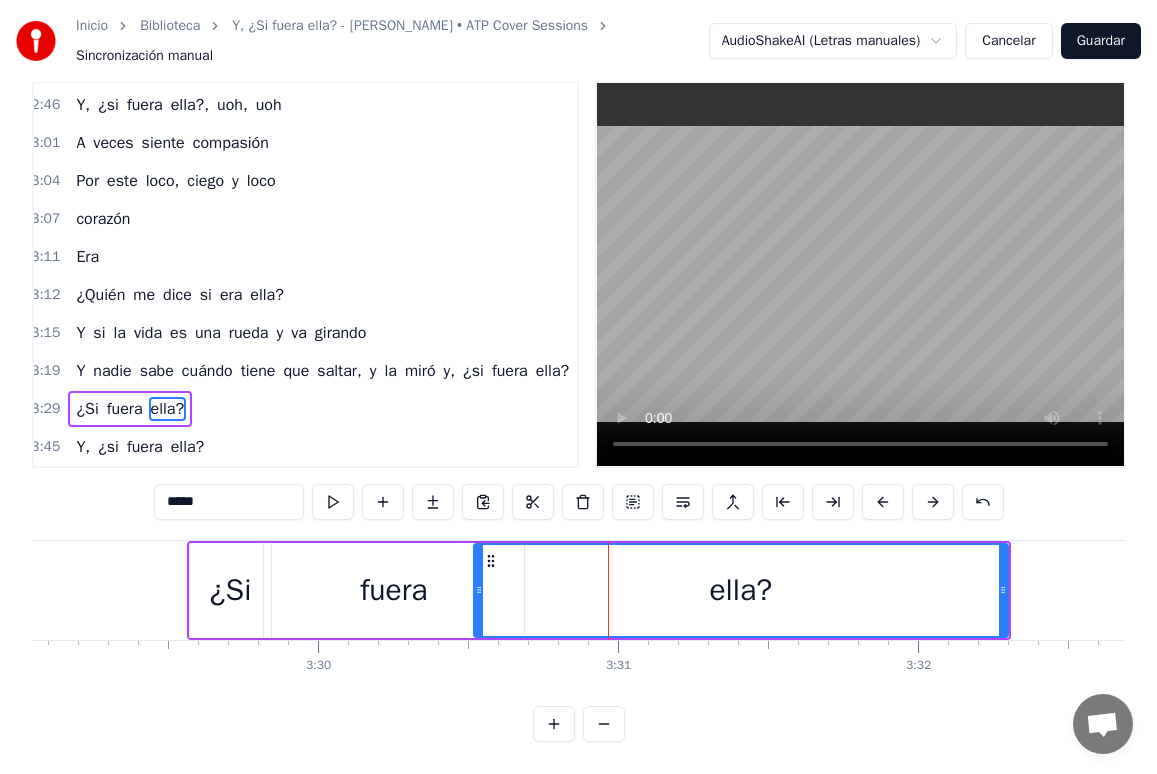 drag, startPoint x: 561, startPoint y: 584, endPoint x: 479, endPoint y: 585, distance: 82.006096 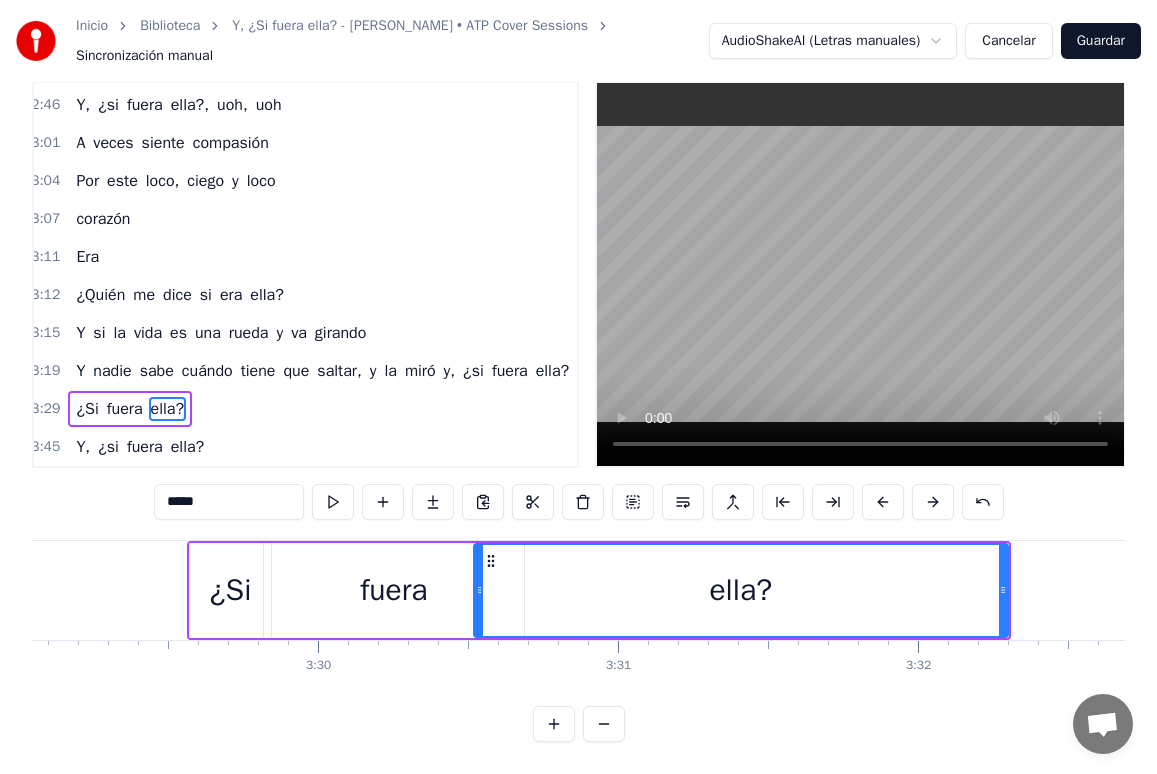 click on "fuera" at bounding box center [393, 590] 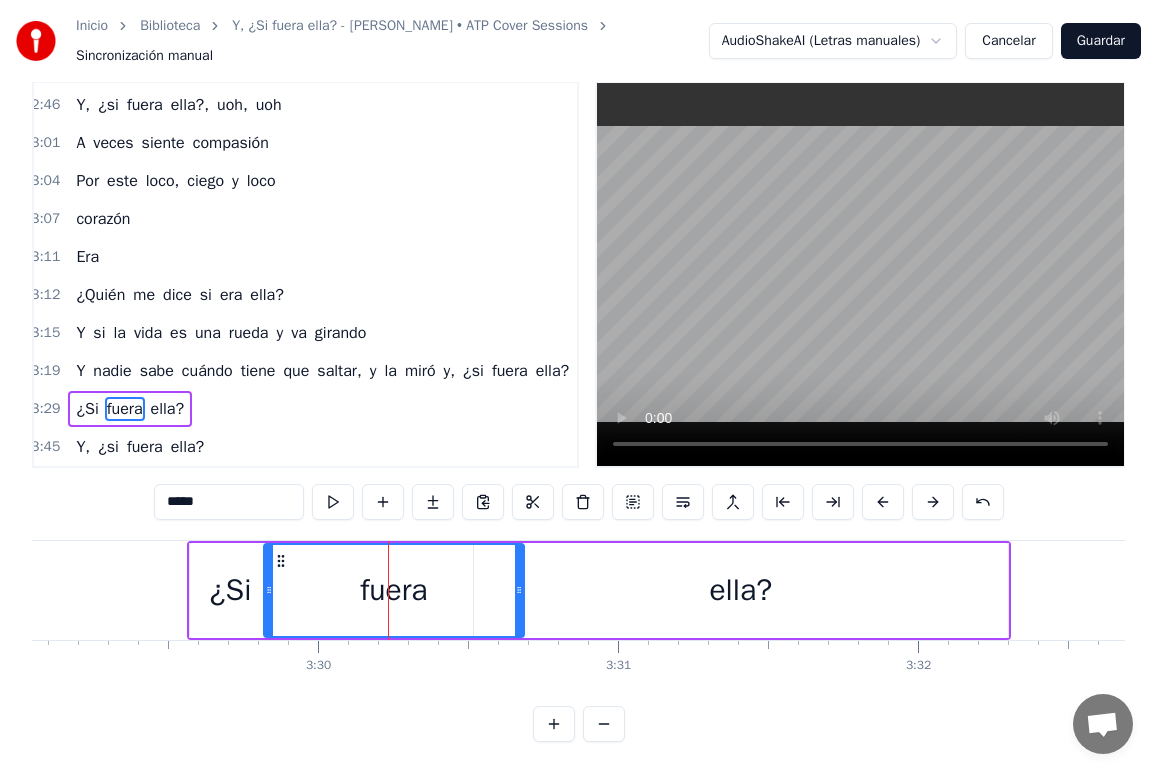 click on "¿Si" at bounding box center [230, 590] 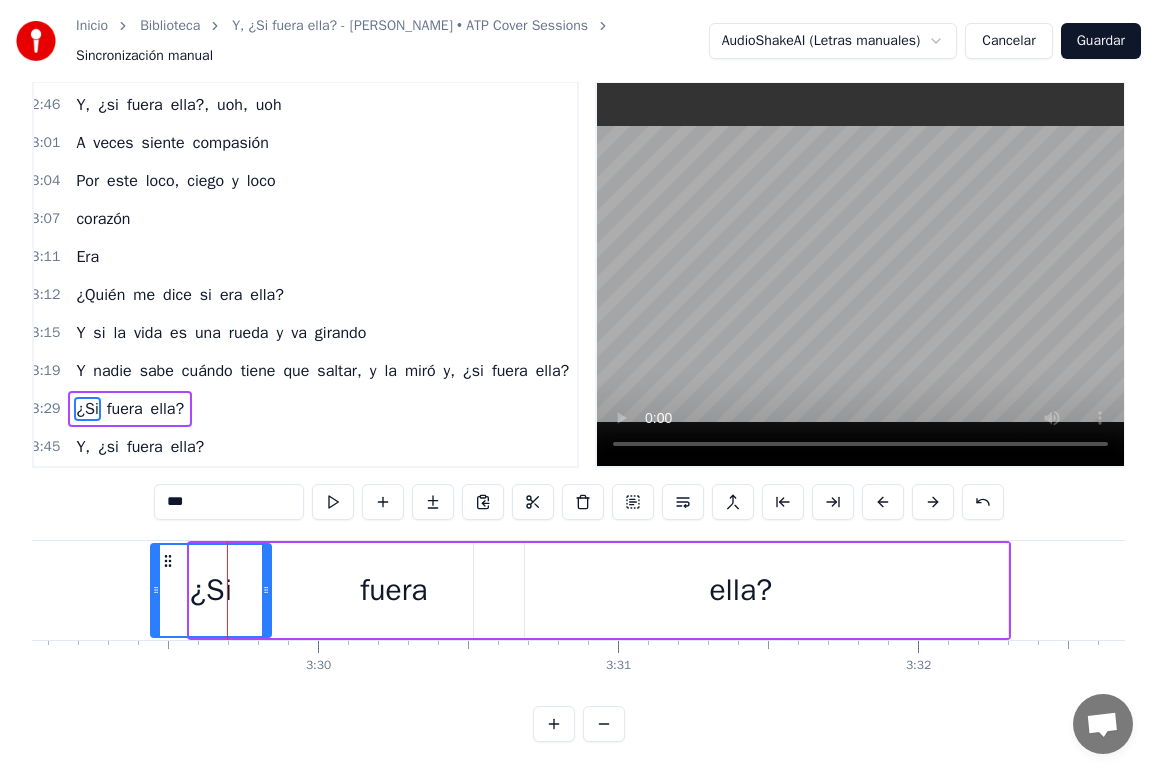 drag, startPoint x: 190, startPoint y: 582, endPoint x: 152, endPoint y: 583, distance: 38.013157 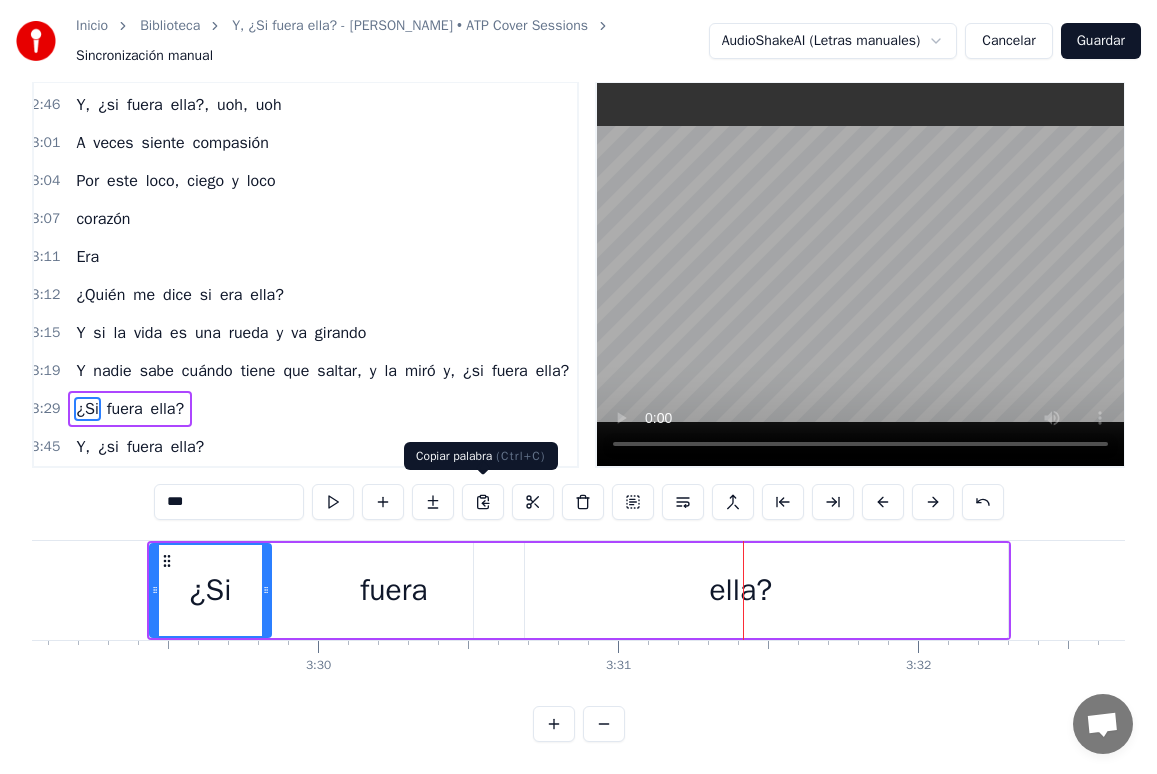 click on "fuera" at bounding box center (394, 590) 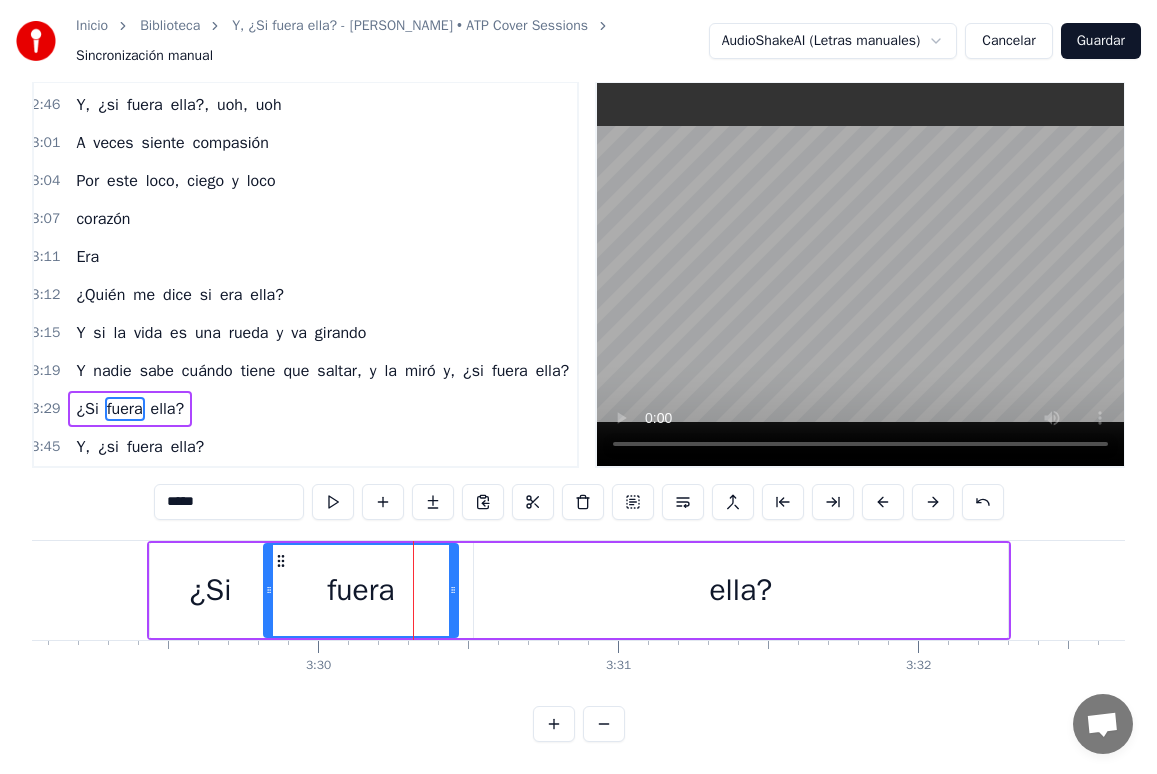 drag, startPoint x: 522, startPoint y: 586, endPoint x: 449, endPoint y: 590, distance: 73.109505 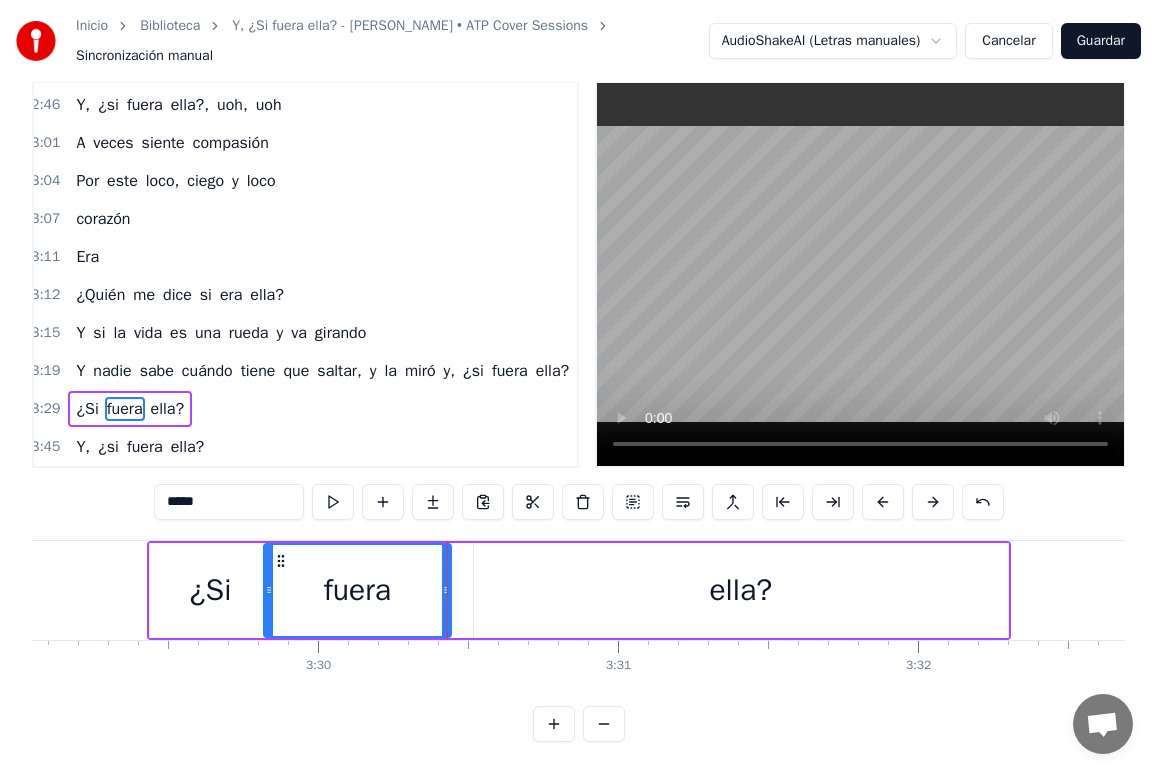 click on "ella?" at bounding box center (741, 590) 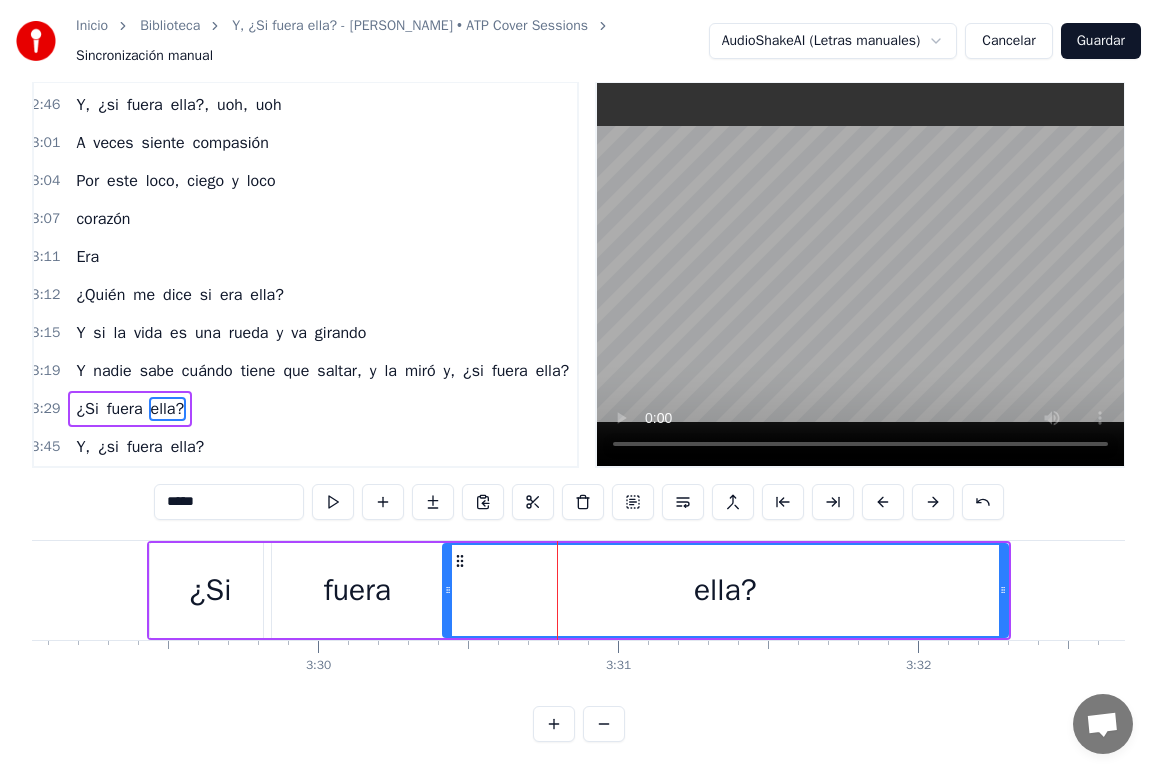 drag, startPoint x: 477, startPoint y: 585, endPoint x: 448, endPoint y: 585, distance: 29 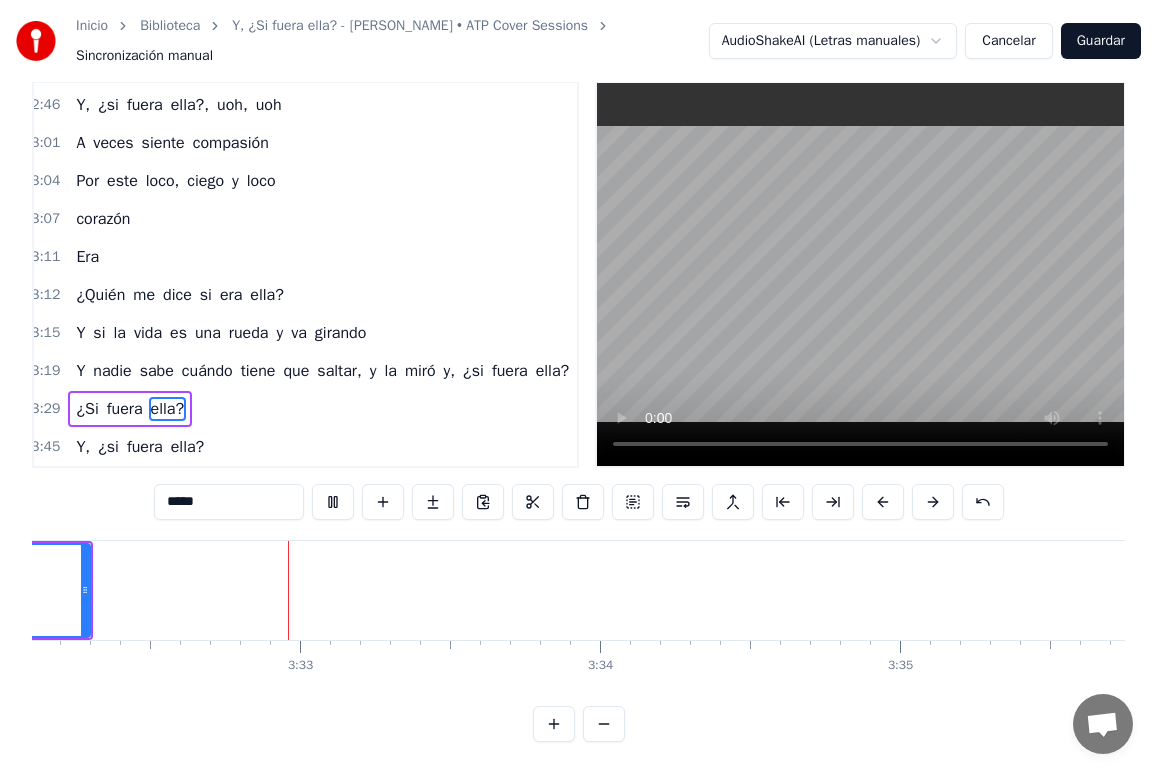 scroll, scrollTop: 0, scrollLeft: 63644, axis: horizontal 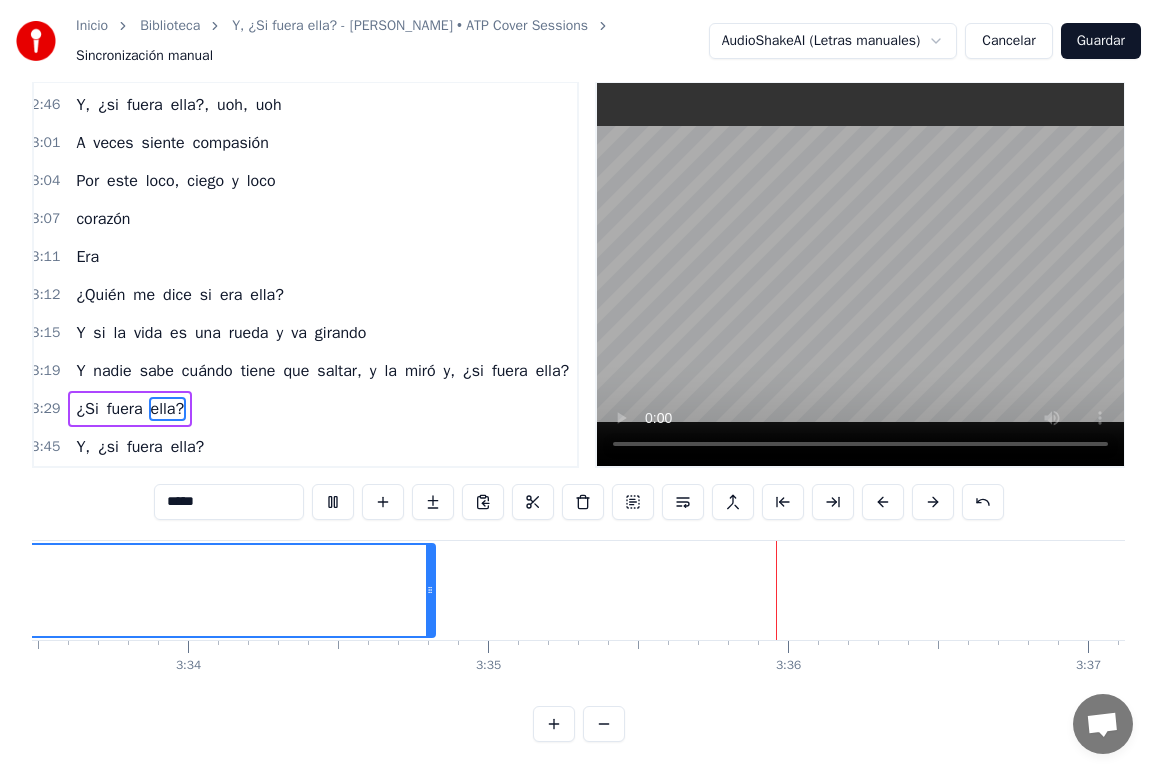 click on "[PERSON_NAME] se desliza y me atropella Y aunque a veces no me importe Sé que el día que la pierda volveré a sufrir Por ella Que aparece y que se esconde Que se marcha y que se queda Que es pregunta y es respuesta, que es mi oscuridad Mi estrella Ella me peina el alma y me la enreda Va conmigo, pero no sé dónde va Mi rival, mi compañera Que está tan dentro de mi vida y a la vez está tan fuera Sé que volveré a perderme Y la encontraré de nuevo Pero con otro rostro y otro nombre diferente Y otro cuerpo Pero sigue siendo ella Que otra vez me lleva [PERSON_NAME] me responde Si al girar la rueda [PERSON_NAME] se hace fría y se hace eterna Un suspiro en la tormenta, la que tantas veces le cambió la voz Gente que va y que viene, y siempre es ella Que me miente y me lo niega Que me olvida y me recuerda Pero si mi boca, se equivoca Pero si mi boca se equivoca Y al llamarla nombró a otra A veces siente compasión Por este loco, ciego y loco corazón Sea Lo que quiera Dios que sea Mi delito es la torpeza de ignorar, que quien no Y" at bounding box center [-28304, 590] 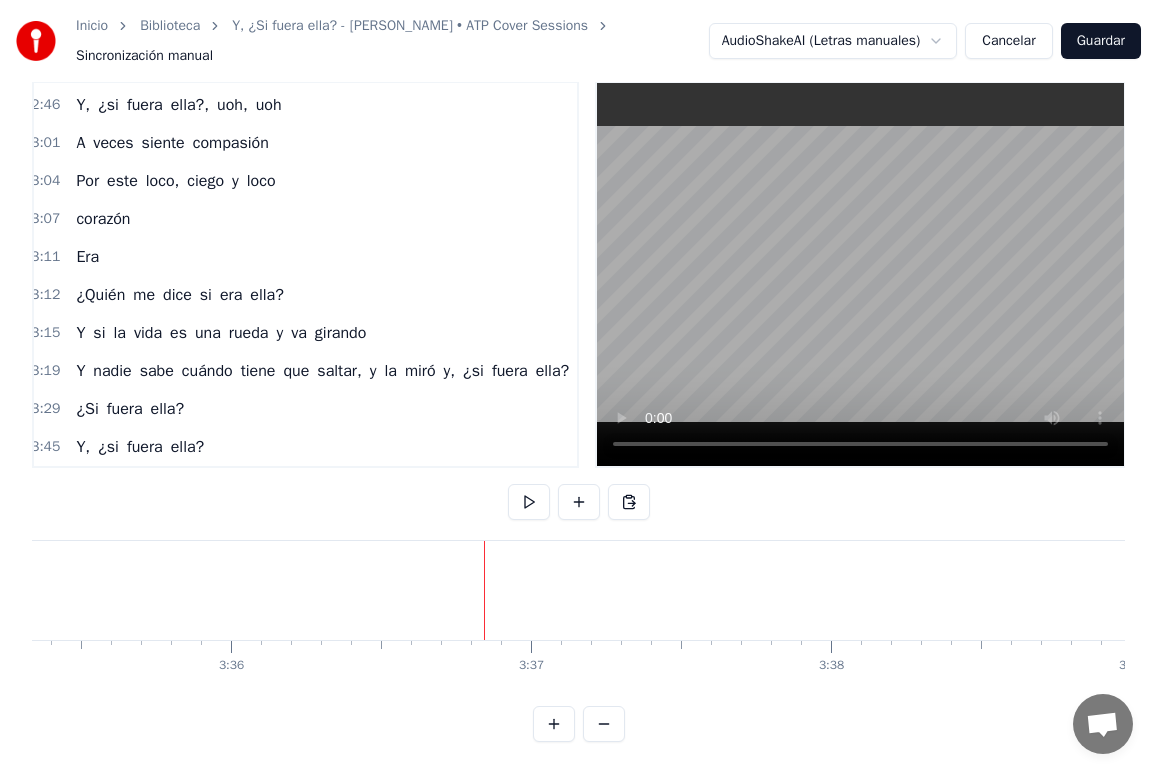 click on "Inicio Biblioteca Y, ¿Si fuera ella? - [PERSON_NAME] • ATP Cover Sessions Sincronización manual AudioShakeAI (Letras manuales) Cancelar Guardar 0:26 Ella se desliza y me atropella 0:30 Y aunque a veces no me importe 0:33 Sé que el día que la pierda volveré a sufrir 0:38 Por ella 0:40 Que aparece y que se esconde 0:43 Que se marcha y que se queda 0:46 Que es pregunta y es respuesta, que es mi oscuridad 0:51 Mi estrella 1:04 Ella me peina el alma y me la enreda 1:08 Va conmigo, pero no sé dónde va 1:11 Mi rival, mi compañera 1:14 Que está tan dentro de mi vida y a la vez está tan fuera 1:18 Sé que volveré a perderme 1:21 Y la encontraré de nuevo 1:24 Pero con otro rostro y otro nombre diferente 1:29 Y otro cuerpo 1:30 Pero sigue siendo ella 1:33 Que otra vez me lleva 1:36 Nunca me responde 1:40 Si al girar la rueda 1:45 [PERSON_NAME] se hace fría y se hace eterna 1:49 Un suspiro en la tormenta, la que tantas veces le cambió la voz 1:56 Gente que va y que viene, y siempre es ella 1:59 Que me miente y me" at bounding box center (578, 354) 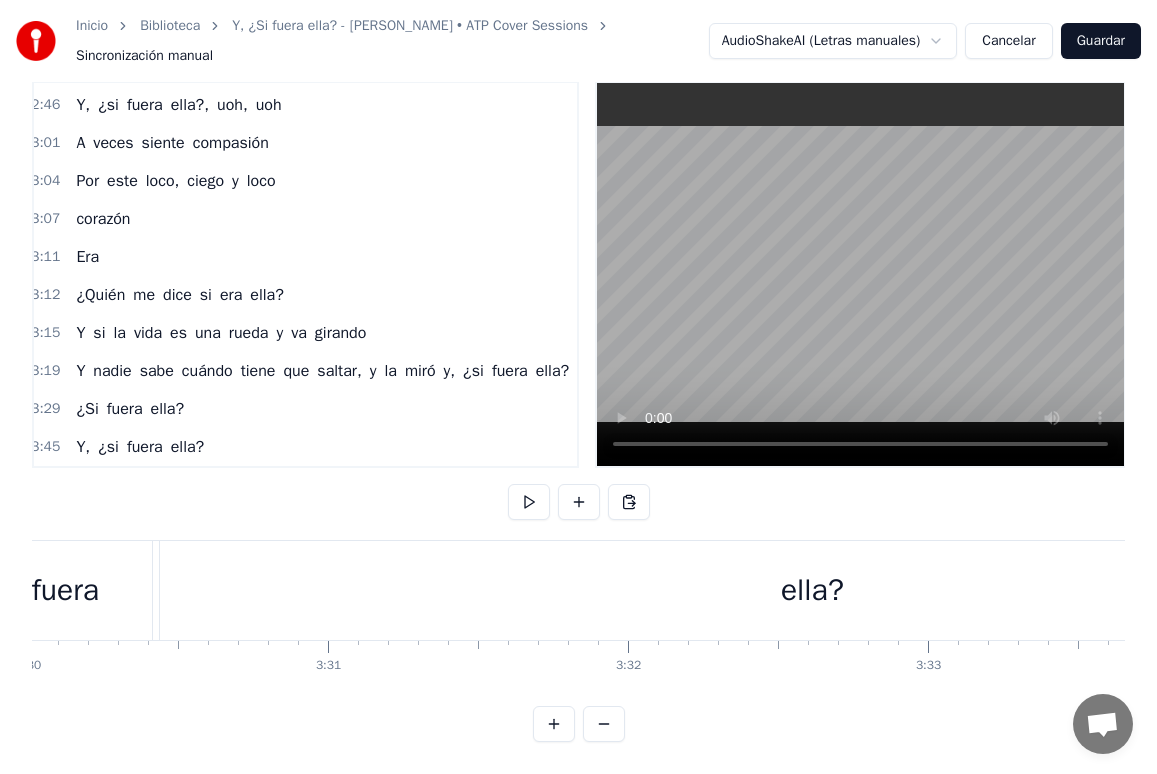 scroll, scrollTop: 0, scrollLeft: 63001, axis: horizontal 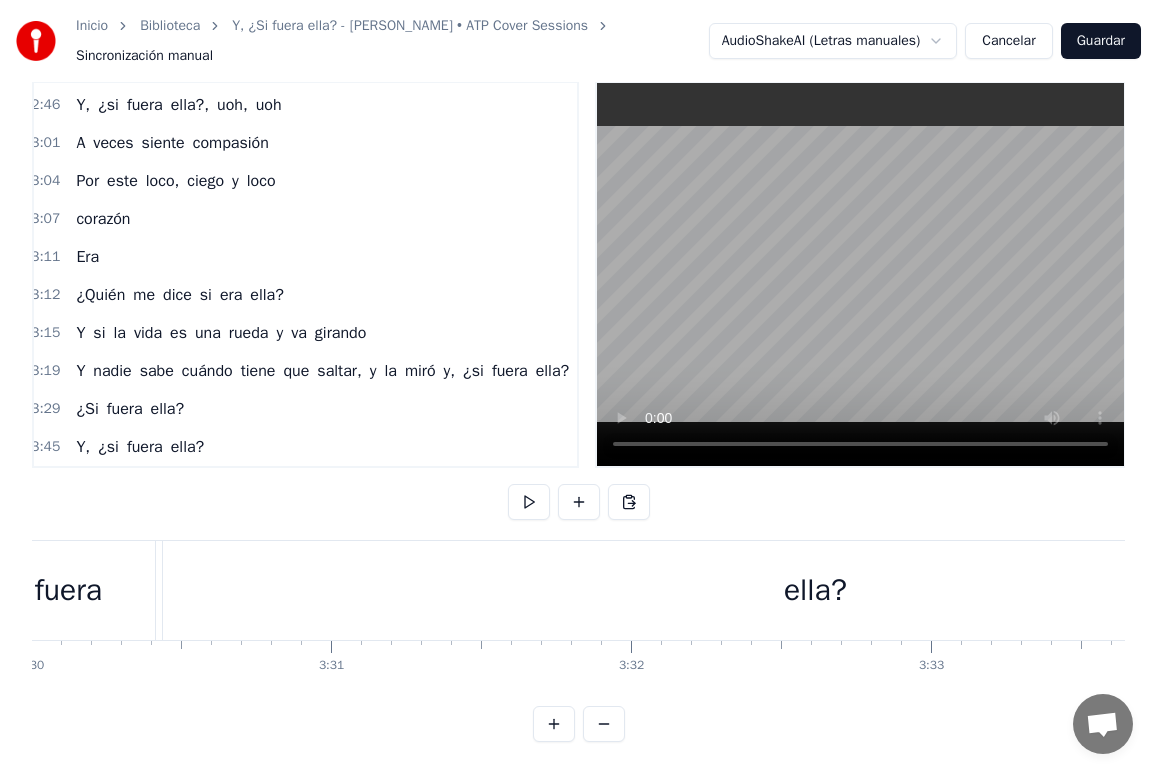 click on "ella?" at bounding box center [815, 590] 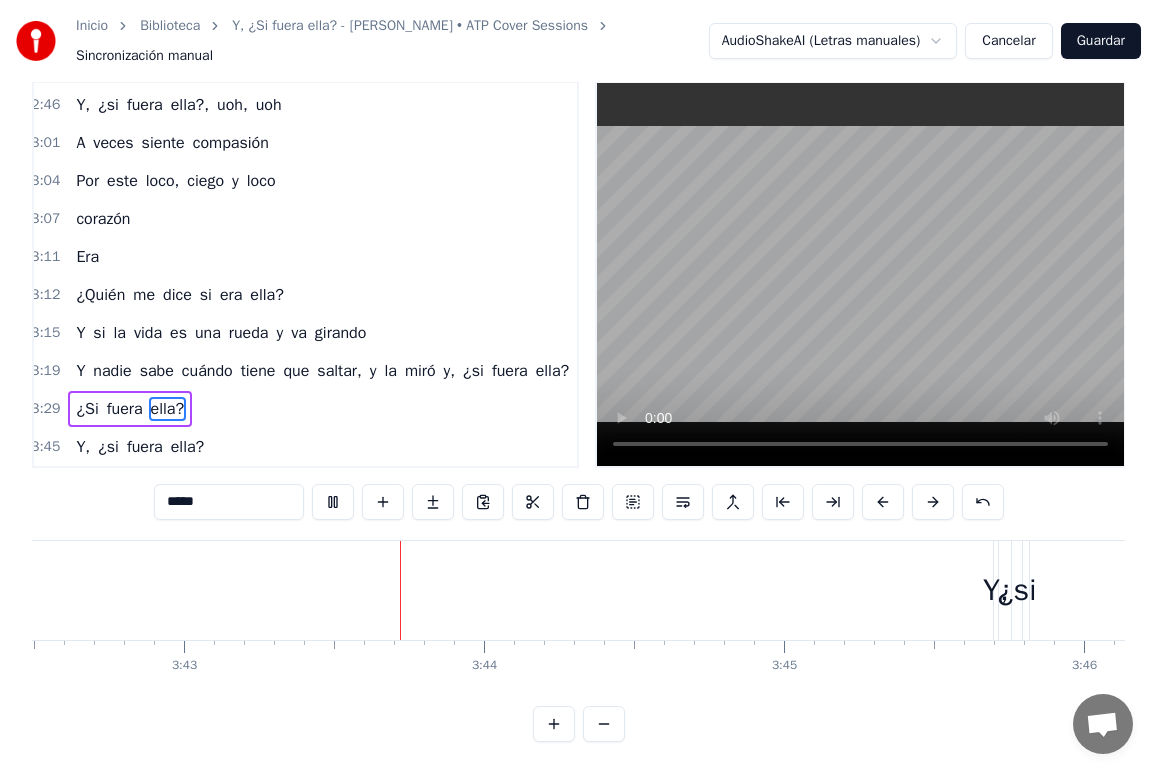 scroll, scrollTop: 0, scrollLeft: 66756, axis: horizontal 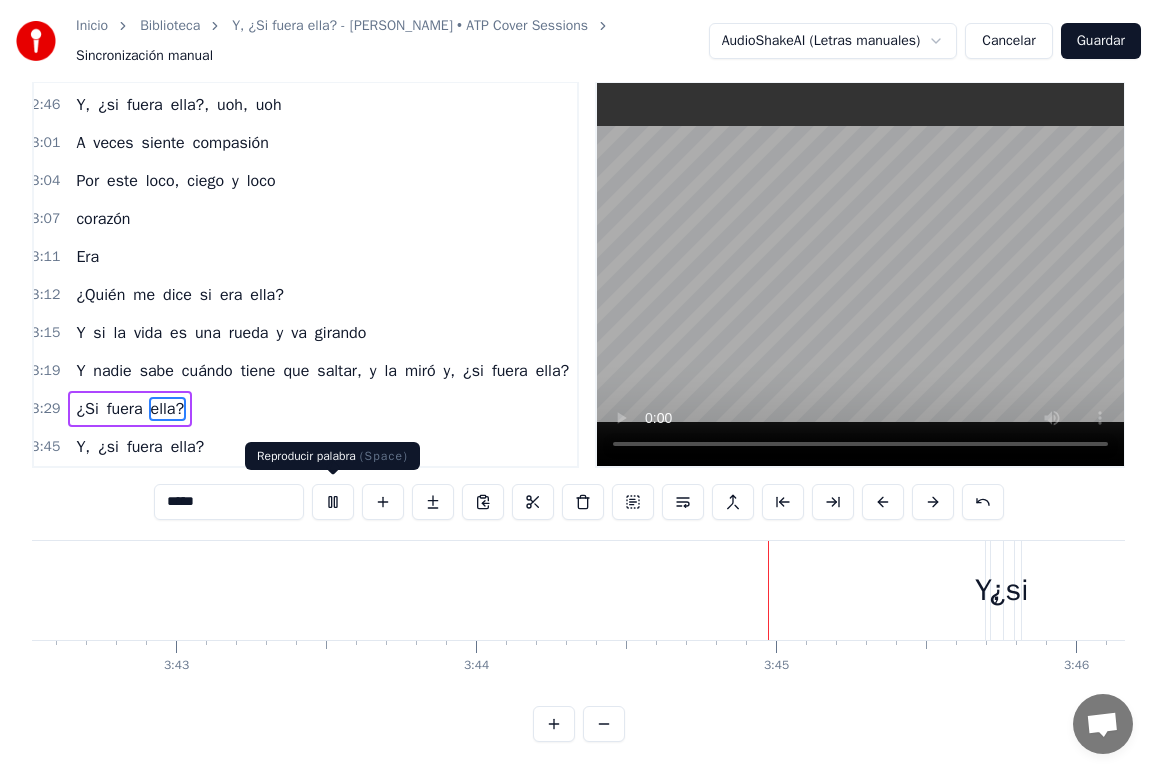 click at bounding box center [333, 502] 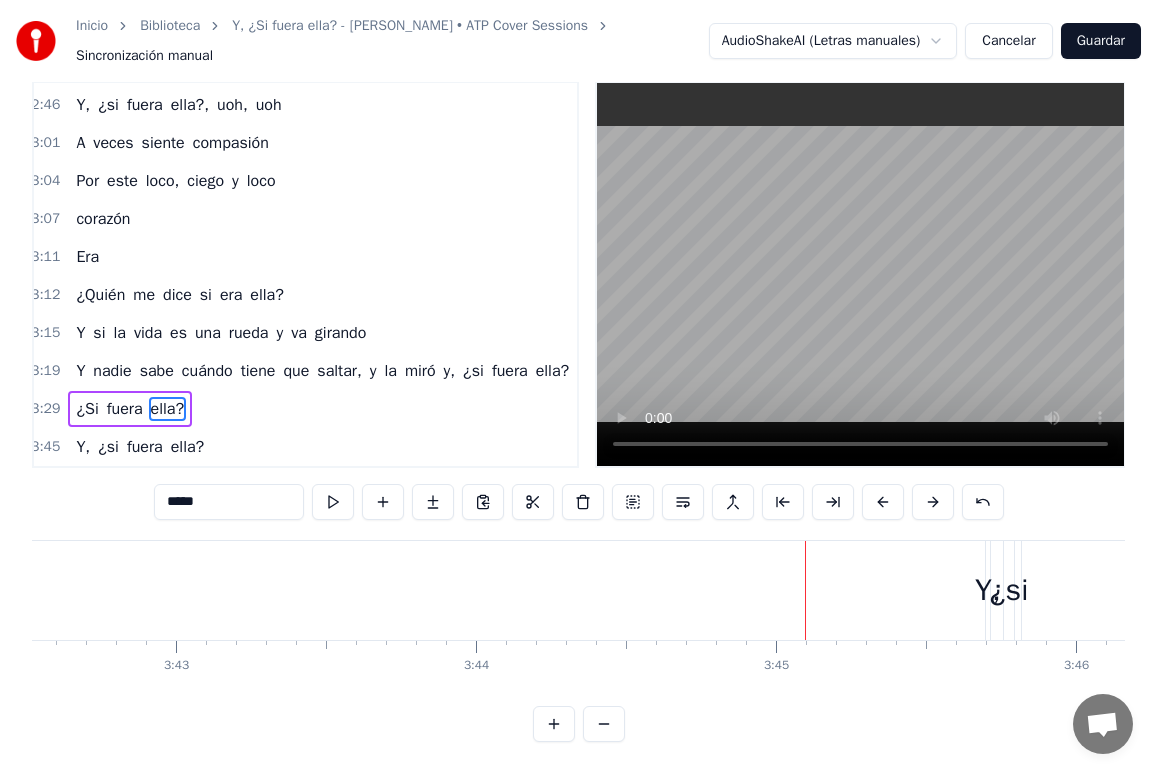 click on "Y," at bounding box center [83, 447] 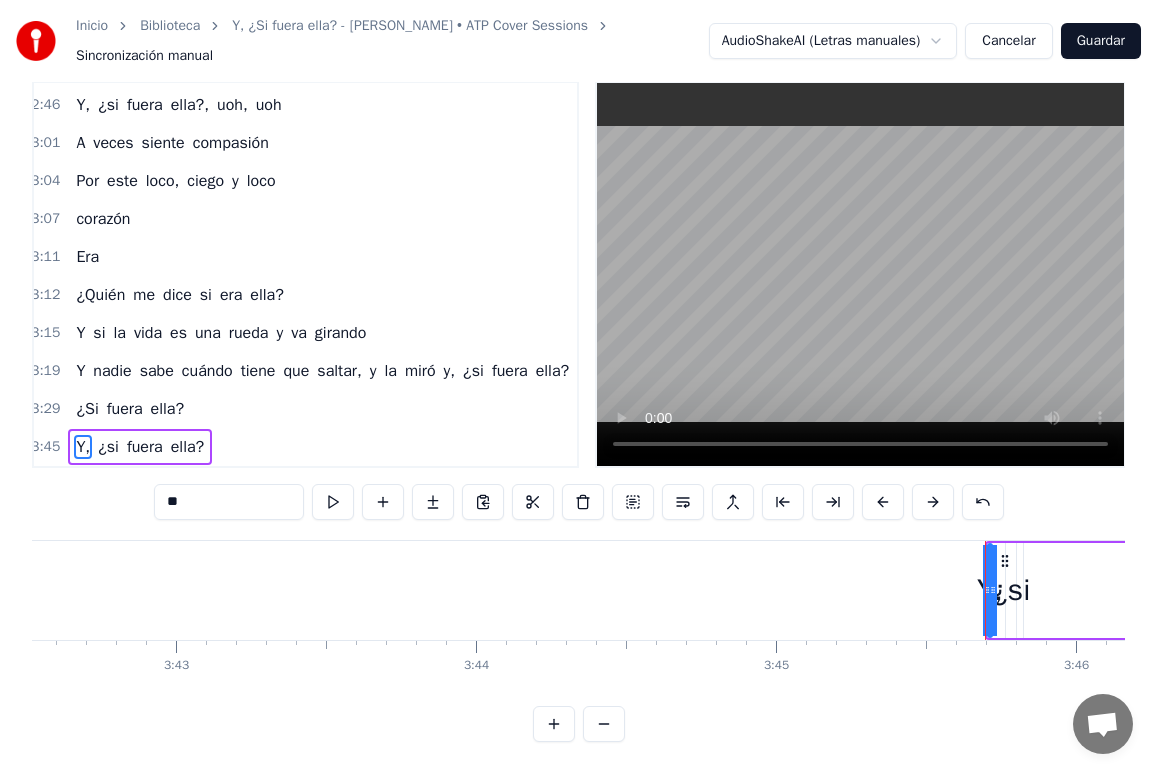 scroll, scrollTop: 50, scrollLeft: 0, axis: vertical 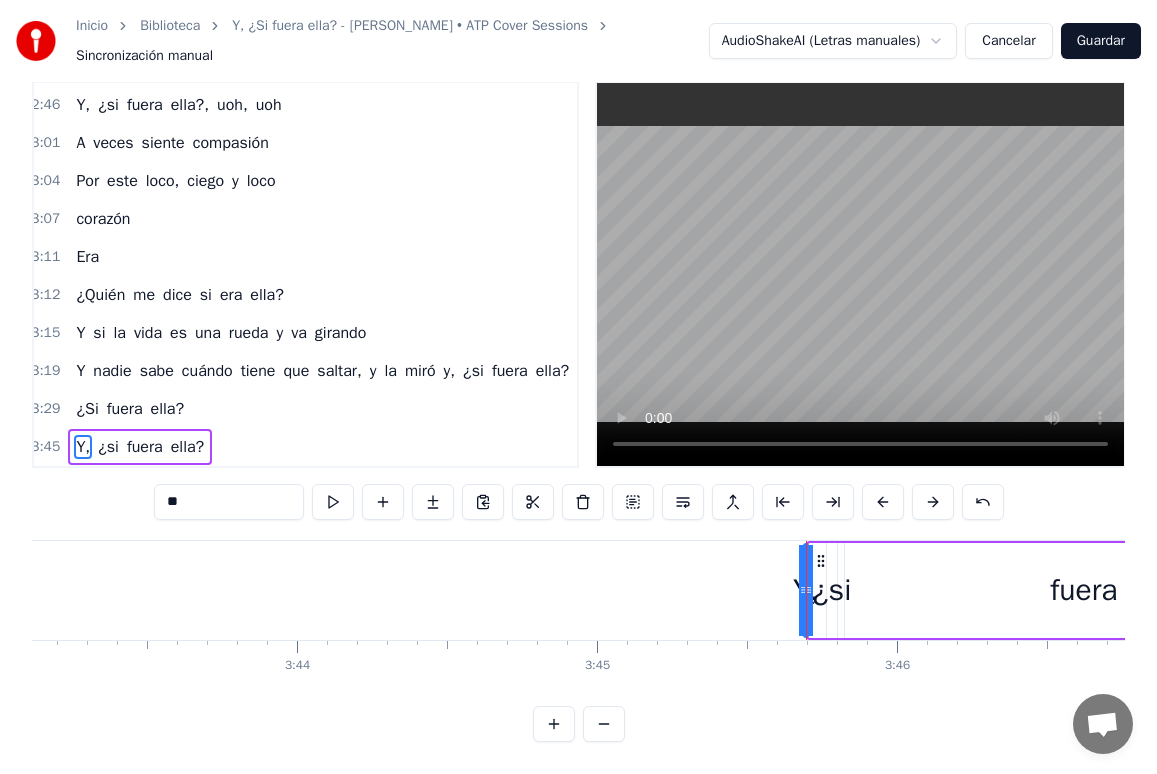 drag, startPoint x: 1008, startPoint y: 541, endPoint x: 824, endPoint y: 542, distance: 184.00272 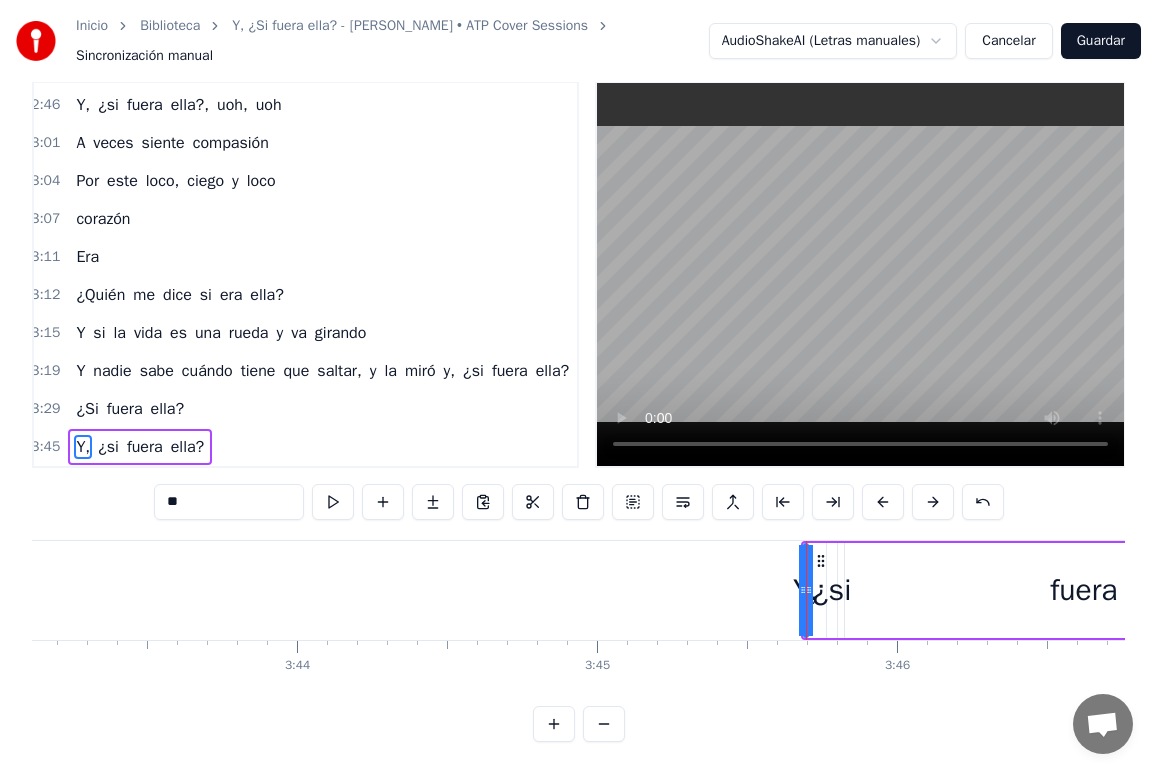 click on "Y, ¿si fuera ella?" at bounding box center [140, 447] 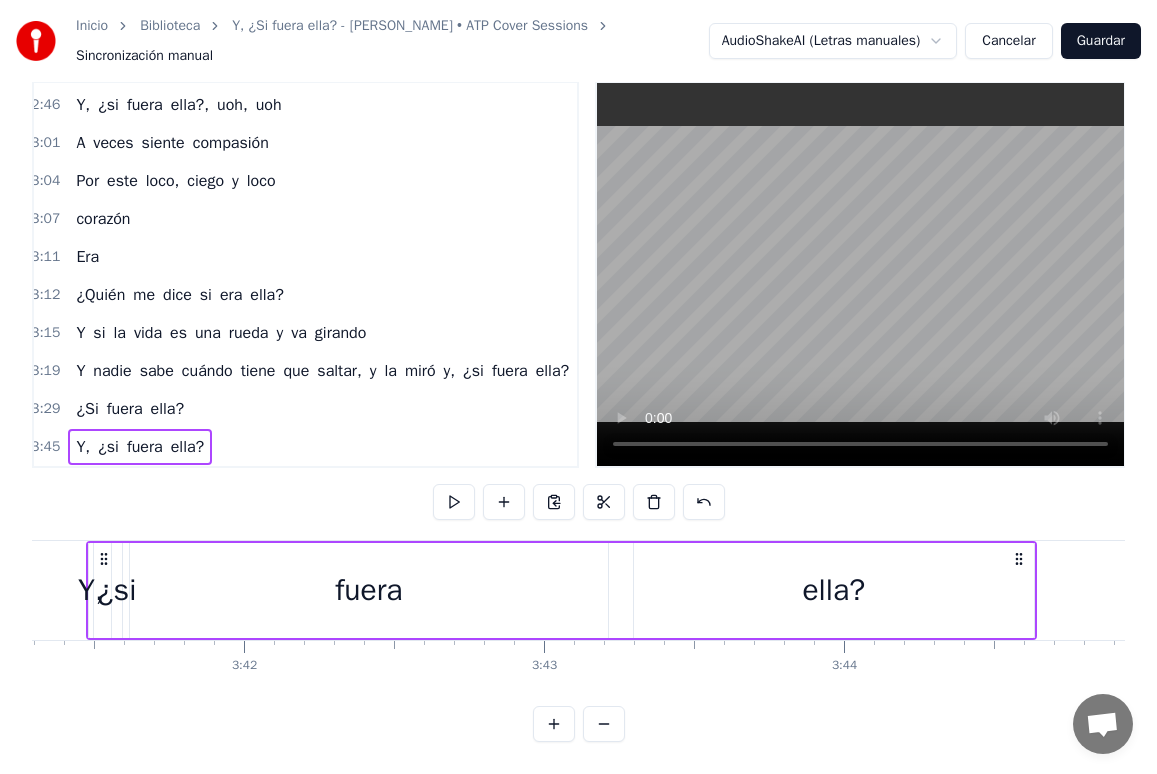 scroll, scrollTop: 0, scrollLeft: 66334, axis: horizontal 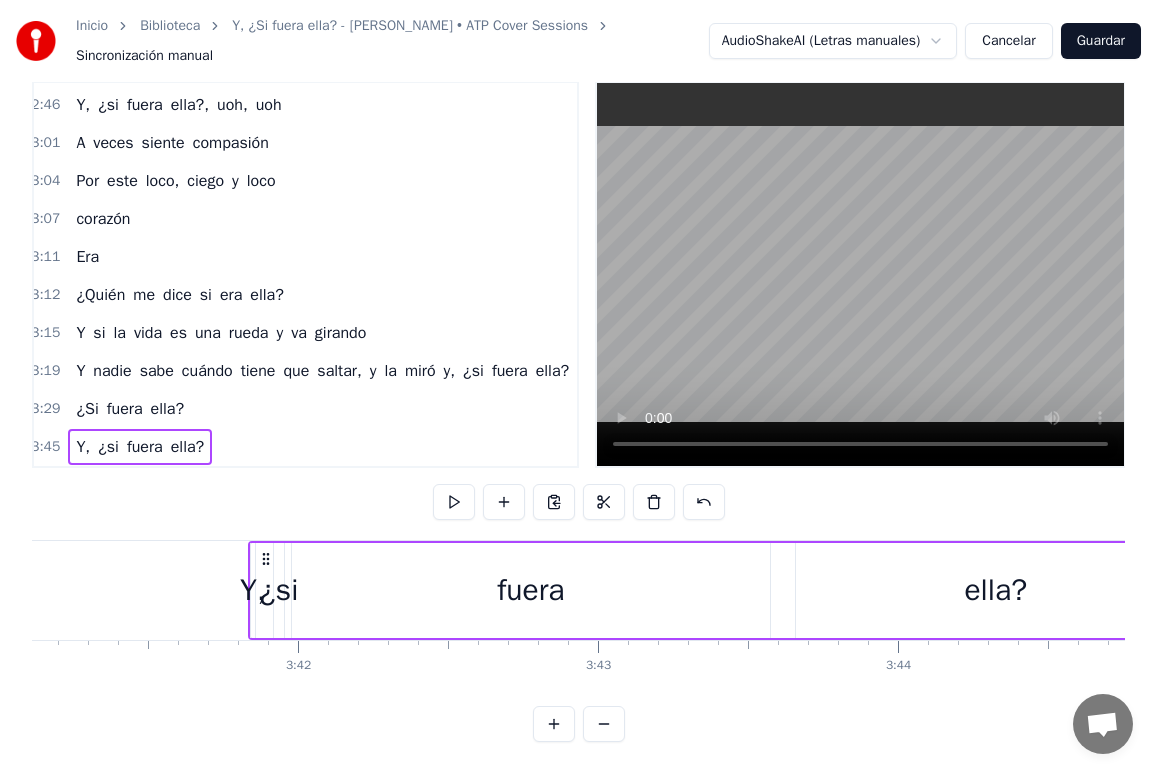 drag, startPoint x: 818, startPoint y: 540, endPoint x: 265, endPoint y: 550, distance: 553.0904 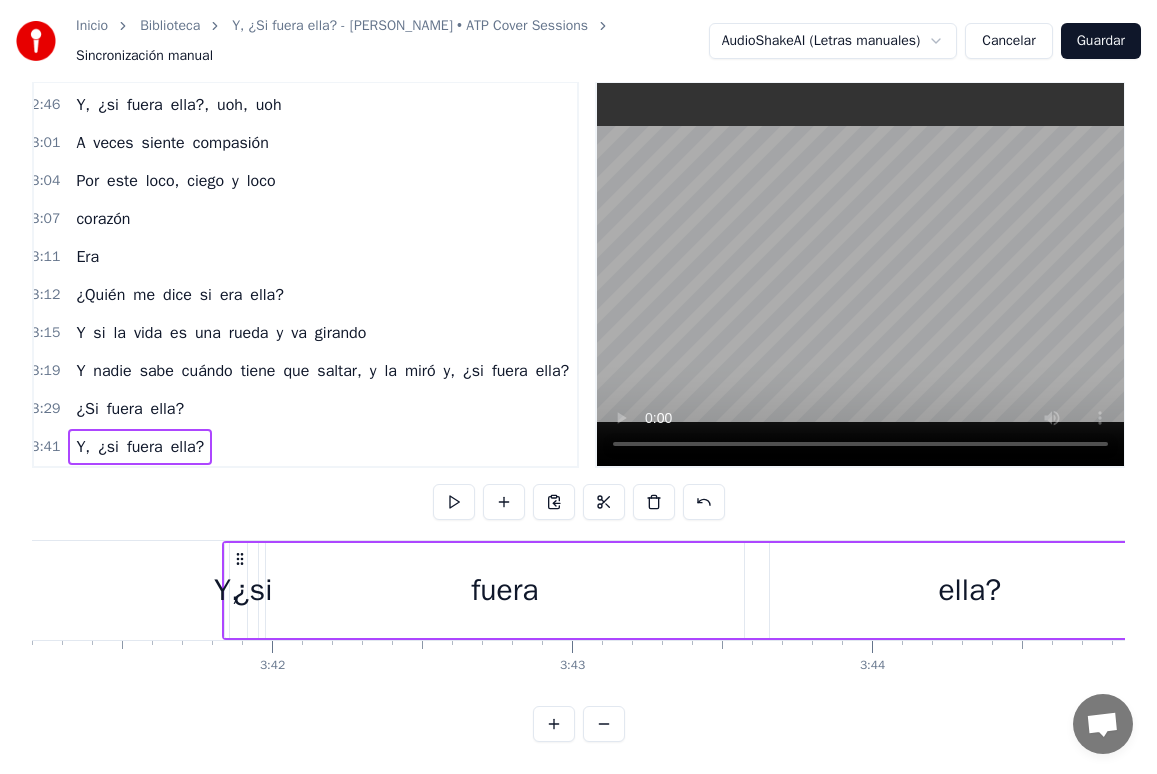 scroll, scrollTop: 0, scrollLeft: 66358, axis: horizontal 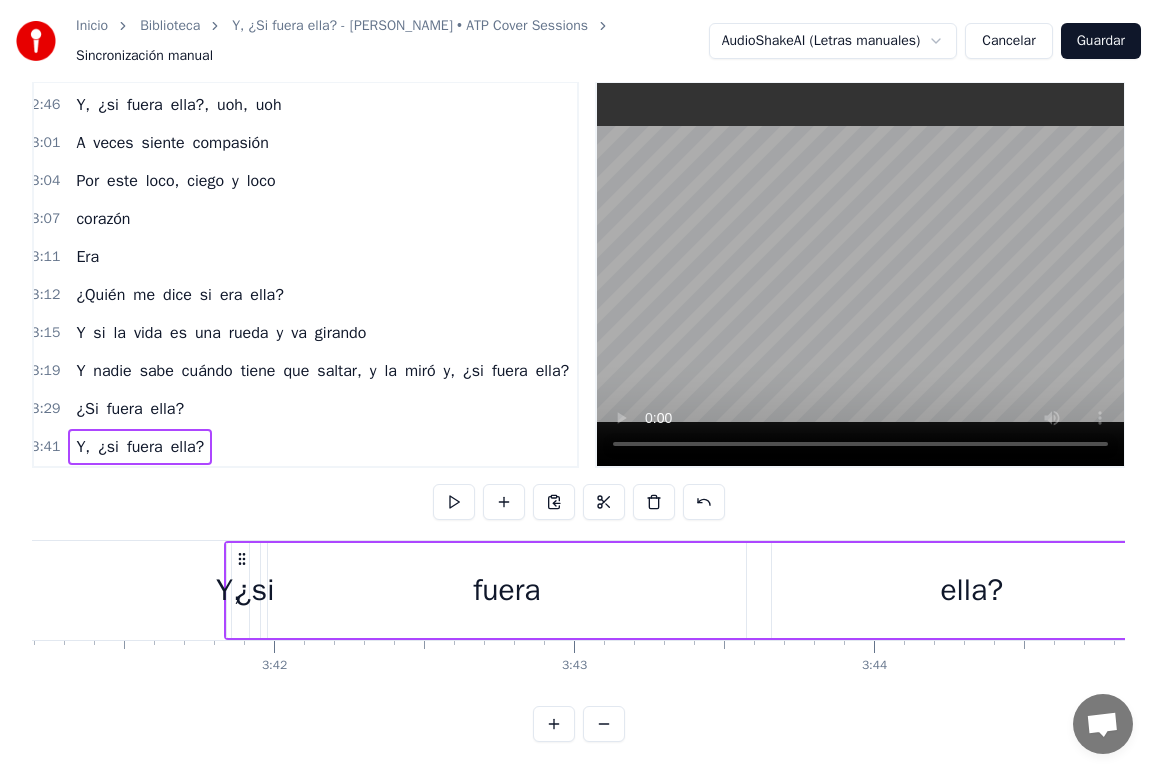 click on "0:26 Ella se desliza y me atropella 0:30 Y aunque a veces no me importe 0:33 Sé que el día que la pierda volveré a sufrir 0:38 Por ella 0:40 Que aparece y que se esconde 0:43 Que se marcha y que se queda 0:46 Que es pregunta y es respuesta, que es mi oscuridad 0:51 Mi estrella 1:04 Ella me peina el alma y me la enreda 1:08 Va conmigo, pero no sé dónde va 1:11 Mi rival, mi compañera 1:14 Que está tan dentro de mi vida y a la vez está tan fuera 1:18 Sé que volveré a perderme 1:21 Y la encontraré de nuevo 1:24 Pero con otro rostro y otro nombre diferente 1:29 Y otro cuerpo 1:30 Pero sigue siendo ella 1:33 Que otra vez me lleva 1:36 [PERSON_NAME] me responde 1:40 Si al girar la rueda 1:45 [PERSON_NAME] se hace fría y se hace eterna 1:49 Un suspiro en la tormenta, la que tantas veces le cambió la voz 1:56 Gente que va y que viene, y siempre es ella 1:59 Que me miente y me lo niega 2:02 Que me olvida y me recuerda 2:06 Pero si mi boca, se equivoca 2:11 Pero si mi boca se equivoca 2:15 Y al llamarla nombró a otra 2:18" at bounding box center [578, 411] 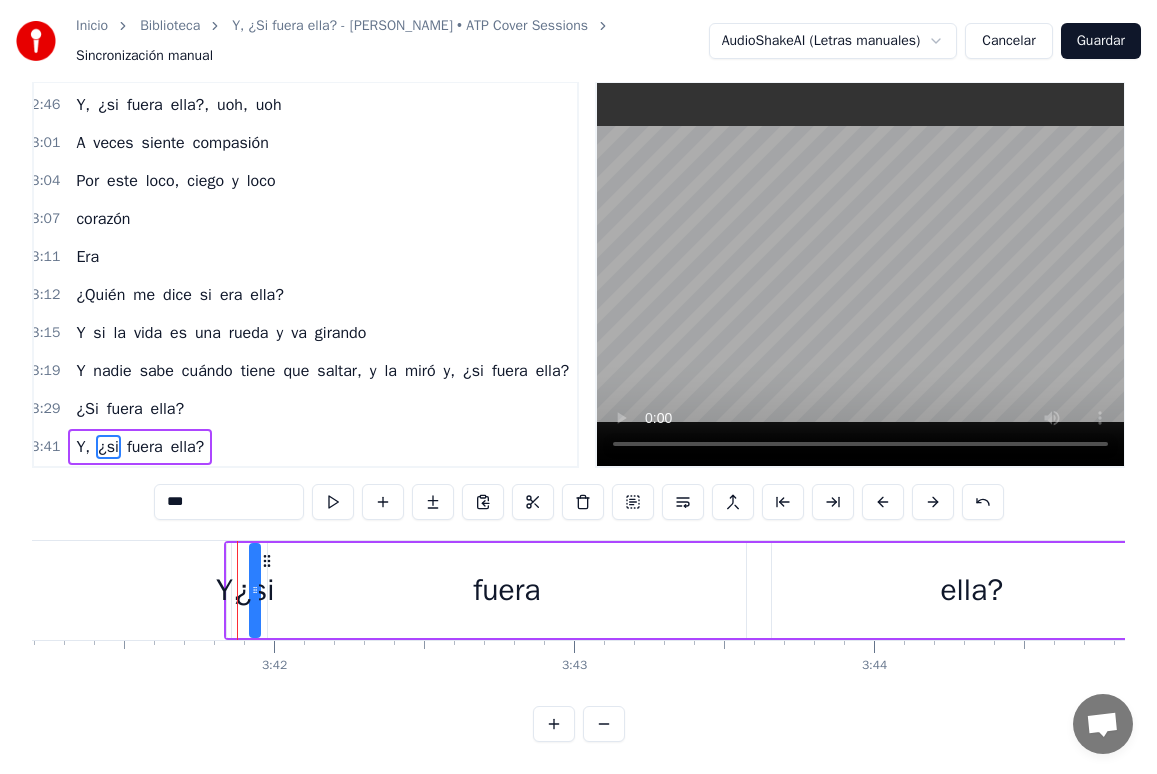 click on "Y," at bounding box center (229, 590) 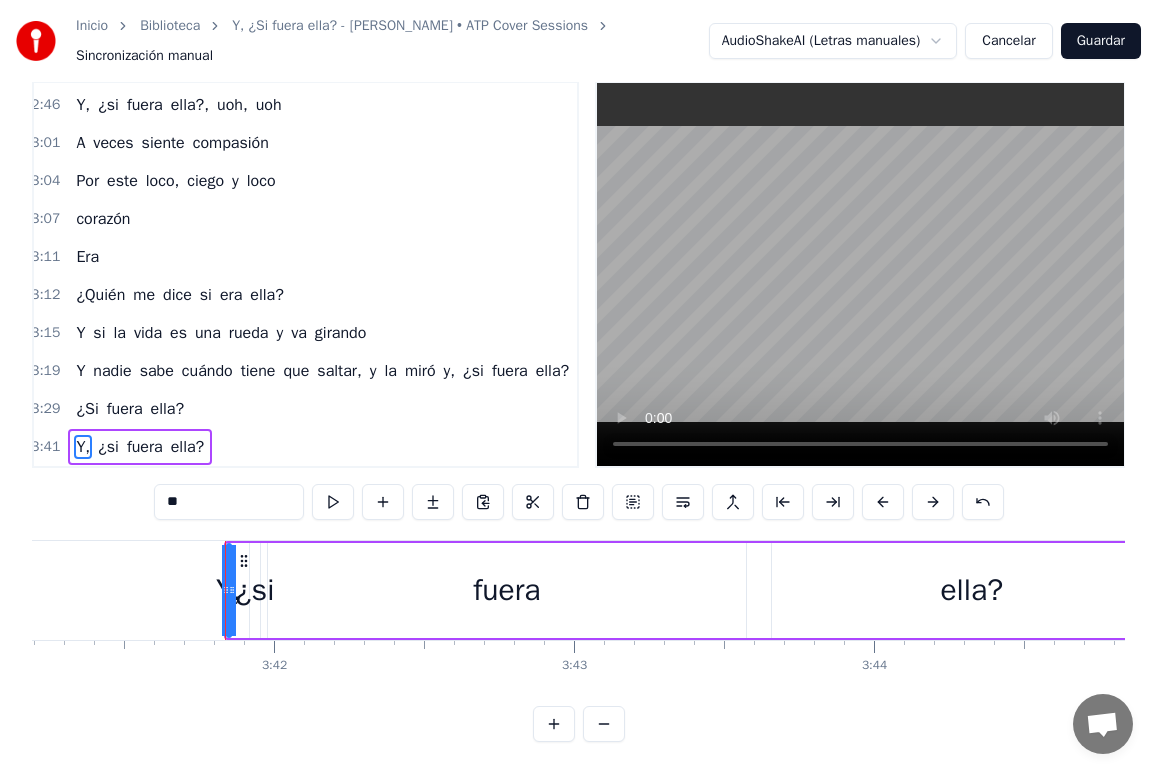 click on "Y, ¿si fuera ella?" at bounding box center [140, 447] 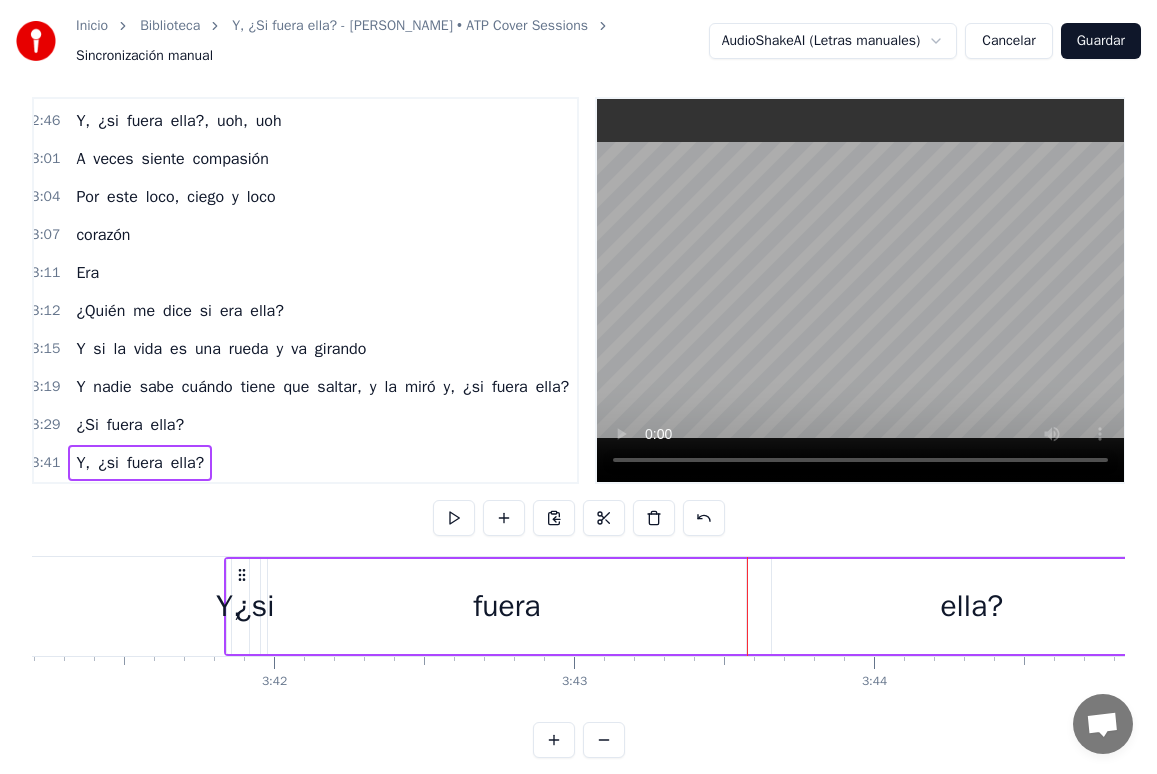 scroll, scrollTop: 0, scrollLeft: 0, axis: both 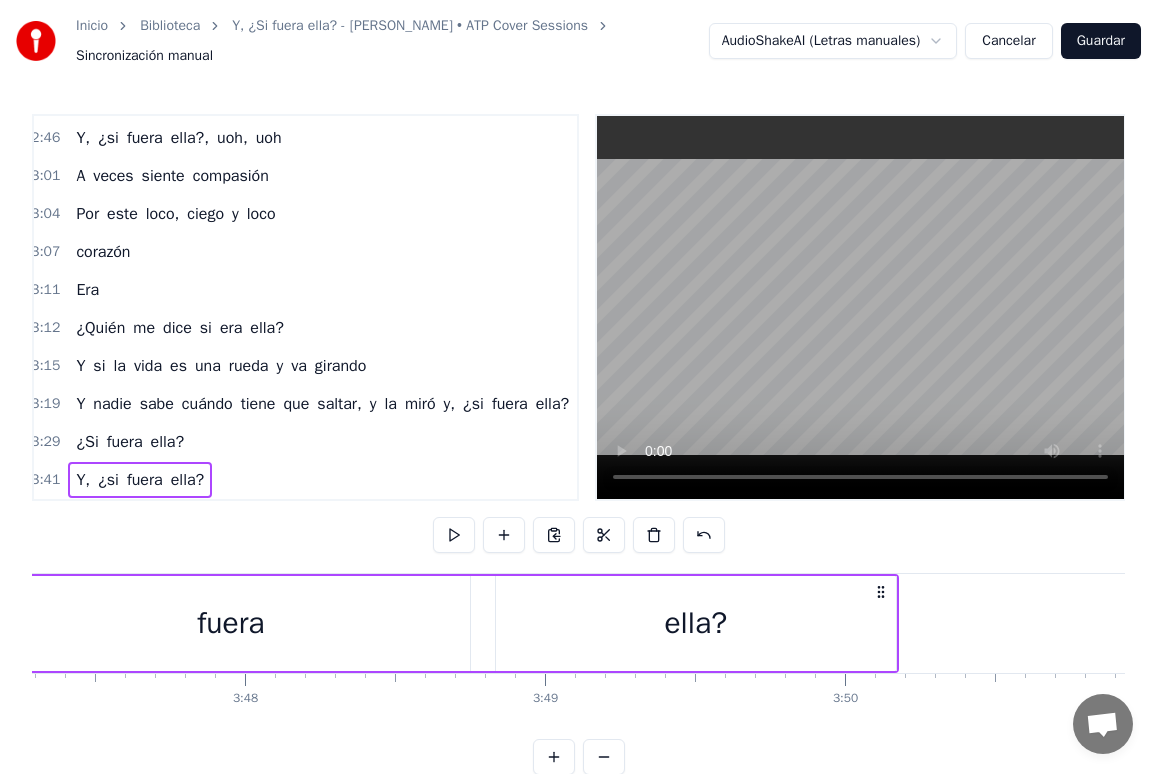 drag, startPoint x: 228, startPoint y: 591, endPoint x: 880, endPoint y: 594, distance: 652.0069 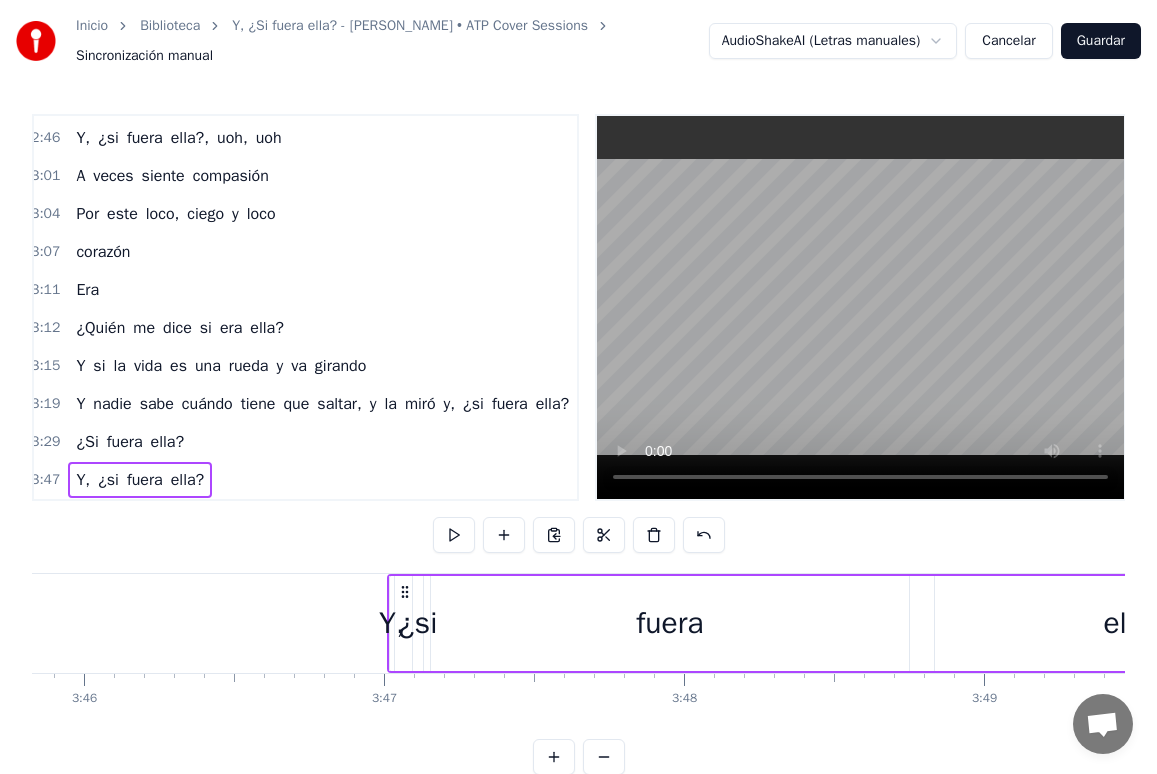 scroll, scrollTop: 0, scrollLeft: 67747, axis: horizontal 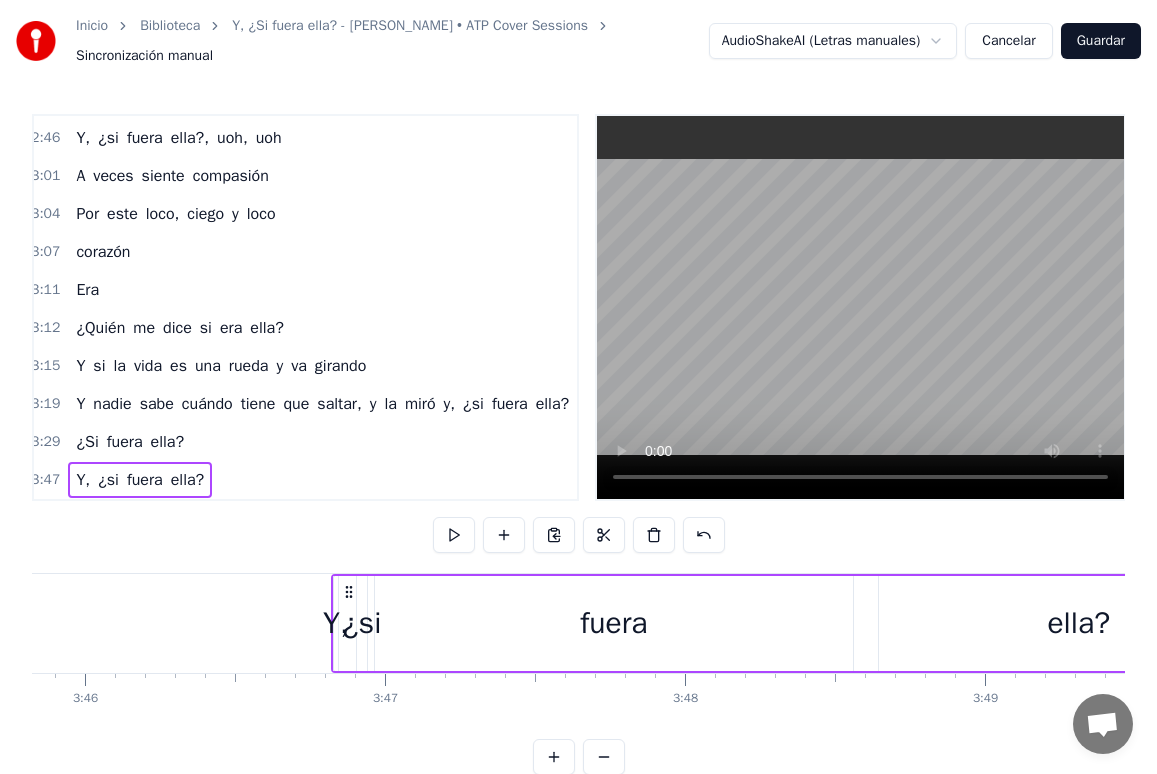 drag, startPoint x: 407, startPoint y: 589, endPoint x: 348, endPoint y: 587, distance: 59.03389 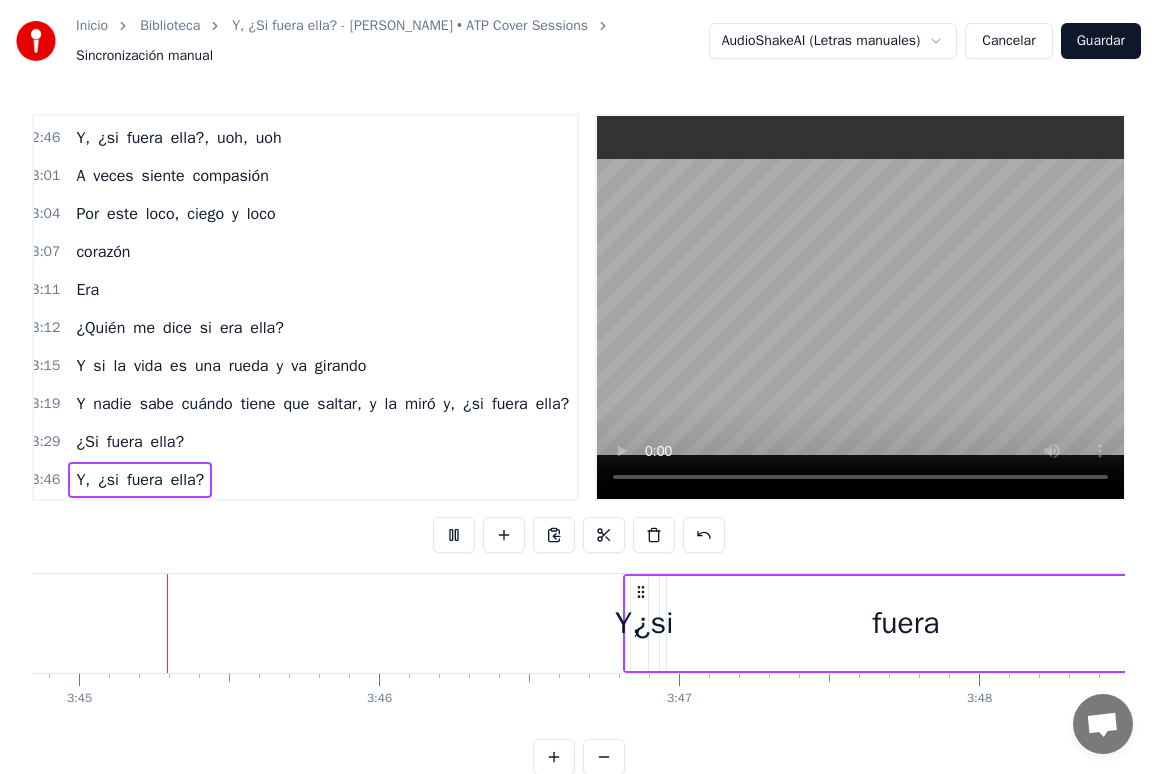 scroll, scrollTop: 0, scrollLeft: 67419, axis: horizontal 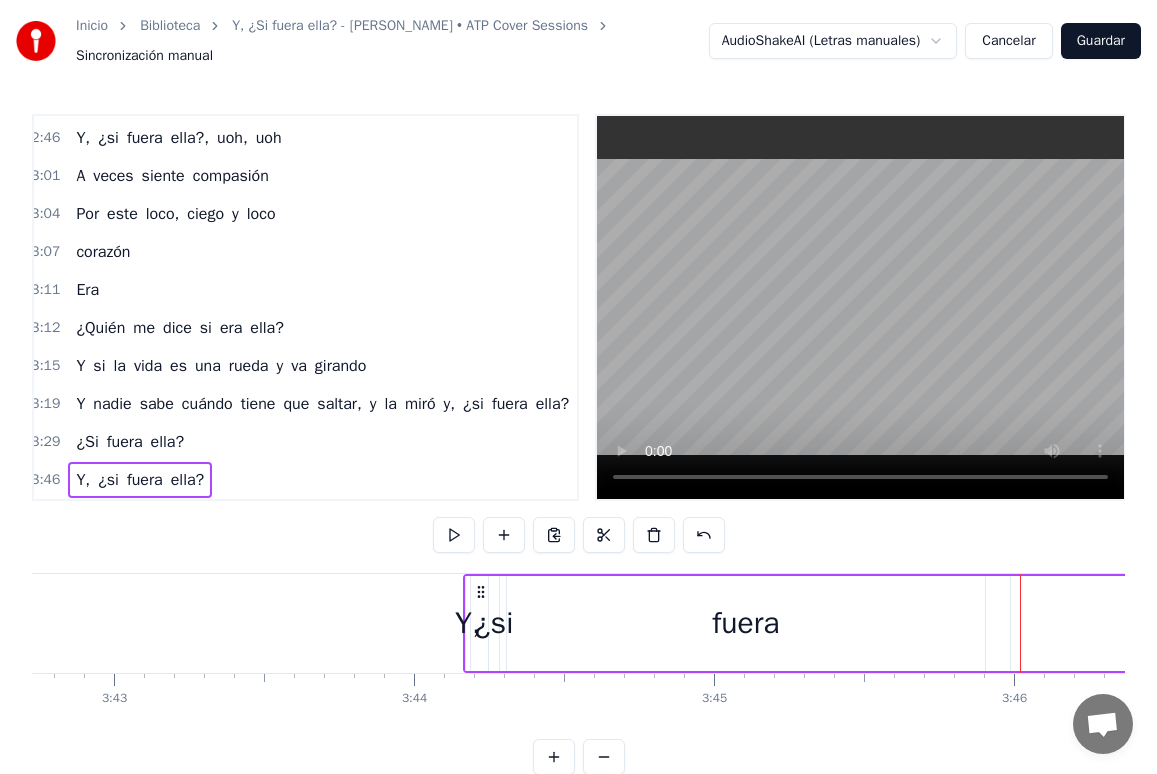 drag, startPoint x: 674, startPoint y: 590, endPoint x: 480, endPoint y: 596, distance: 194.09276 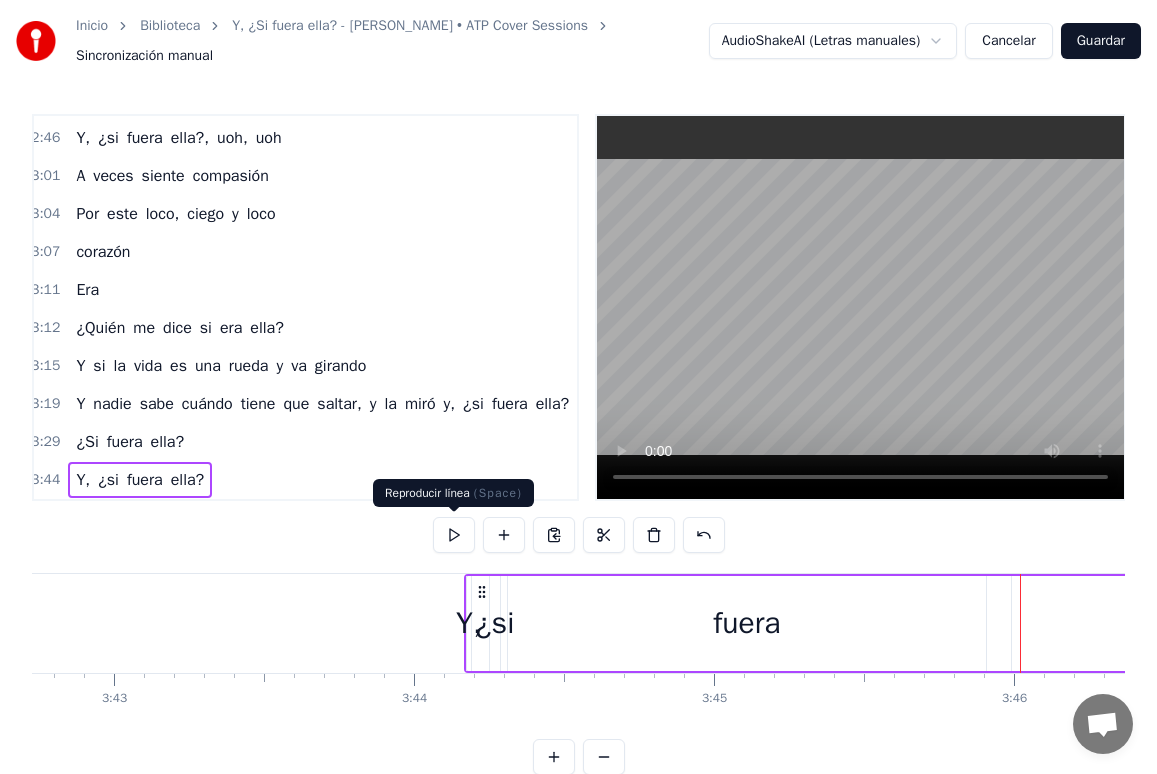 click at bounding box center (454, 535) 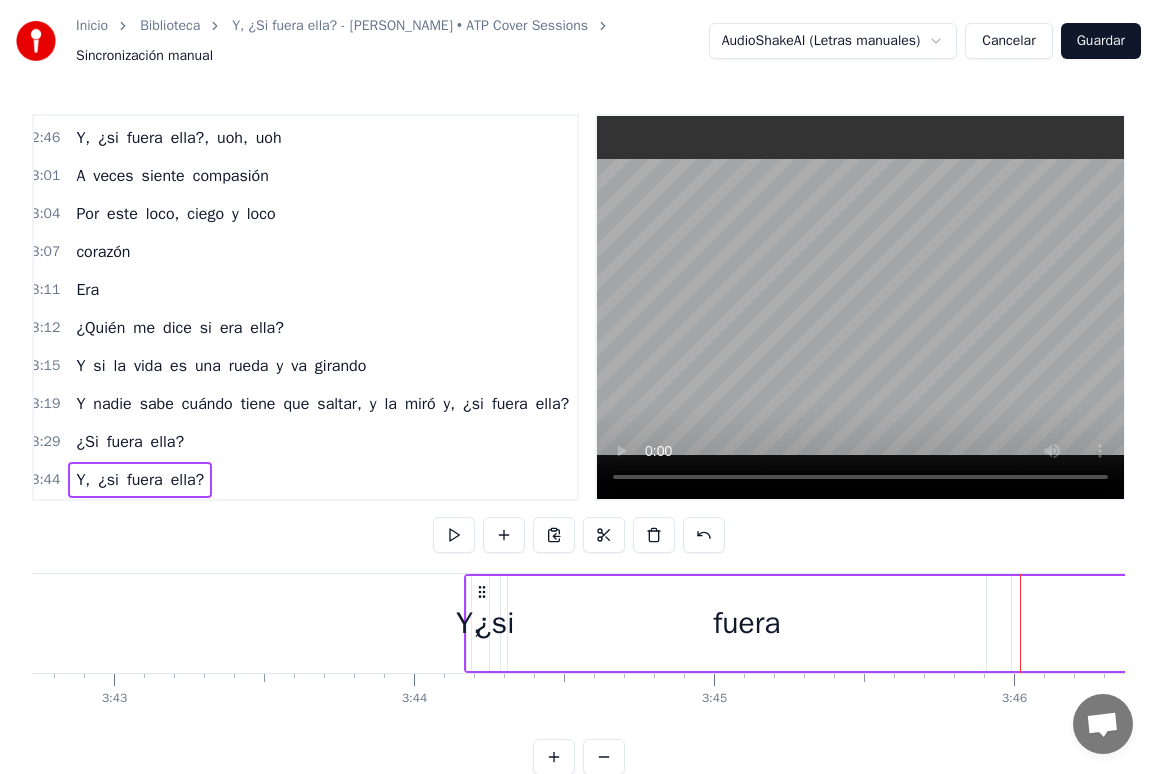click at bounding box center [454, 535] 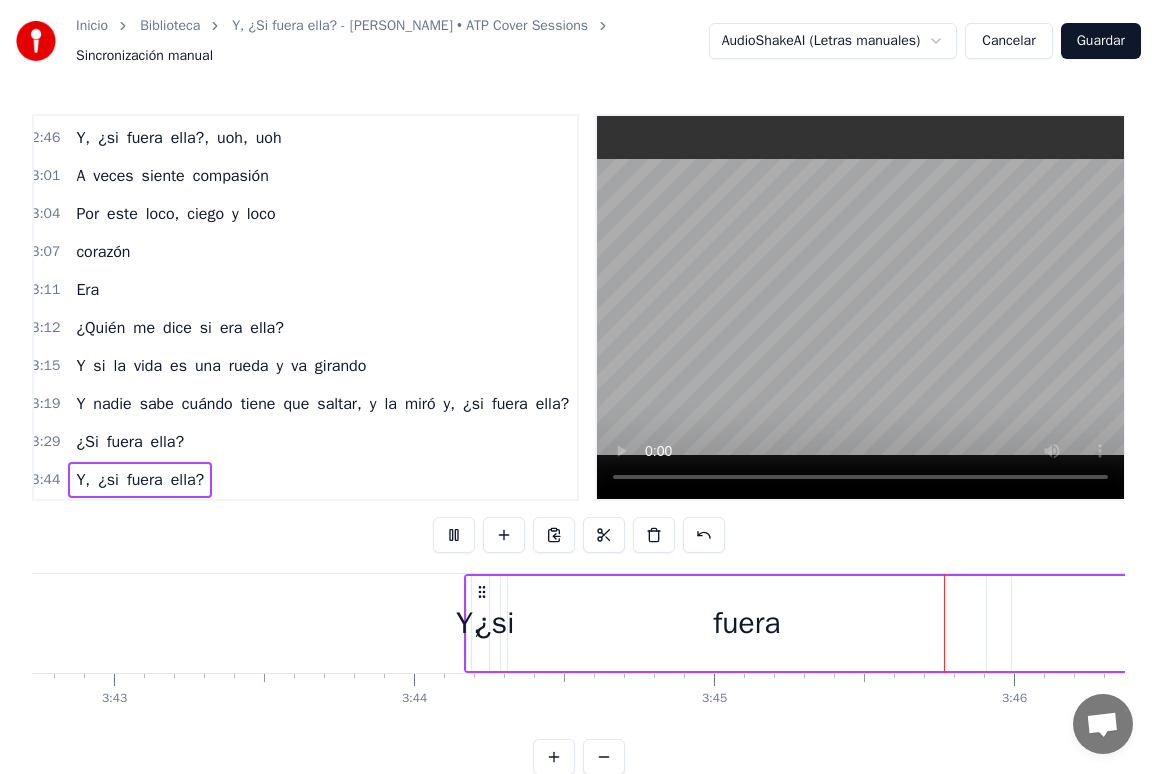 click on "Y, ¿si fuera ella?" at bounding box center (140, 480) 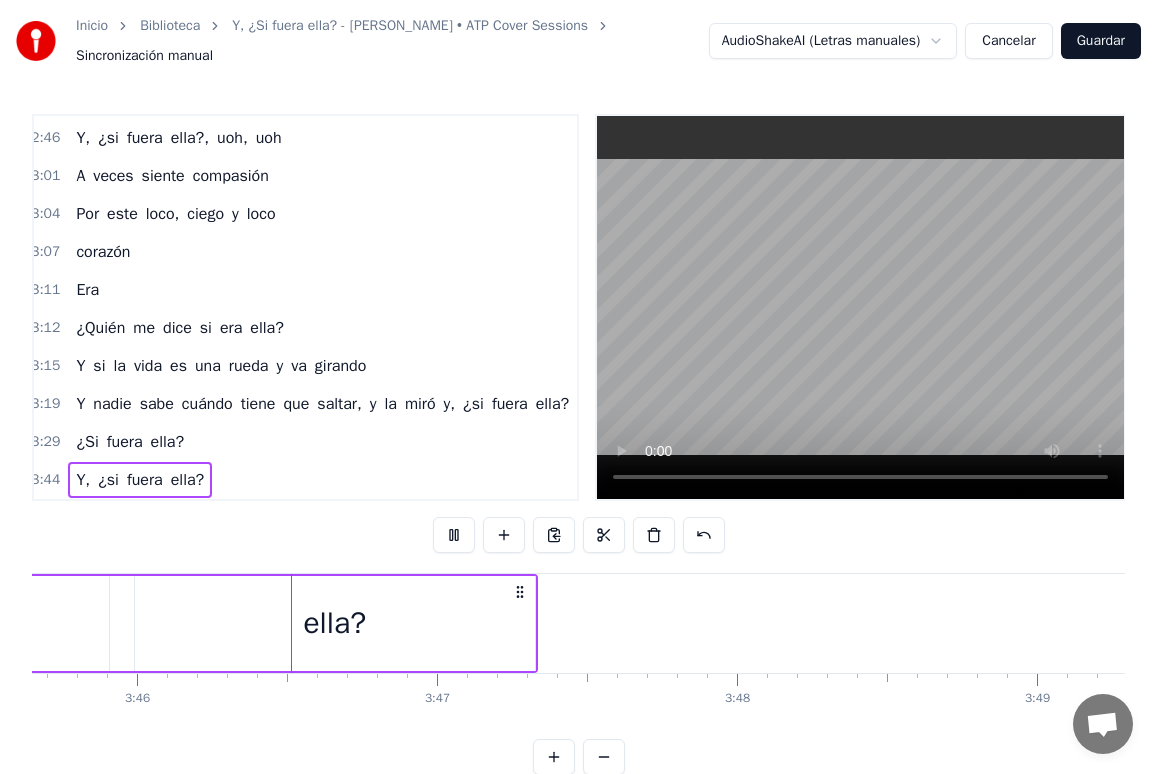 scroll, scrollTop: 0, scrollLeft: 67762, axis: horizontal 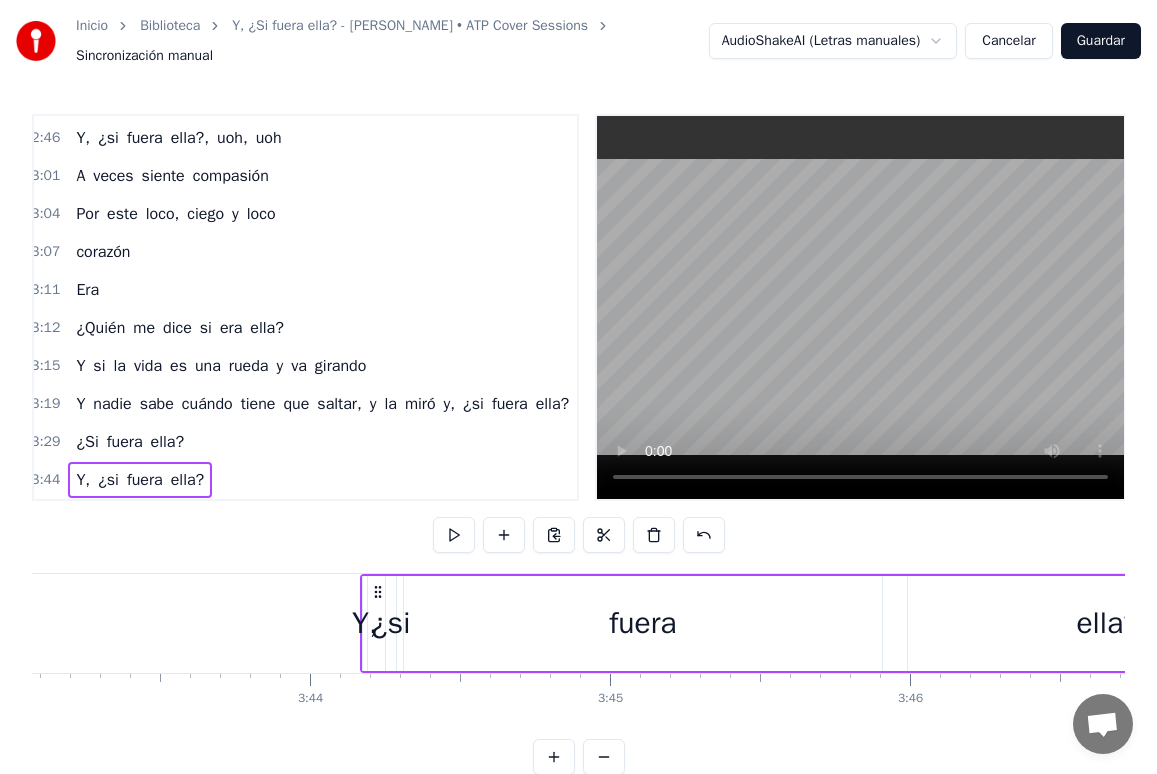 click on "fuera" at bounding box center [642, 623] 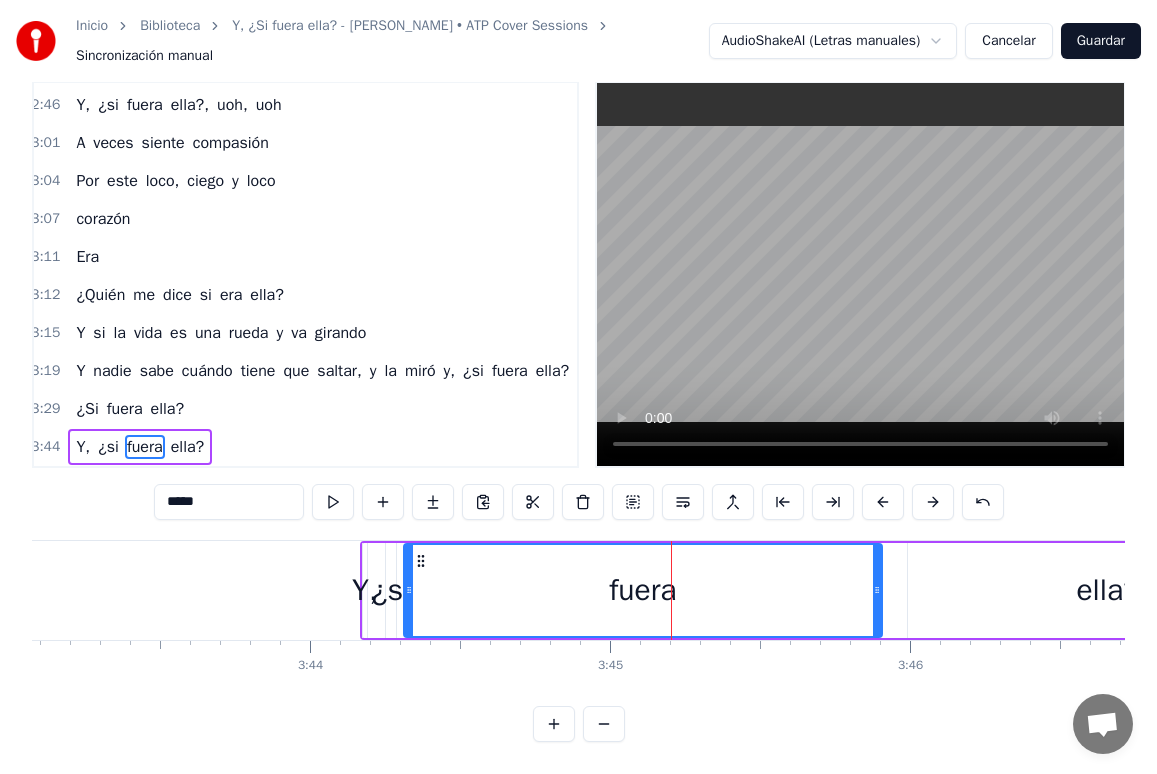 scroll, scrollTop: 50, scrollLeft: 0, axis: vertical 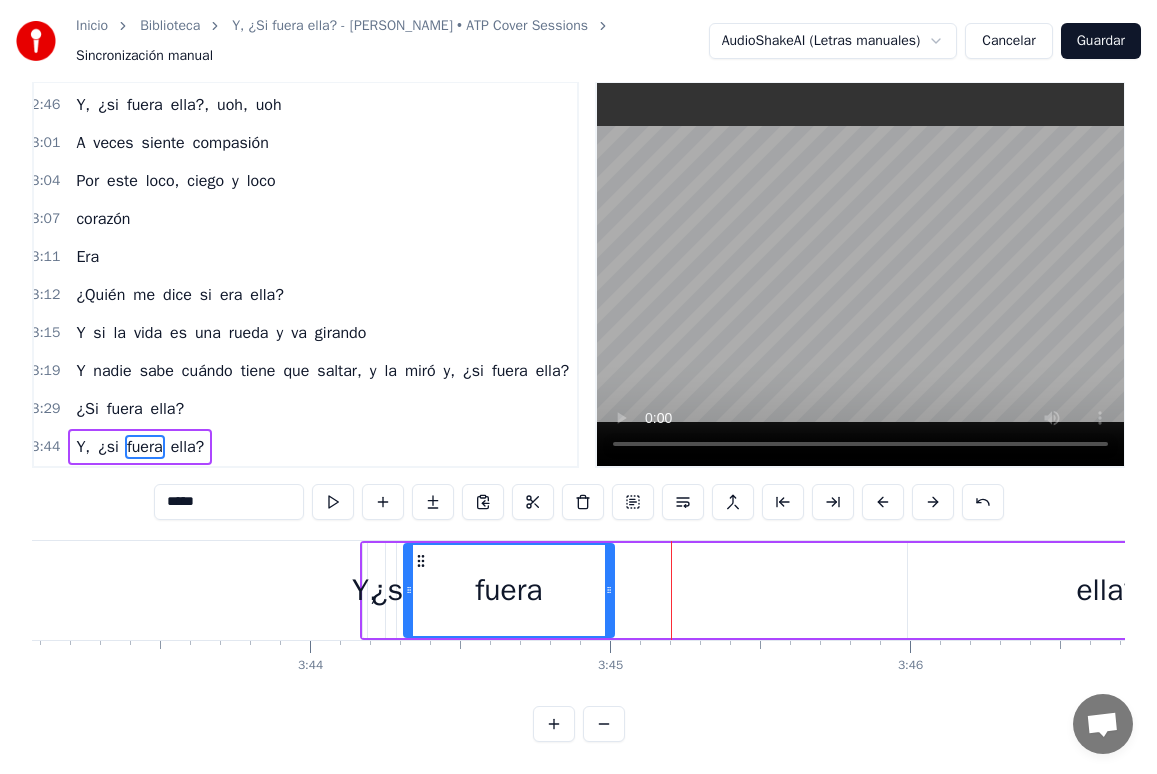 drag, startPoint x: 880, startPoint y: 567, endPoint x: 536, endPoint y: 558, distance: 344.1177 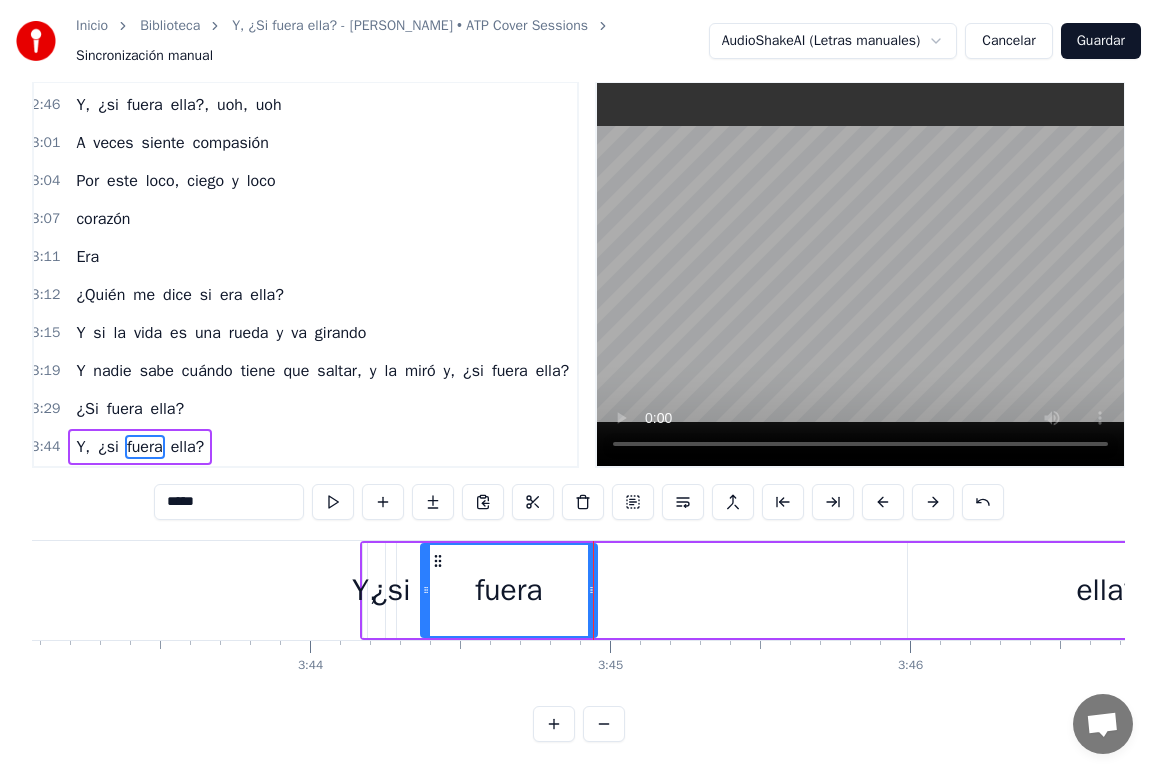 click 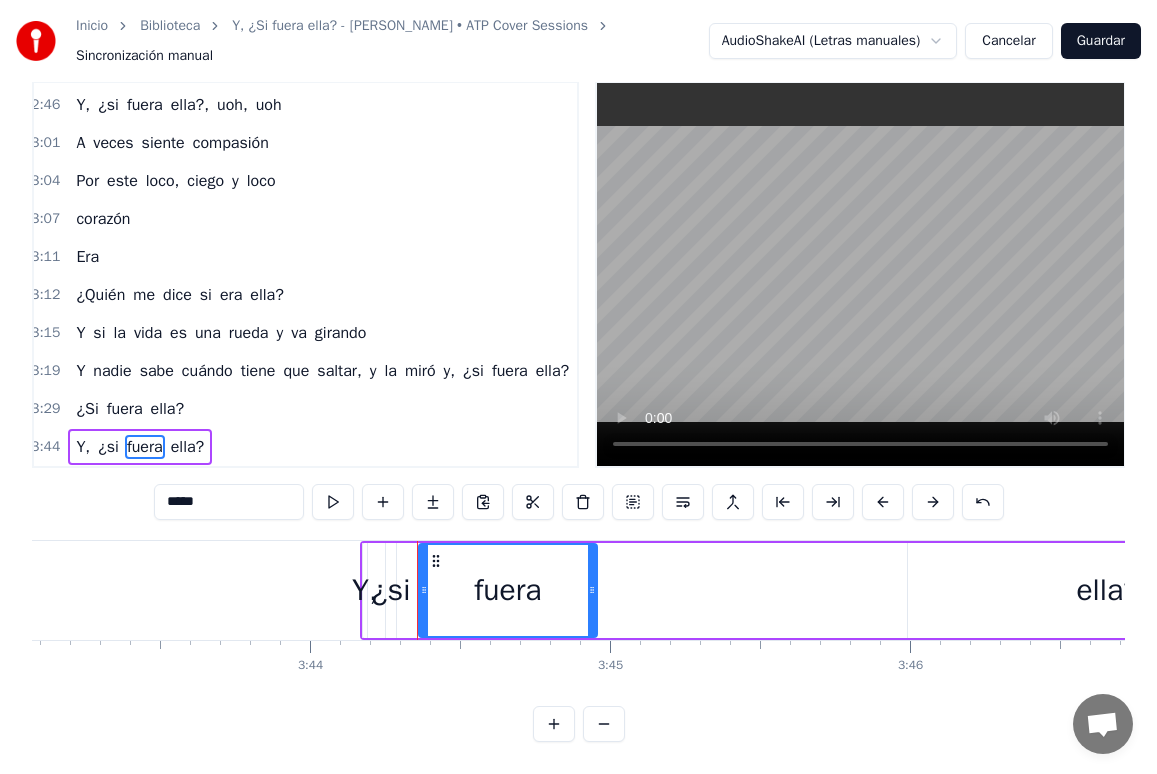 click on "¿si" at bounding box center [390, 590] 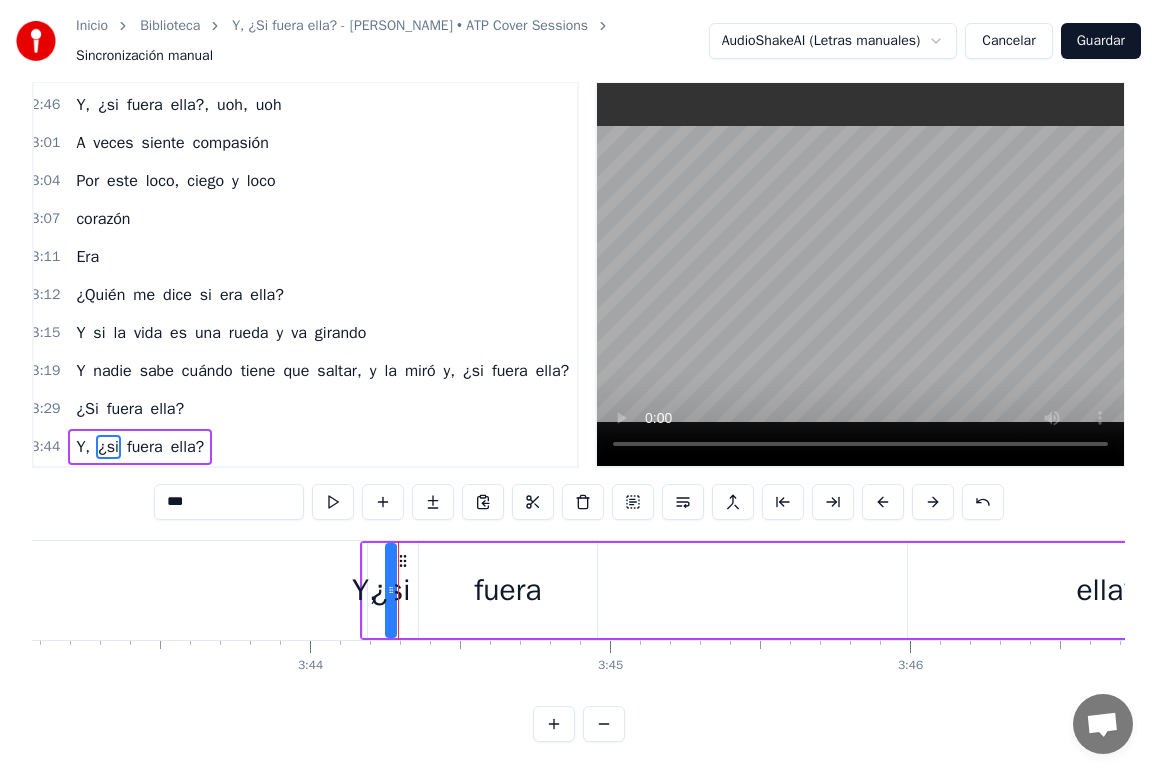 click on "Y, ¿si fuera ella?" at bounding box center (835, 590) 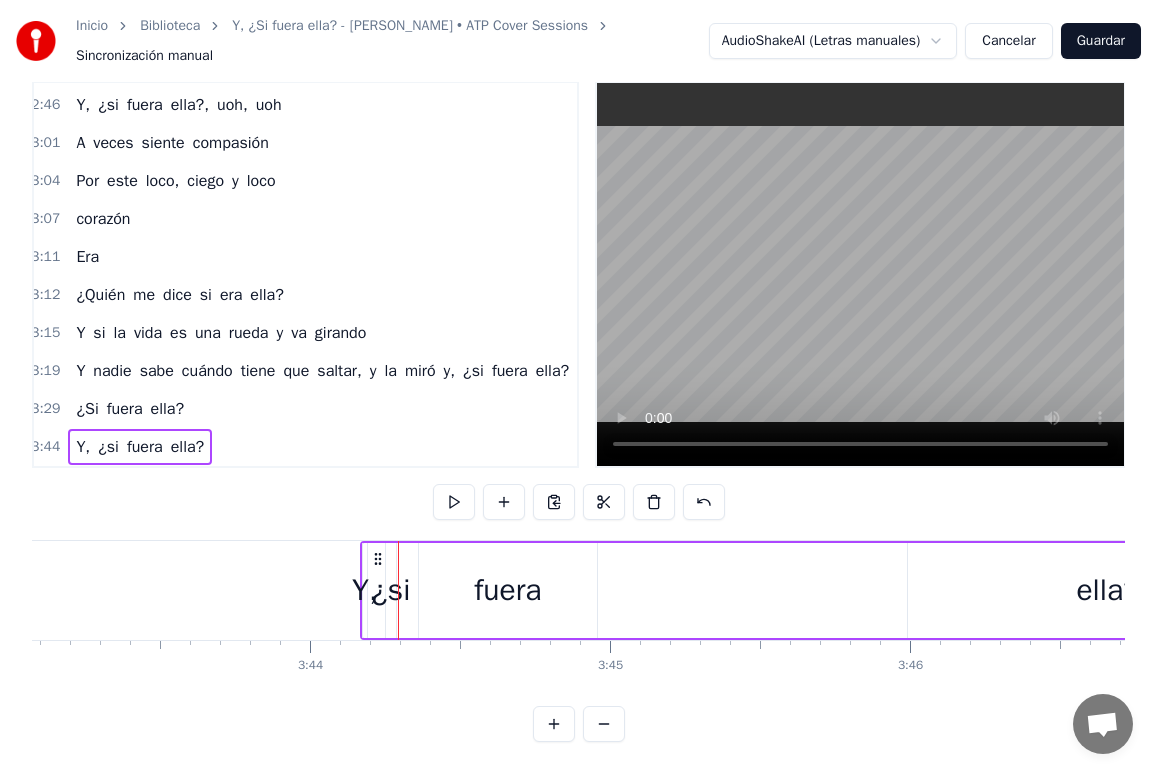click on "ella?" at bounding box center (1107, 590) 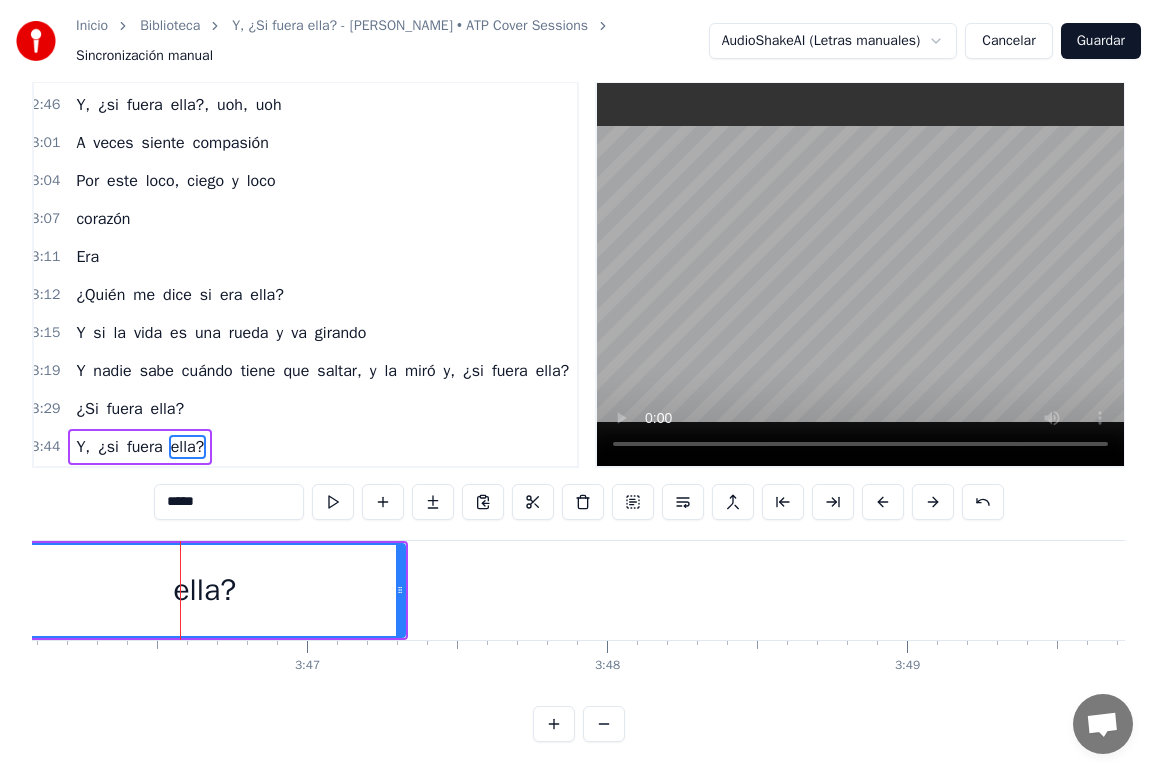 scroll, scrollTop: 0, scrollLeft: 67873, axis: horizontal 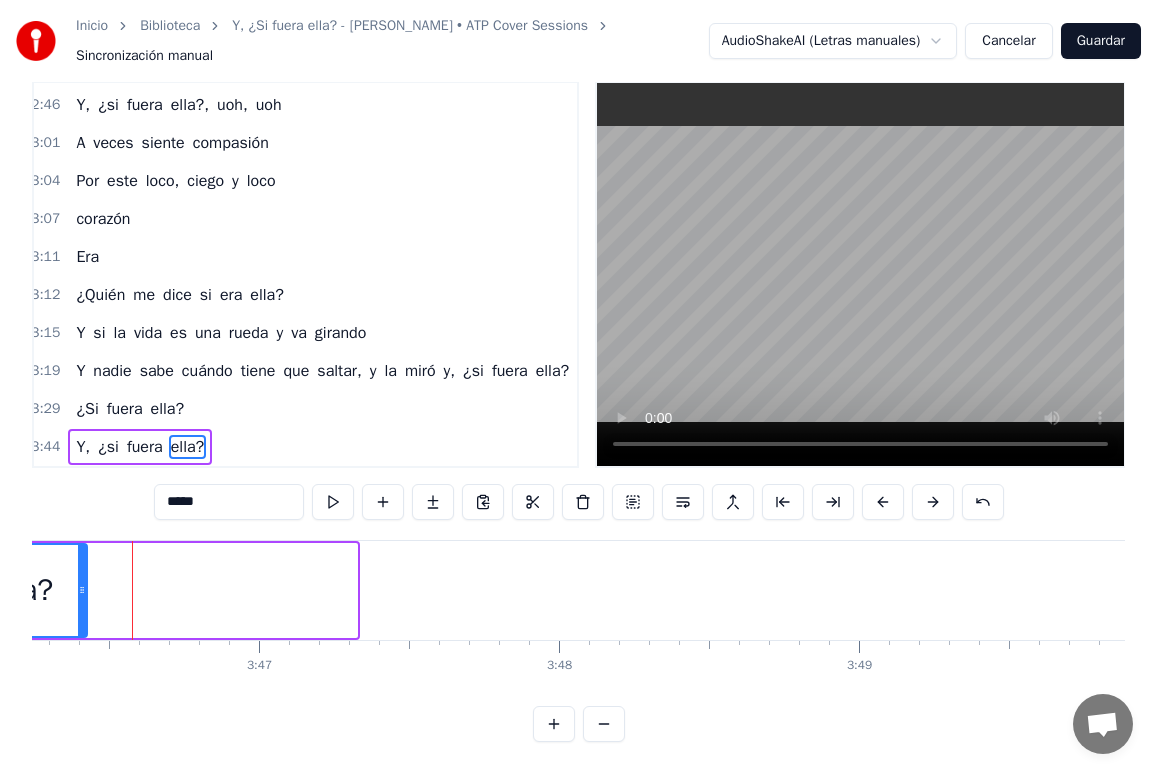 drag, startPoint x: 353, startPoint y: 573, endPoint x: 88, endPoint y: 561, distance: 265.27155 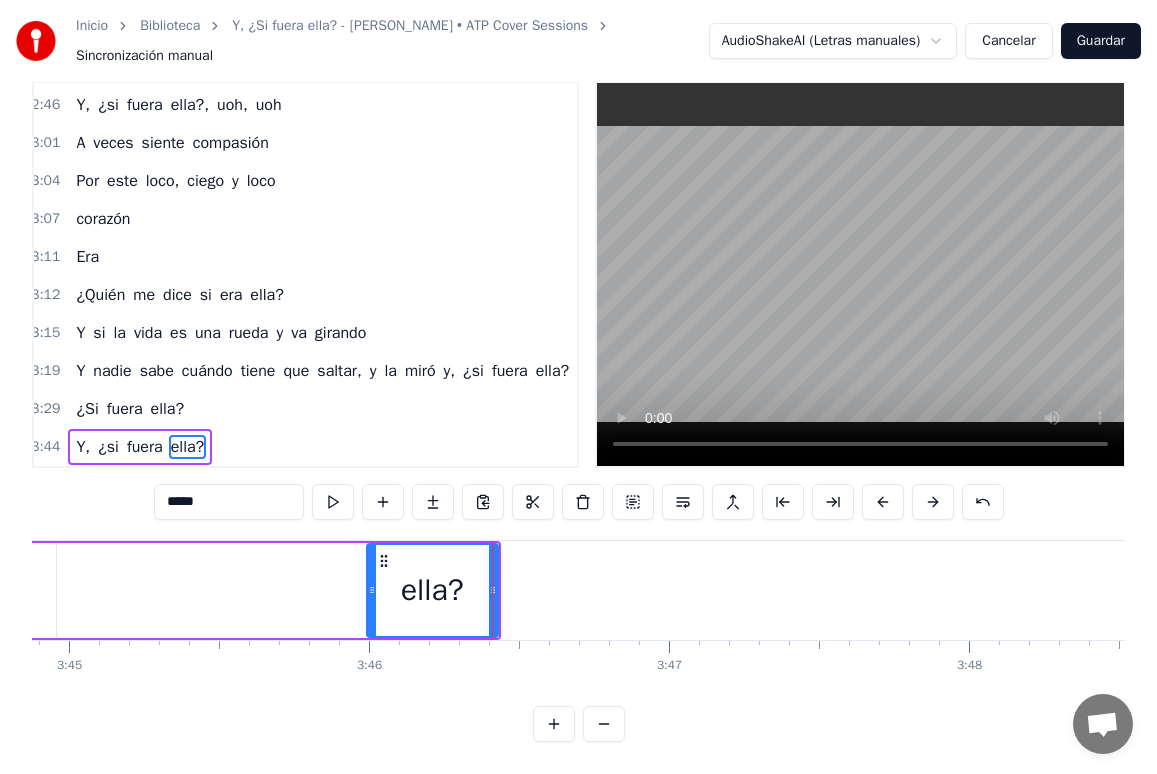 scroll, scrollTop: 0, scrollLeft: 67423, axis: horizontal 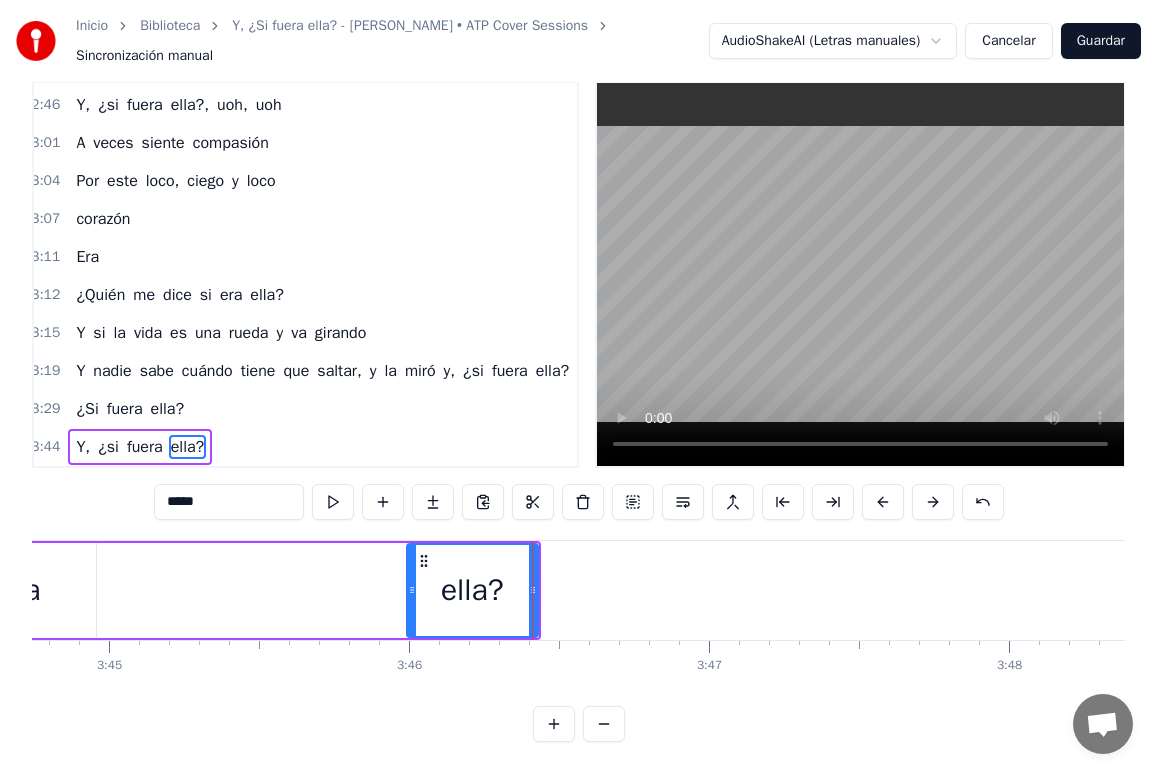 click on "Inicio Biblioteca Y, ¿Si fuera ella? - [PERSON_NAME] • ATP Cover Sessions Sincronización manual AudioShakeAI (Letras manuales) Cancelar Guardar 0:26 Ella se desliza y me atropella 0:30 Y aunque a veces no me importe 0:33 Sé que el día que la pierda volveré a sufrir 0:38 Por ella 0:40 Que aparece y que se esconde 0:43 Que se marcha y que se queda 0:46 Que es pregunta y es respuesta, que es mi oscuridad 0:51 Mi estrella 1:04 Ella me peina el alma y me la enreda 1:08 Va conmigo, pero no sé dónde va 1:11 Mi rival, mi compañera 1:14 Que está tan dentro de mi vida y a la vez está tan fuera 1:18 Sé que volveré a perderme 1:21 Y la encontraré de nuevo 1:24 Pero con otro rostro y otro nombre diferente 1:29 Y otro cuerpo 1:30 Pero sigue siendo ella 1:33 Que otra vez me lleva 1:36 Nunca me responde 1:40 Si al girar la rueda 1:45 [PERSON_NAME] se hace fría y se hace eterna 1:49 Un suspiro en la tormenta, la que tantas veces le cambió la voz 1:56 Gente que va y que viene, y siempre es ella 1:59 Que me miente y me" at bounding box center [578, 354] 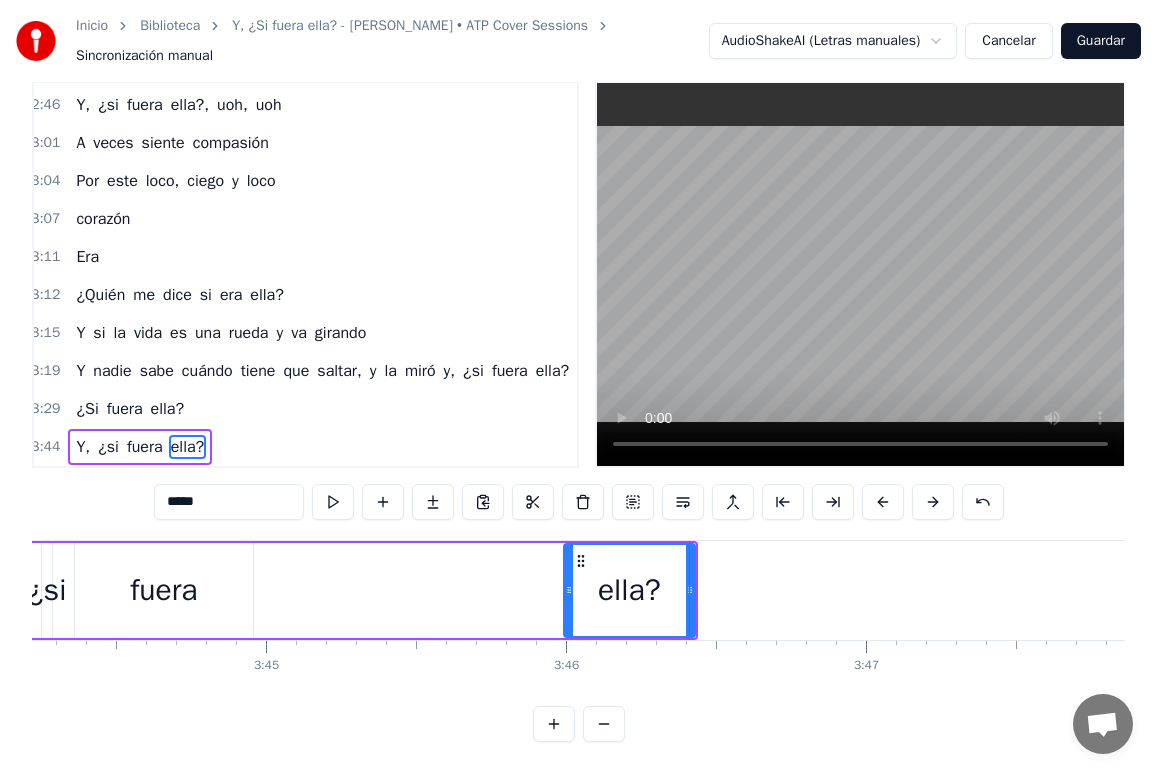 scroll, scrollTop: 0, scrollLeft: 67263, axis: horizontal 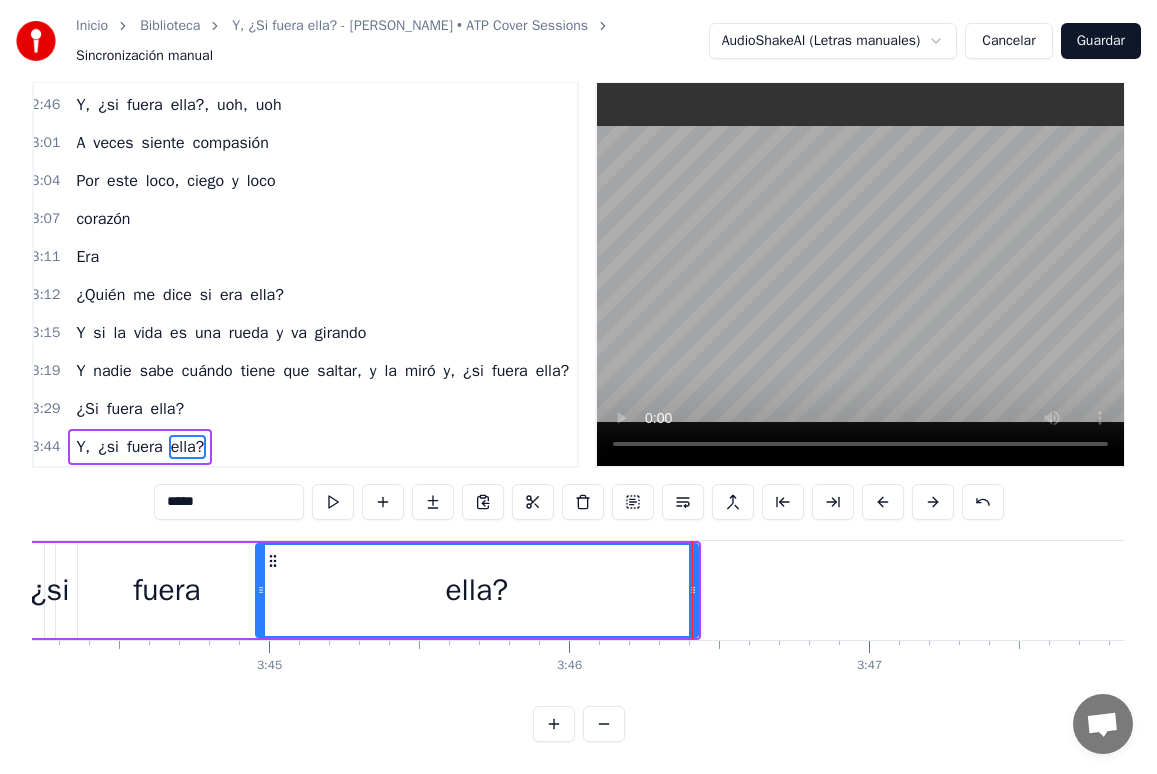 drag, startPoint x: 569, startPoint y: 574, endPoint x: 258, endPoint y: 567, distance: 311.07877 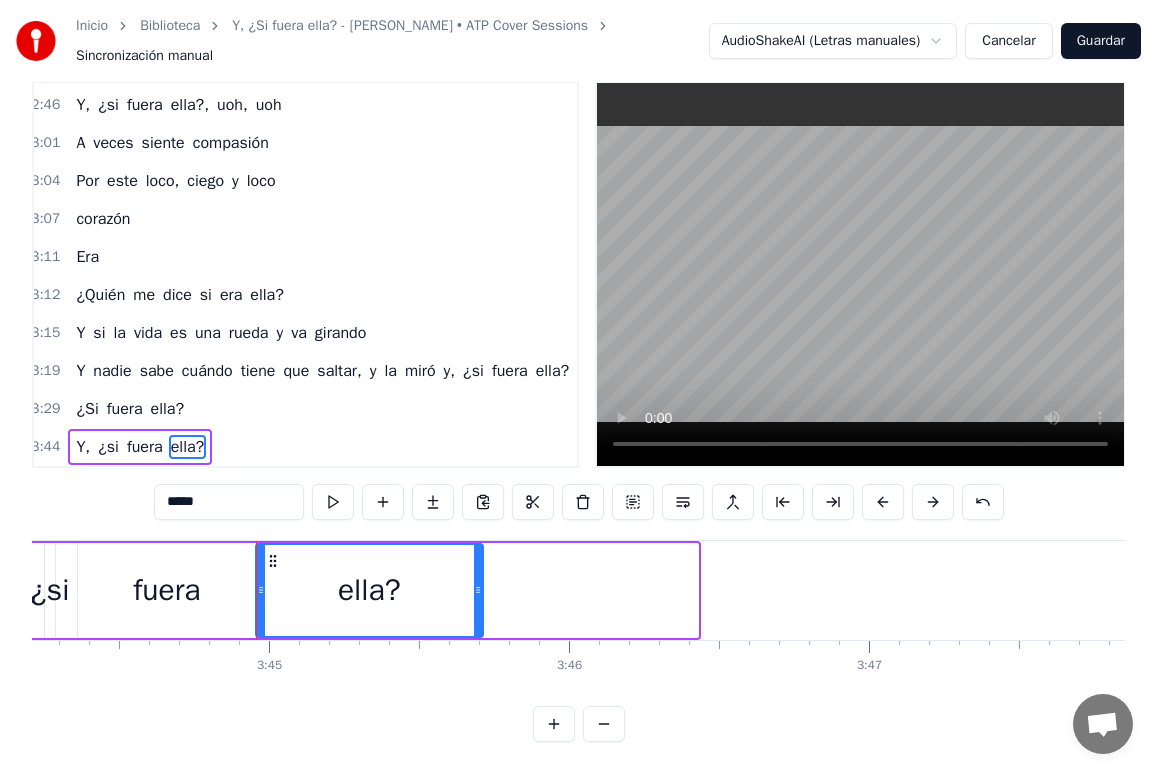 drag, startPoint x: 695, startPoint y: 573, endPoint x: 480, endPoint y: 572, distance: 215.00232 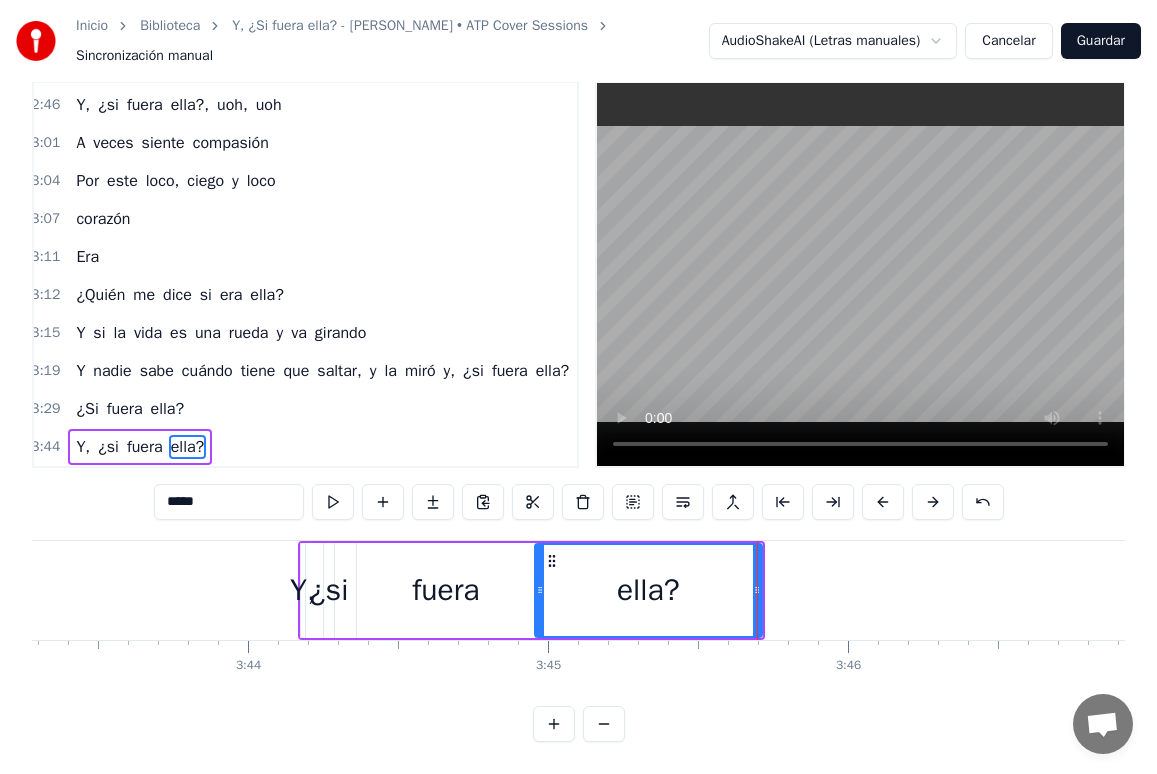 scroll, scrollTop: 0, scrollLeft: 66983, axis: horizontal 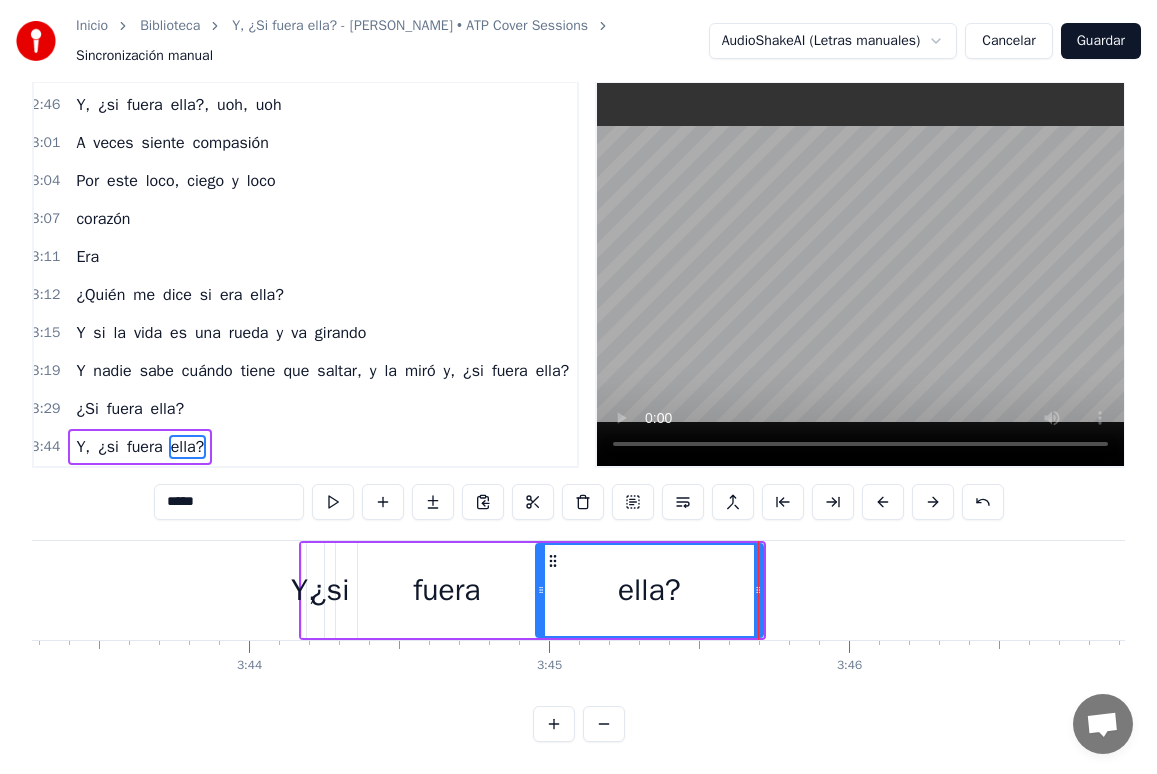 click on "Y, ¿si fuera ella?" at bounding box center (140, 447) 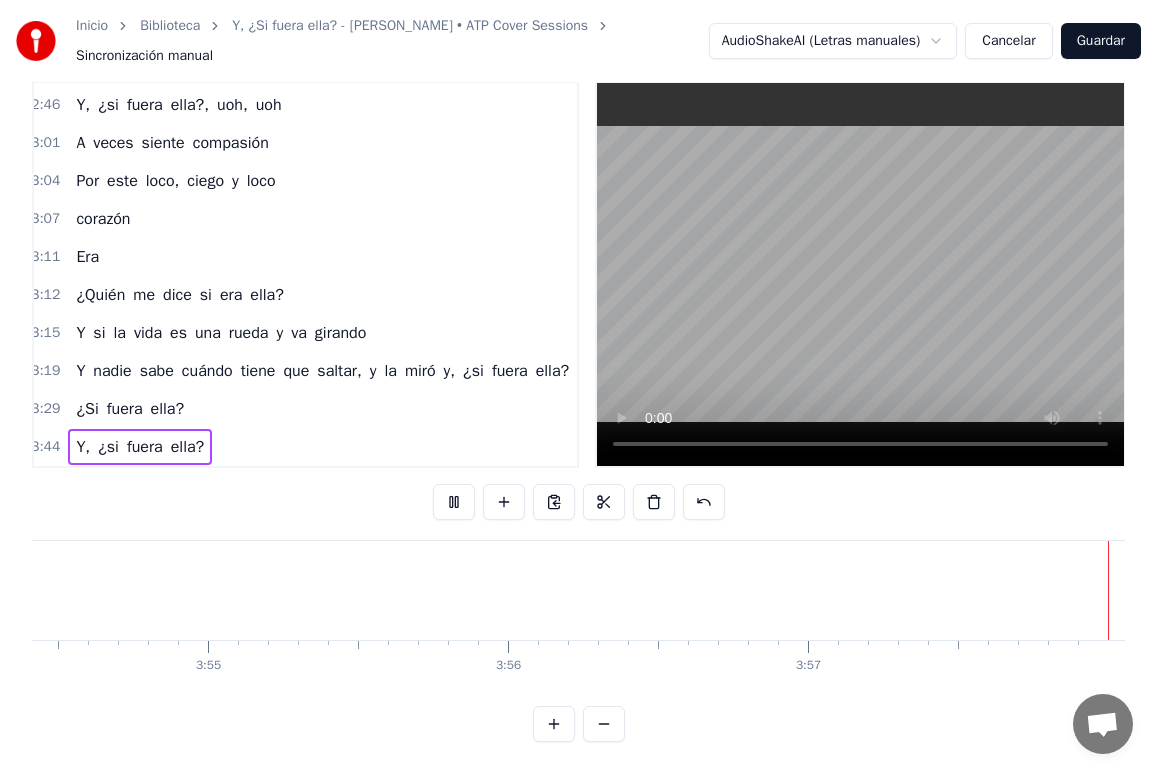 scroll, scrollTop: 0, scrollLeft: 70326, axis: horizontal 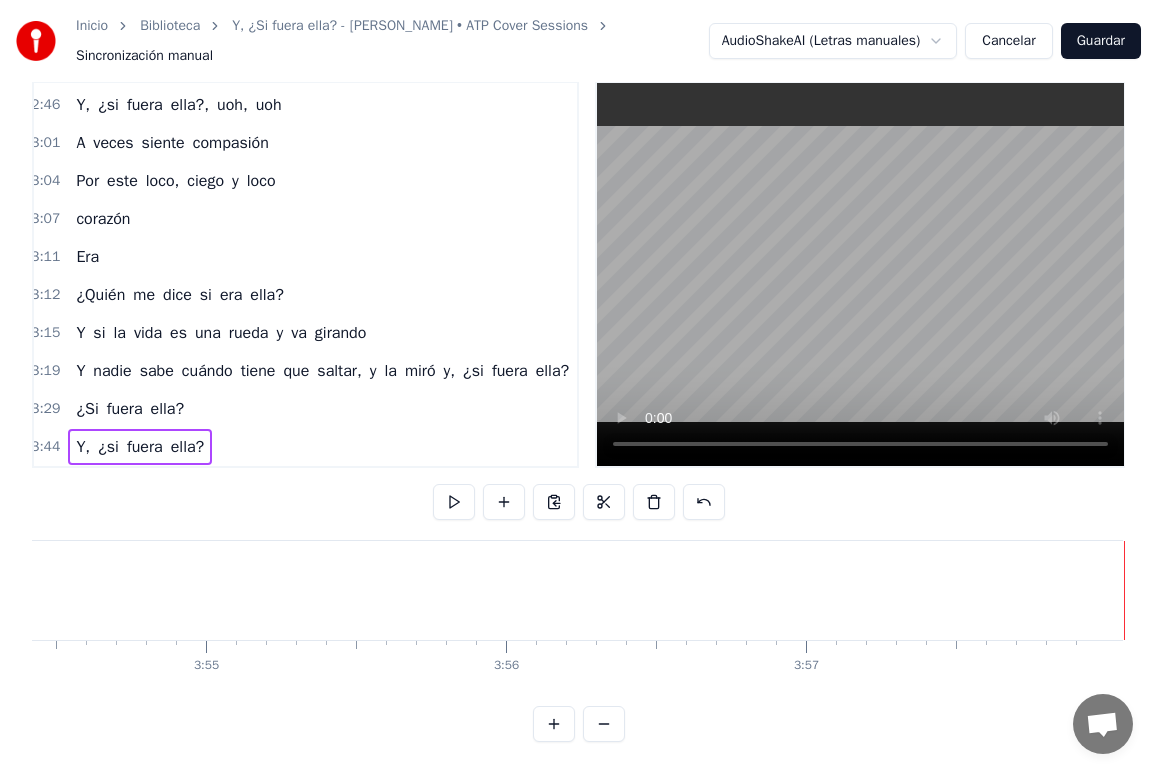 click on "Guardar" at bounding box center [1101, 41] 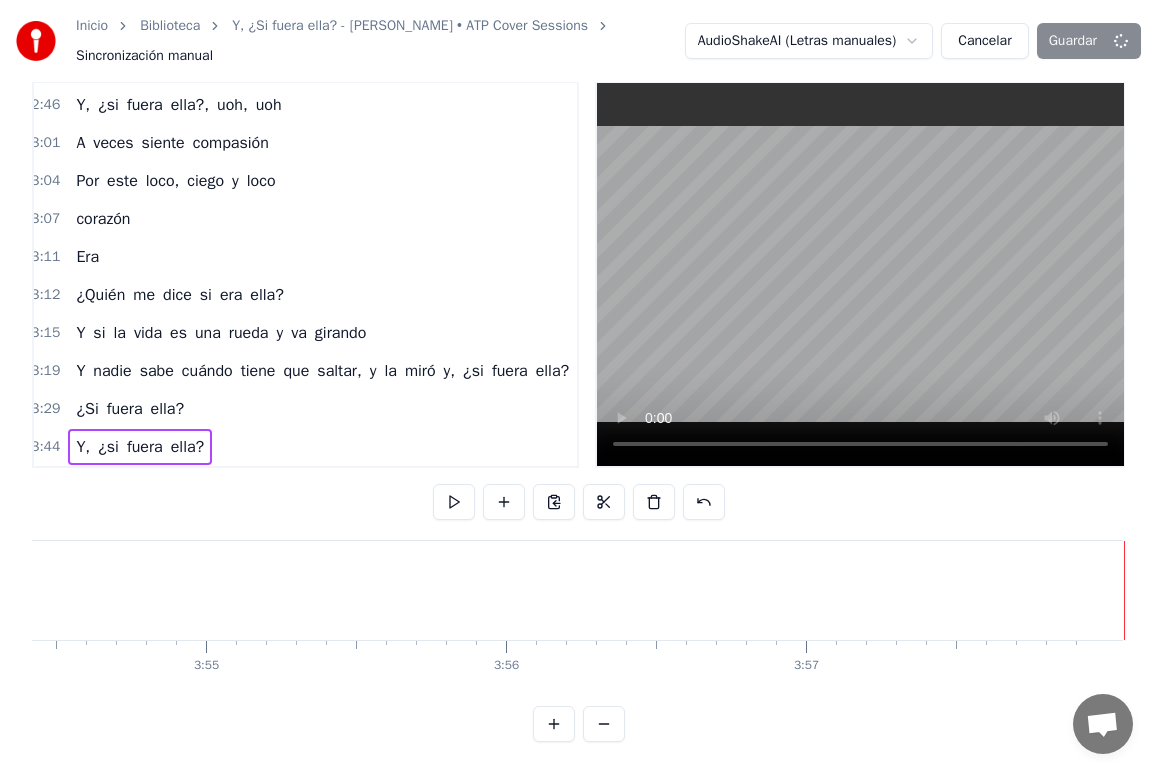 scroll, scrollTop: 34, scrollLeft: 0, axis: vertical 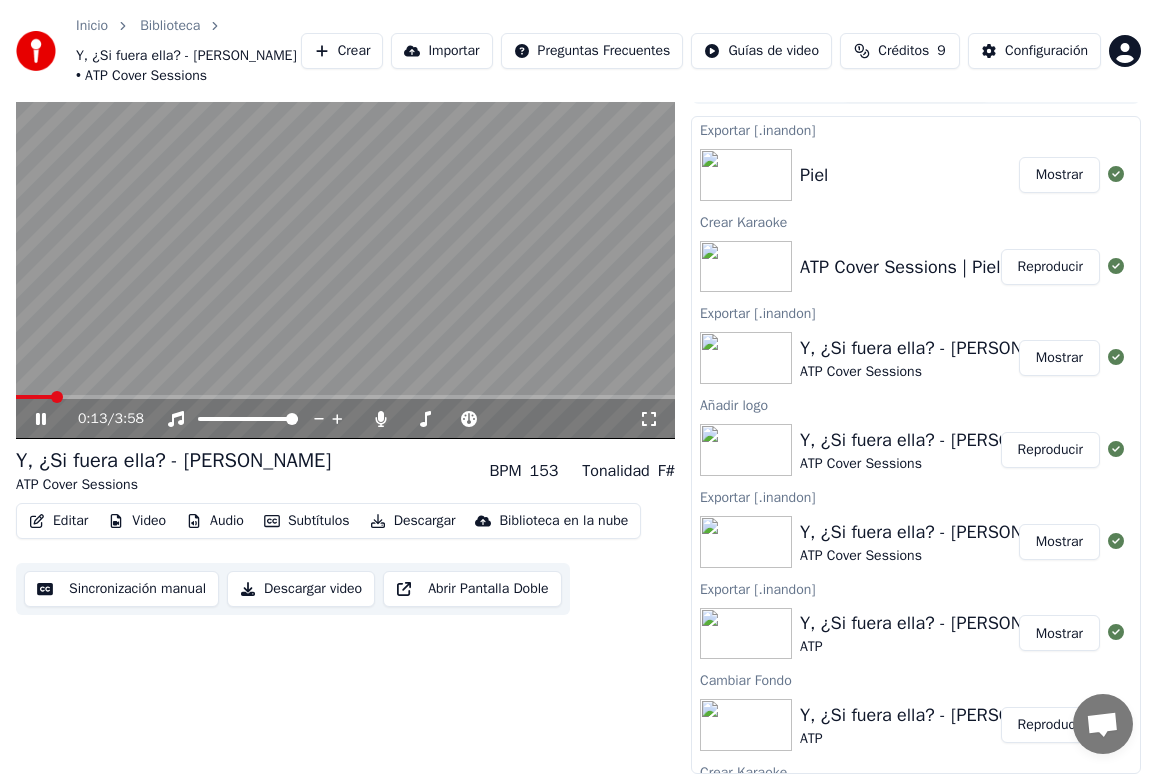 click at bounding box center (57, 397) 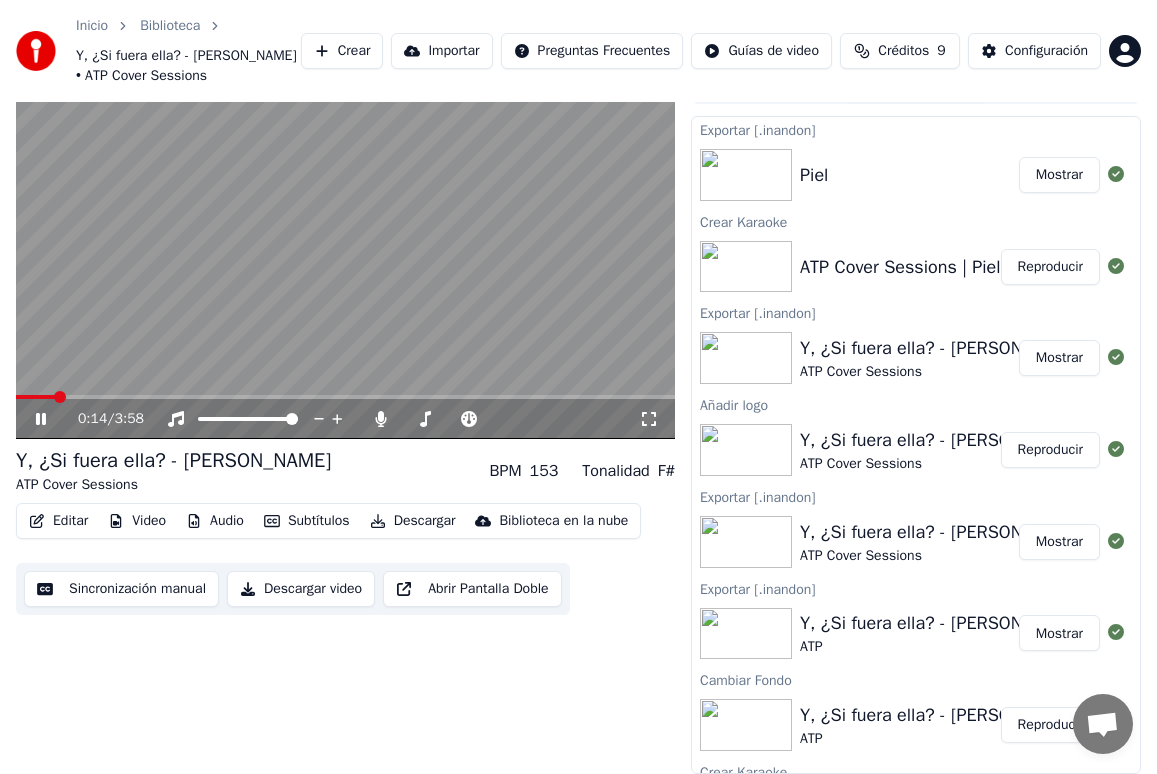 click at bounding box center [345, 397] 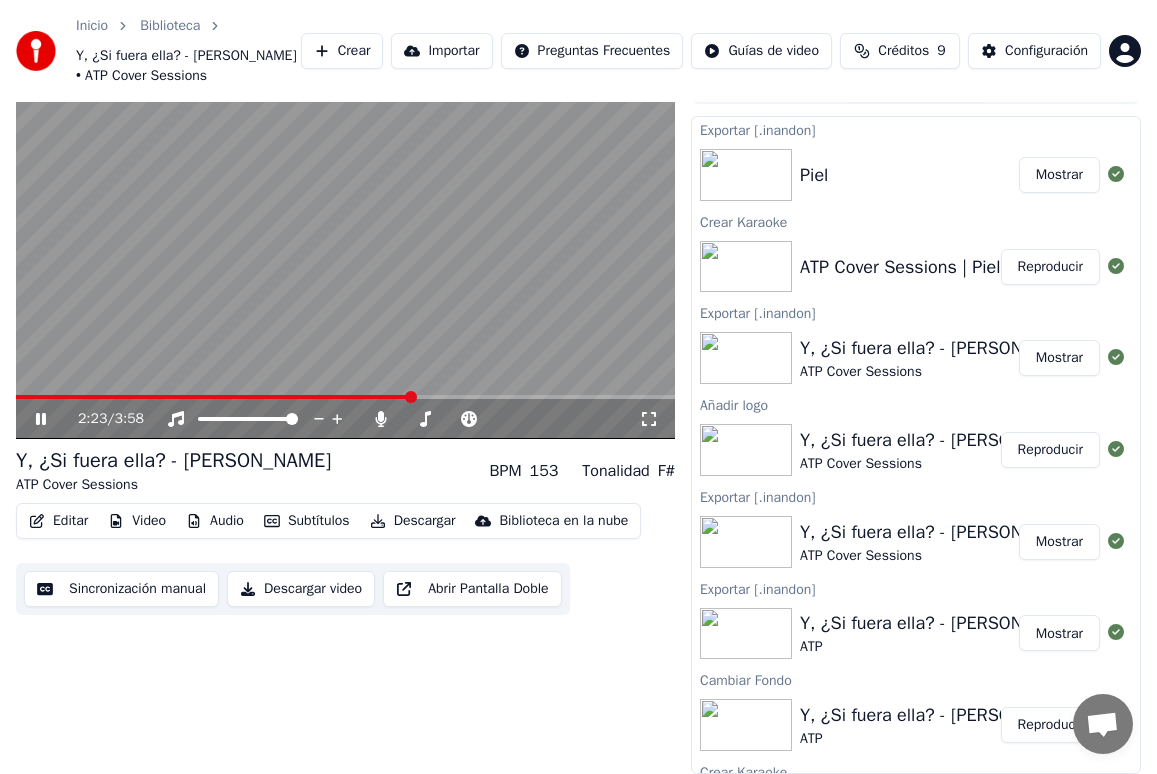 click at bounding box center (345, 397) 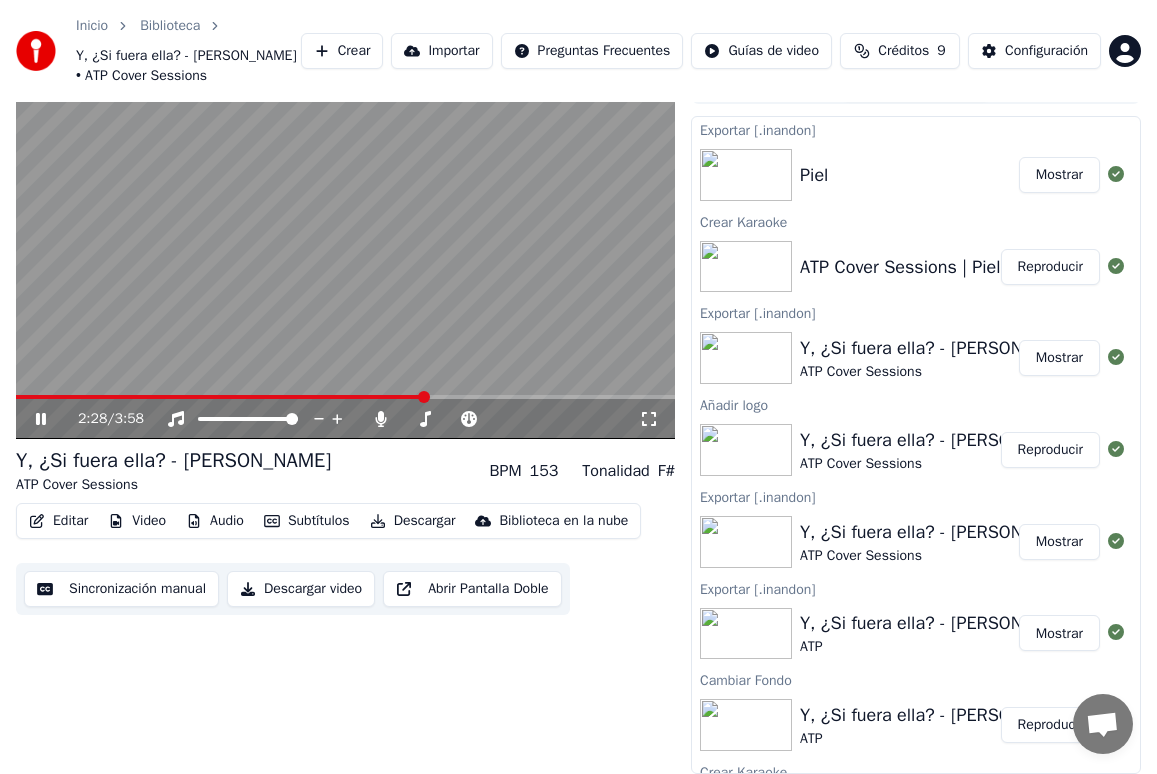 drag, startPoint x: 417, startPoint y: 393, endPoint x: 39, endPoint y: 394, distance: 378.0013 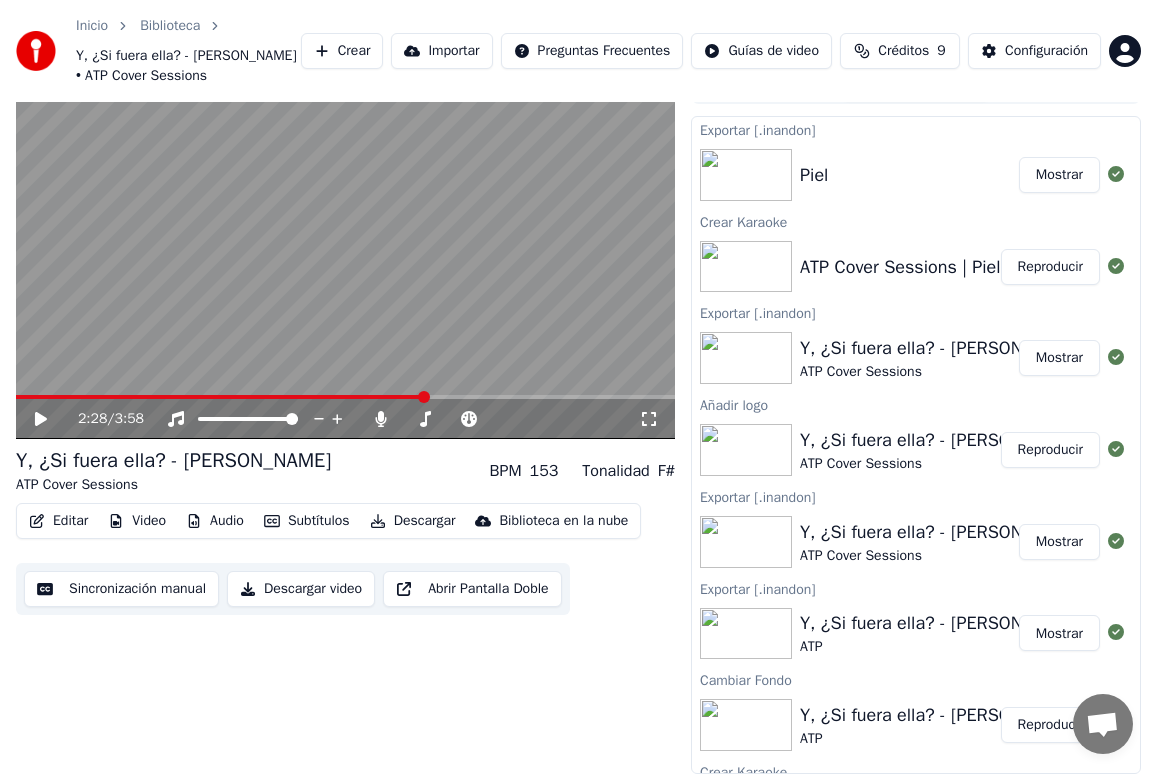 click 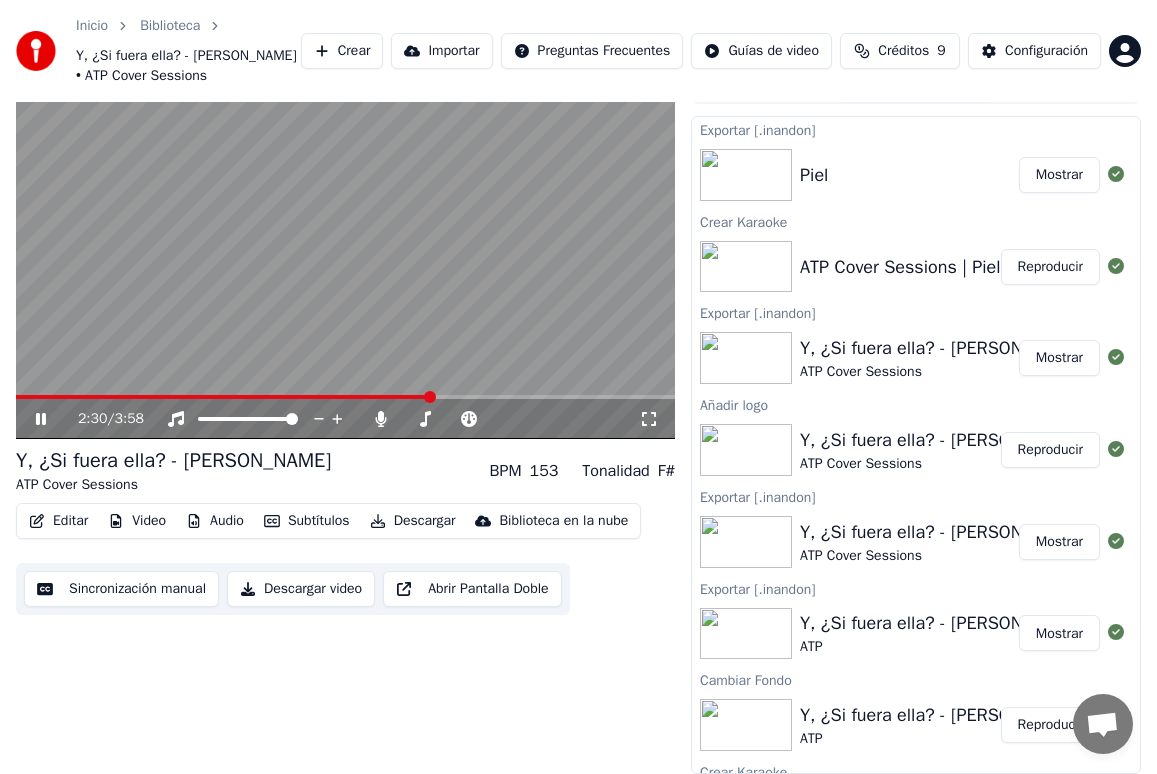 click 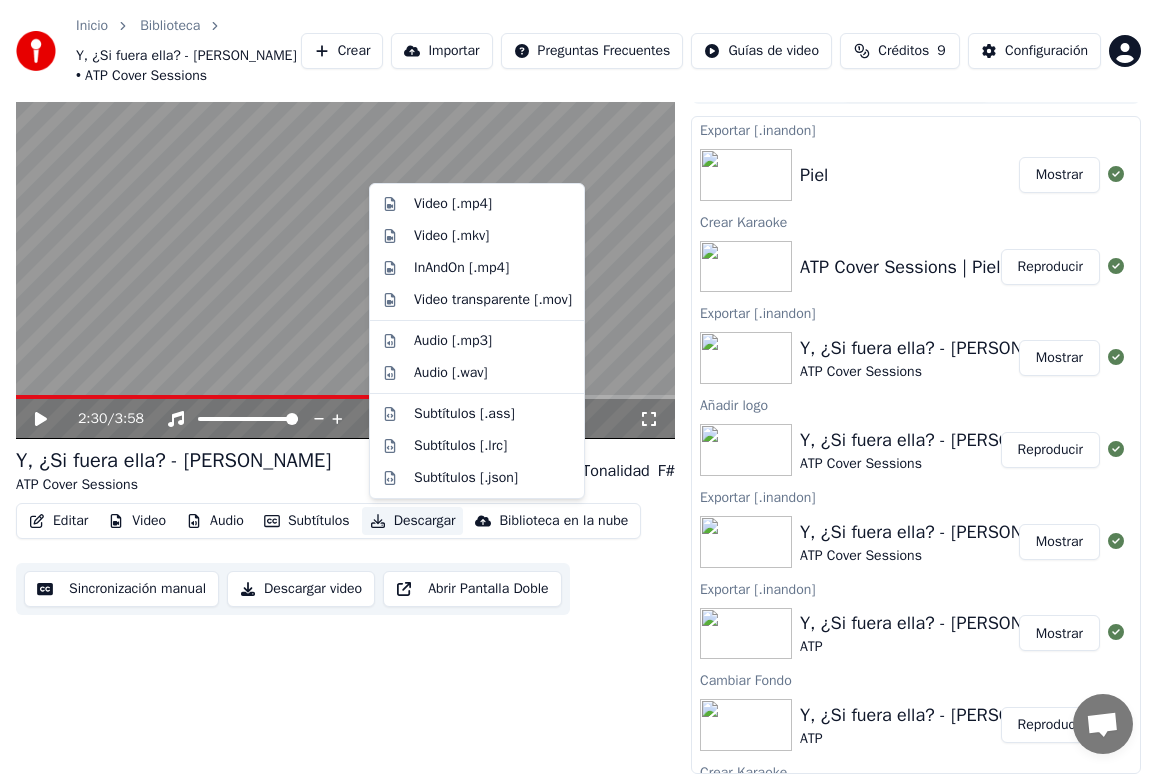 click on "Descargar" at bounding box center (413, 521) 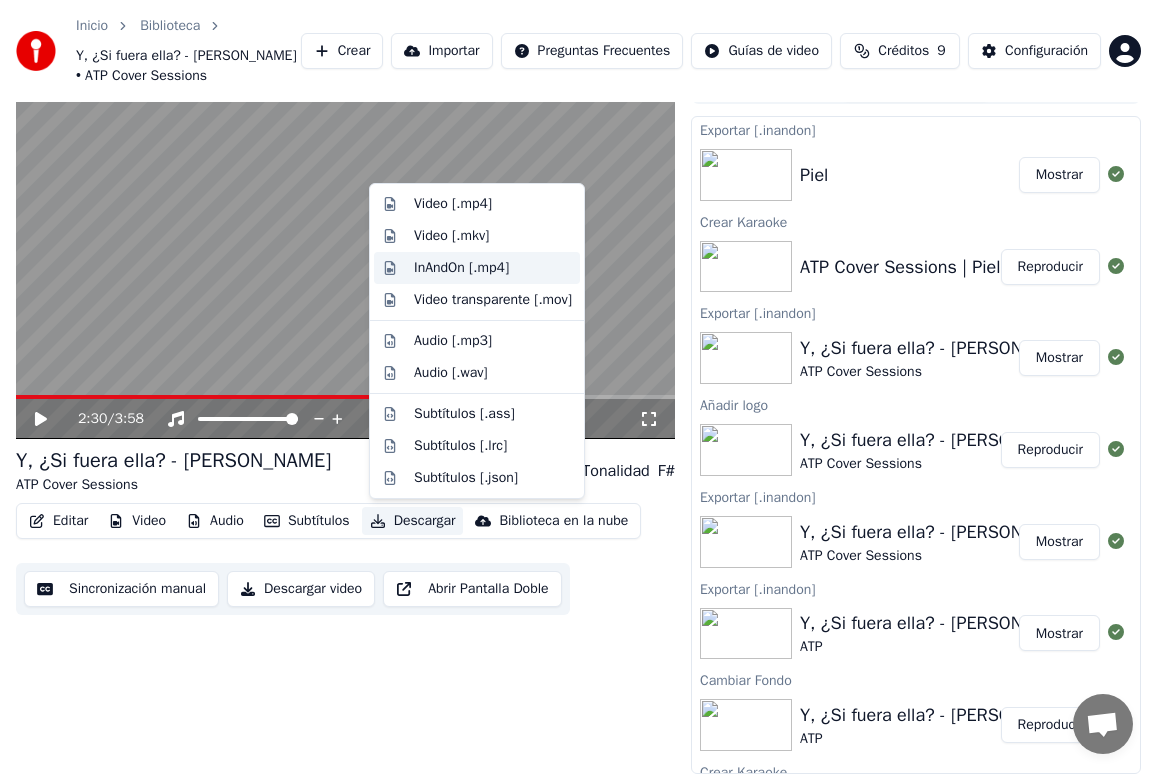click on "InAndOn [.mp4]" at bounding box center (461, 268) 